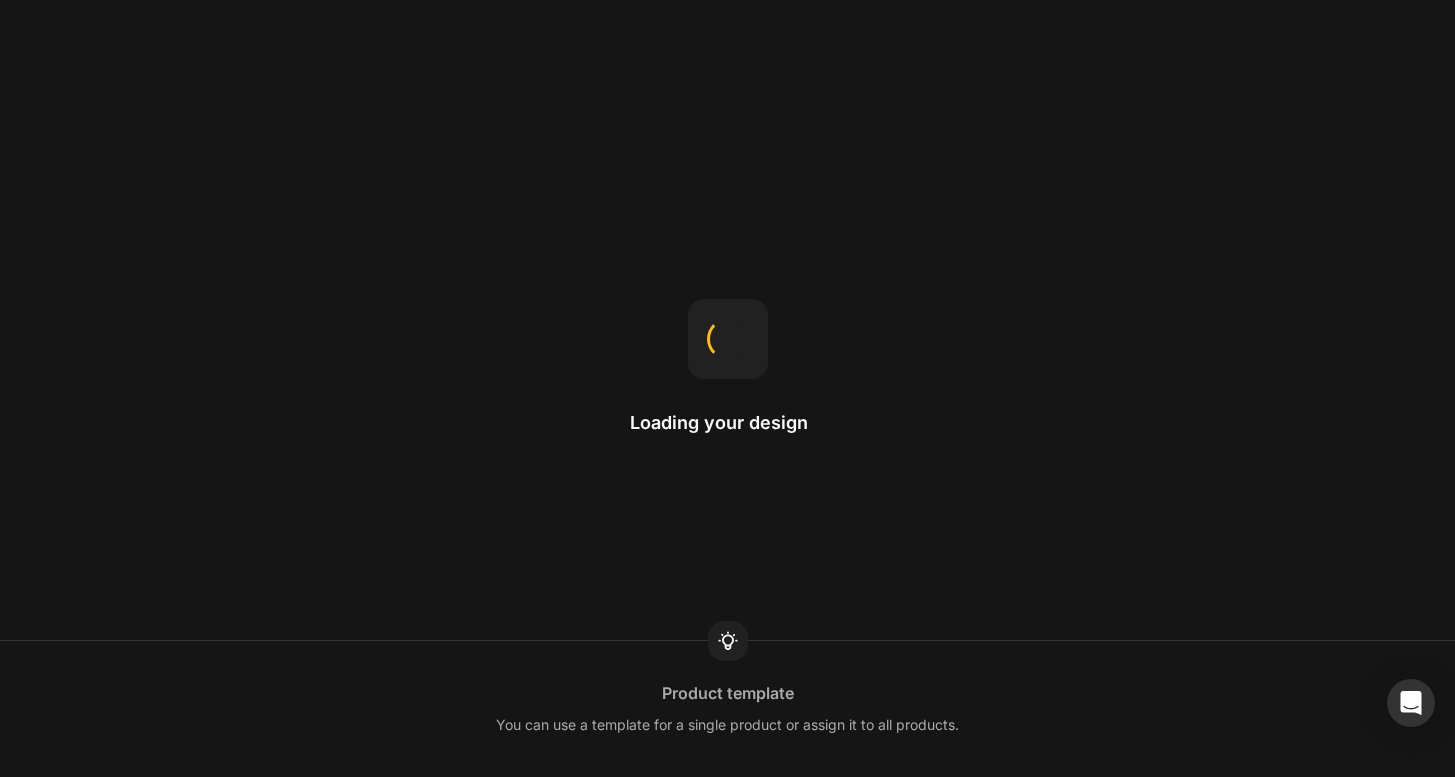 scroll, scrollTop: 0, scrollLeft: 0, axis: both 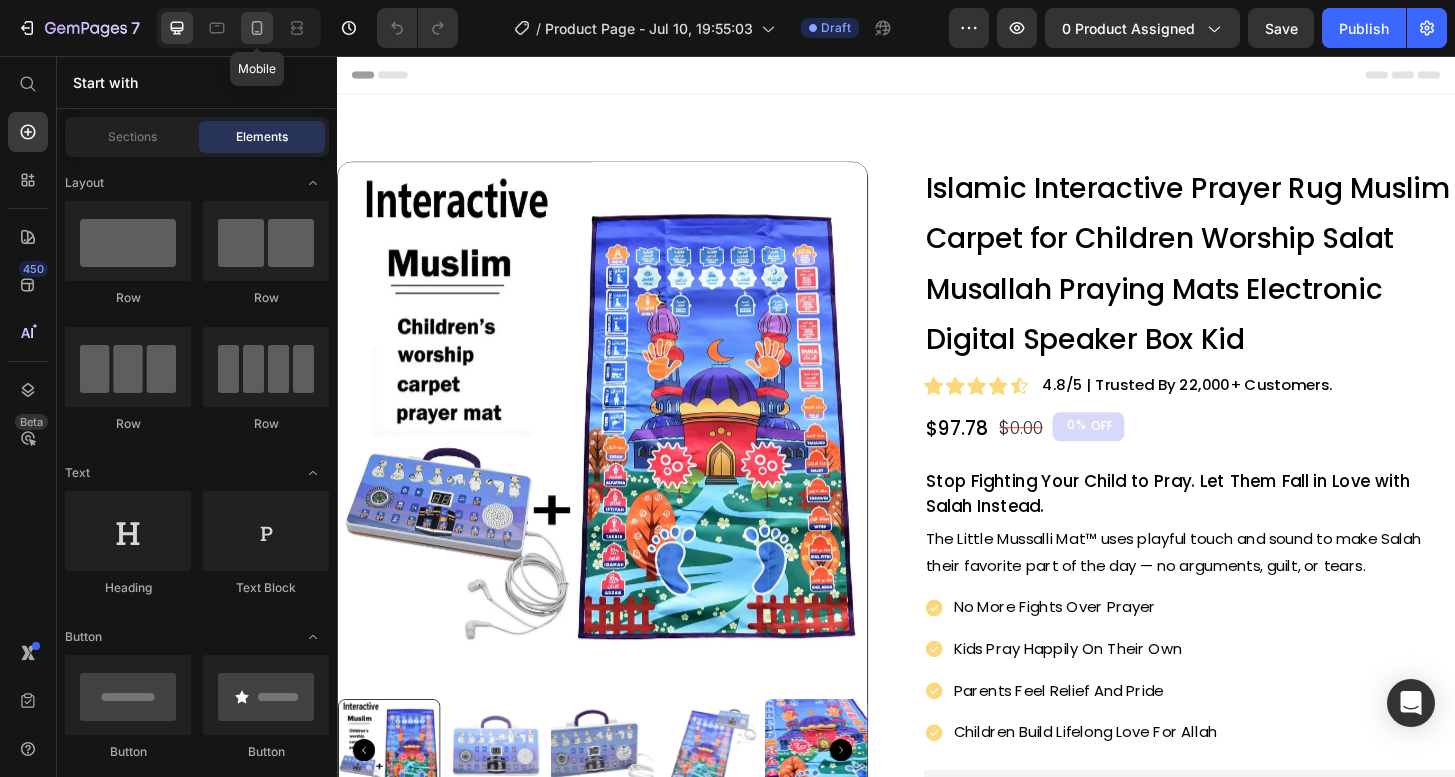 click 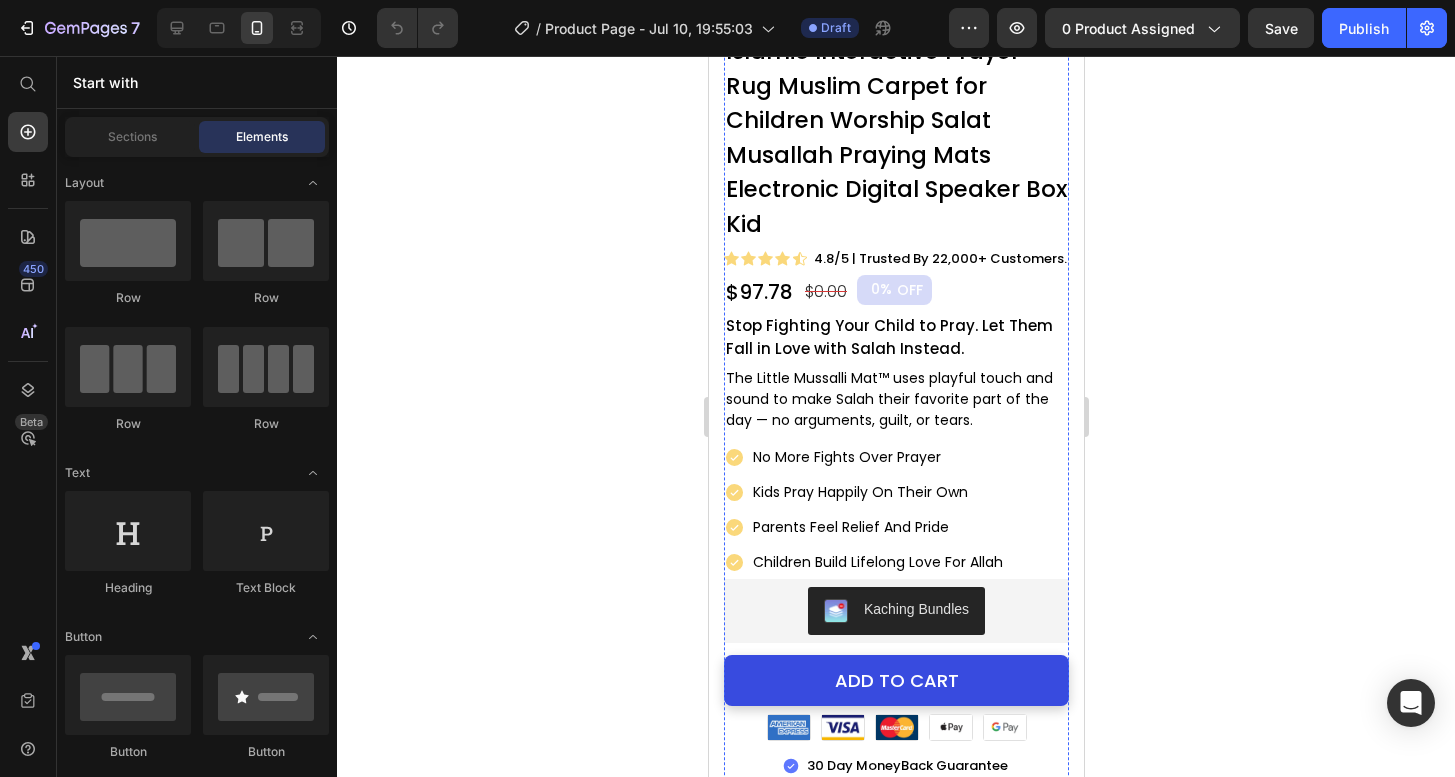scroll, scrollTop: 693, scrollLeft: 0, axis: vertical 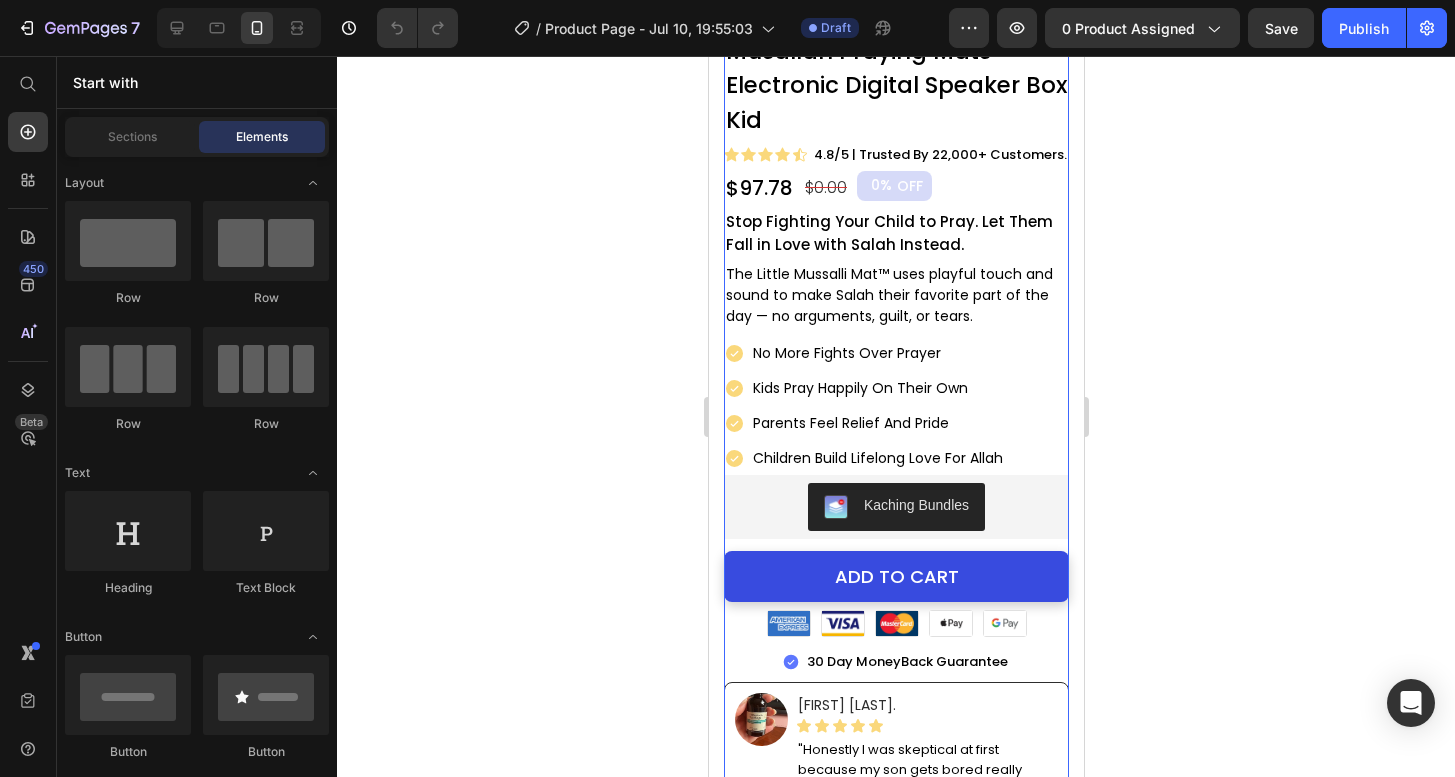 click 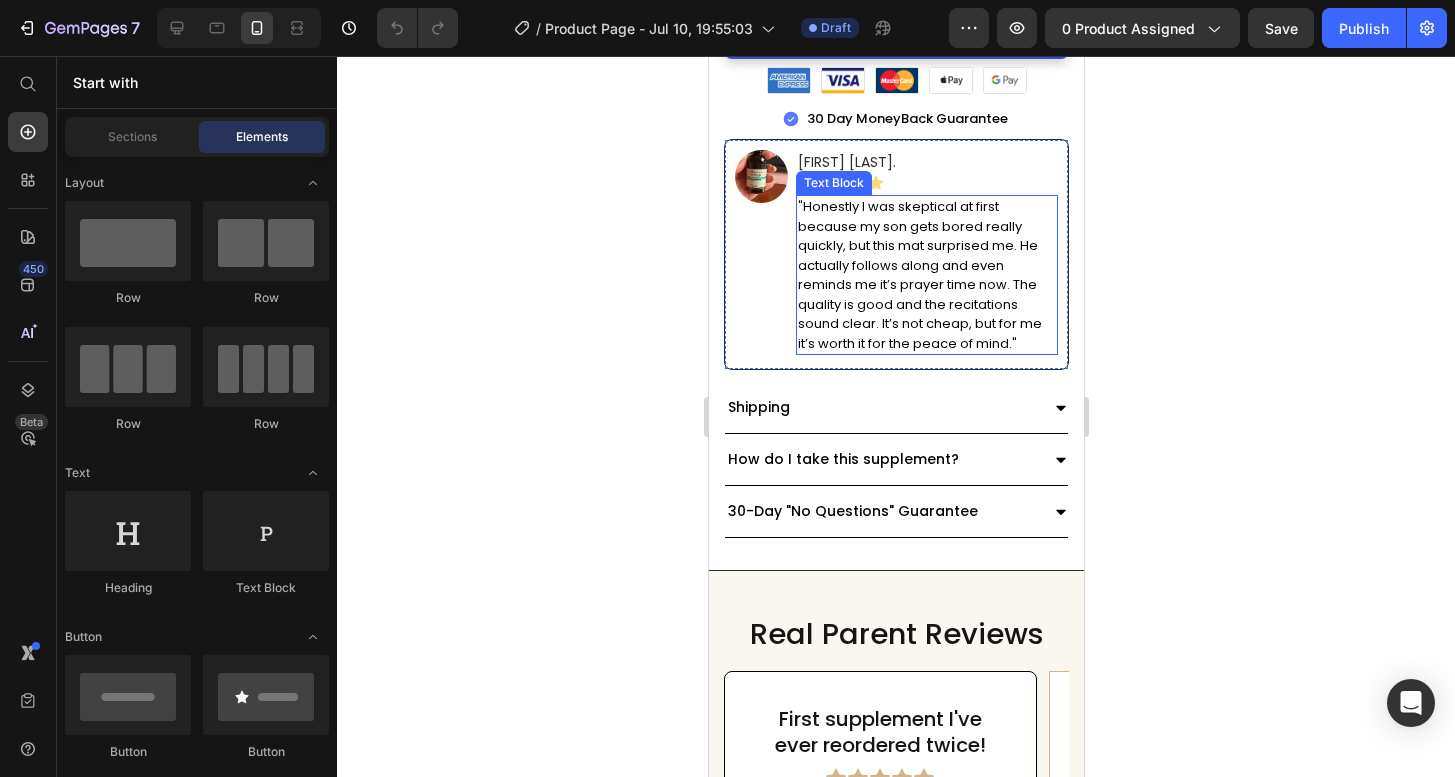 scroll, scrollTop: 1240, scrollLeft: 0, axis: vertical 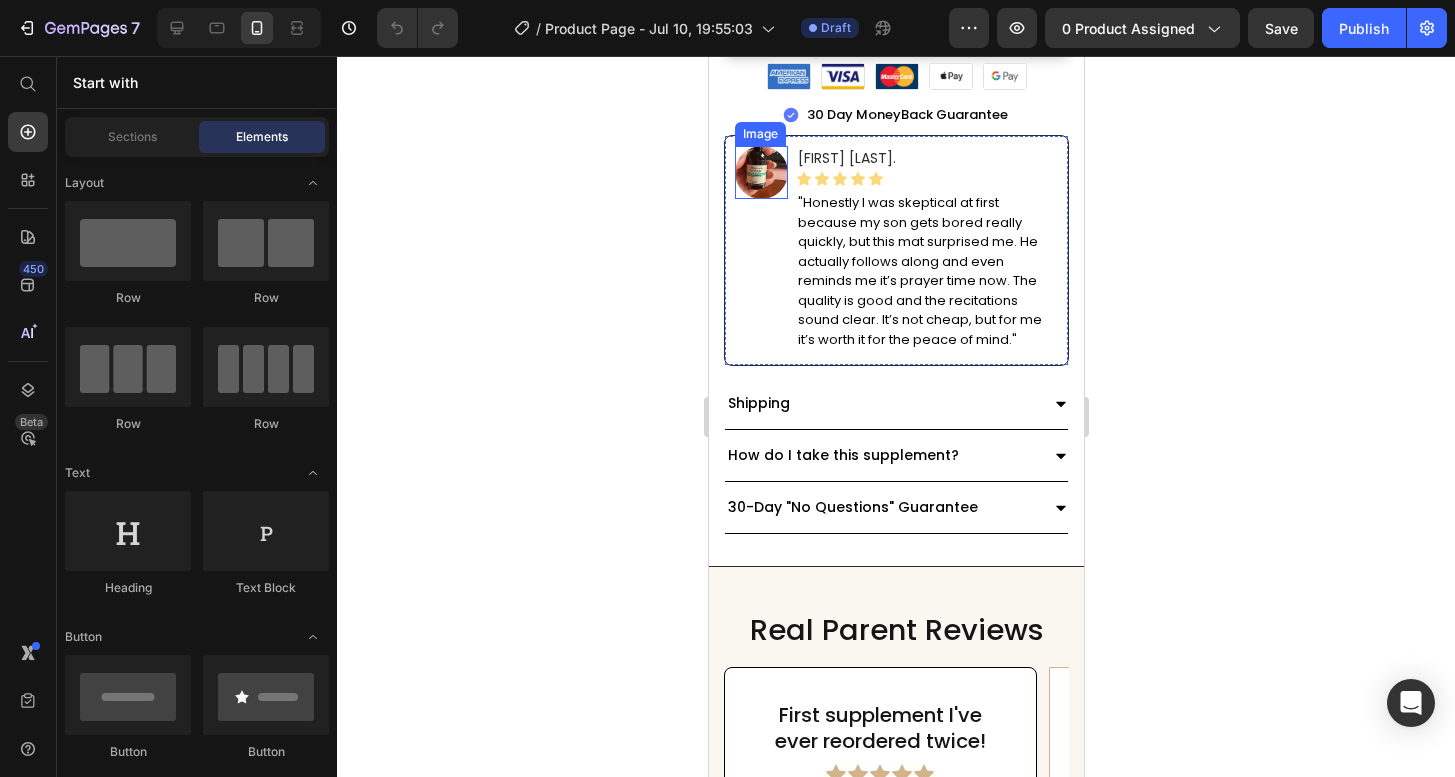 click at bounding box center (760, 172) 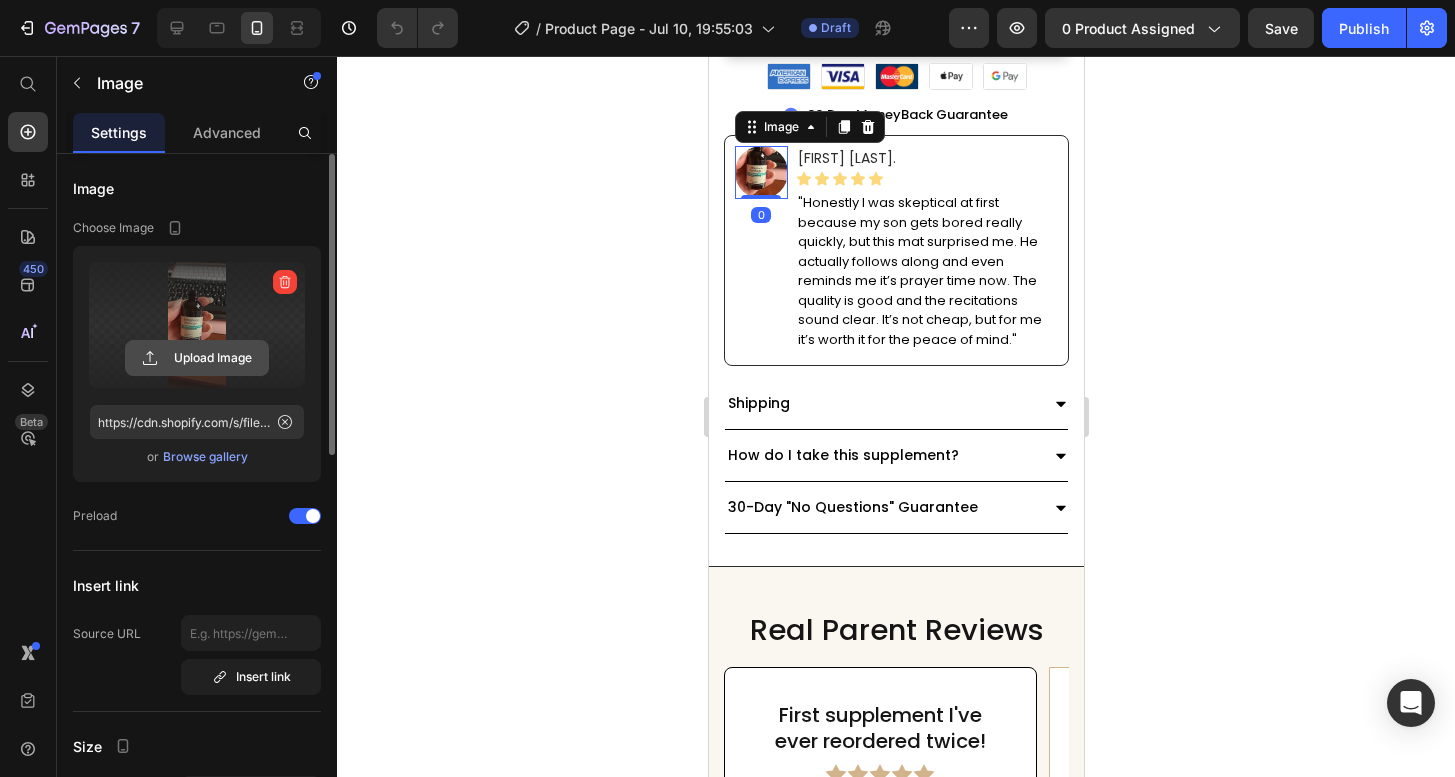 click 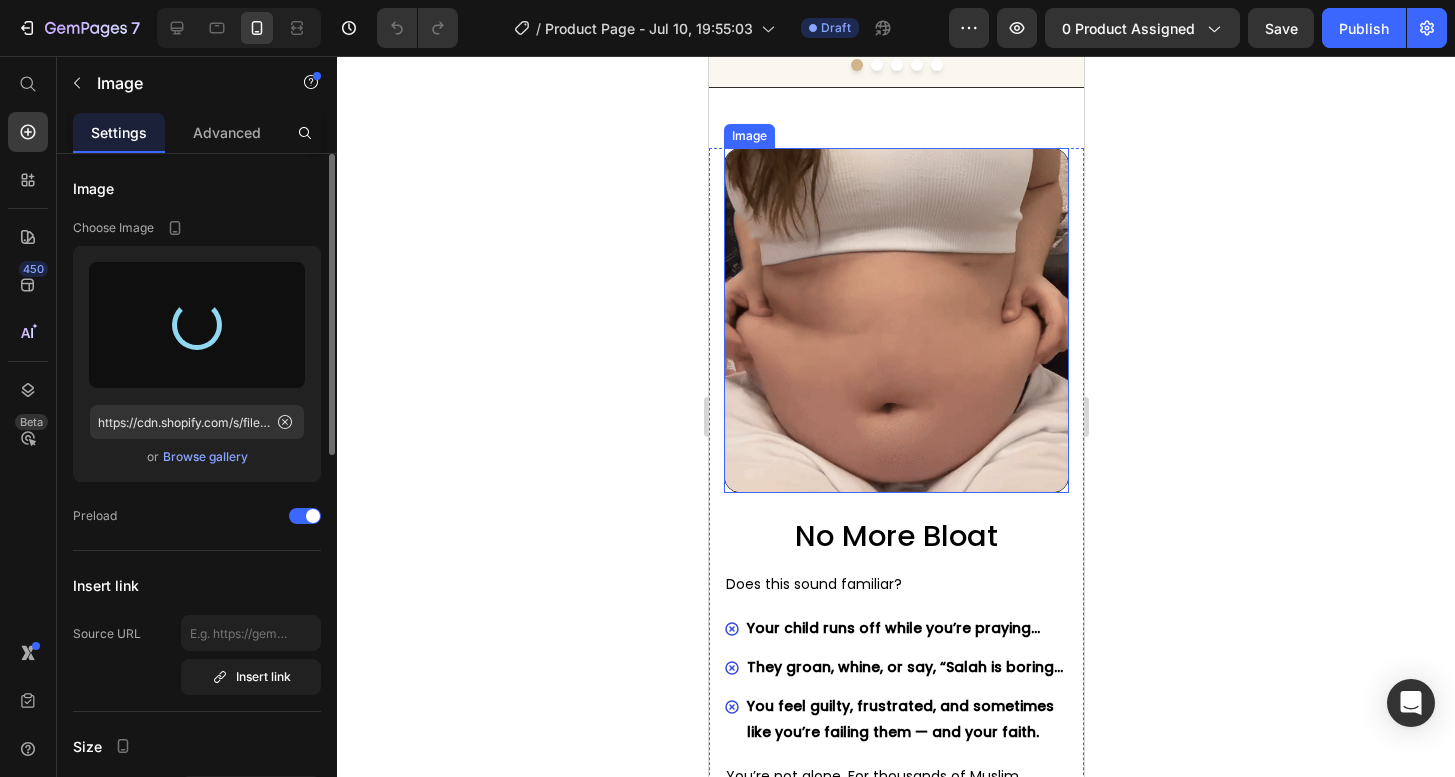 type on "https://cdn.shopify.com/s/files/1/0720/9566/2334/files/gempages_572756576549471456-25c9fd18-49fd-4d9e-8a93-a08c88c4eb87.png" 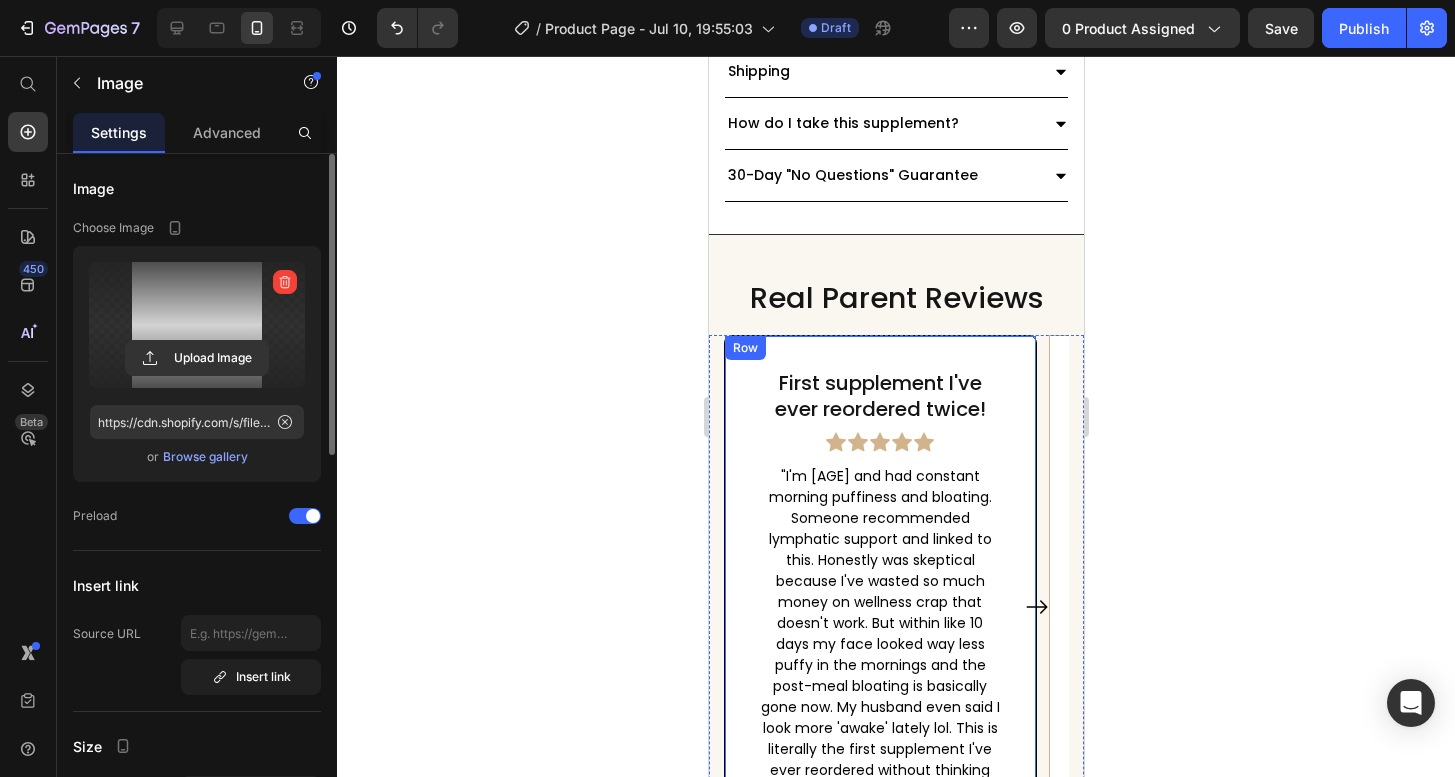 scroll, scrollTop: 1539, scrollLeft: 0, axis: vertical 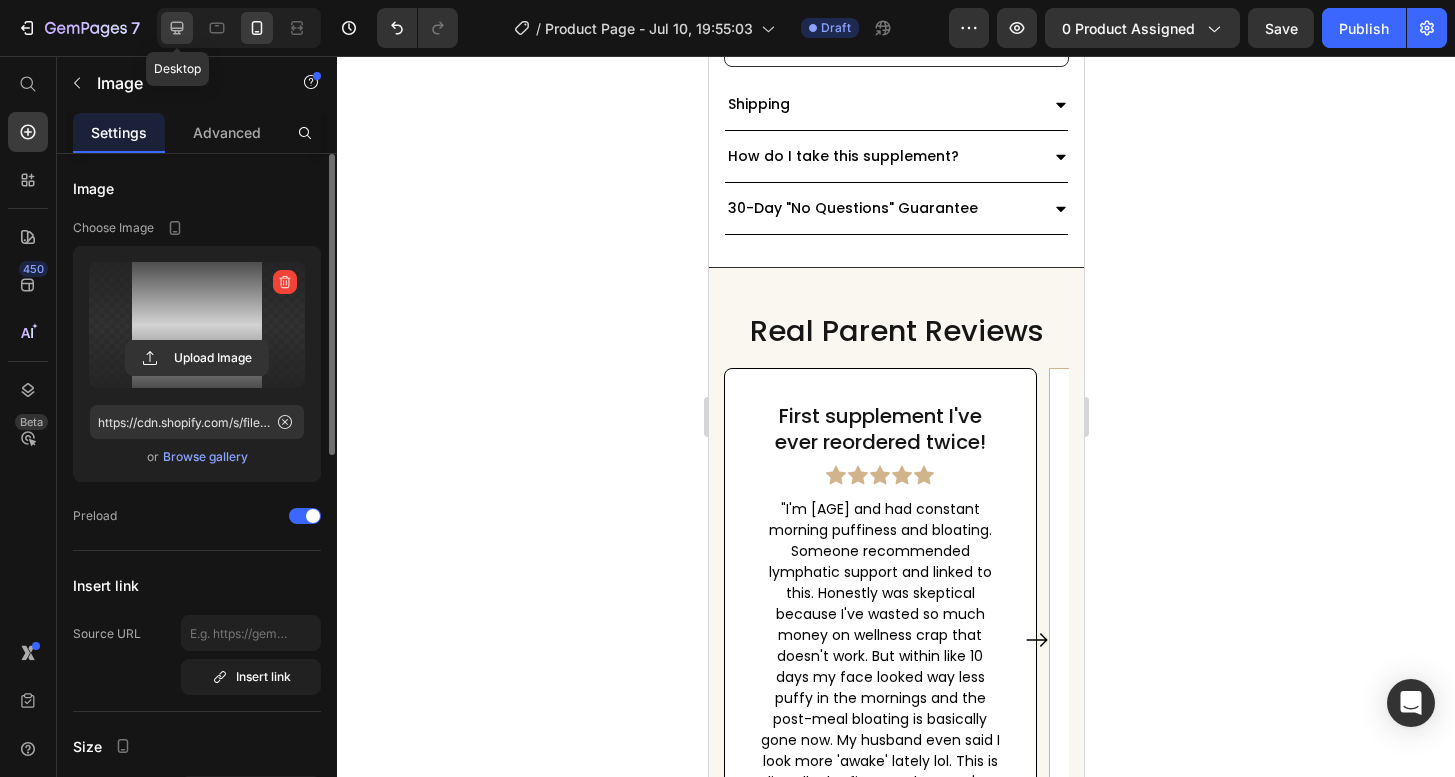 click 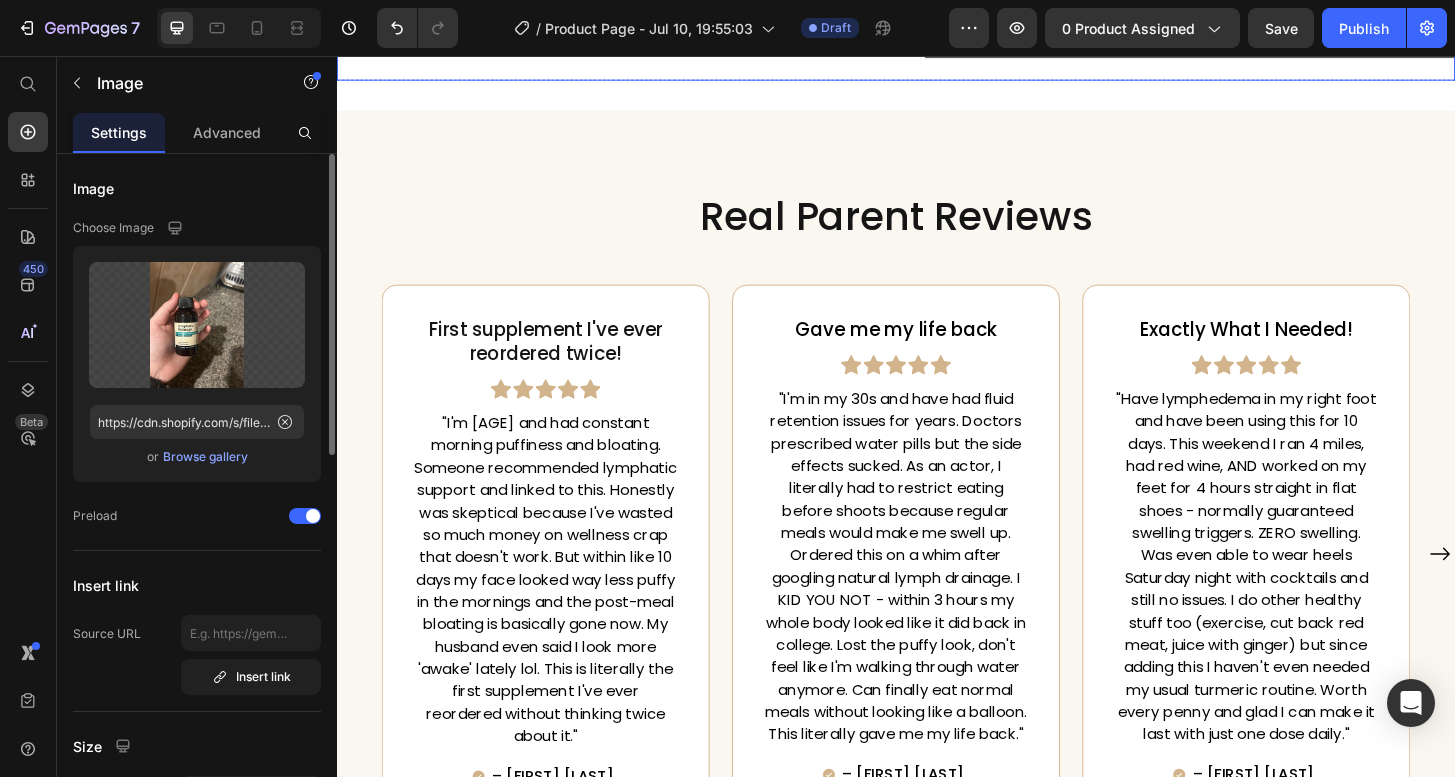 scroll, scrollTop: 1428, scrollLeft: 0, axis: vertical 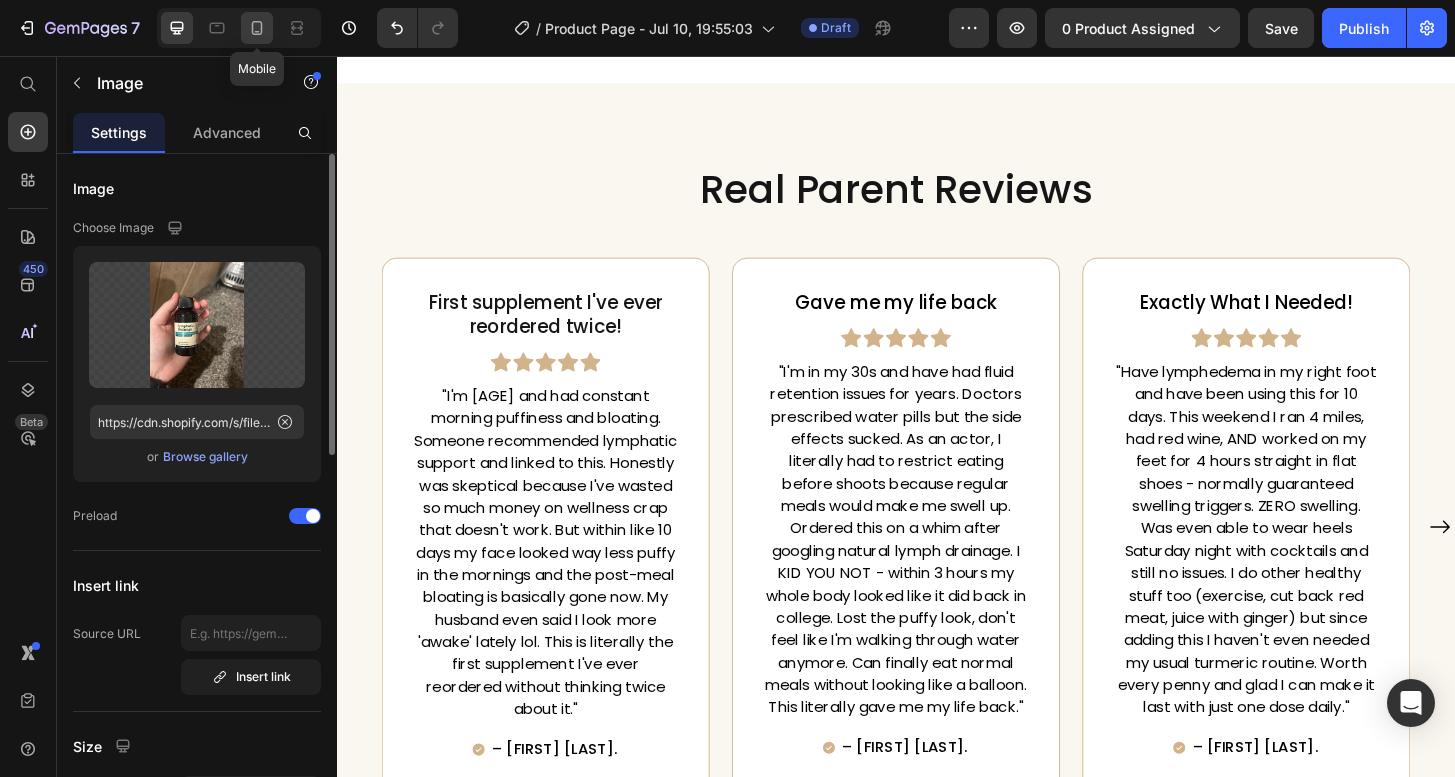 click 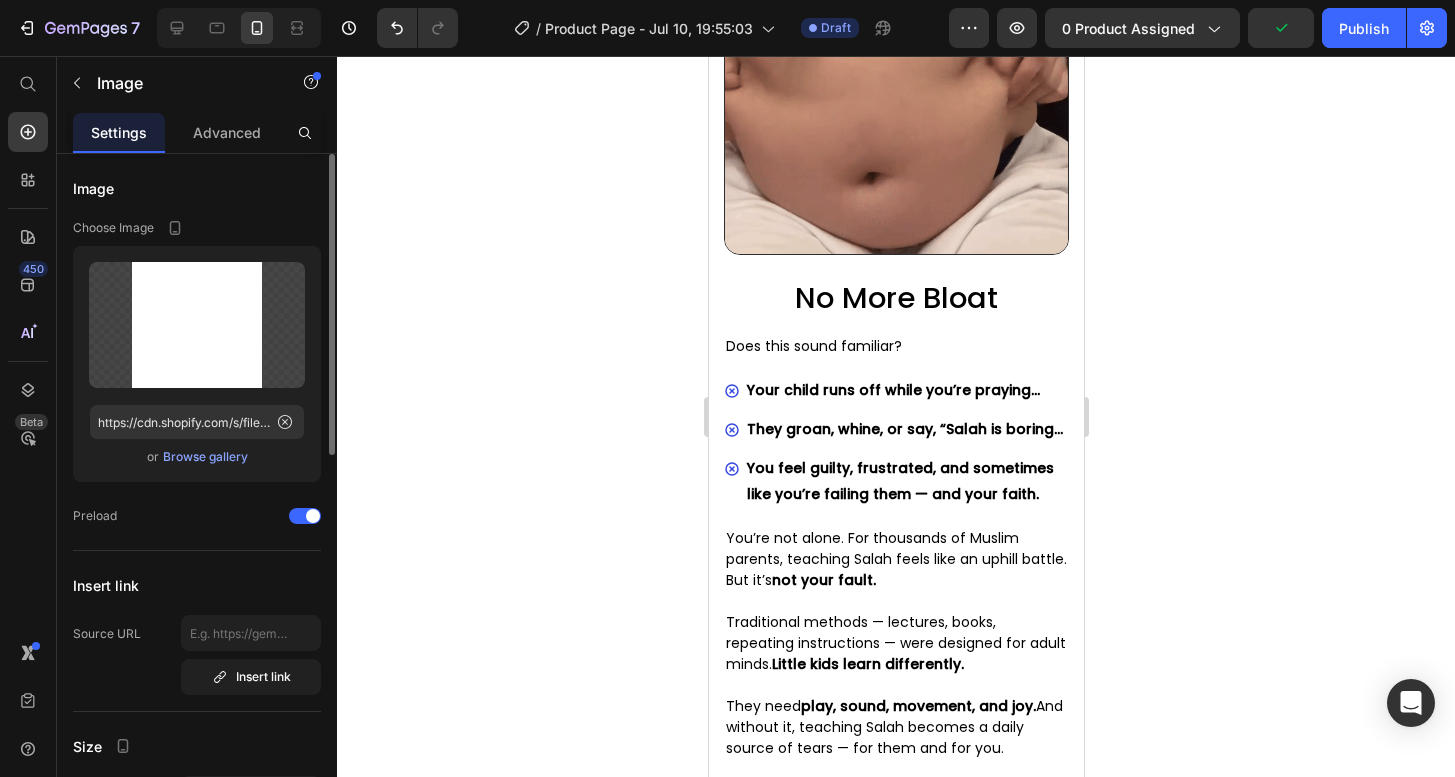 scroll, scrollTop: 2571, scrollLeft: 0, axis: vertical 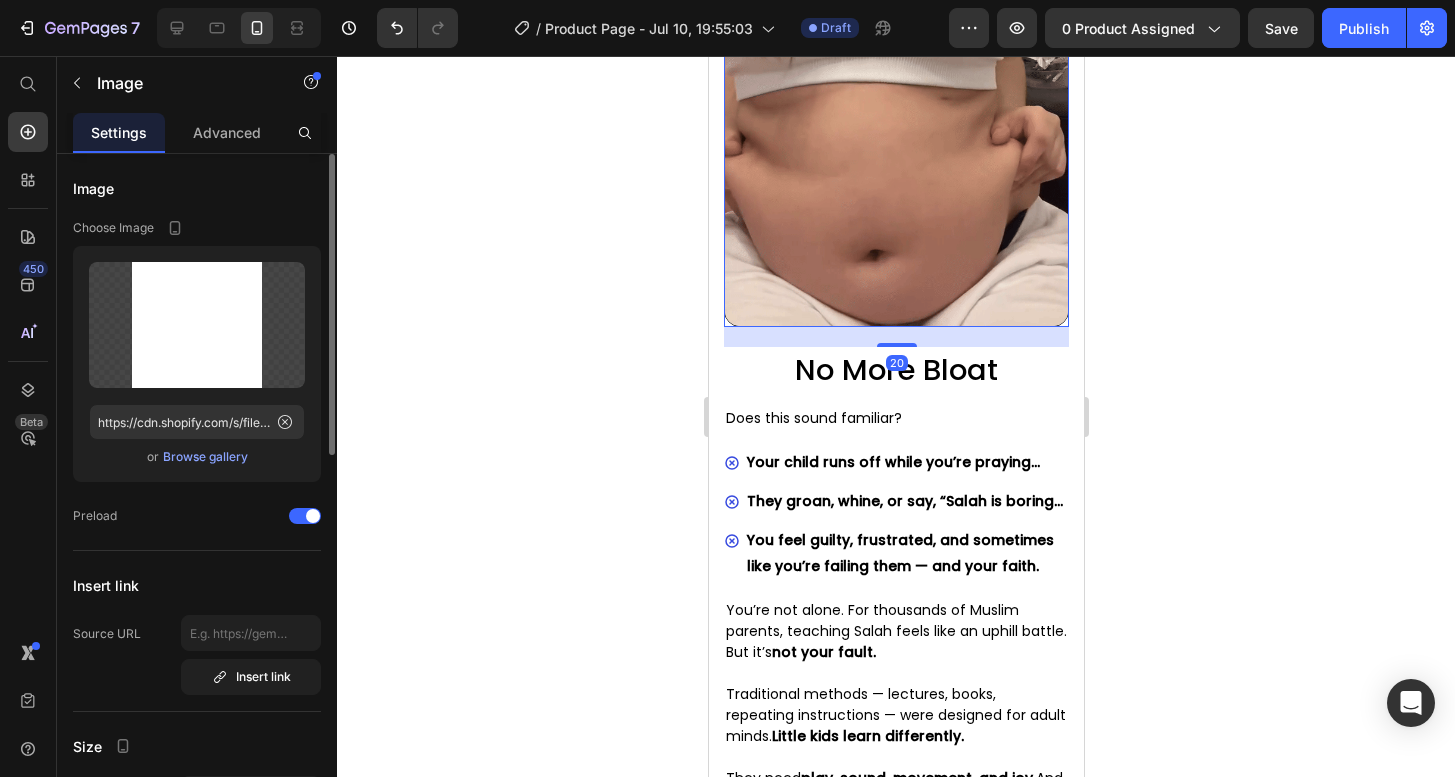 click at bounding box center [895, 154] 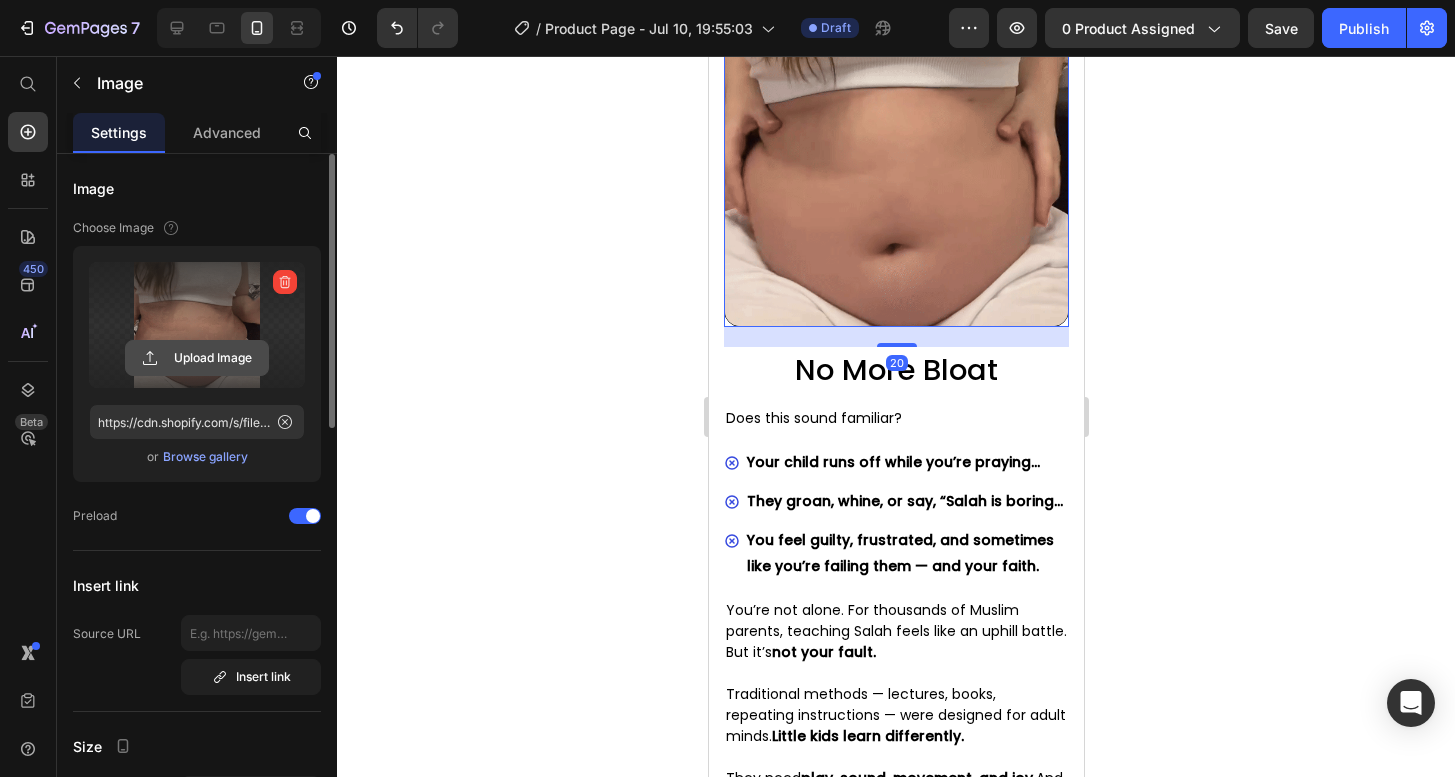 click 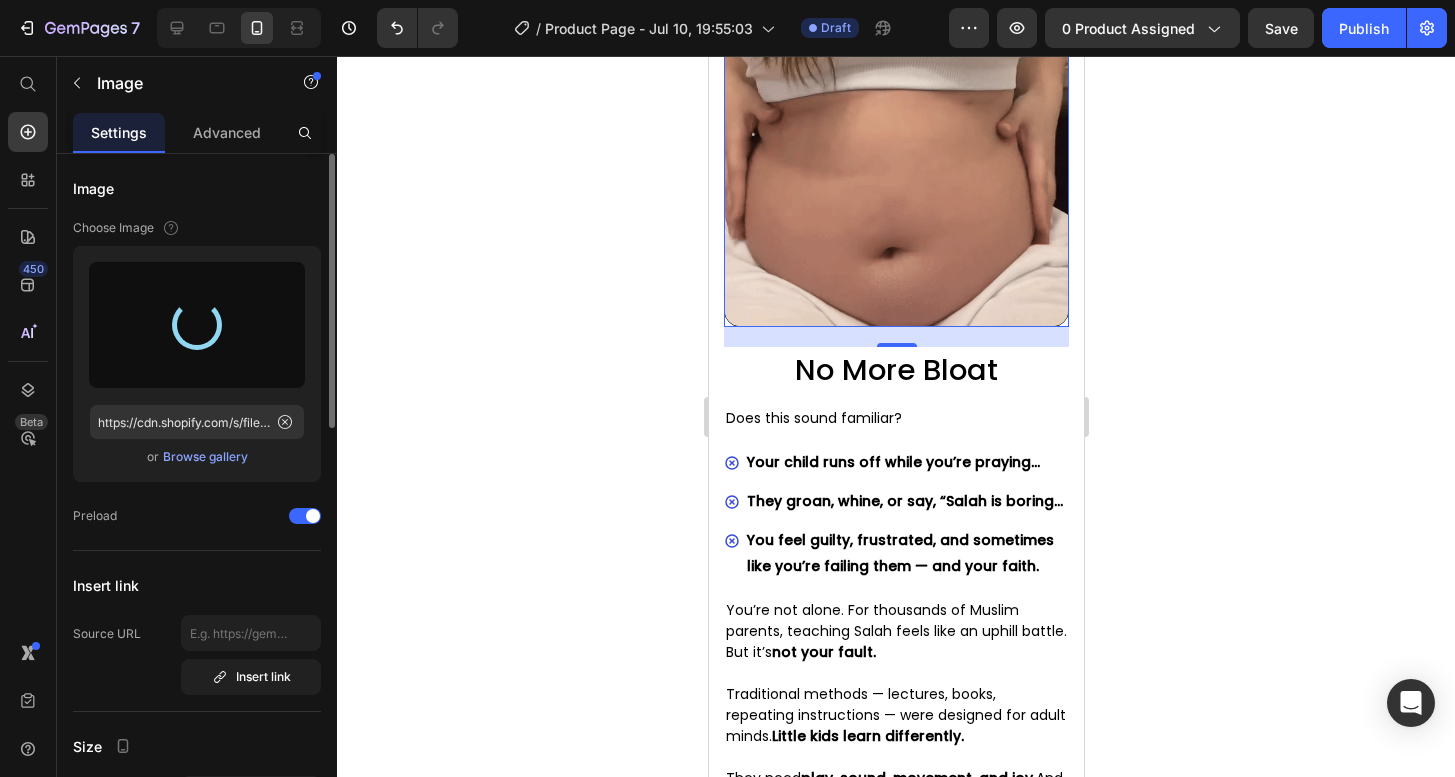 type on "https://cdn.shopify.com/s/files/1/0720/9566/2334/files/gempages_572756576549471456-25c9fd18-49fd-4d9e-8a93-a08c88c4eb87.png" 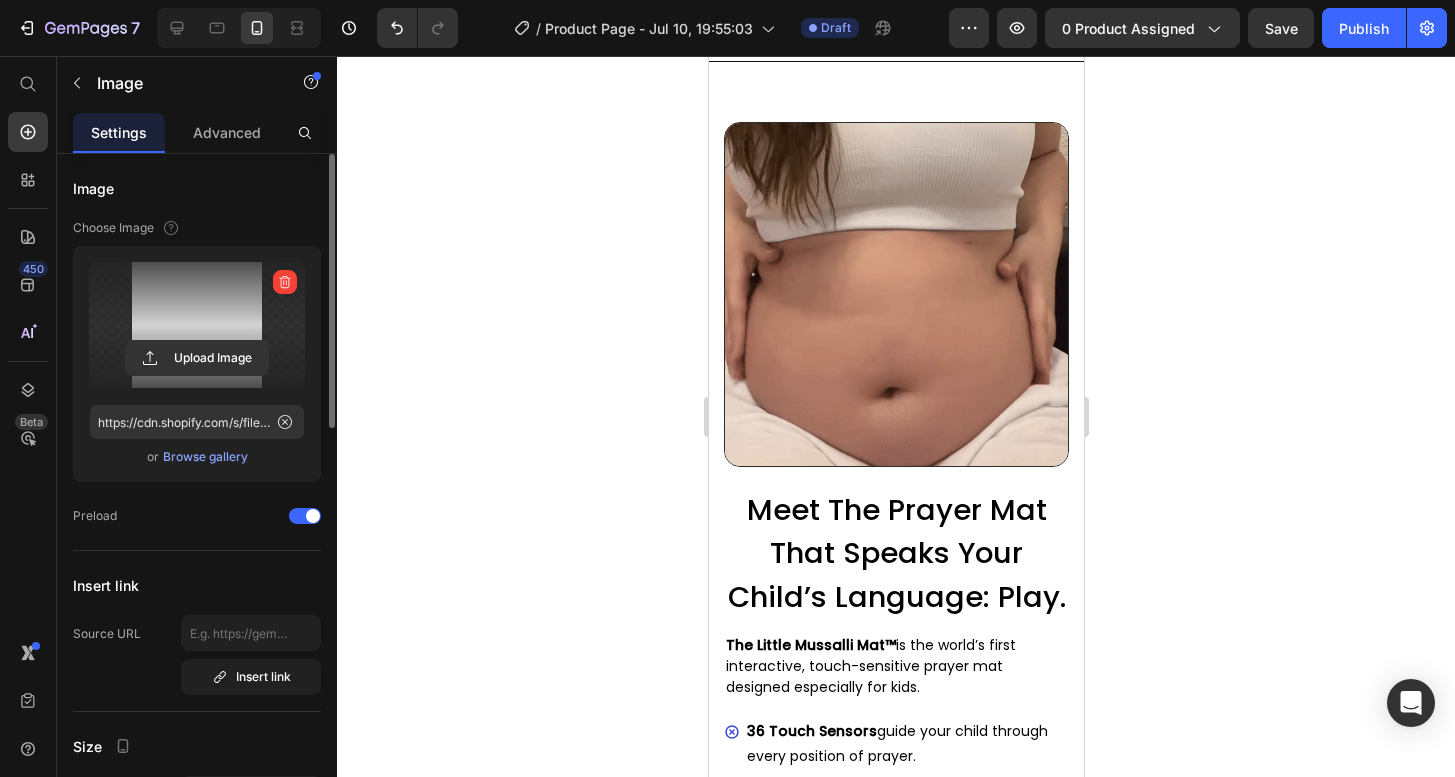 scroll, scrollTop: 3536, scrollLeft: 0, axis: vertical 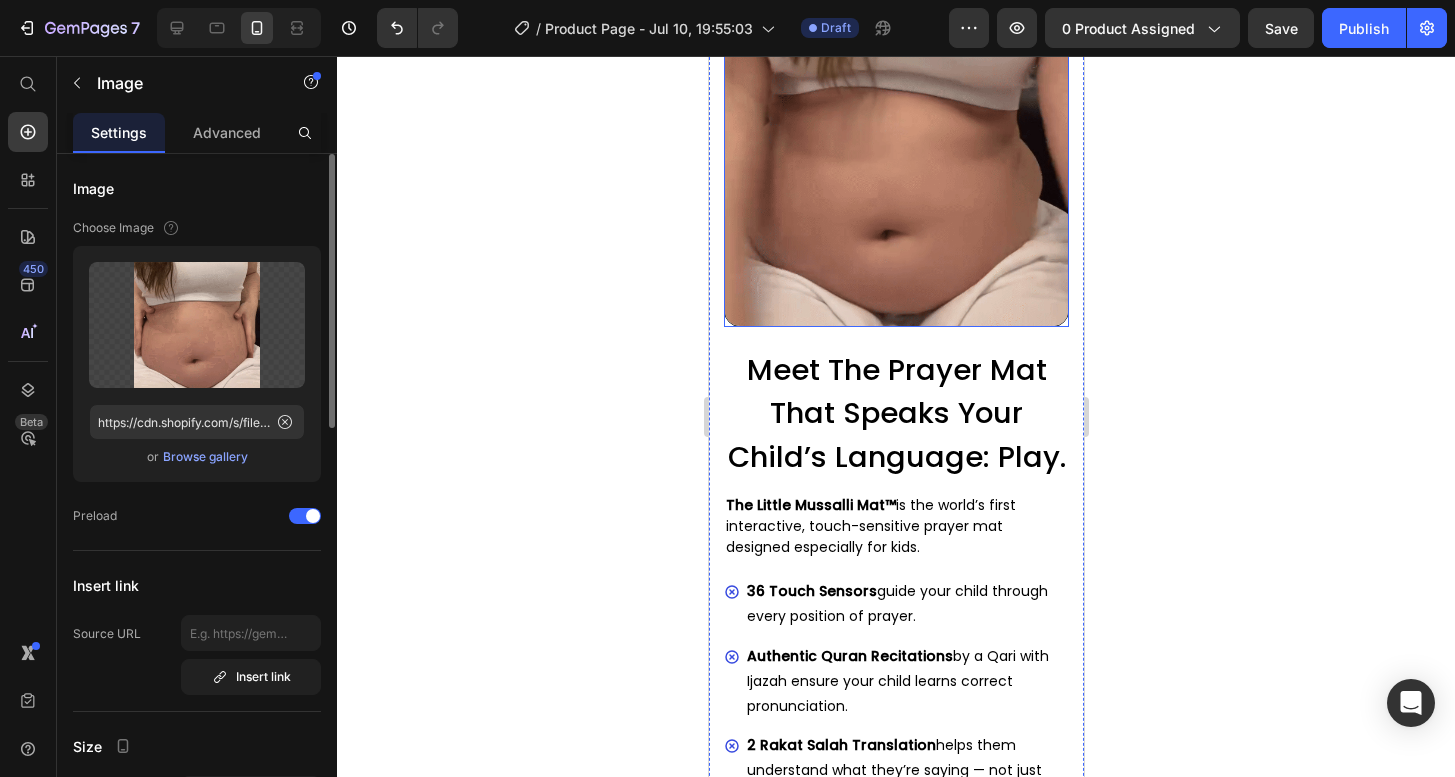click at bounding box center (895, 154) 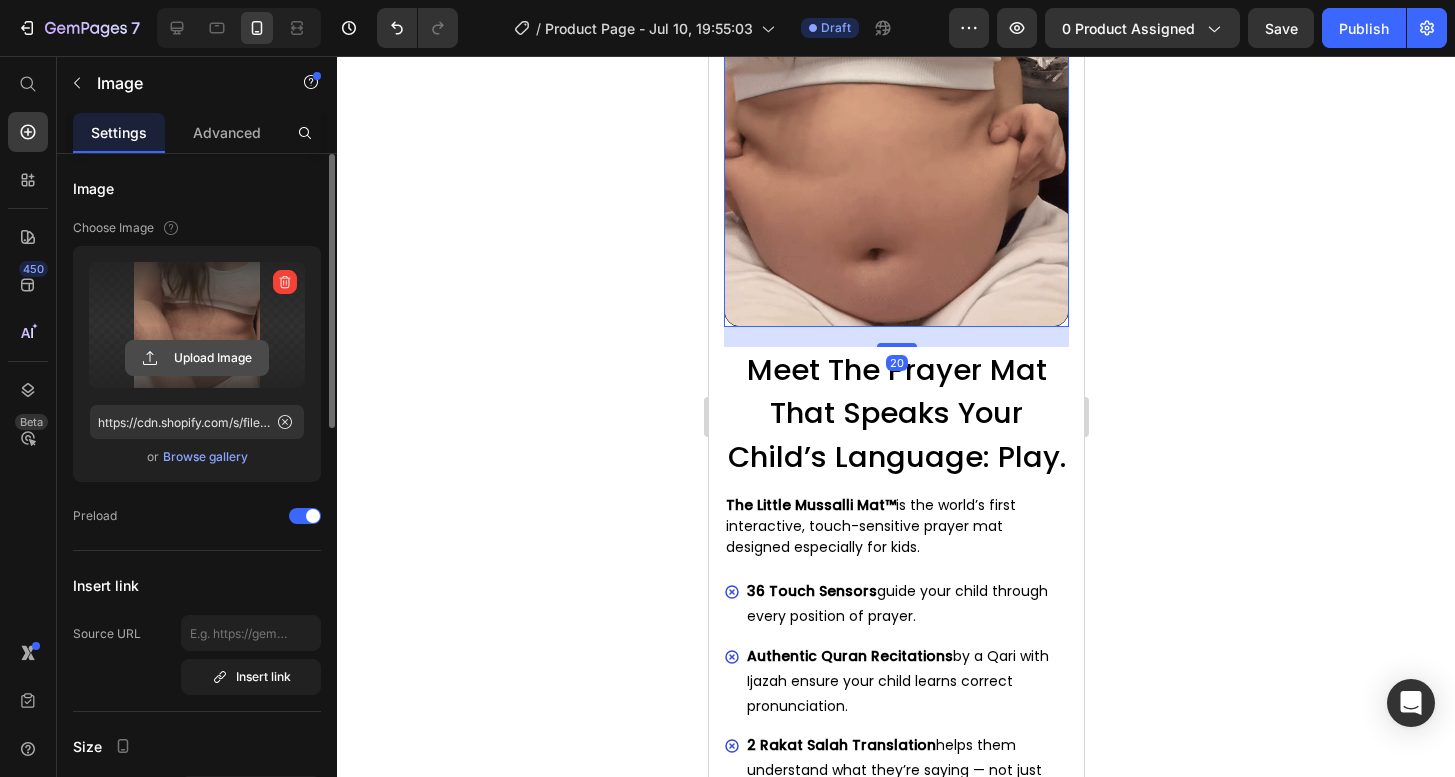 click 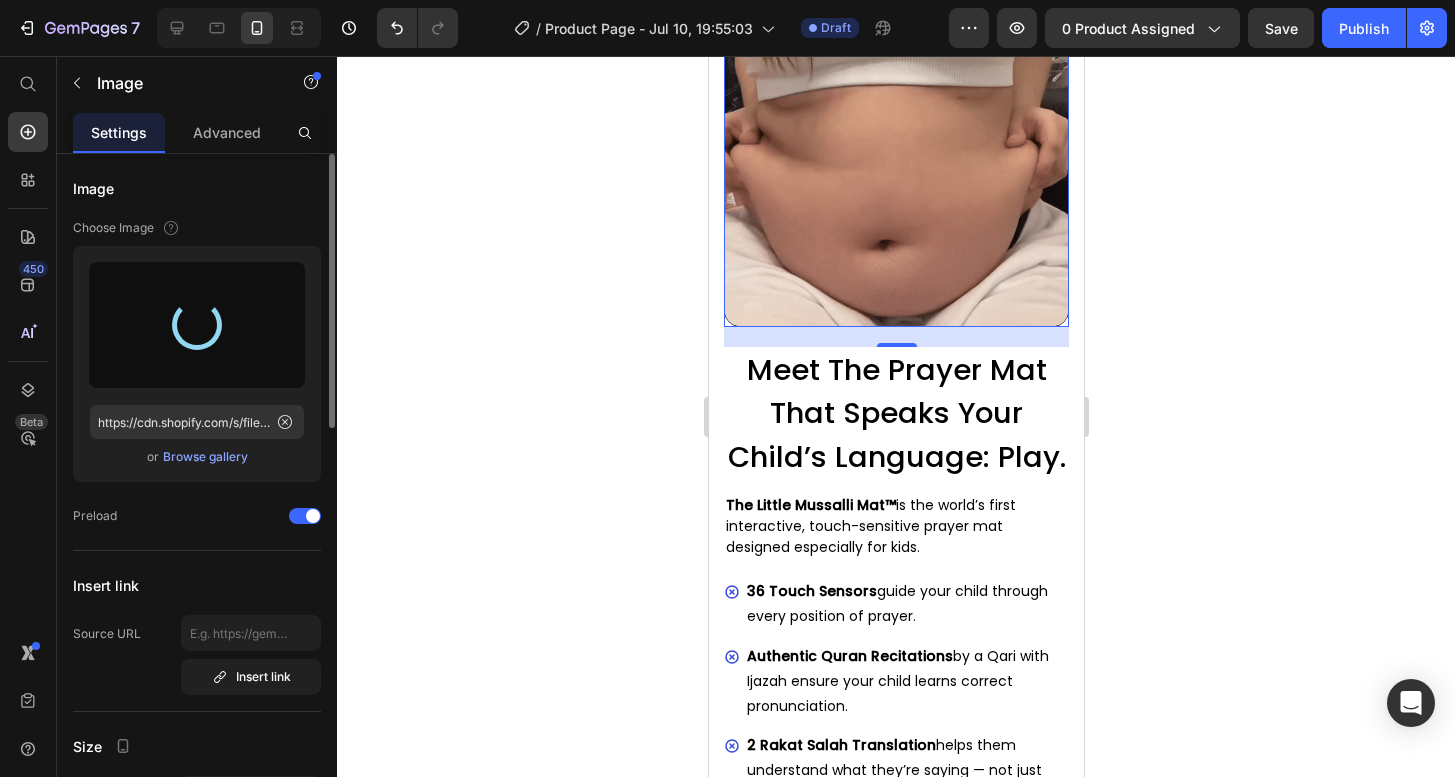 type on "https://cdn.shopify.com/s/files/1/0720/9566/2334/files/gempages_572756576549471456-25c9fd18-49fd-4d9e-8a93-a08c88c4eb87.png" 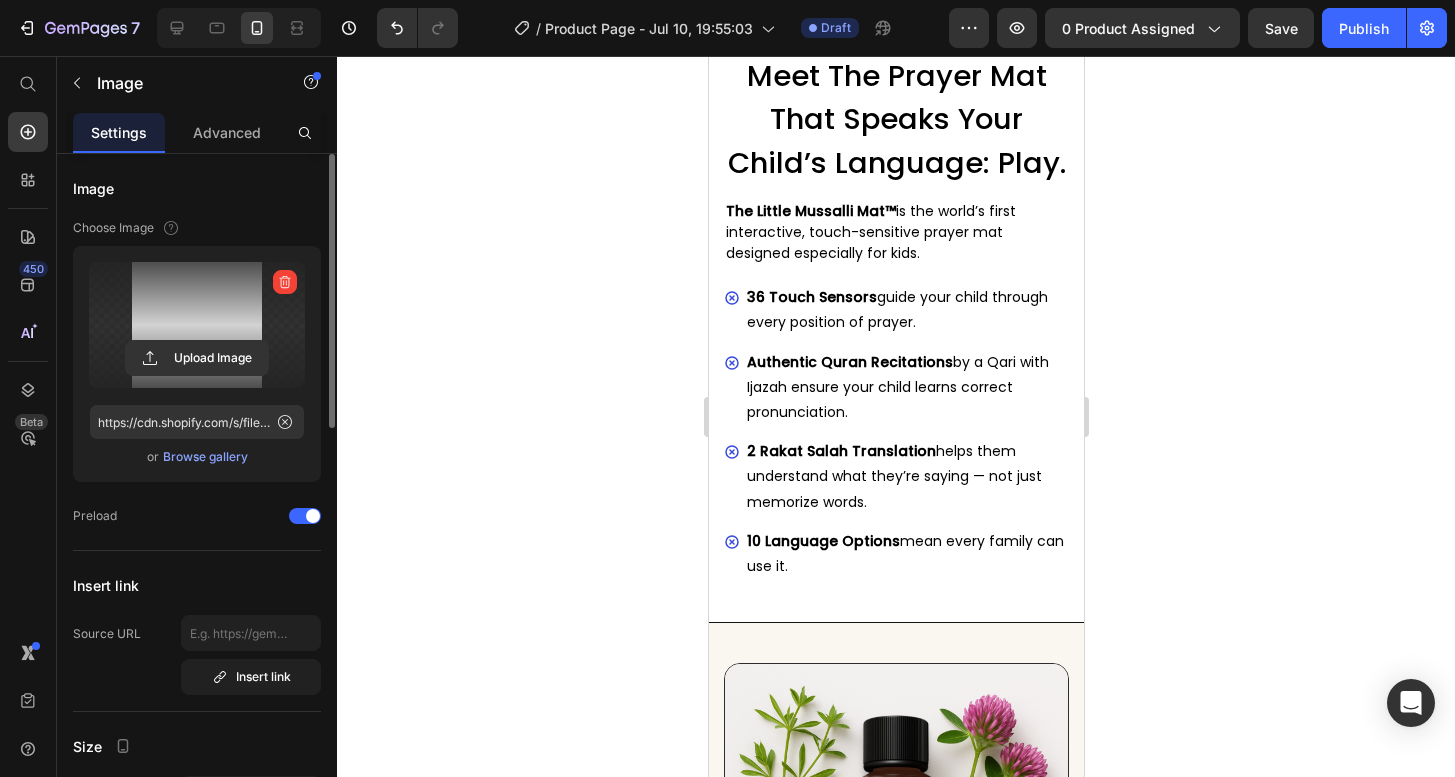 scroll, scrollTop: 3833, scrollLeft: 0, axis: vertical 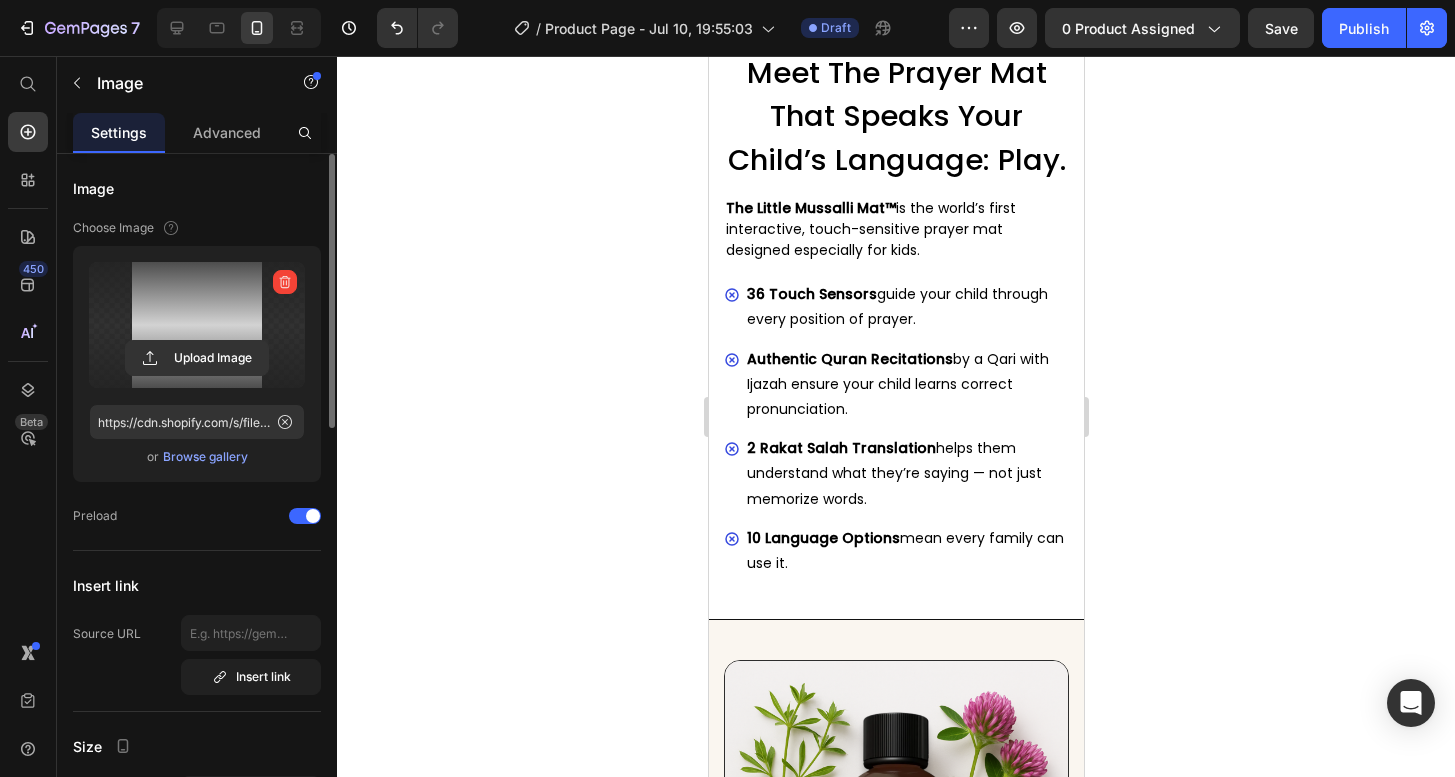 click 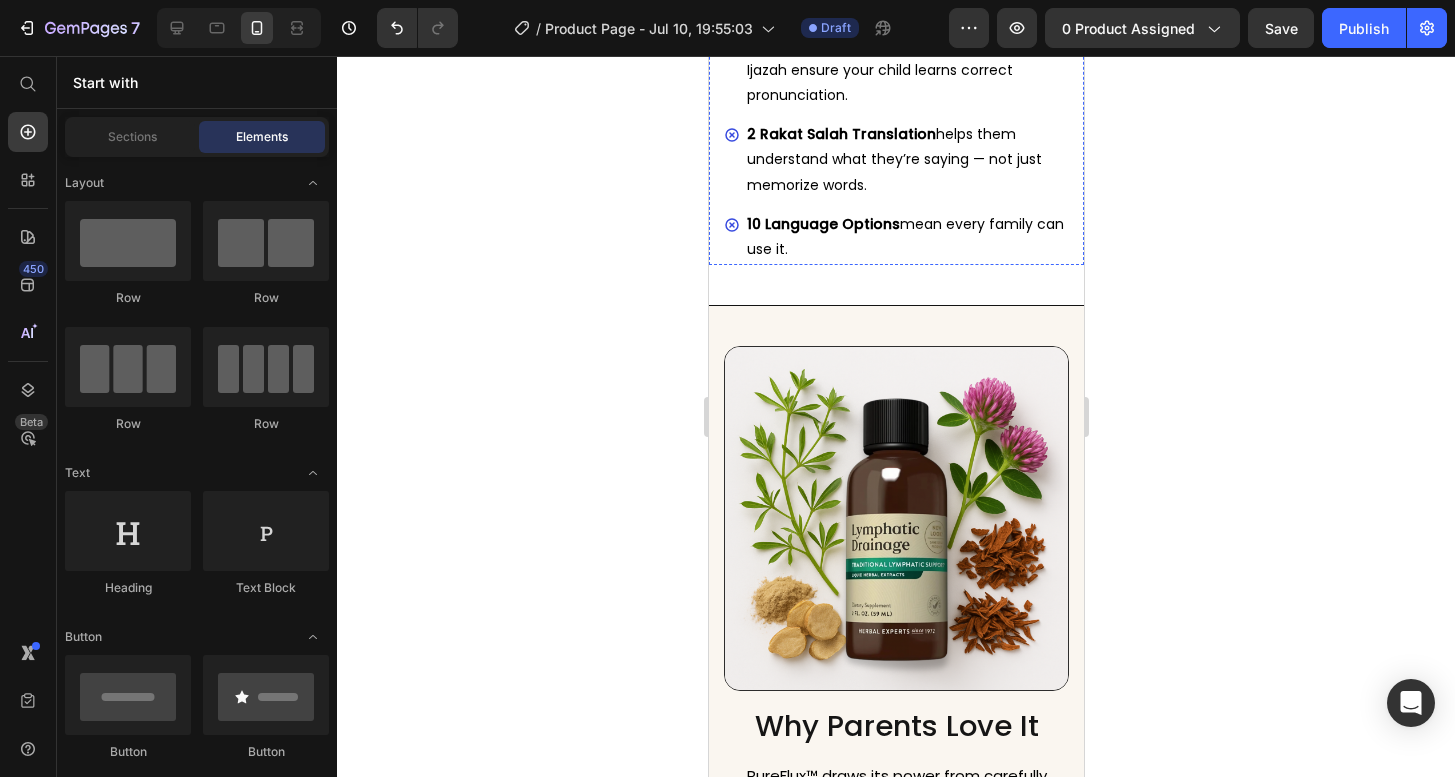 scroll, scrollTop: 4367, scrollLeft: 0, axis: vertical 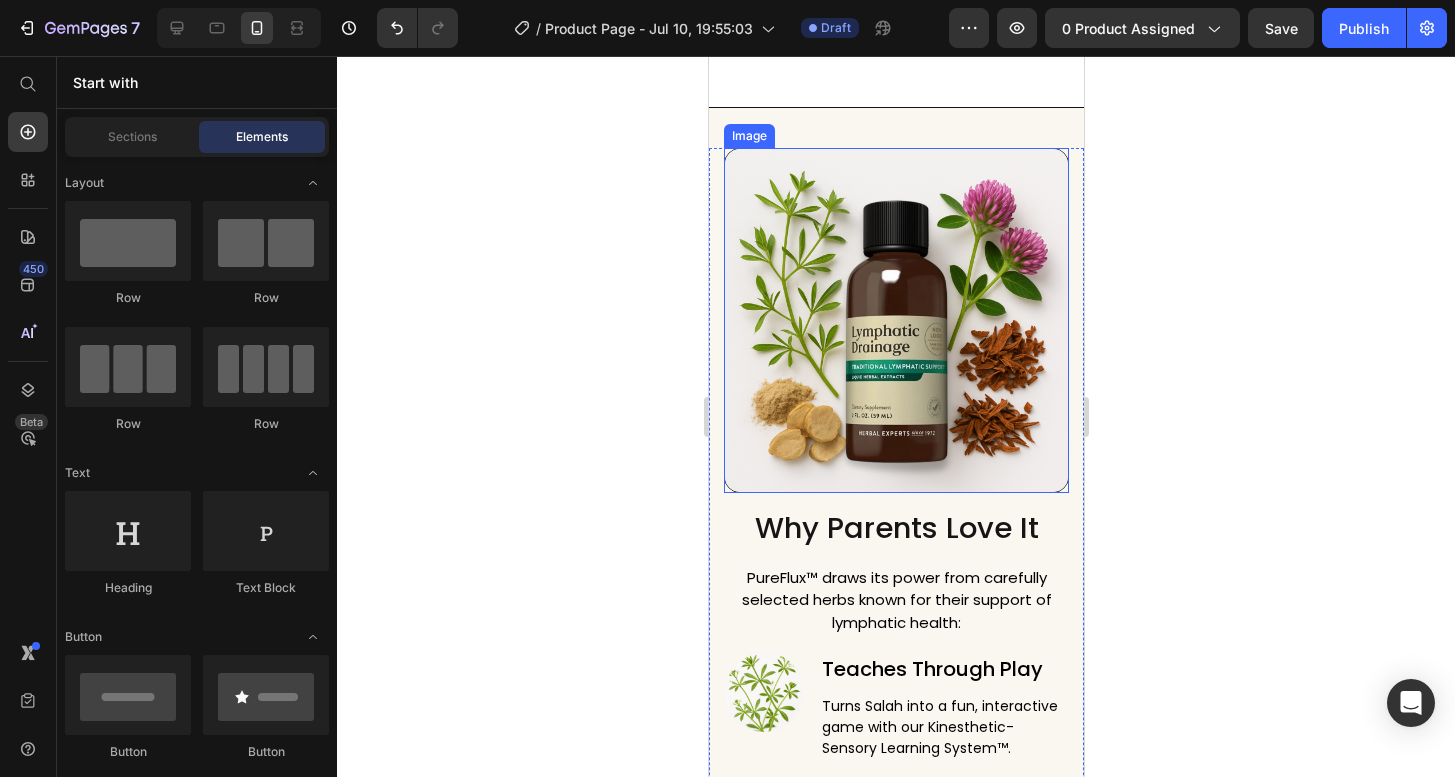 click at bounding box center [895, 320] 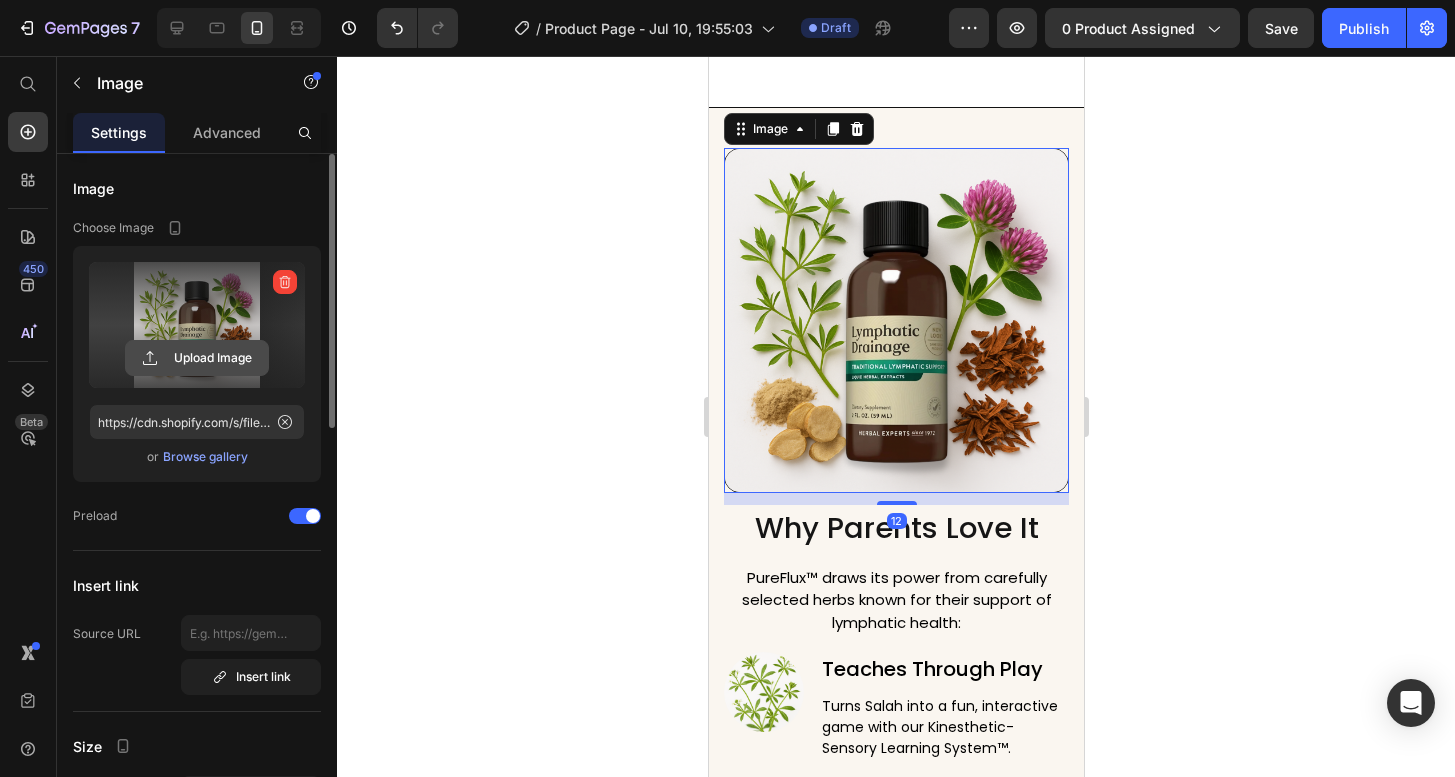 click 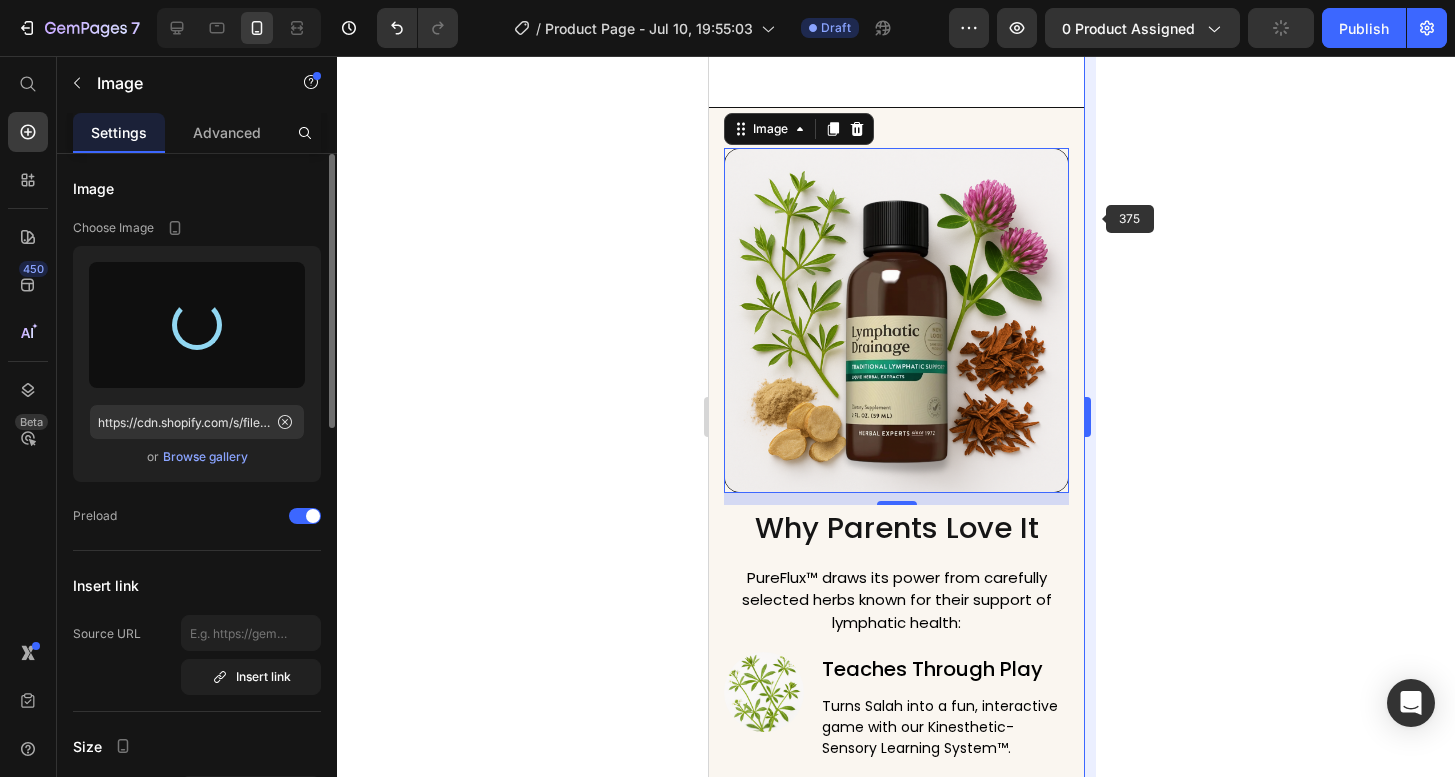 type on "https://cdn.shopify.com/s/files/1/0720/9566/2334/files/gempages_572756576549471456-25c9fd18-49fd-4d9e-8a93-a08c88c4eb87.png" 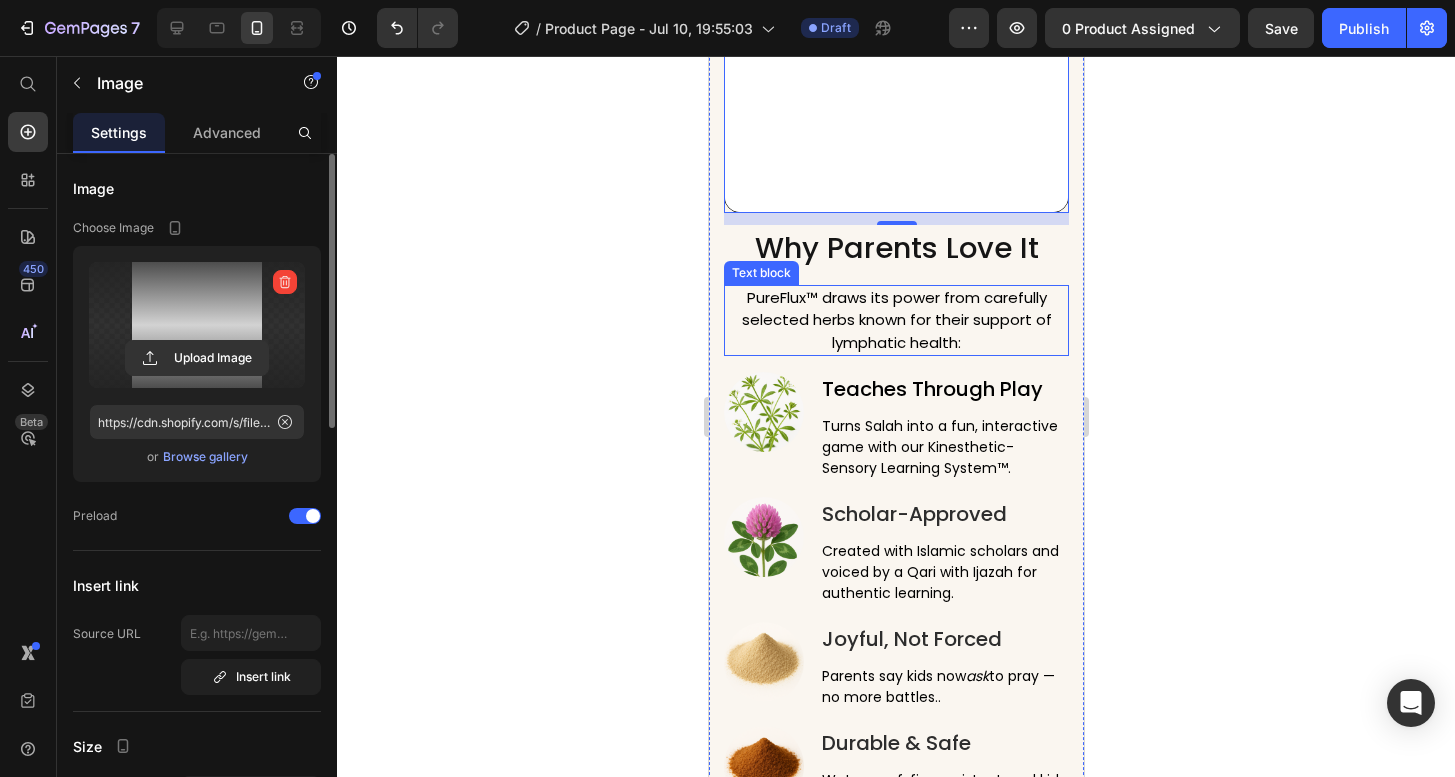 scroll, scrollTop: 4588, scrollLeft: 0, axis: vertical 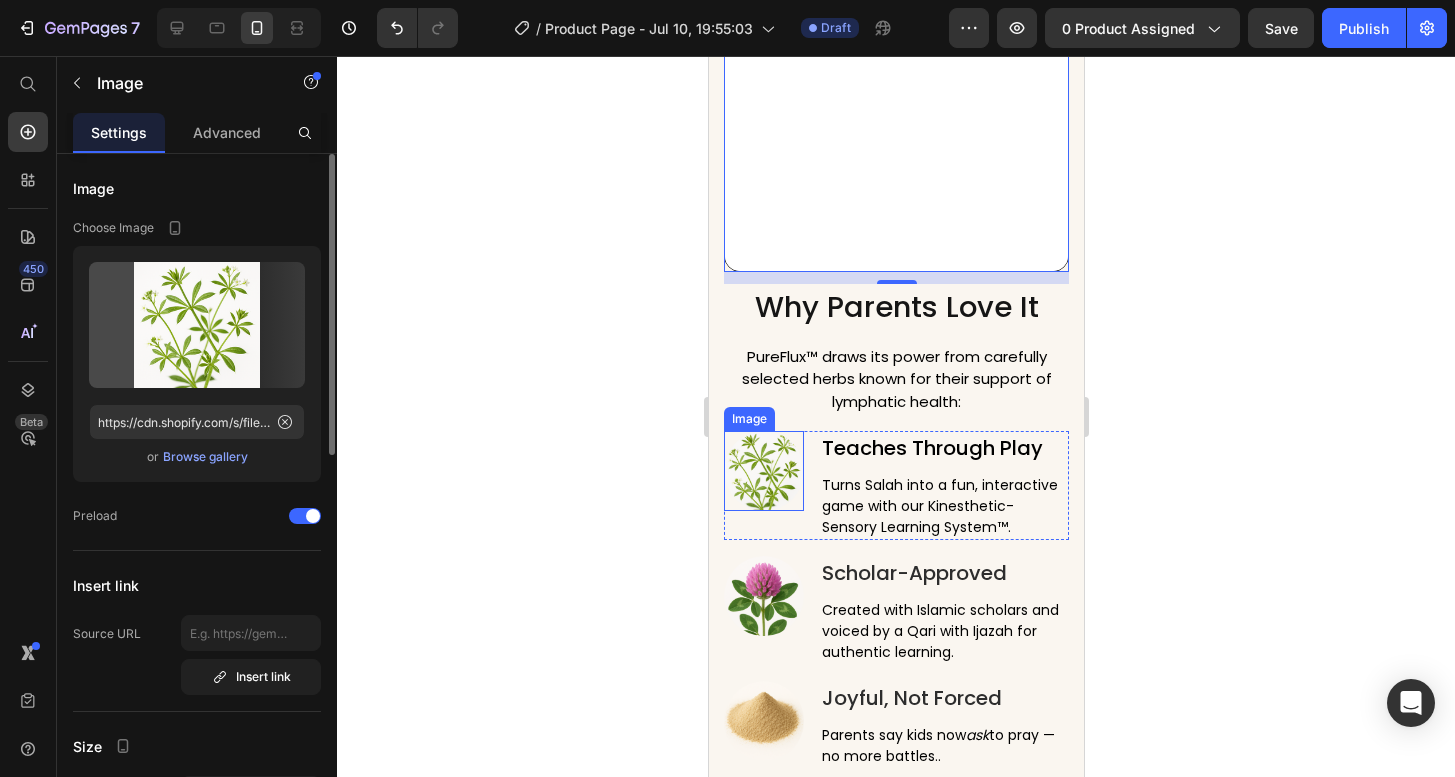 click at bounding box center (763, 471) 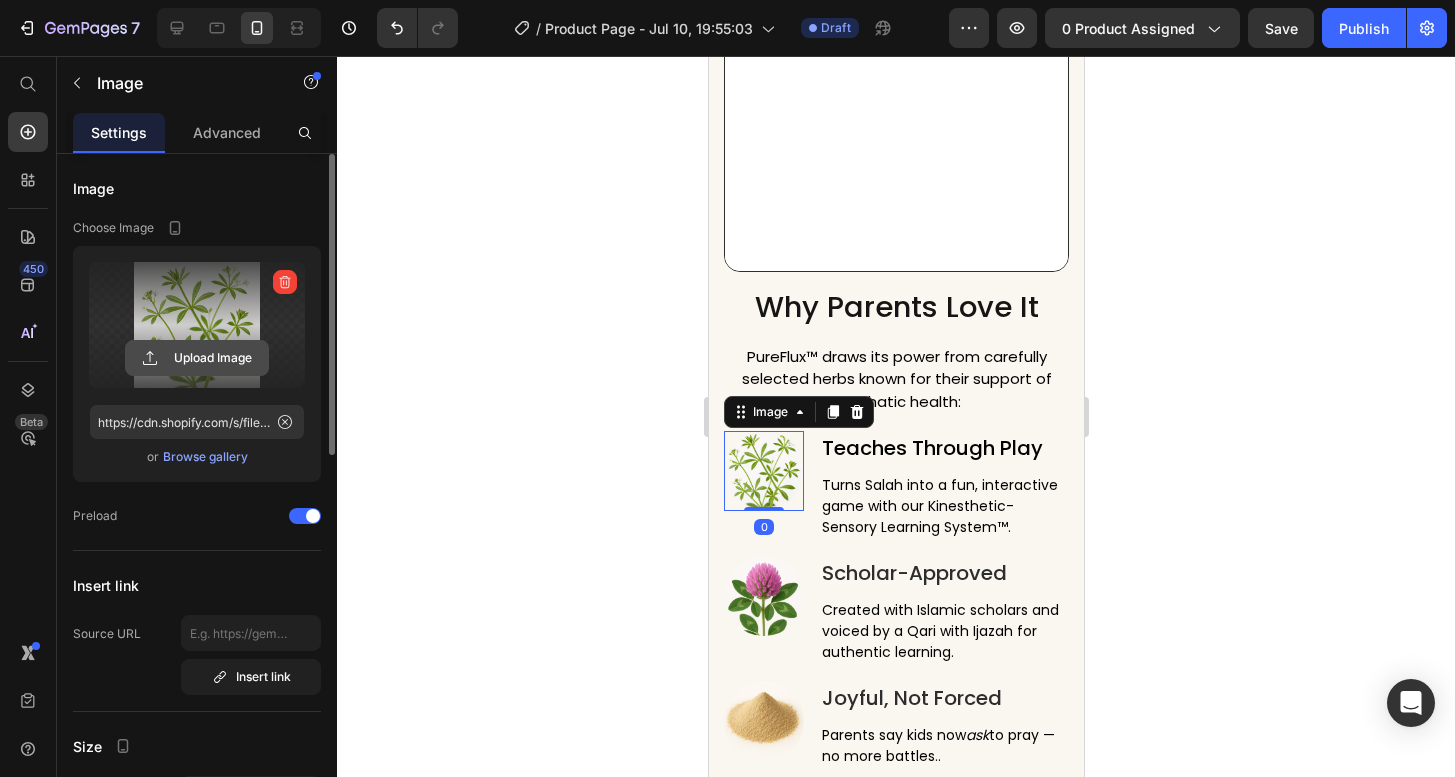 click 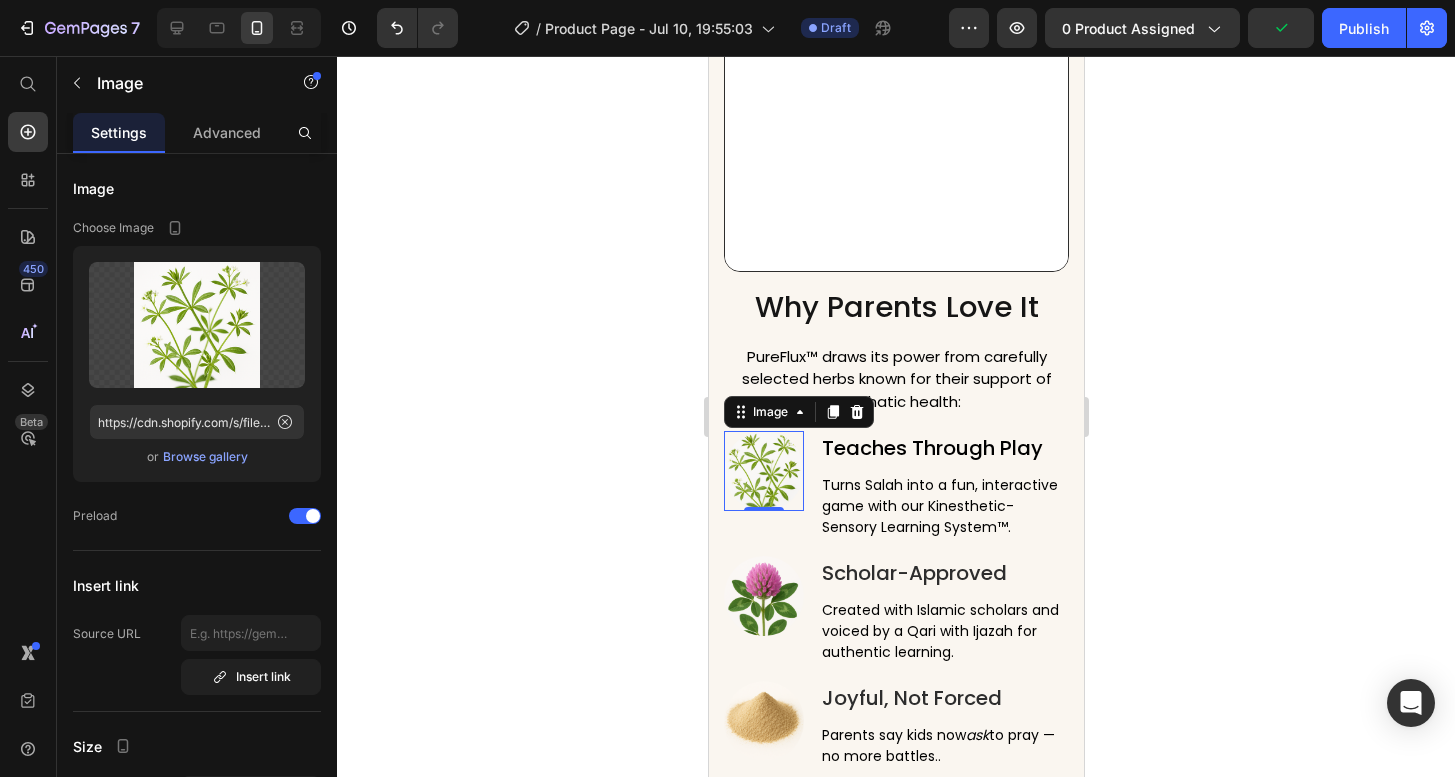 type on "https://cdn.shopify.com/s/files/1/0720/9566/2334/files/gempages_572756576549471456-25c9fd18-49fd-4d9e-8a93-a08c88c4eb87.png" 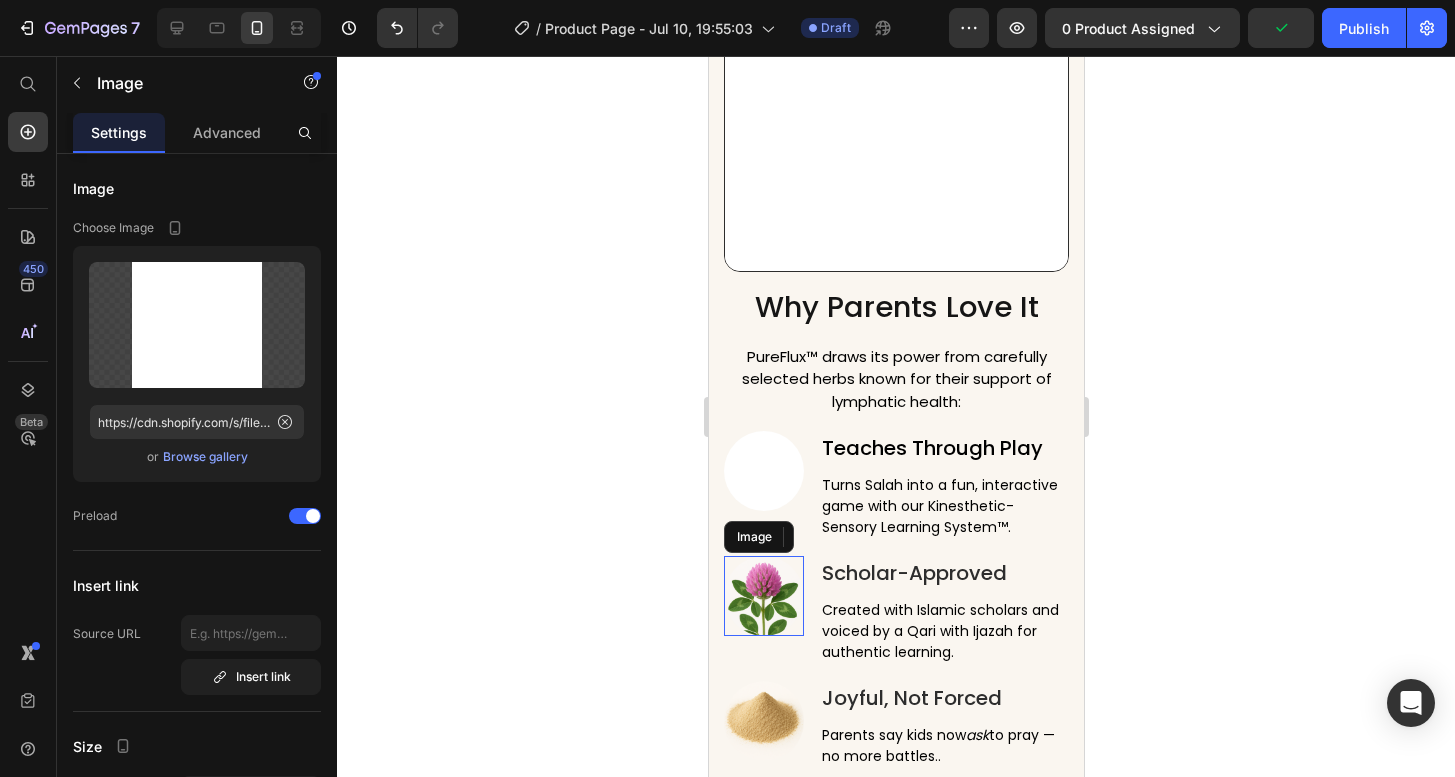 click at bounding box center [763, 596] 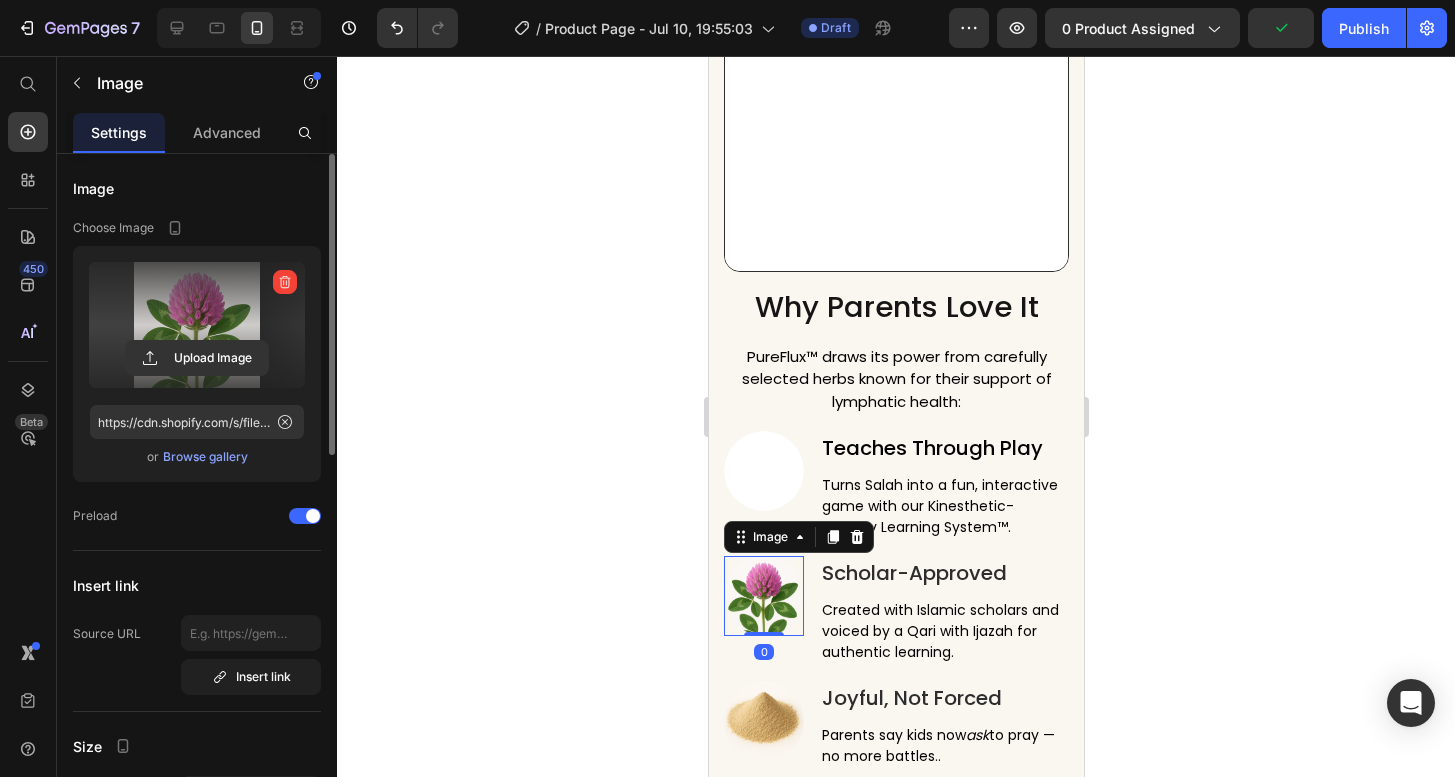 click on "Upload Image" at bounding box center (197, 358) 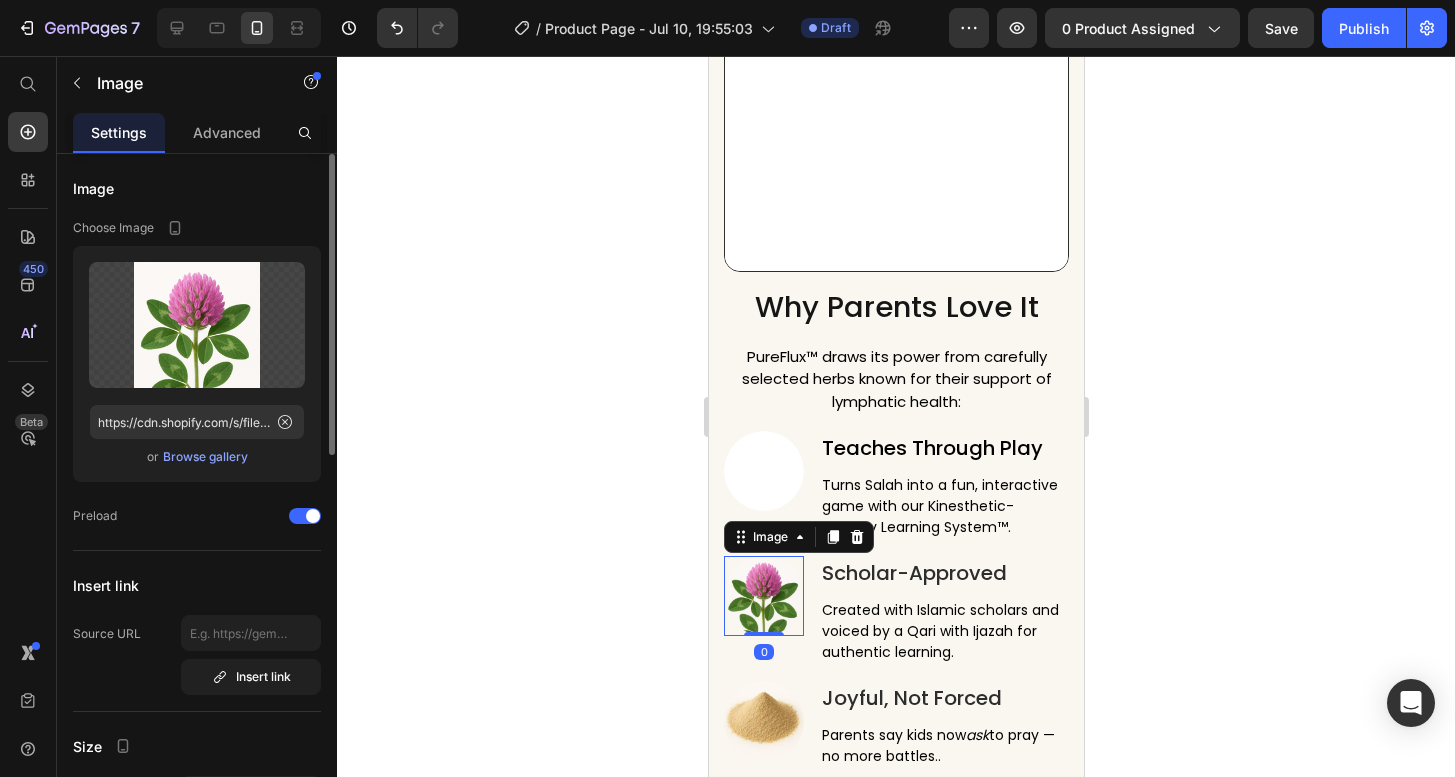 click on "Upload Image https://cdn.shopify.com/s/files/1/0720/9566/2334/files/gempages_572756576549471456-dc754121-1359-4322-b486-a08253d0b416.png  or   Browse gallery" at bounding box center (197, 364) 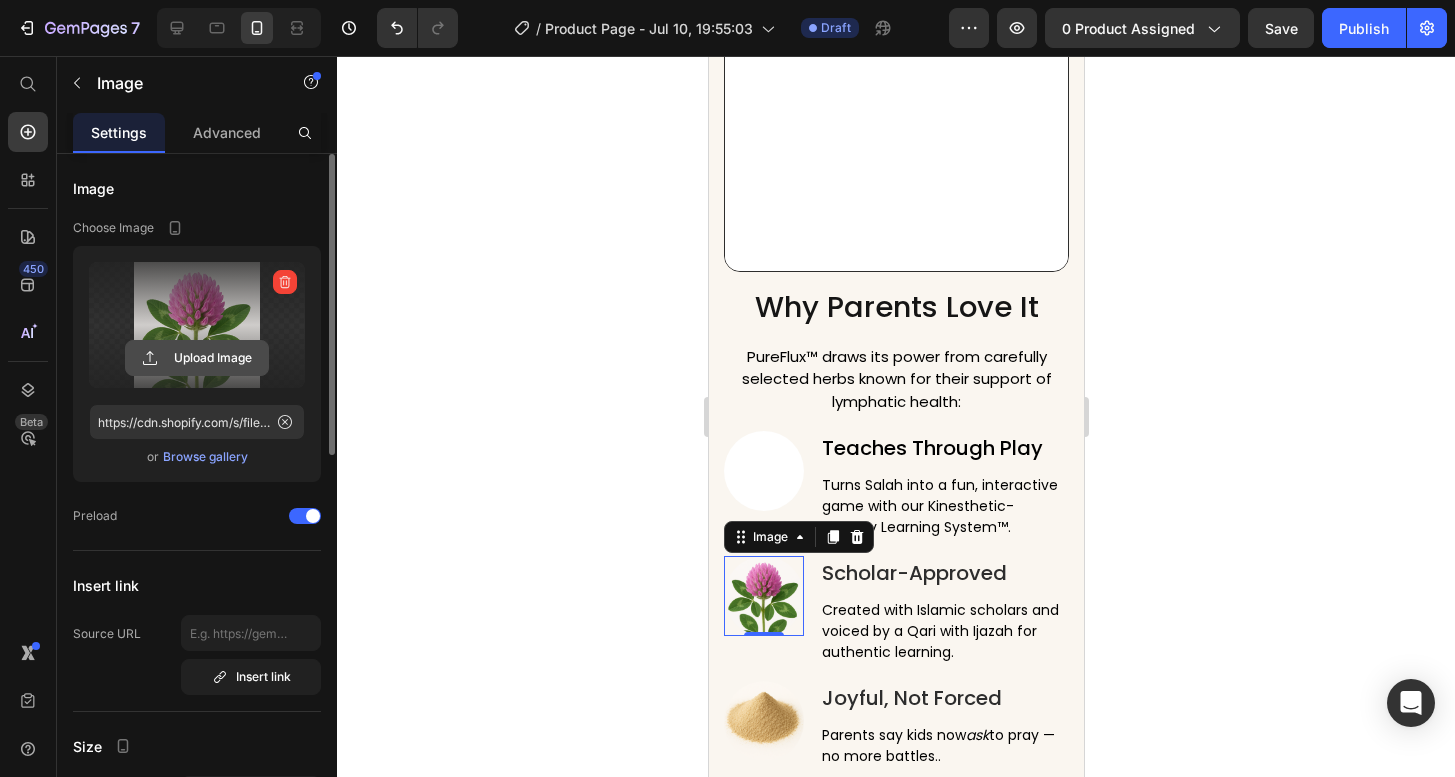 click 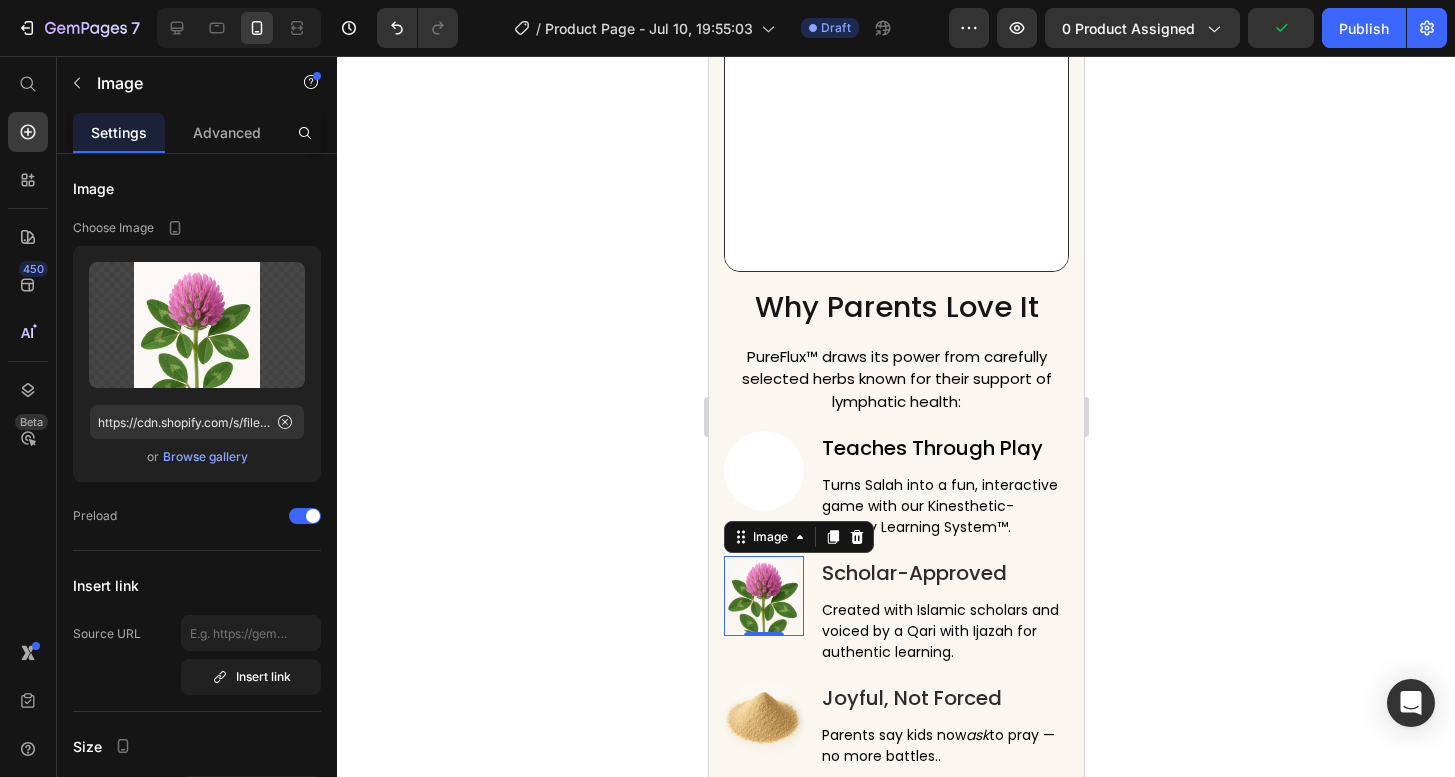 type on "https://cdn.shopify.com/s/files/1/0720/9566/2334/files/gempages_572756576549471456-25c9fd18-49fd-4d9e-8a93-a08c88c4eb87.png" 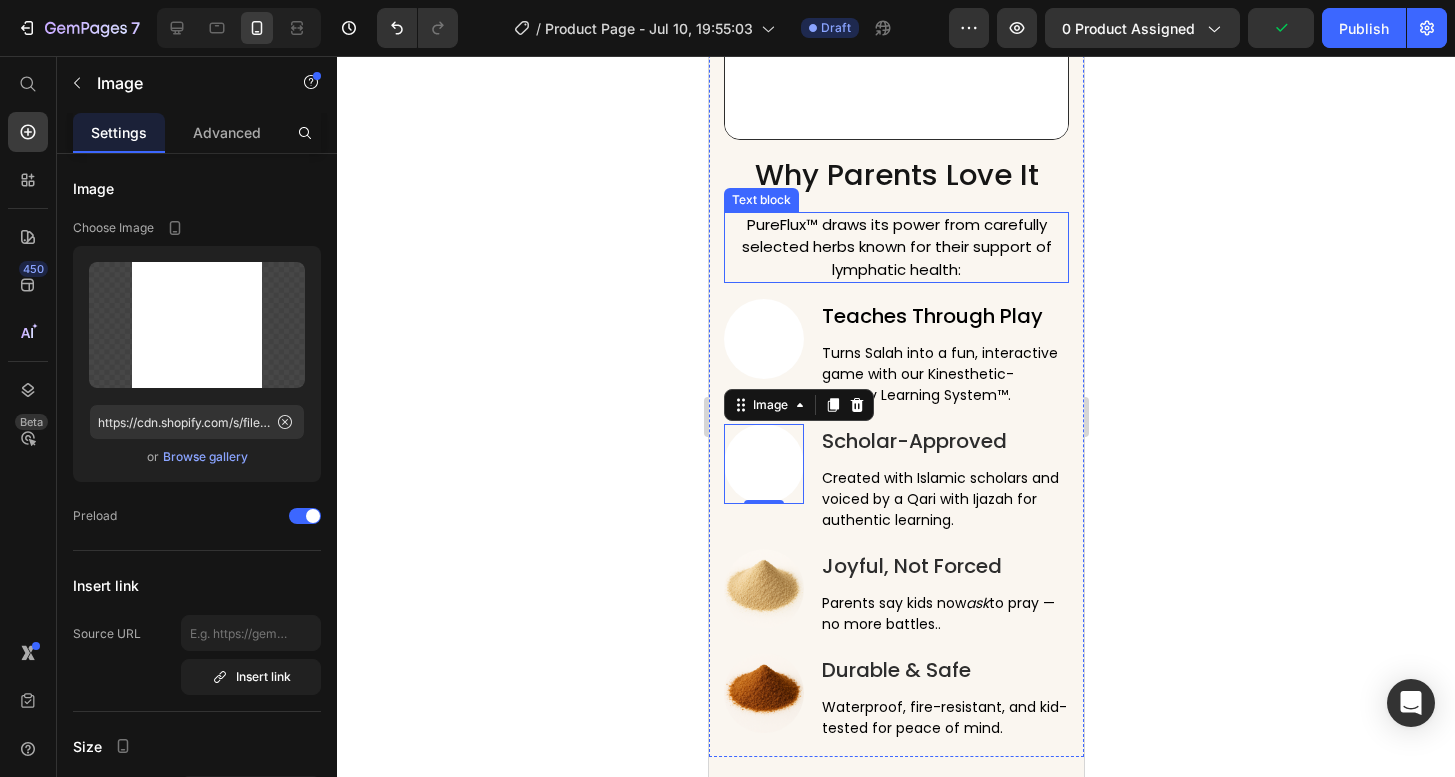 scroll, scrollTop: 4768, scrollLeft: 0, axis: vertical 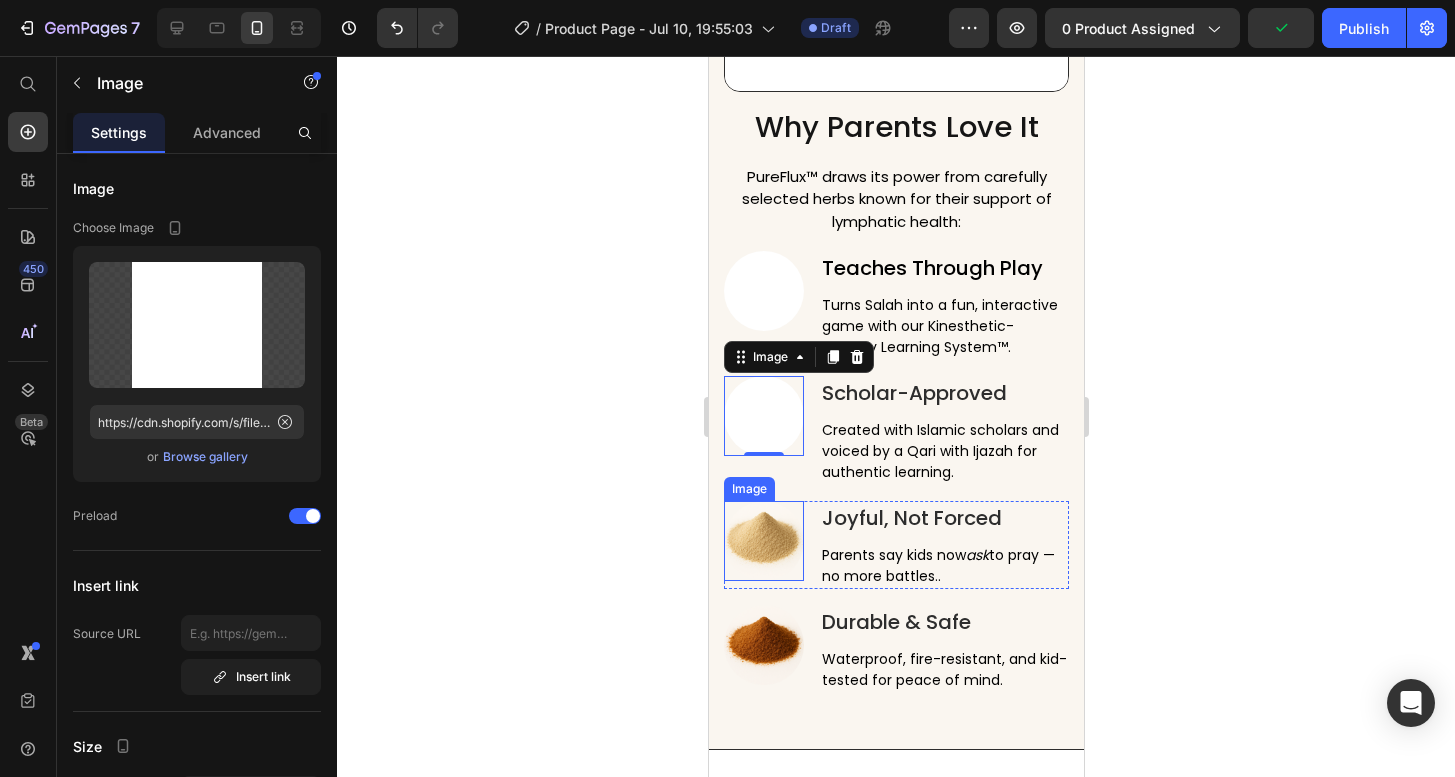 click at bounding box center (763, 541) 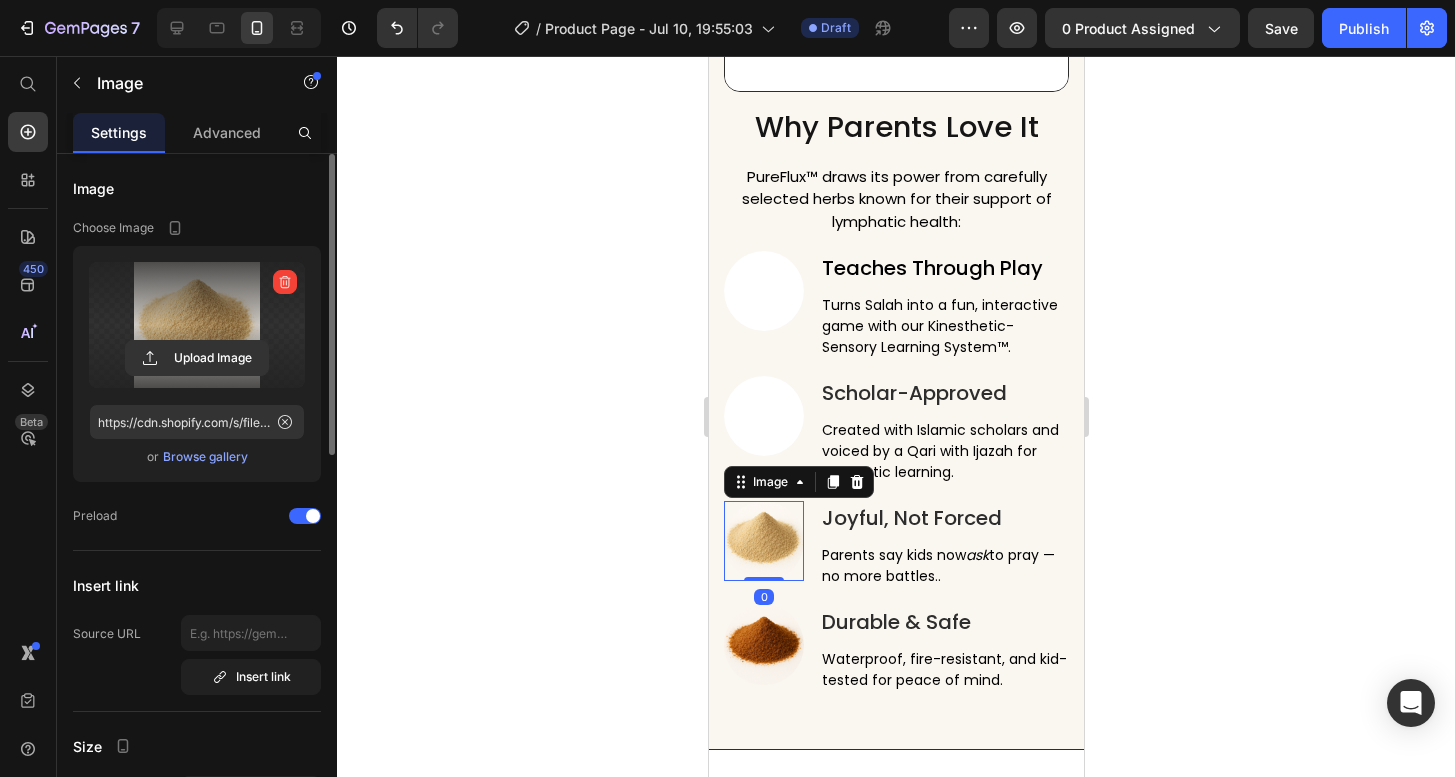 click at bounding box center [197, 325] 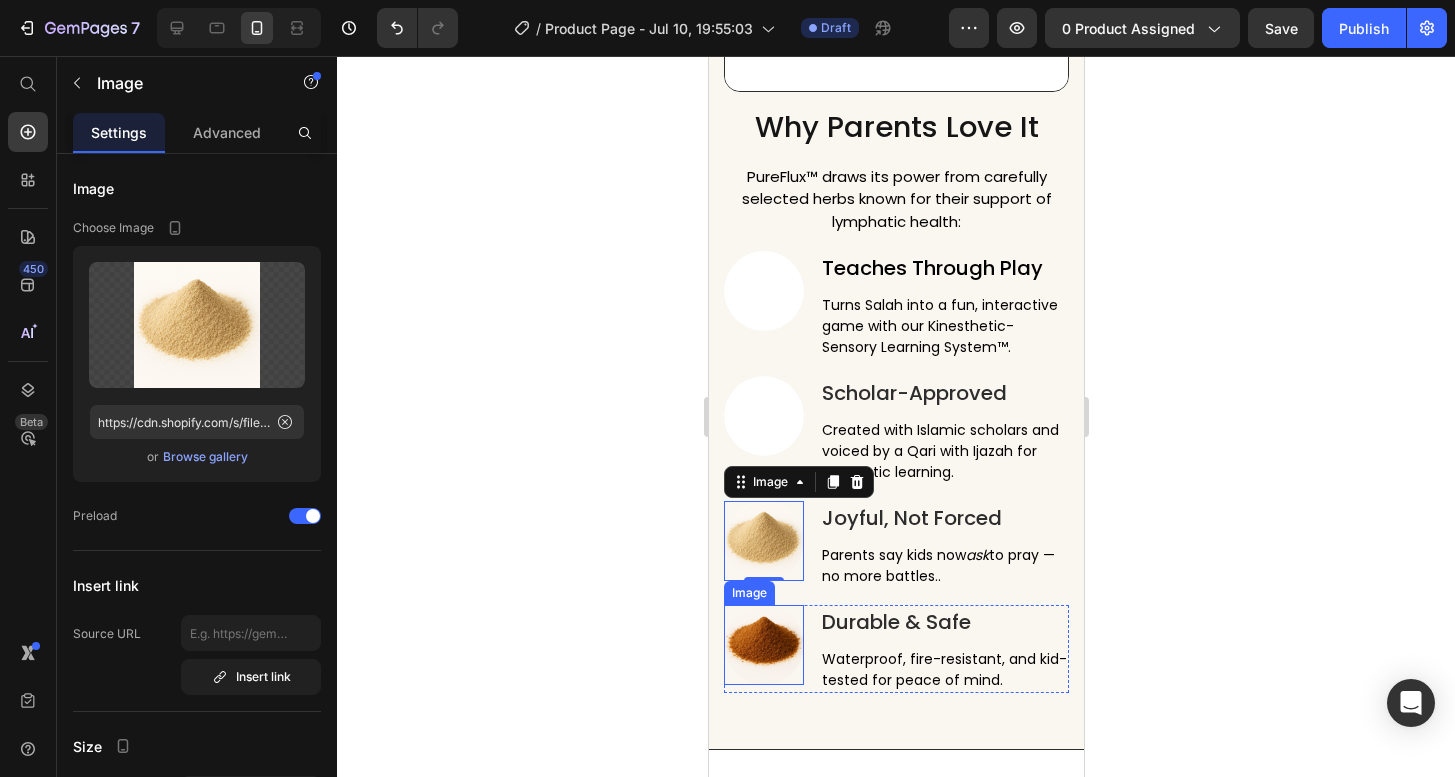 type on "https://cdn.shopify.com/s/files/1/0720/9566/2334/files/gempages_572756576549471456-25c9fd18-49fd-4d9e-8a93-a08c88c4eb87.png" 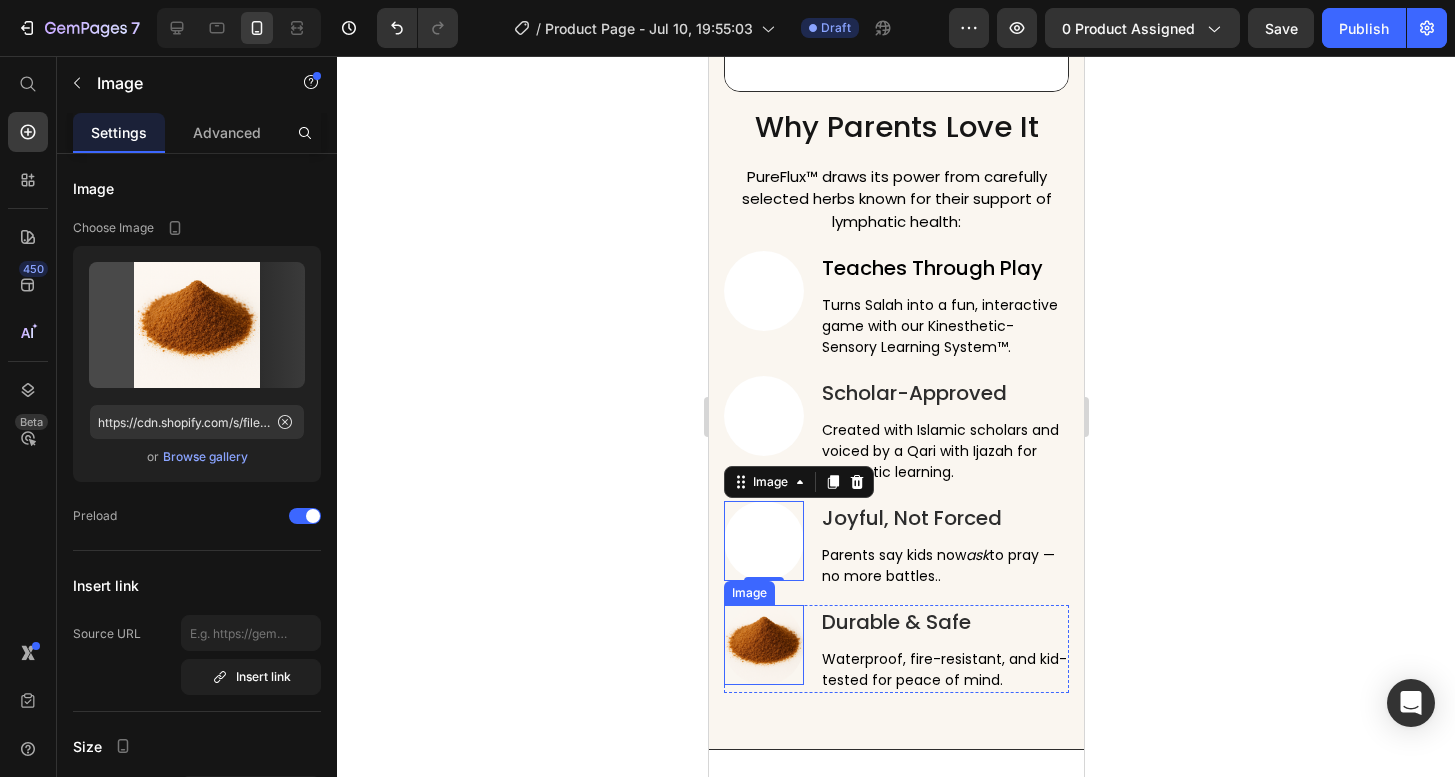click at bounding box center [763, 645] 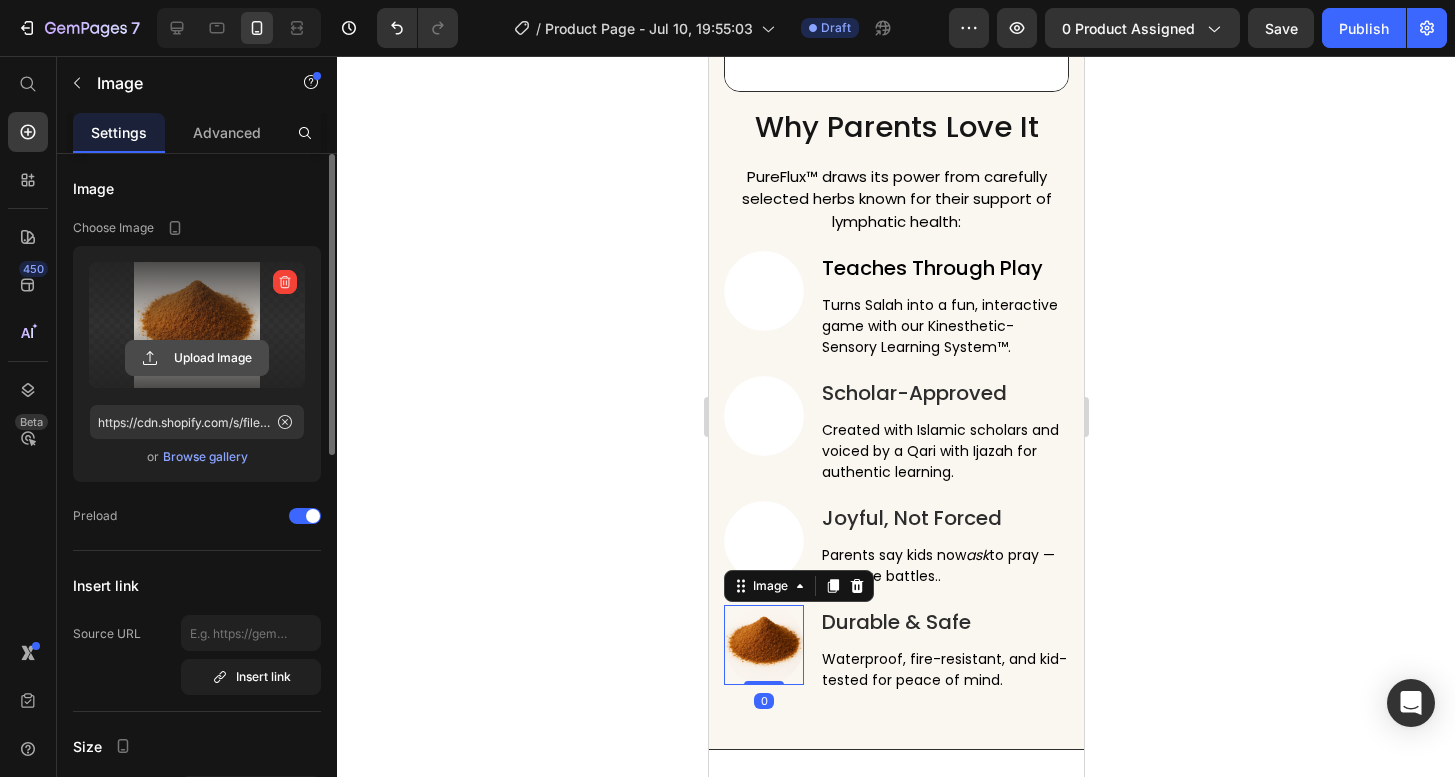click on "Upload Image" at bounding box center (197, 358) 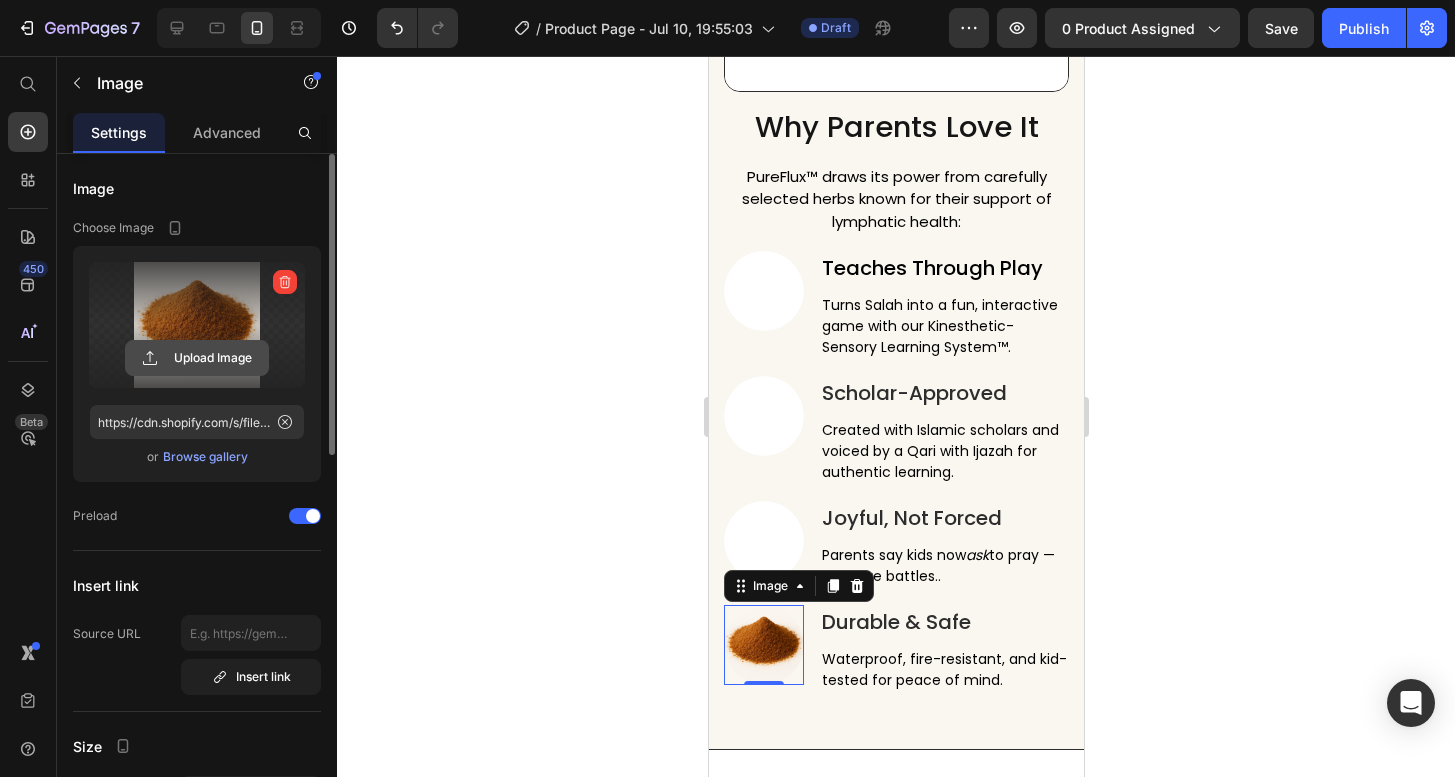 click 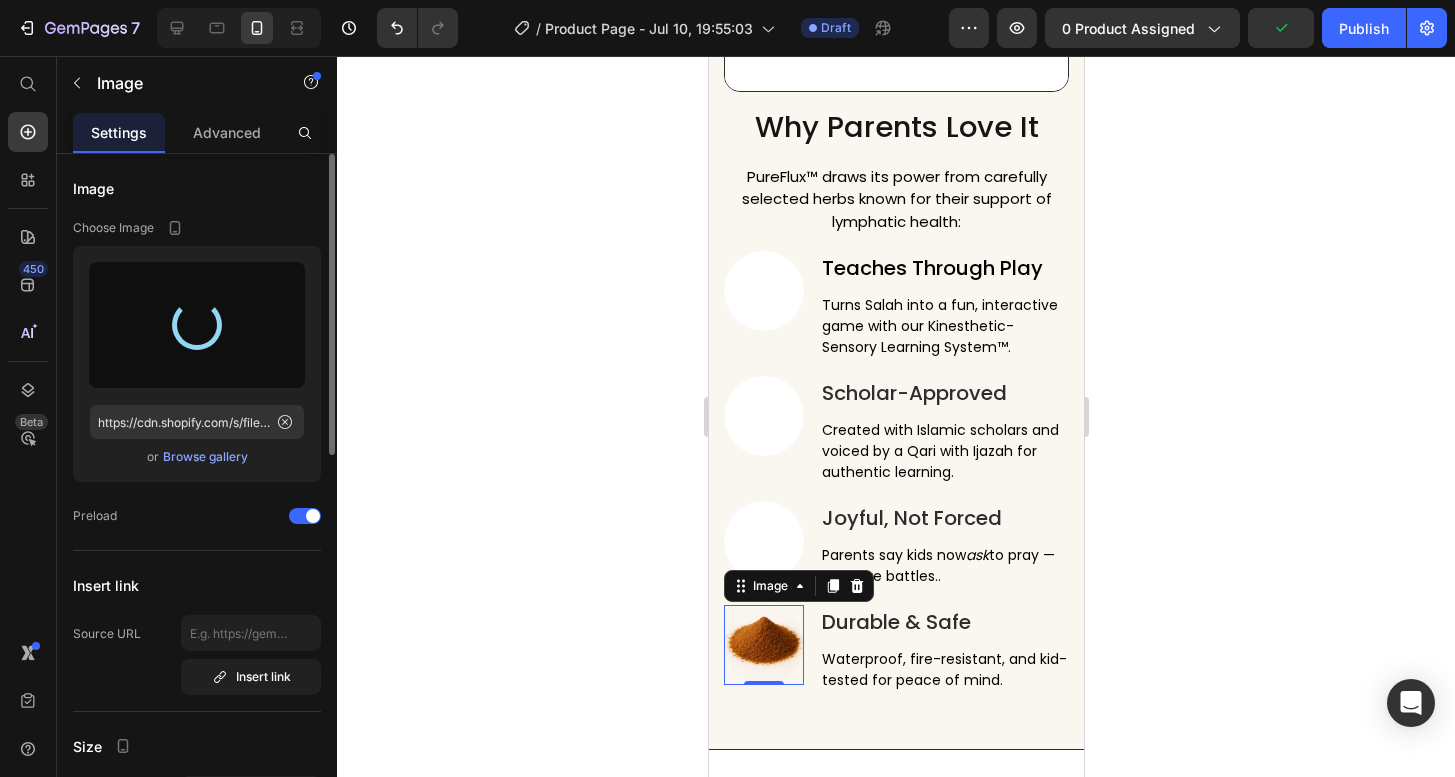 type on "https://cdn.shopify.com/s/files/1/0720/9566/2334/files/gempages_572756576549471456-25c9fd18-49fd-4d9e-8a93-a08c88c4eb87.png" 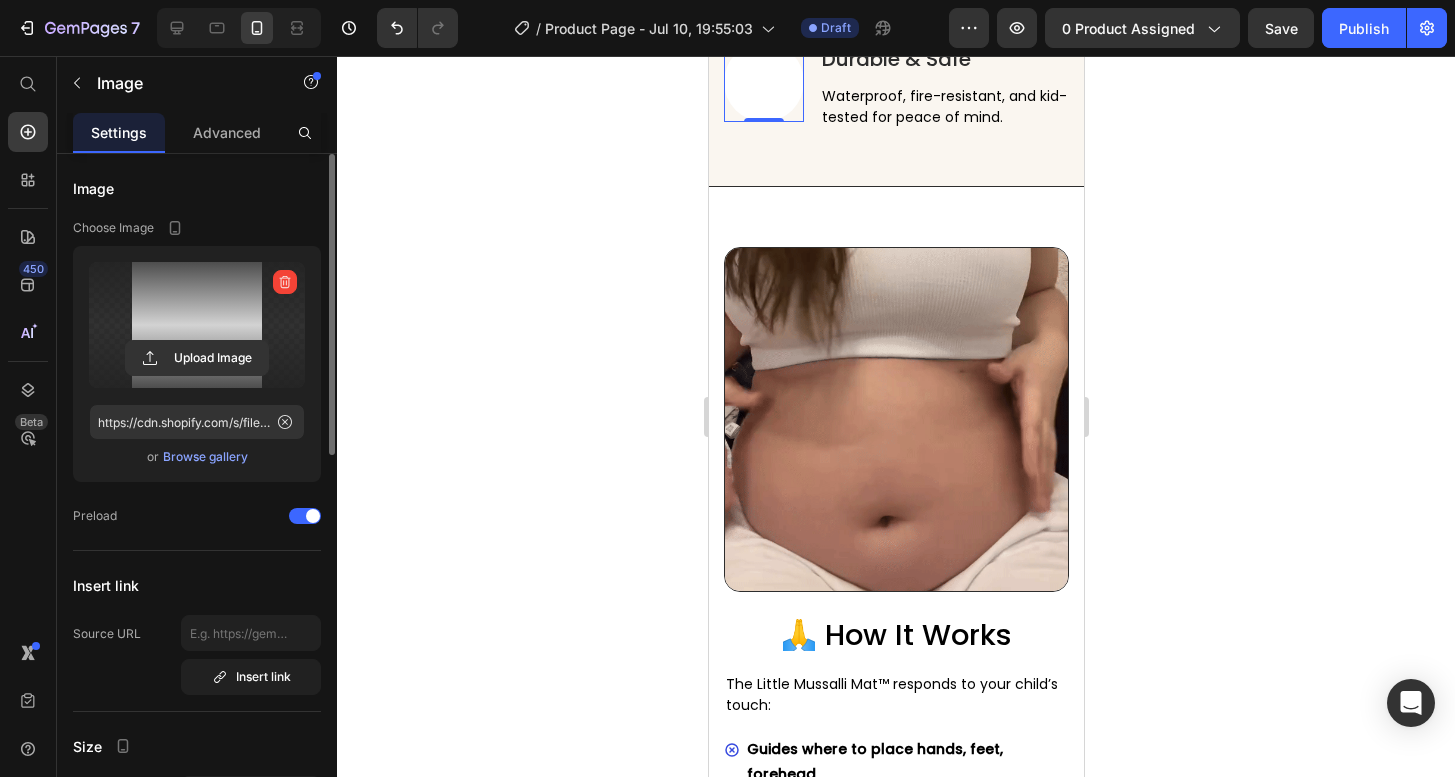 scroll, scrollTop: 5674, scrollLeft: 0, axis: vertical 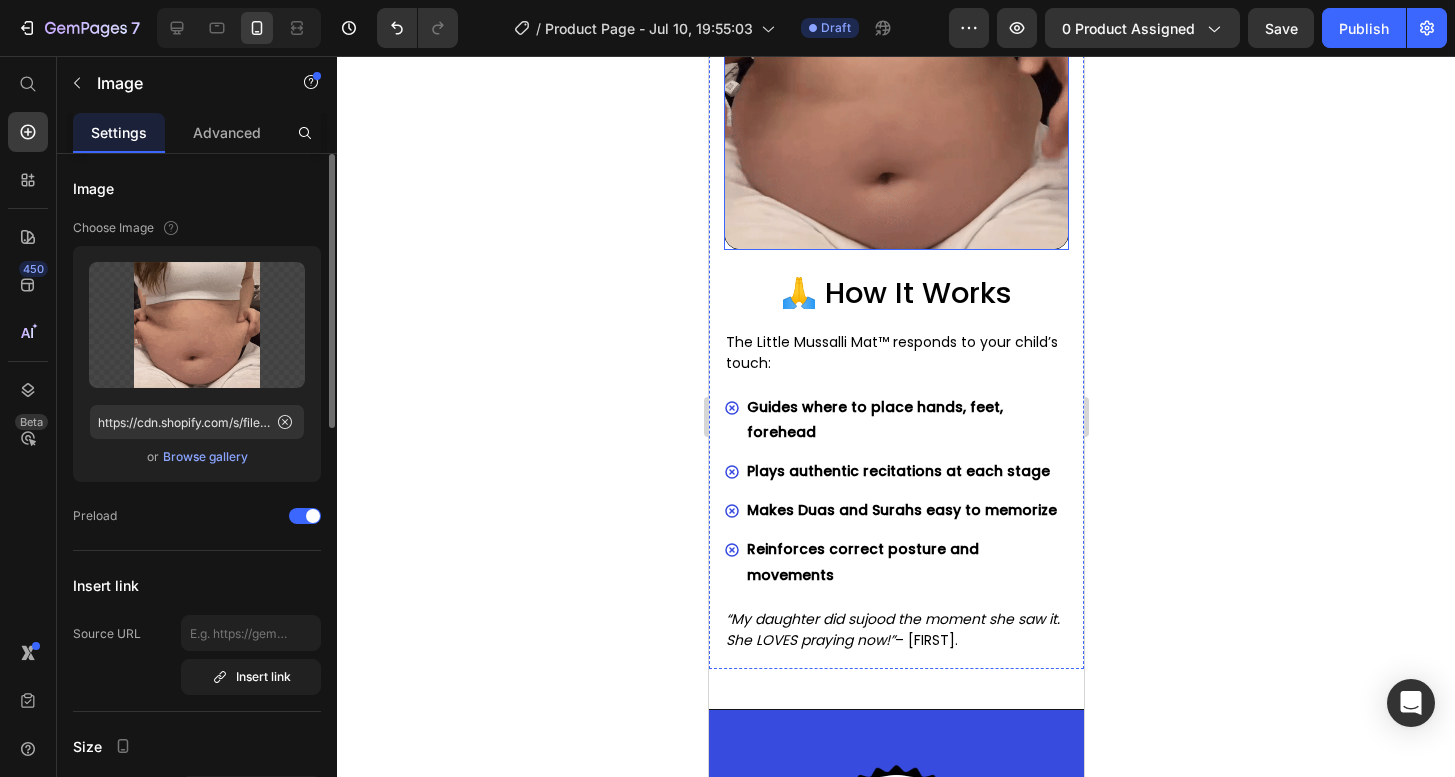 click at bounding box center [895, 77] 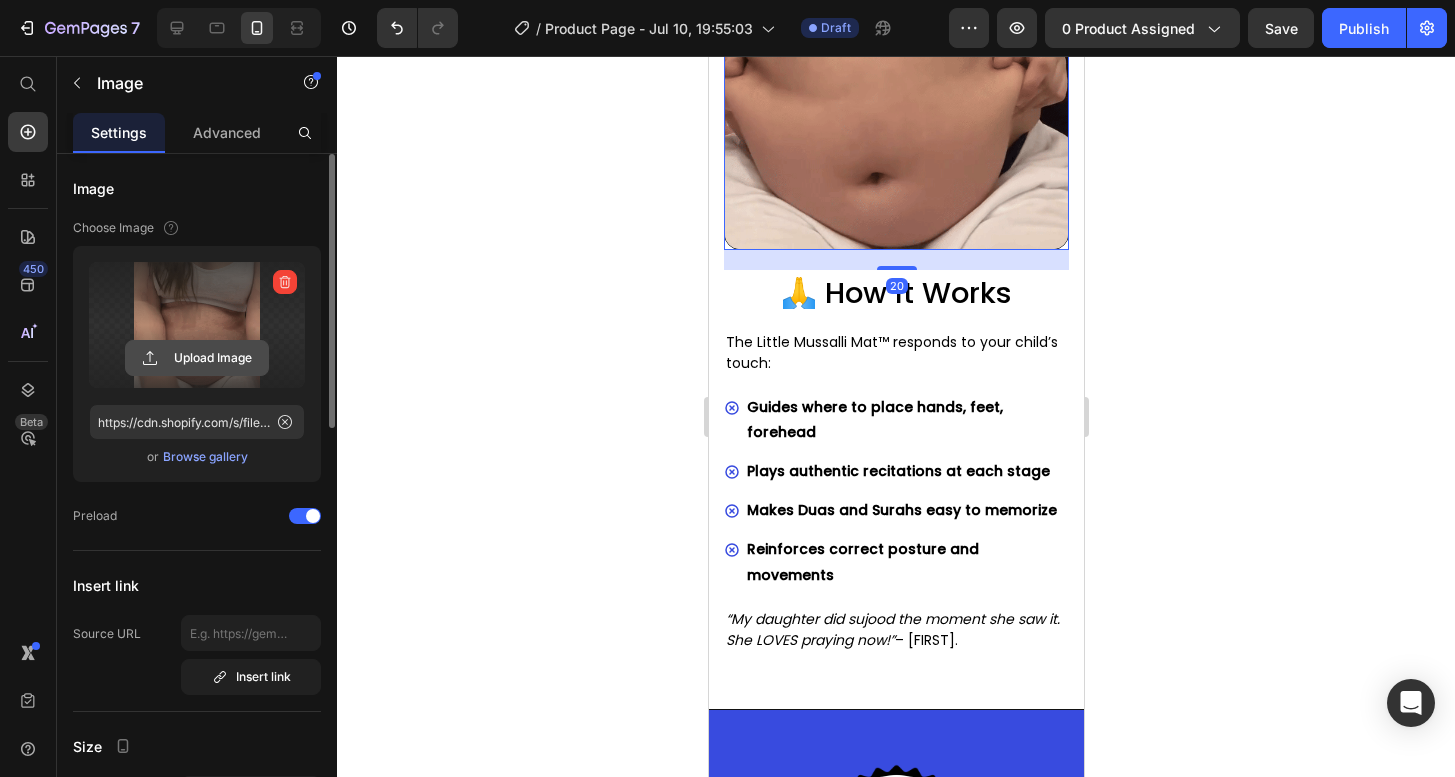 click 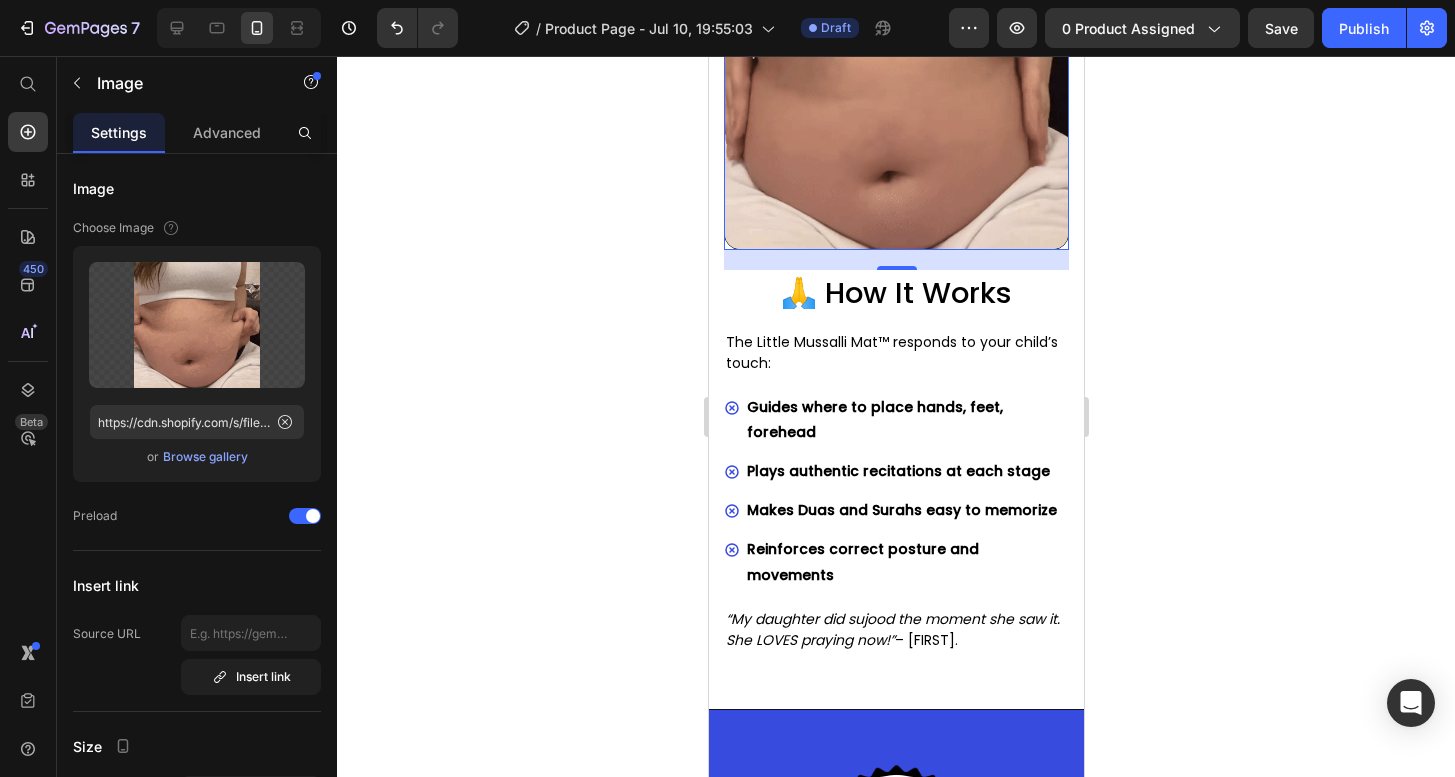 type on "https://cdn.shopify.com/s/files/1/0720/9566/2334/files/gempages_572756576549471456-25c9fd18-49fd-4d9e-8a93-a08c88c4eb87.png" 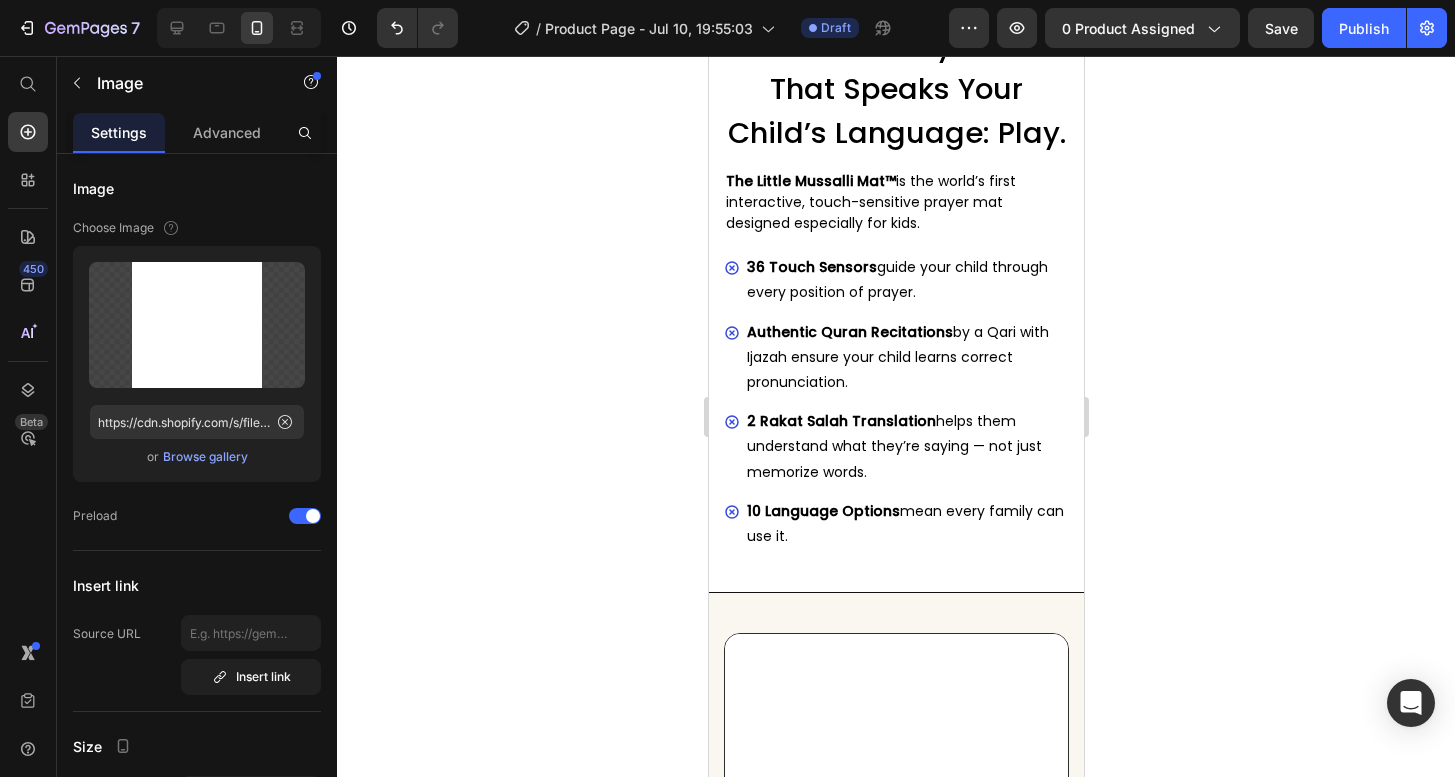 scroll, scrollTop: 3864, scrollLeft: 0, axis: vertical 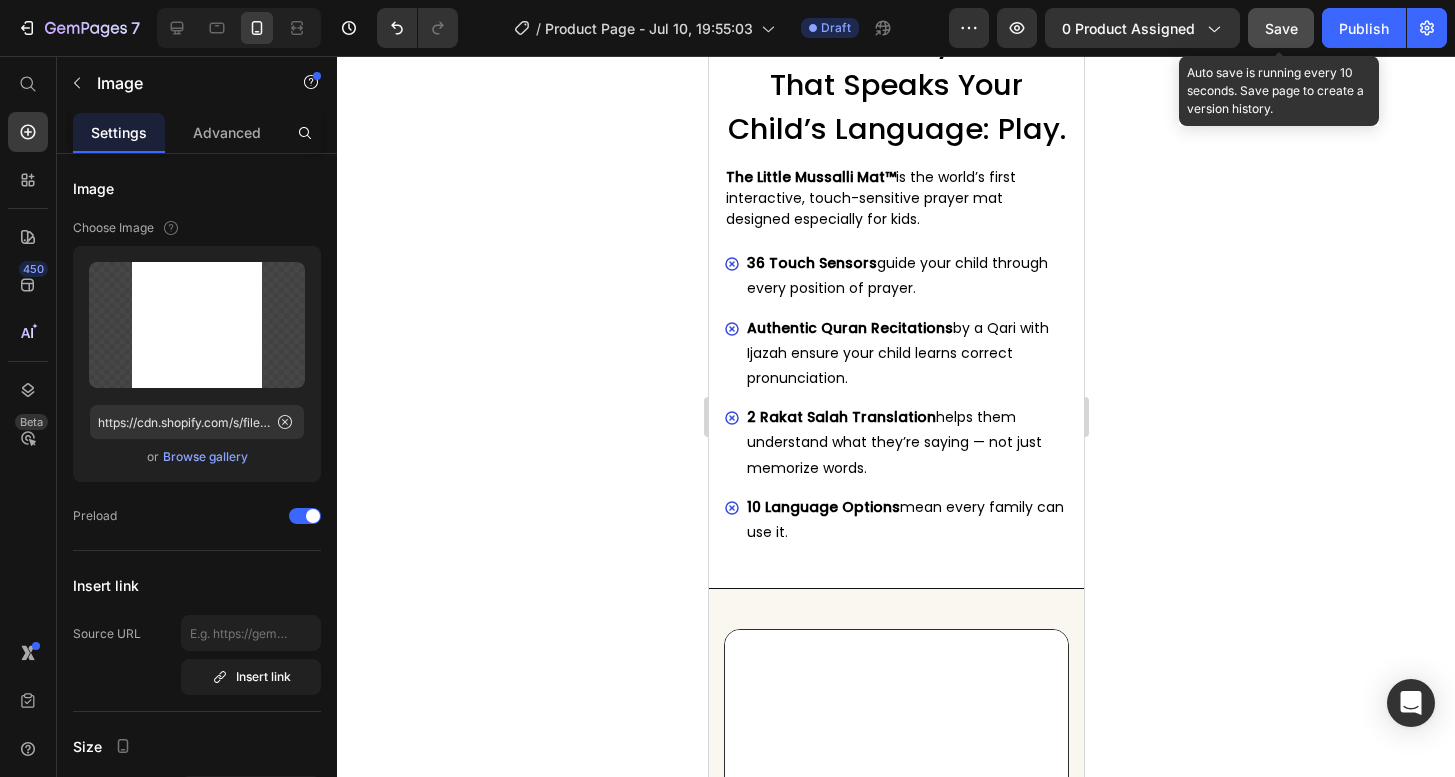 click on "Save" 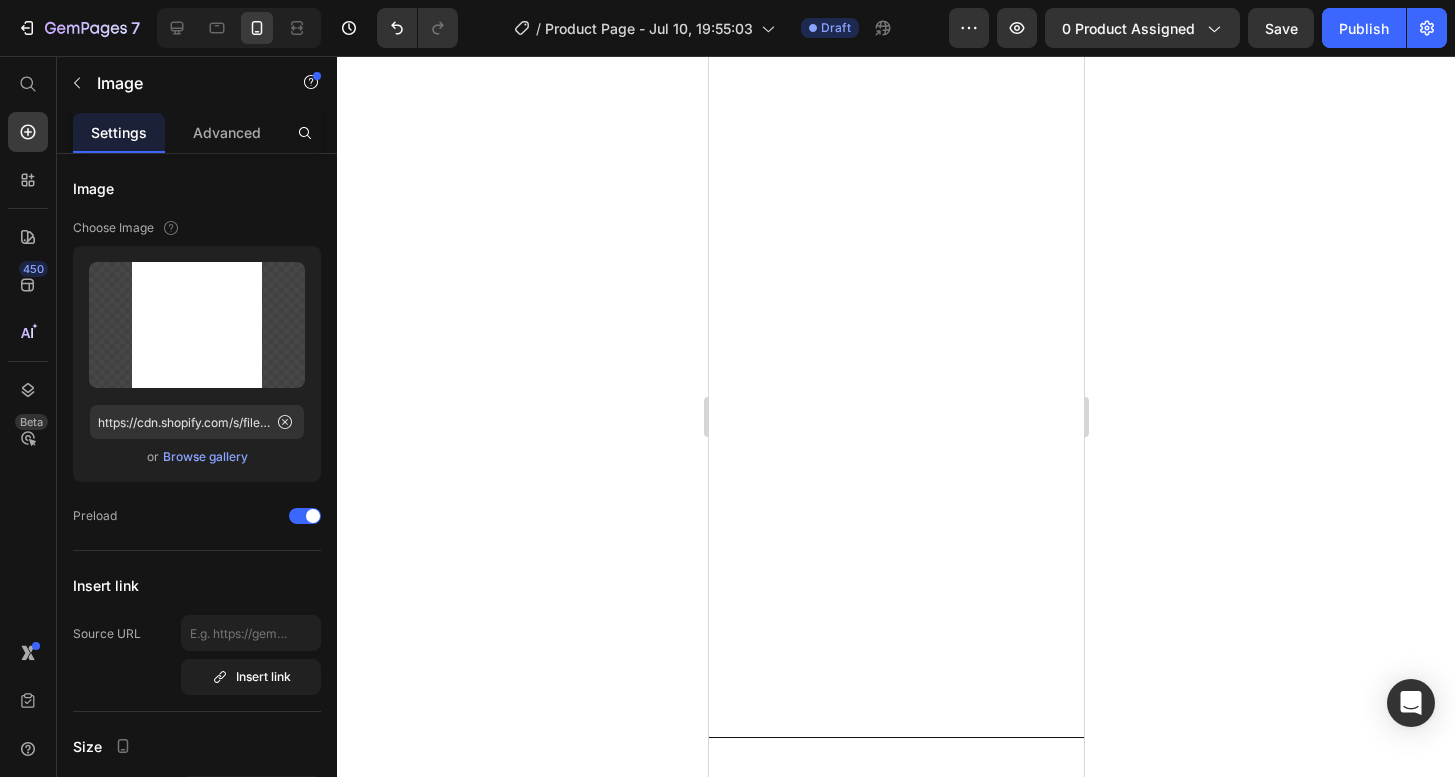 scroll, scrollTop: 0, scrollLeft: 0, axis: both 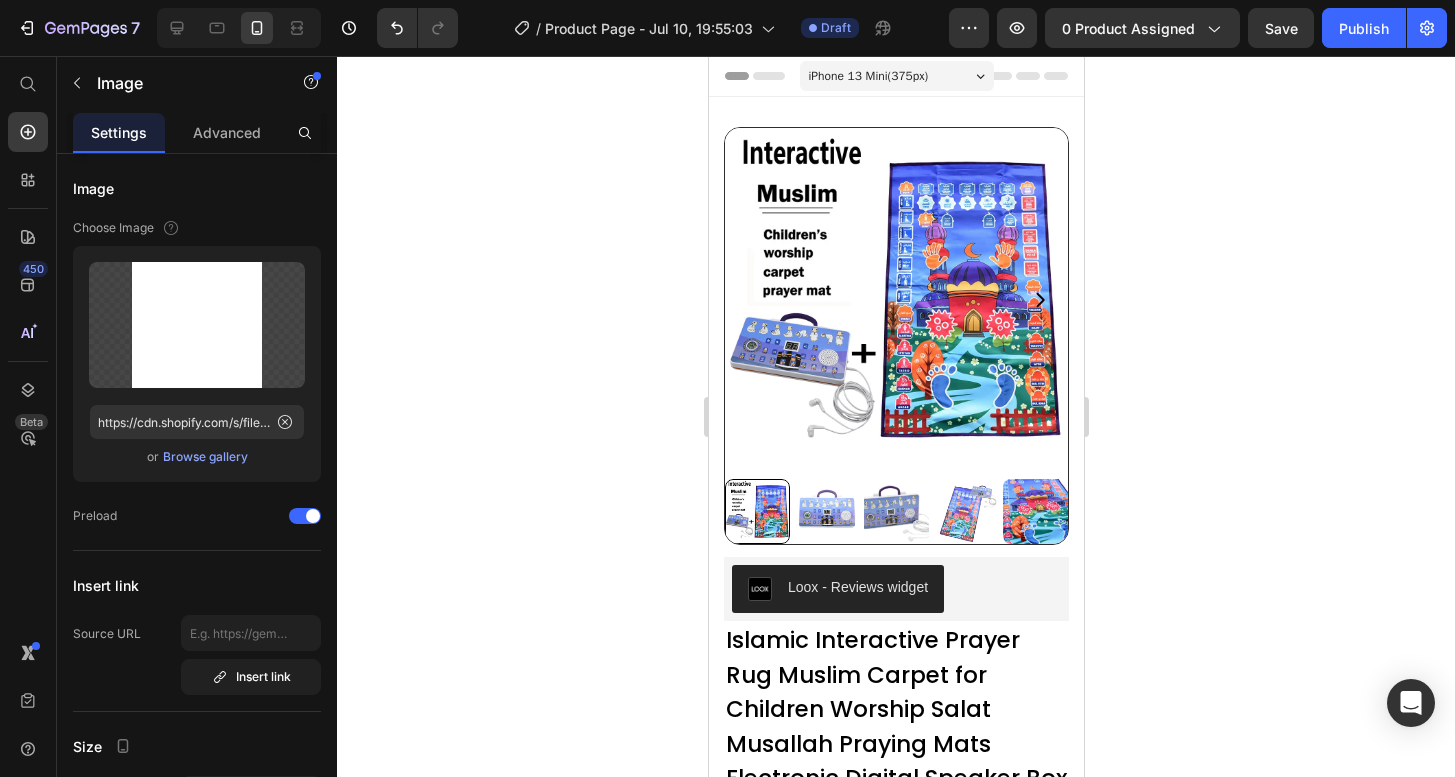 click at bounding box center [895, 299] 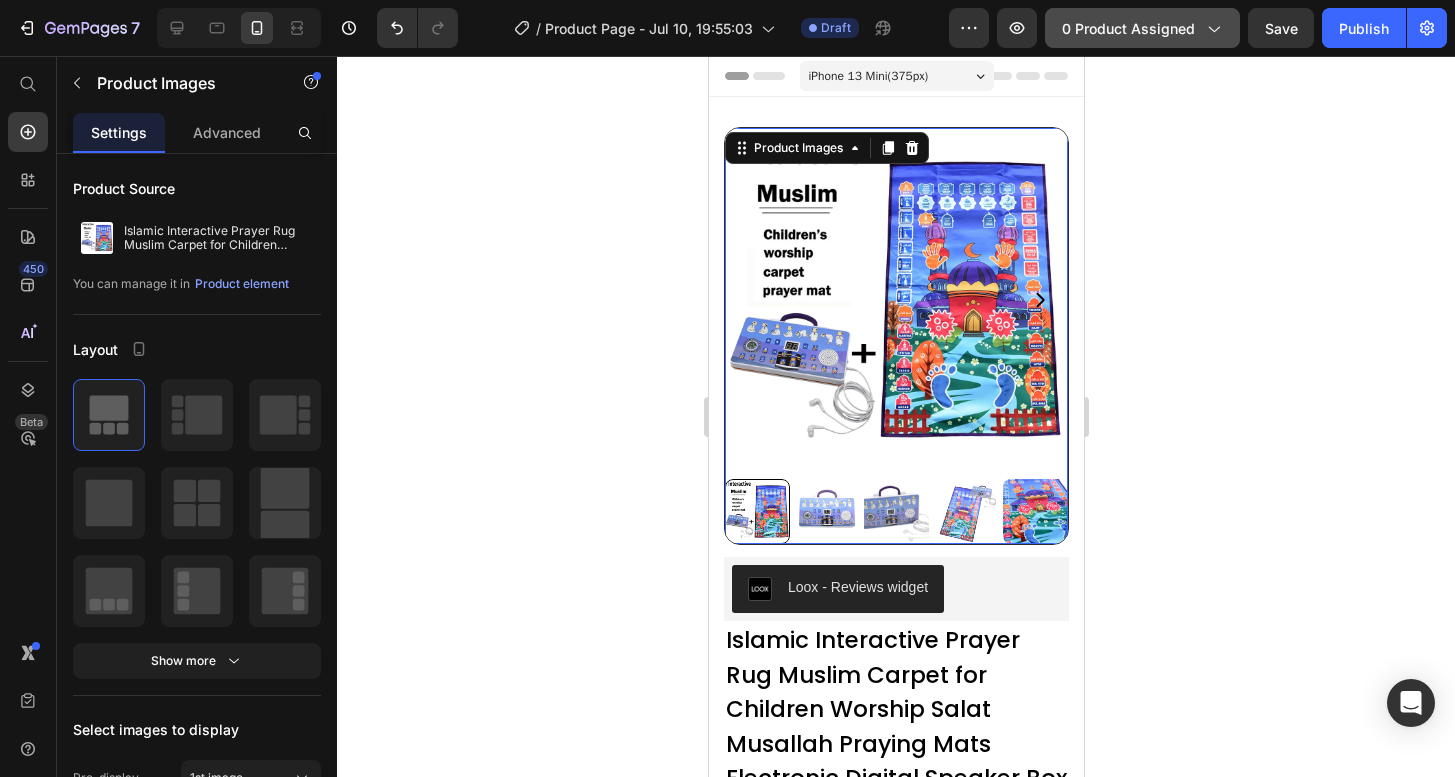click on "0 product assigned" 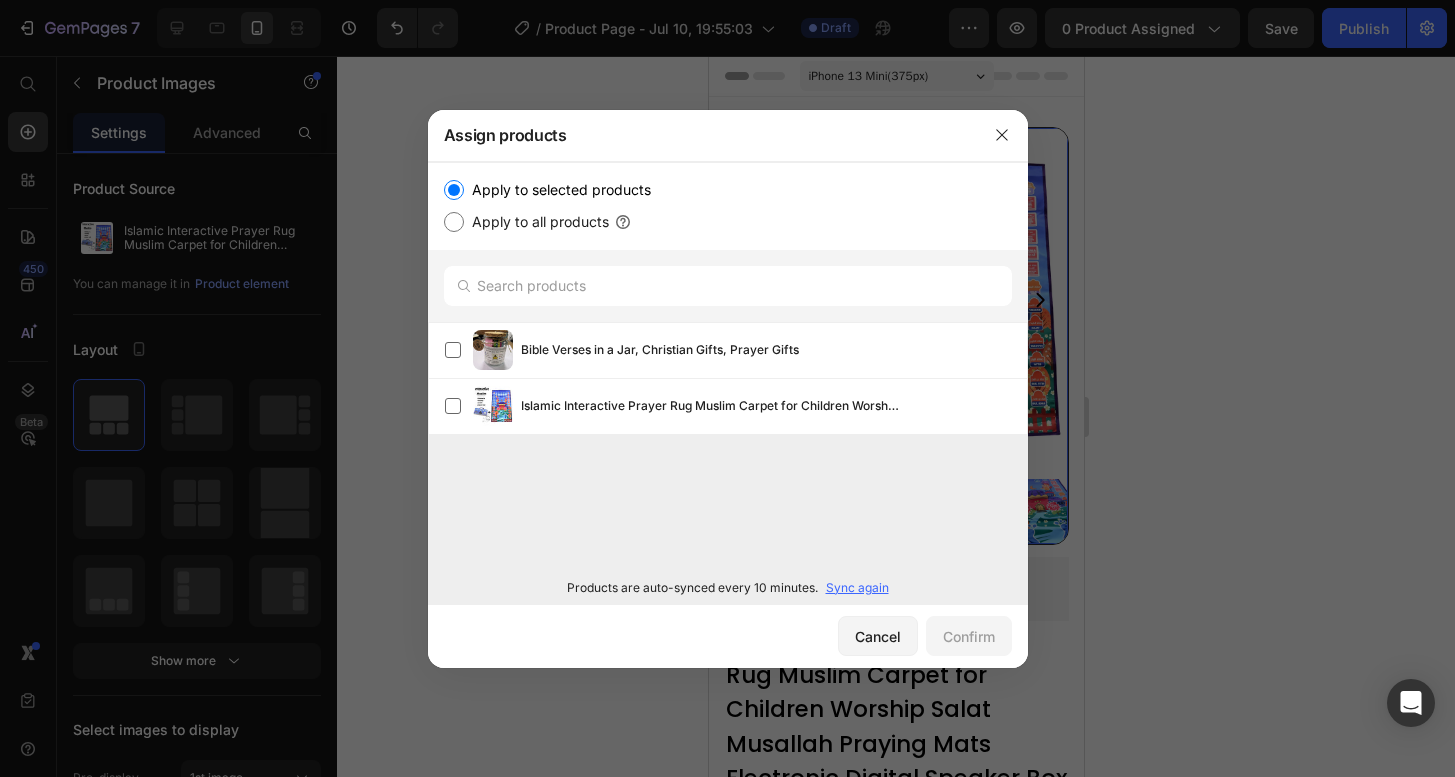 click on "Sync again" at bounding box center [857, 588] 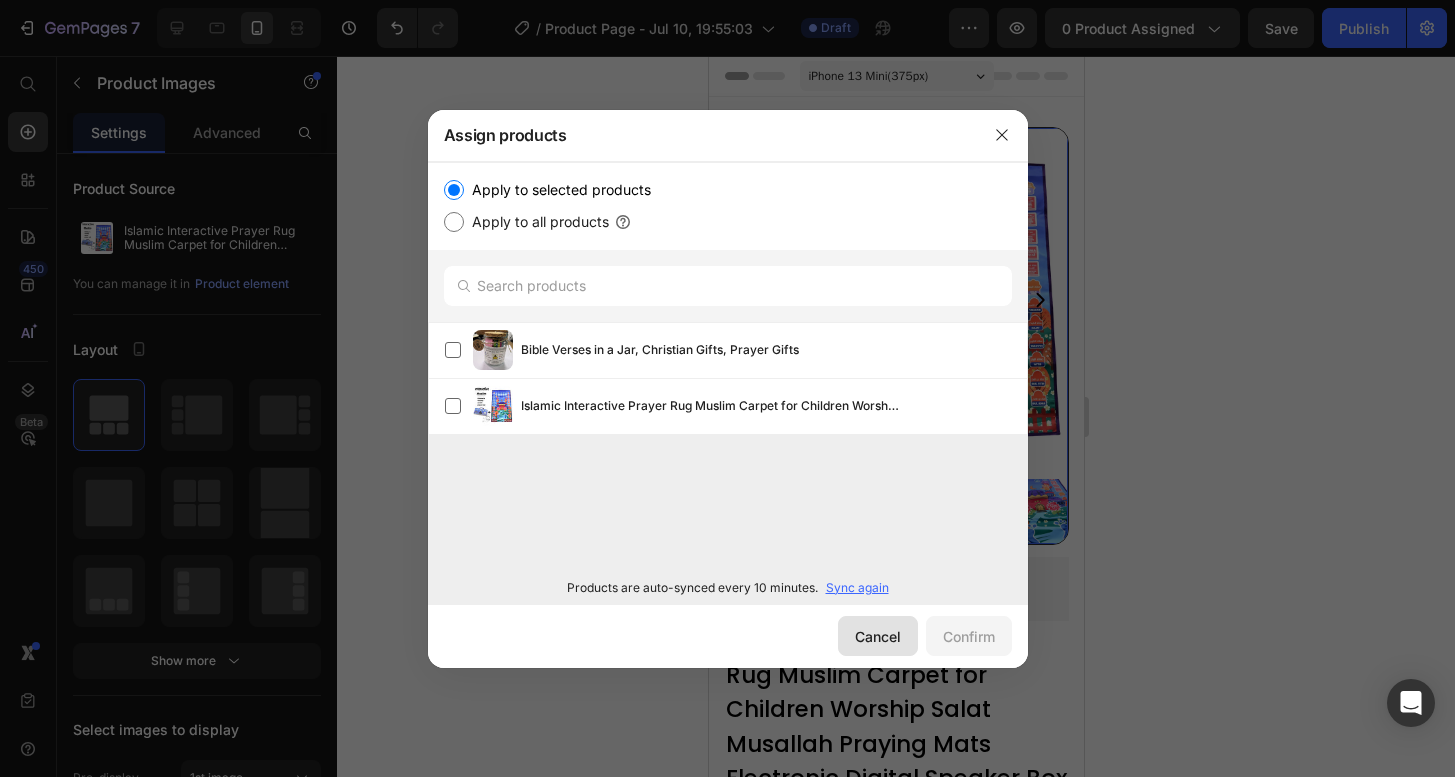 click on "Cancel" at bounding box center (878, 636) 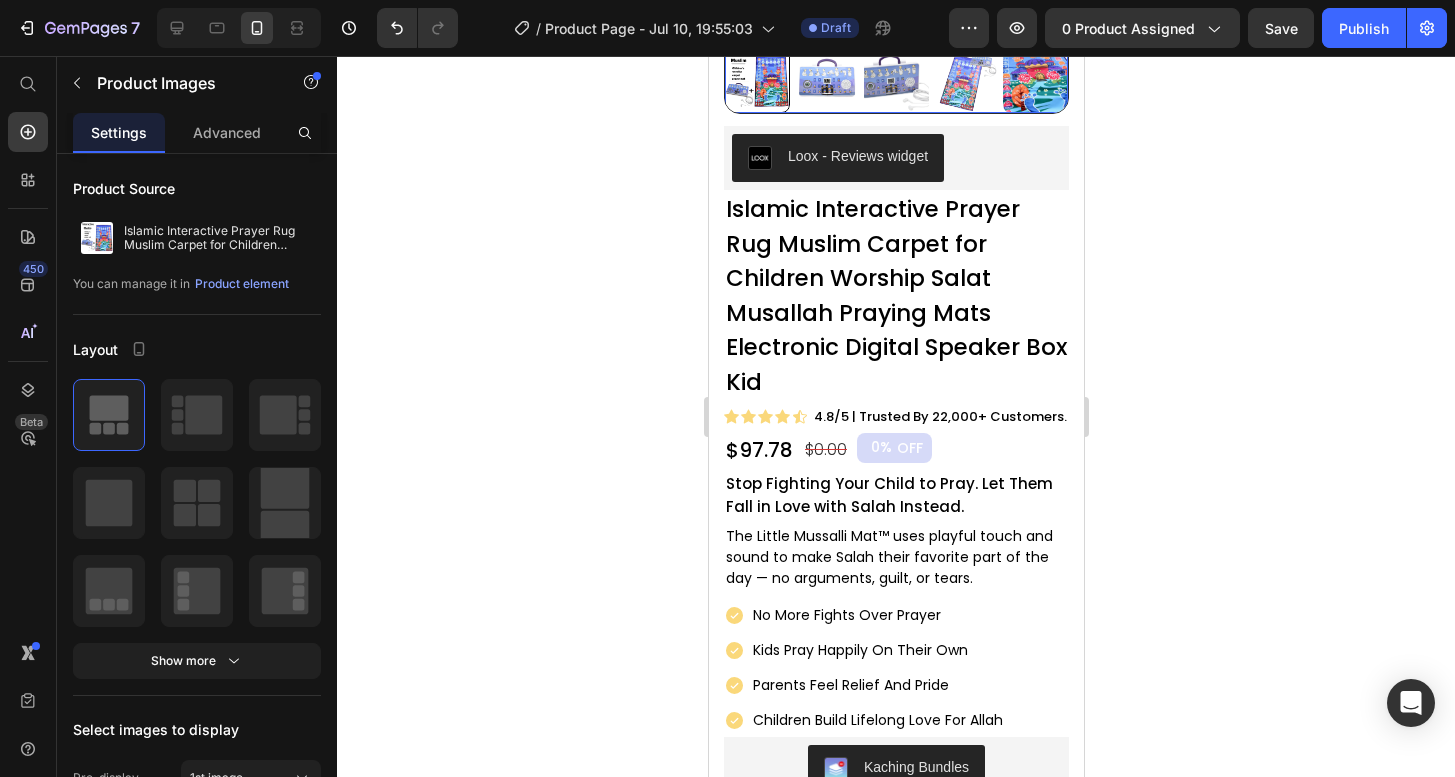 scroll, scrollTop: 430, scrollLeft: 0, axis: vertical 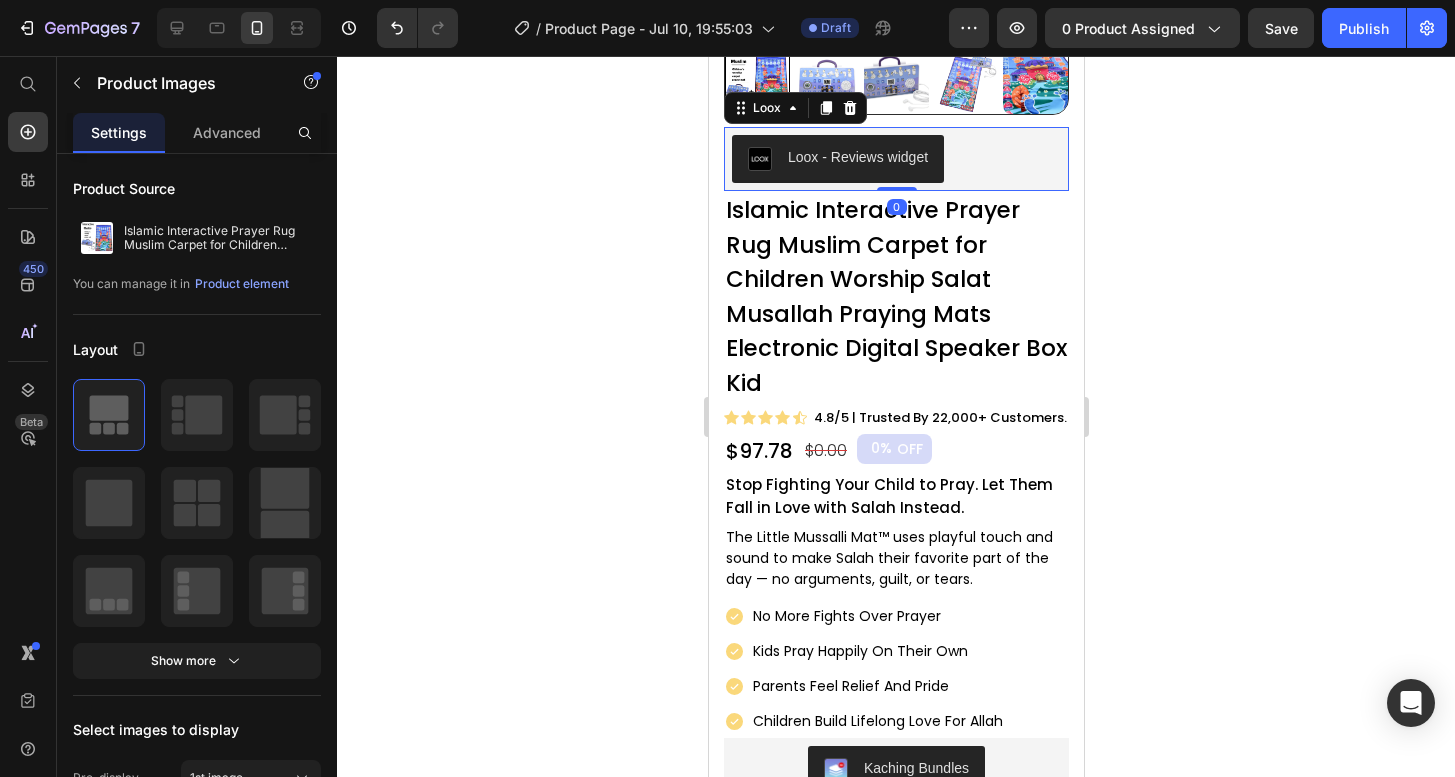 click on "Loox - Reviews widget" at bounding box center [837, 159] 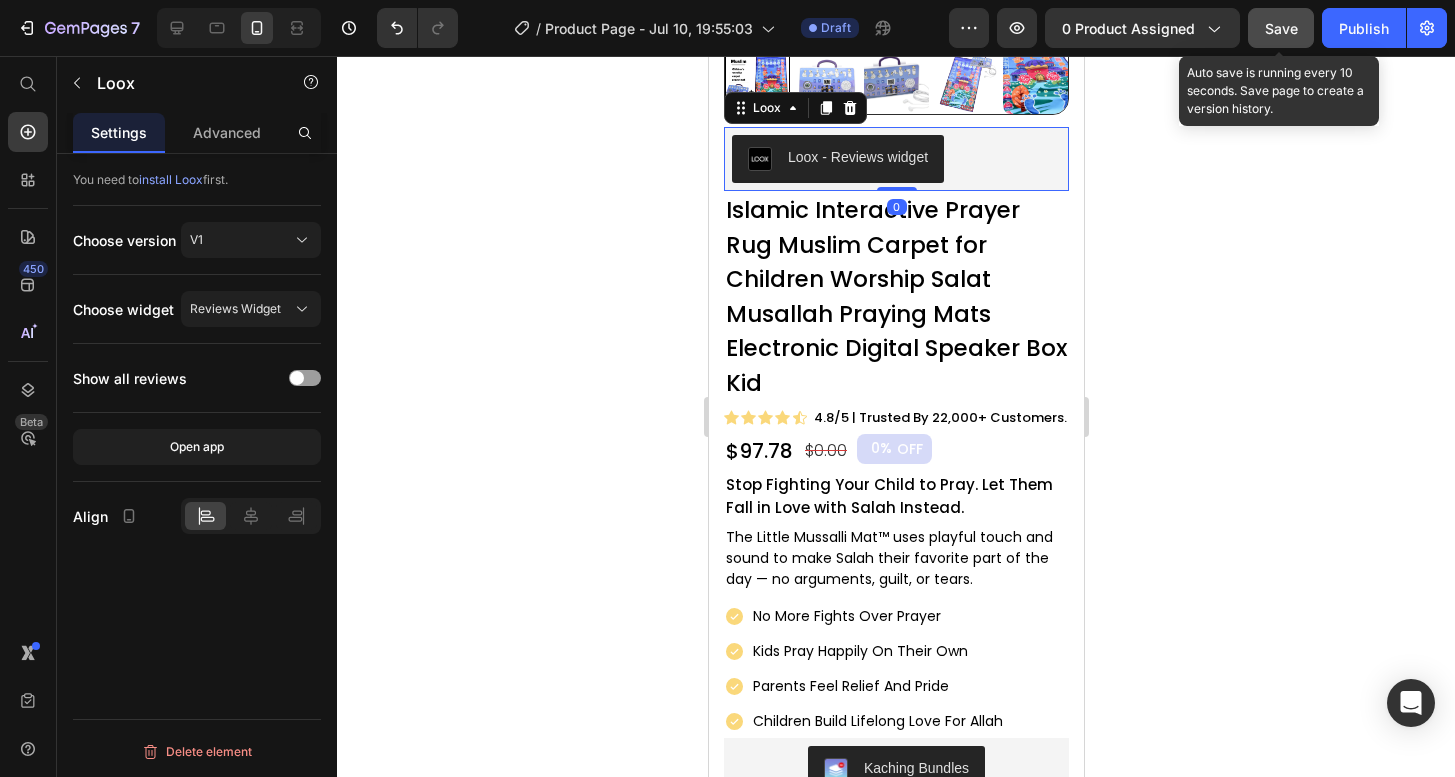 click on "Save" at bounding box center [1281, 28] 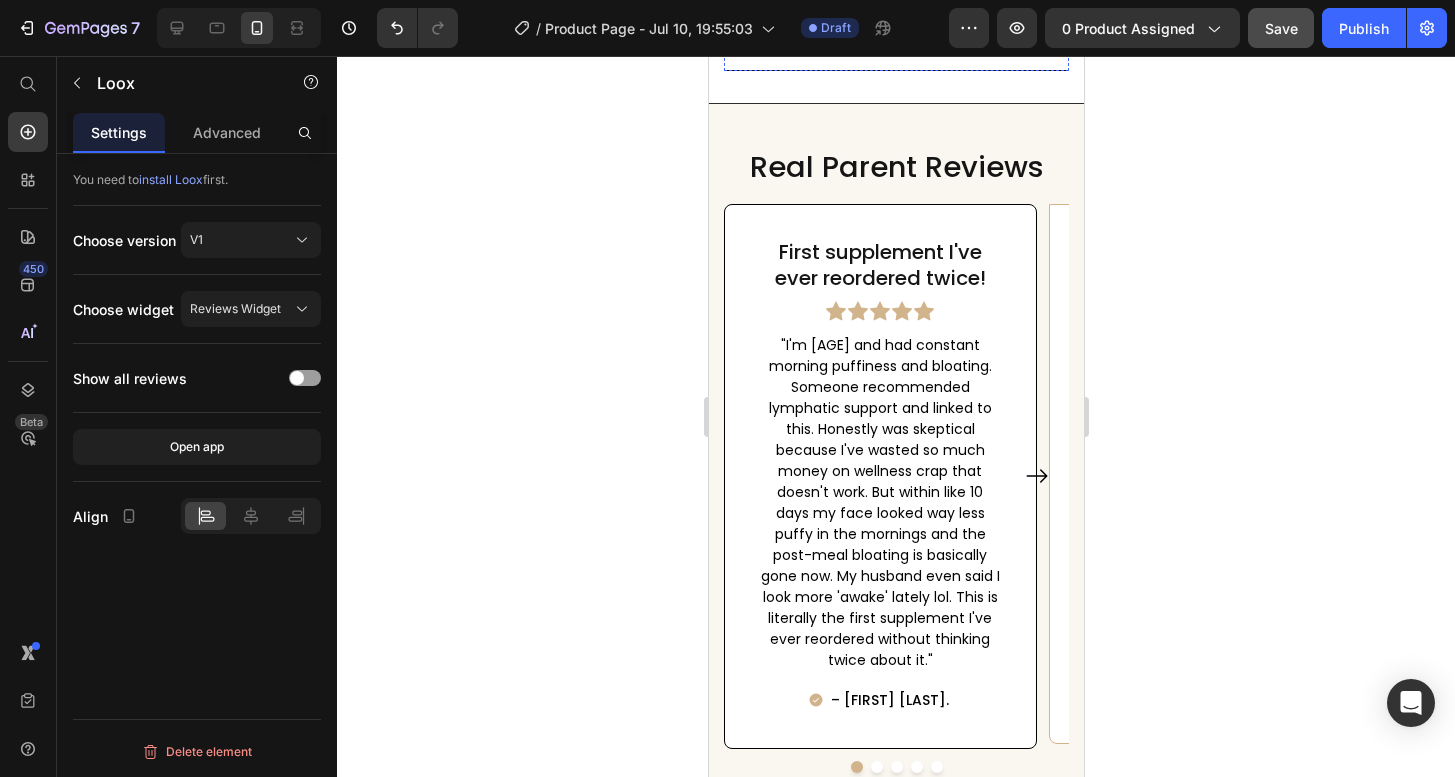 scroll, scrollTop: 1775, scrollLeft: 0, axis: vertical 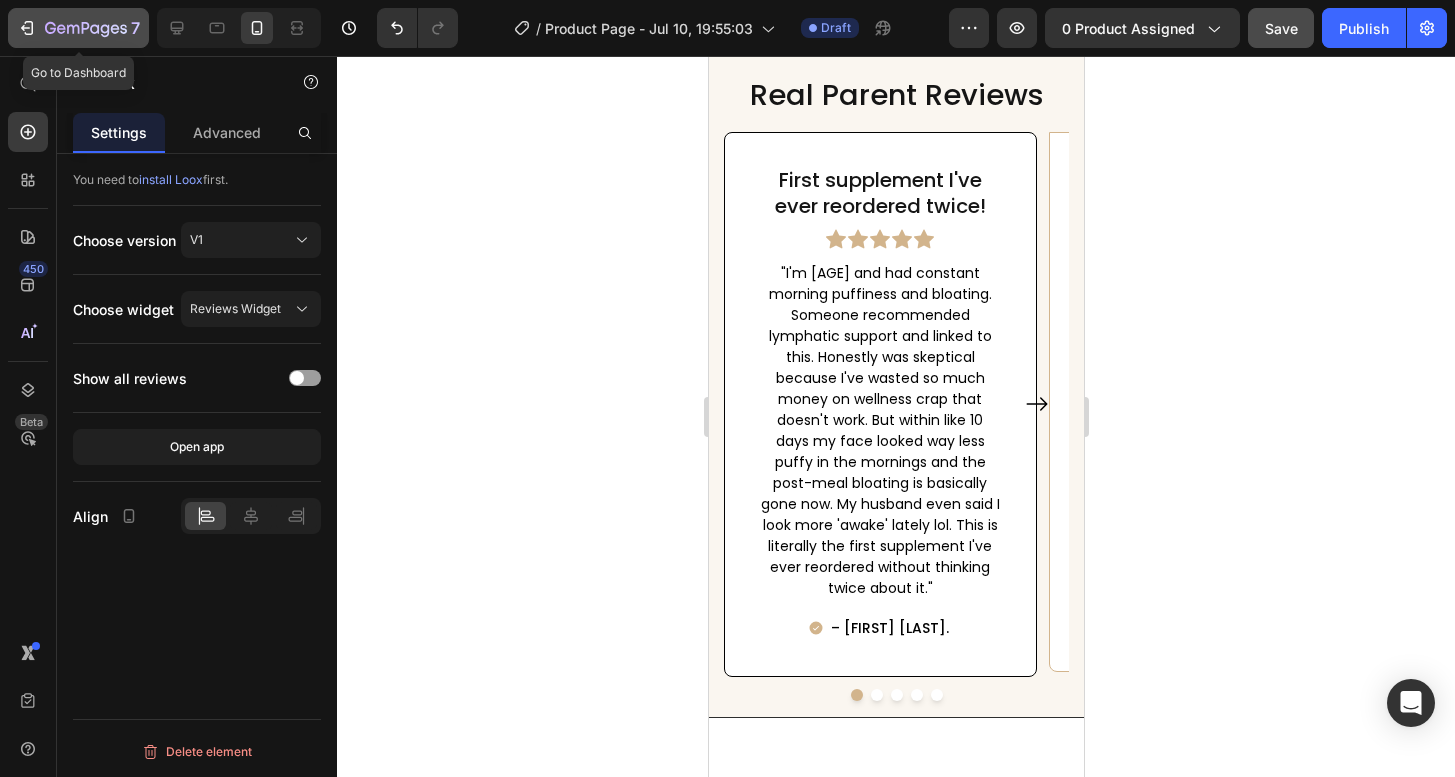 click 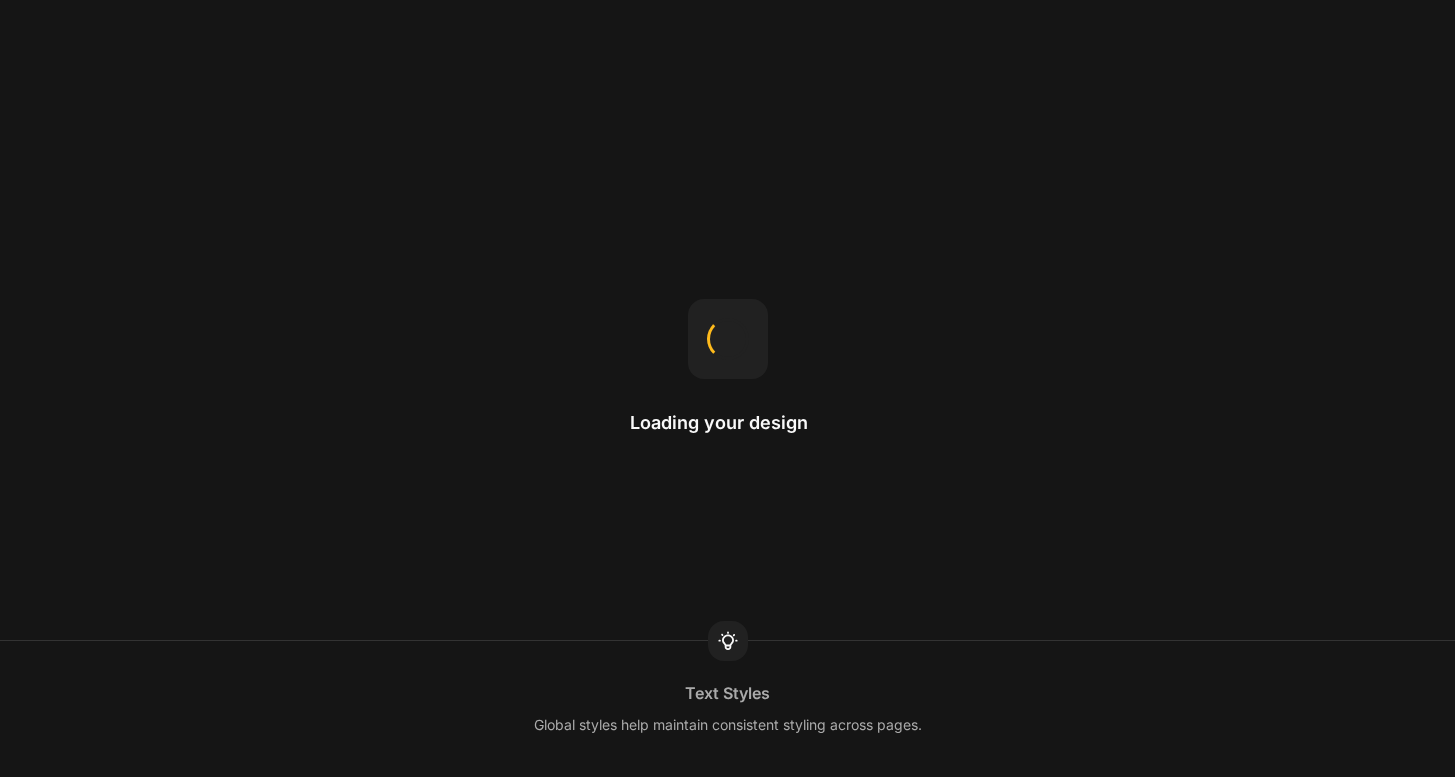 scroll, scrollTop: 0, scrollLeft: 0, axis: both 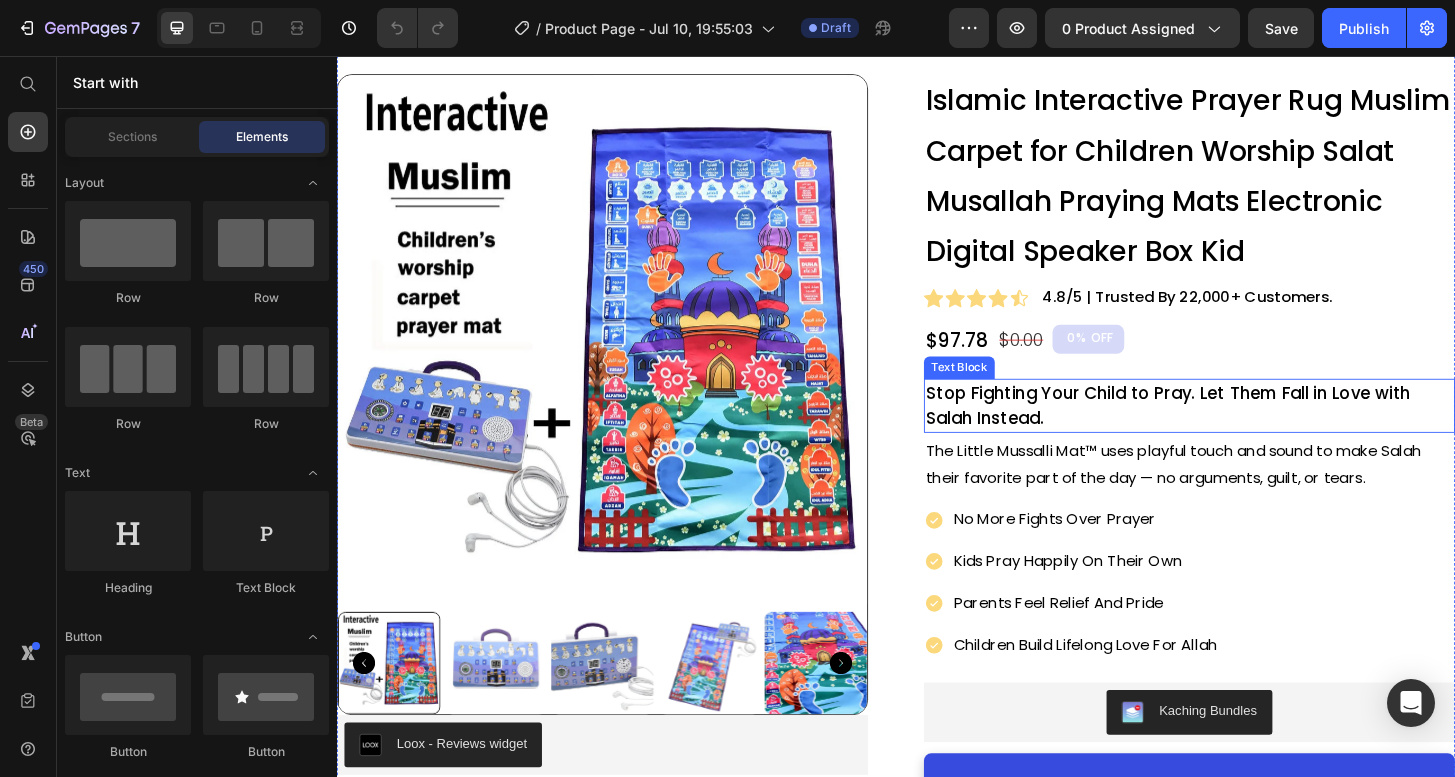 click on "Stop Fighting Your Child to Pray. Let Them Fall in Love with Salah Instead." at bounding box center (1252, 431) 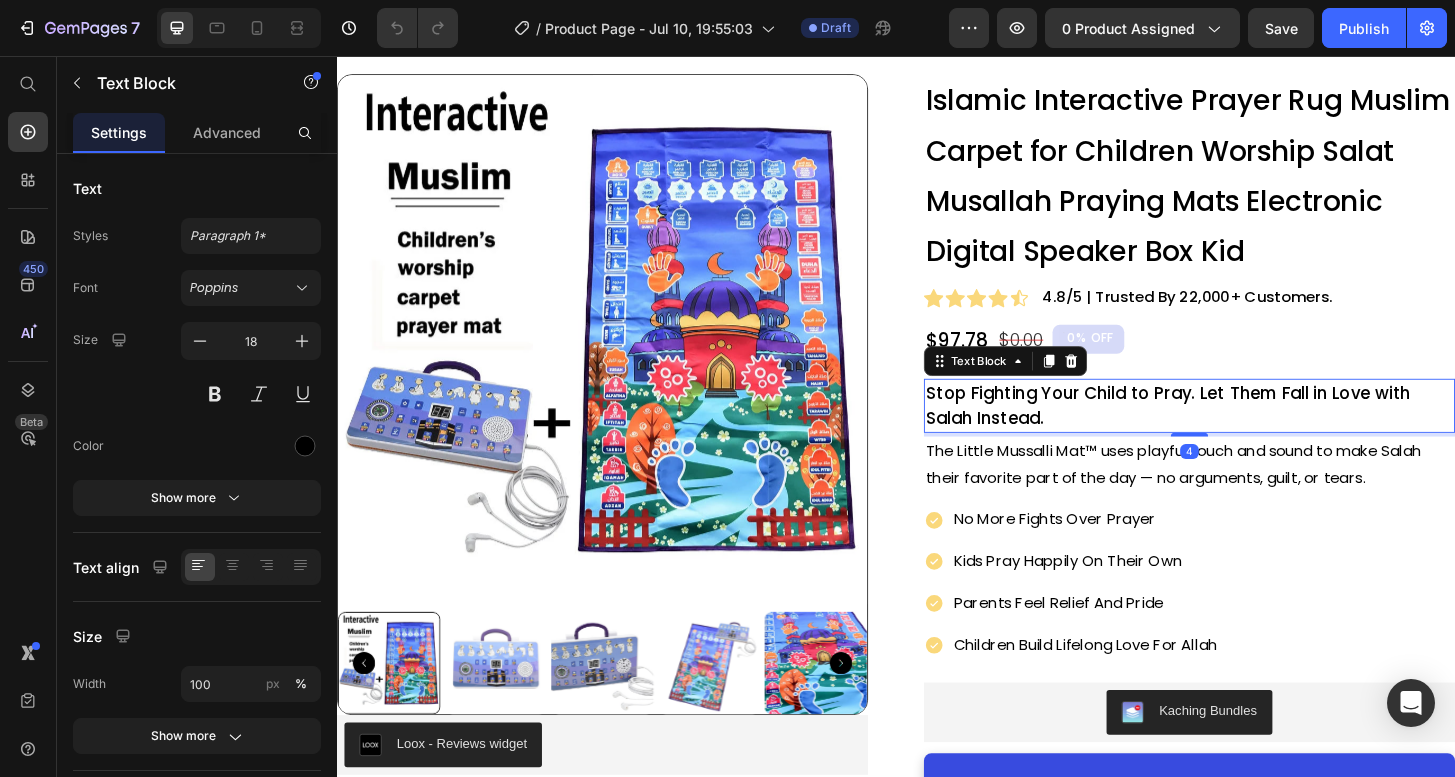 click on "Stop Fighting Your Child to Pray. Let Them Fall in Love with Salah Instead." at bounding box center [1252, 431] 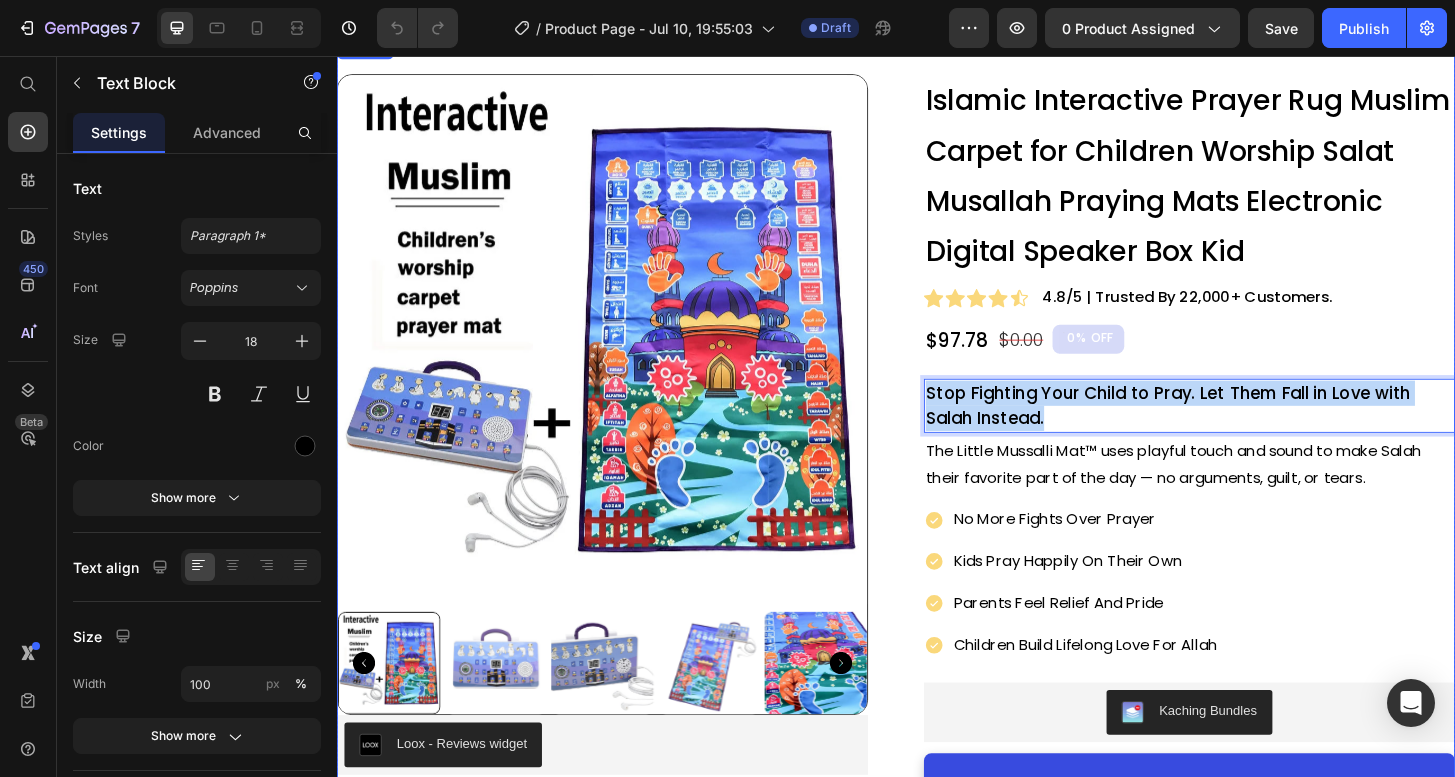 drag, startPoint x: 1120, startPoint y: 438, endPoint x: 937, endPoint y: 398, distance: 187.32059 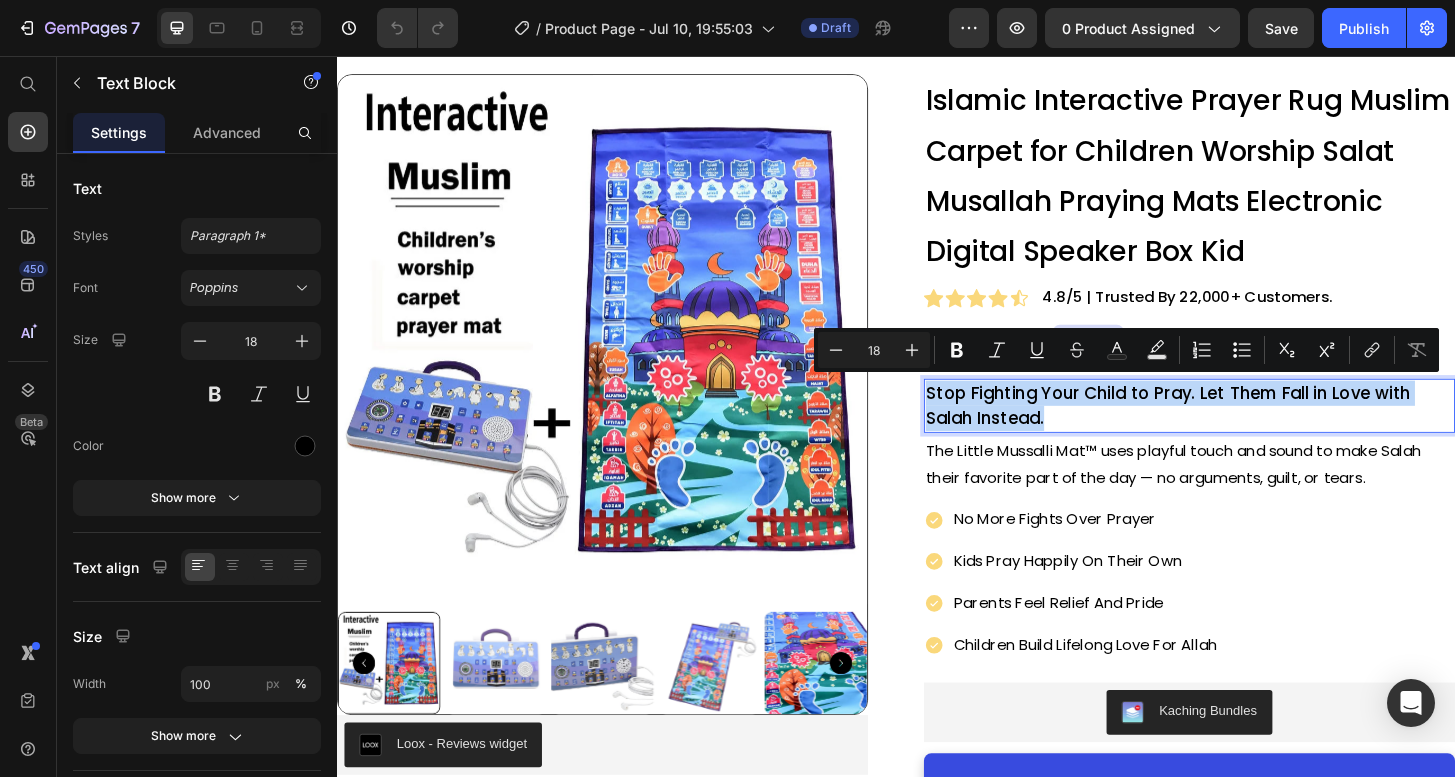 click on "The Little Mussalli Mat™ uses playful touch and sound to make Salah their favorite part of the day — no arguments, guilt, or tears." at bounding box center [1252, 495] 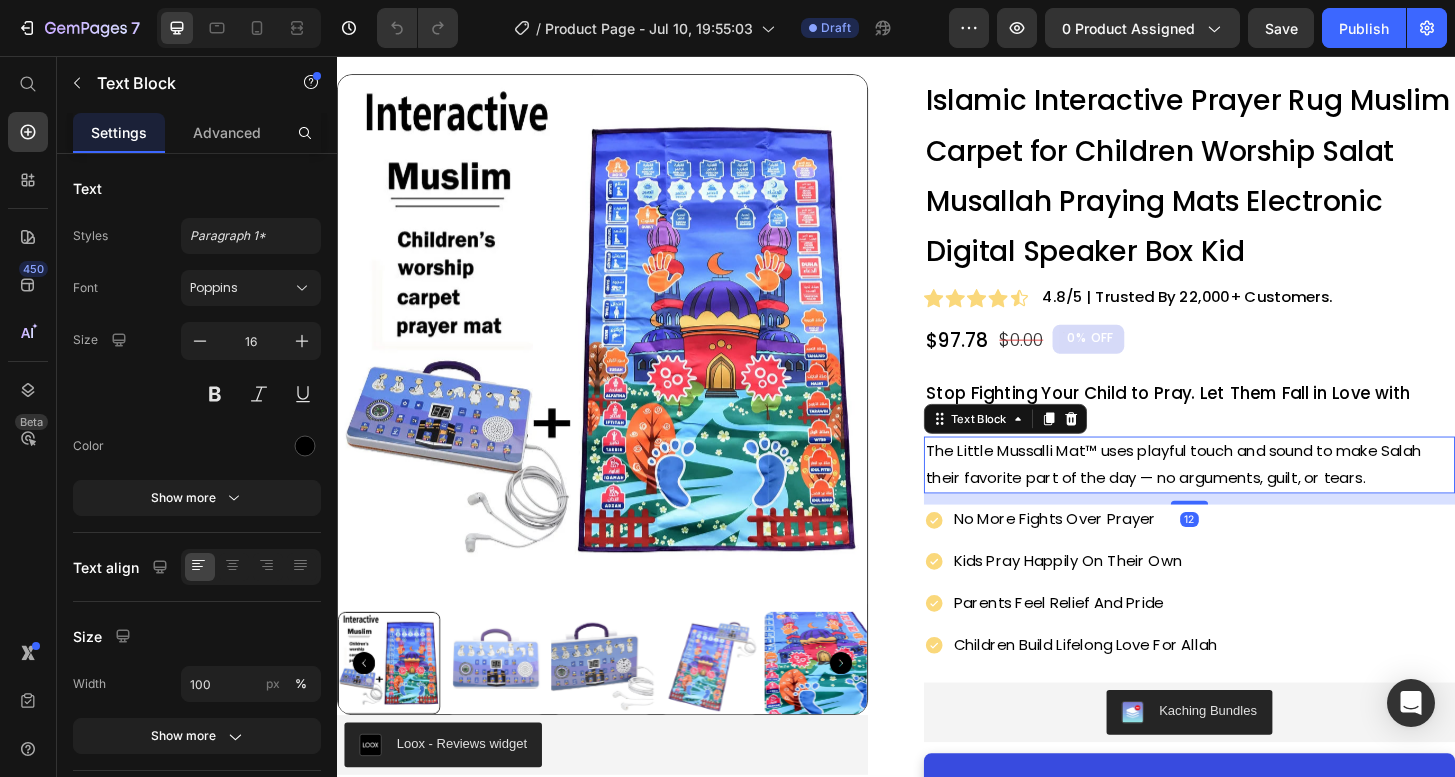 click on "12" at bounding box center (1252, 531) 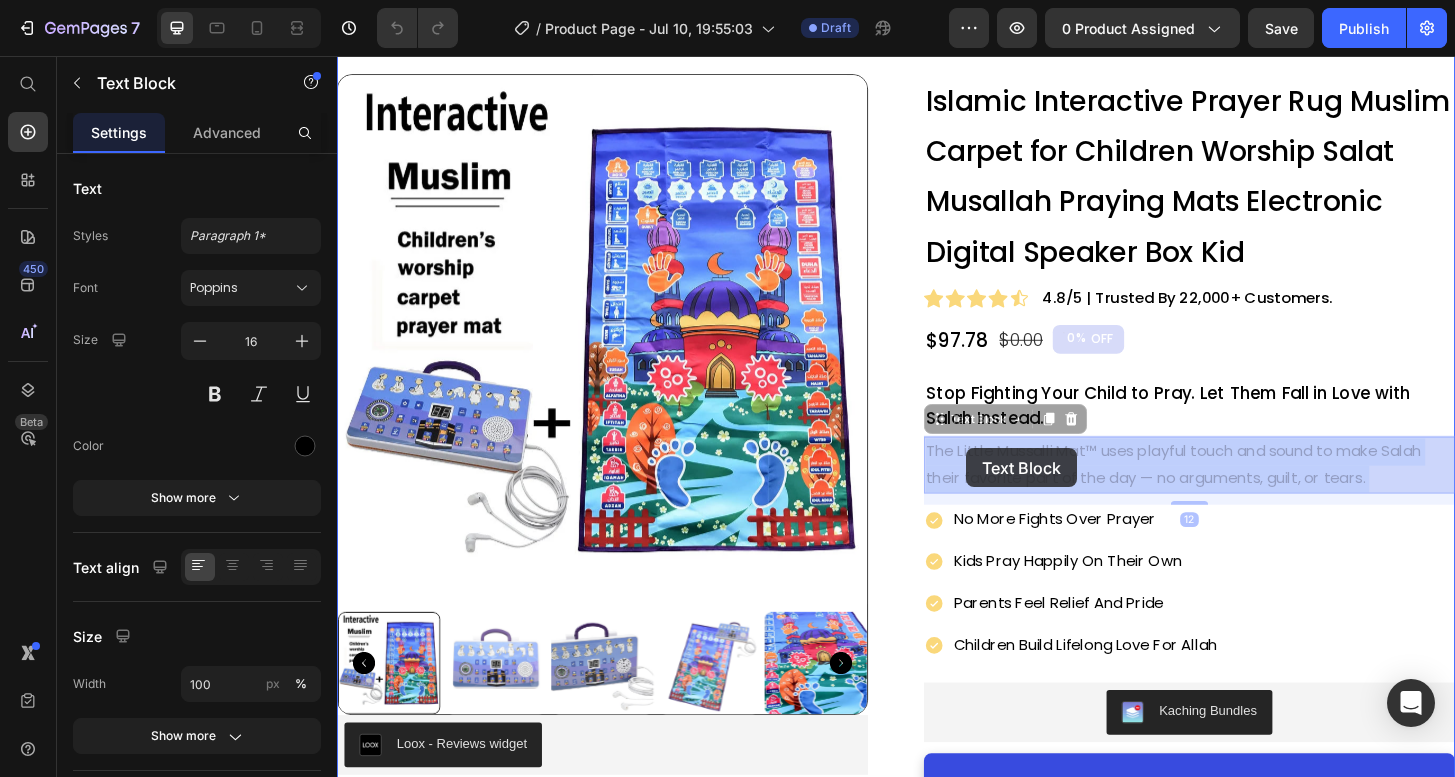 drag, startPoint x: 1460, startPoint y: 506, endPoint x: 1036, endPoint y: 471, distance: 425.4421 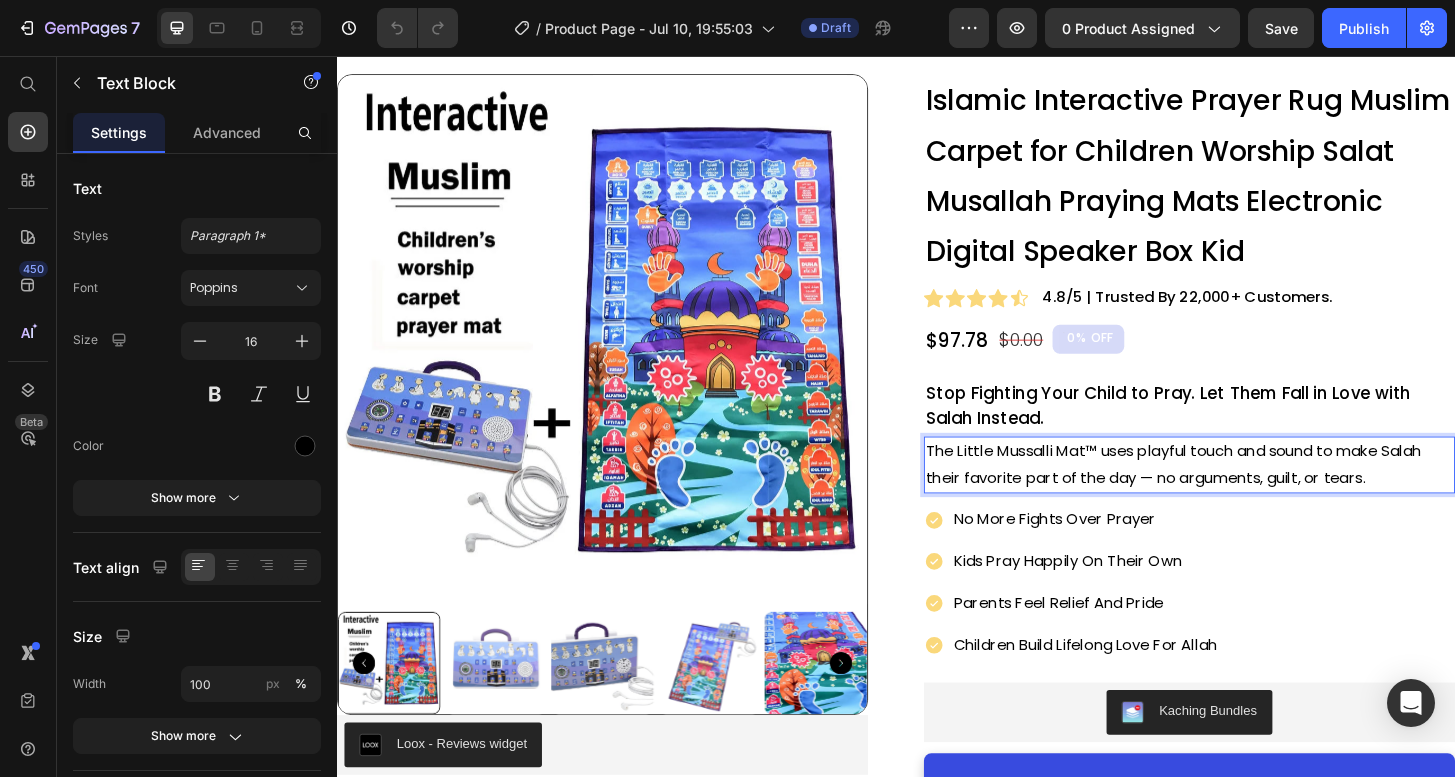 click on "The Little Mussalli Mat™ uses playful touch and sound to make Salah their favorite part of the day — no arguments, guilt, or tears." at bounding box center [1252, 495] 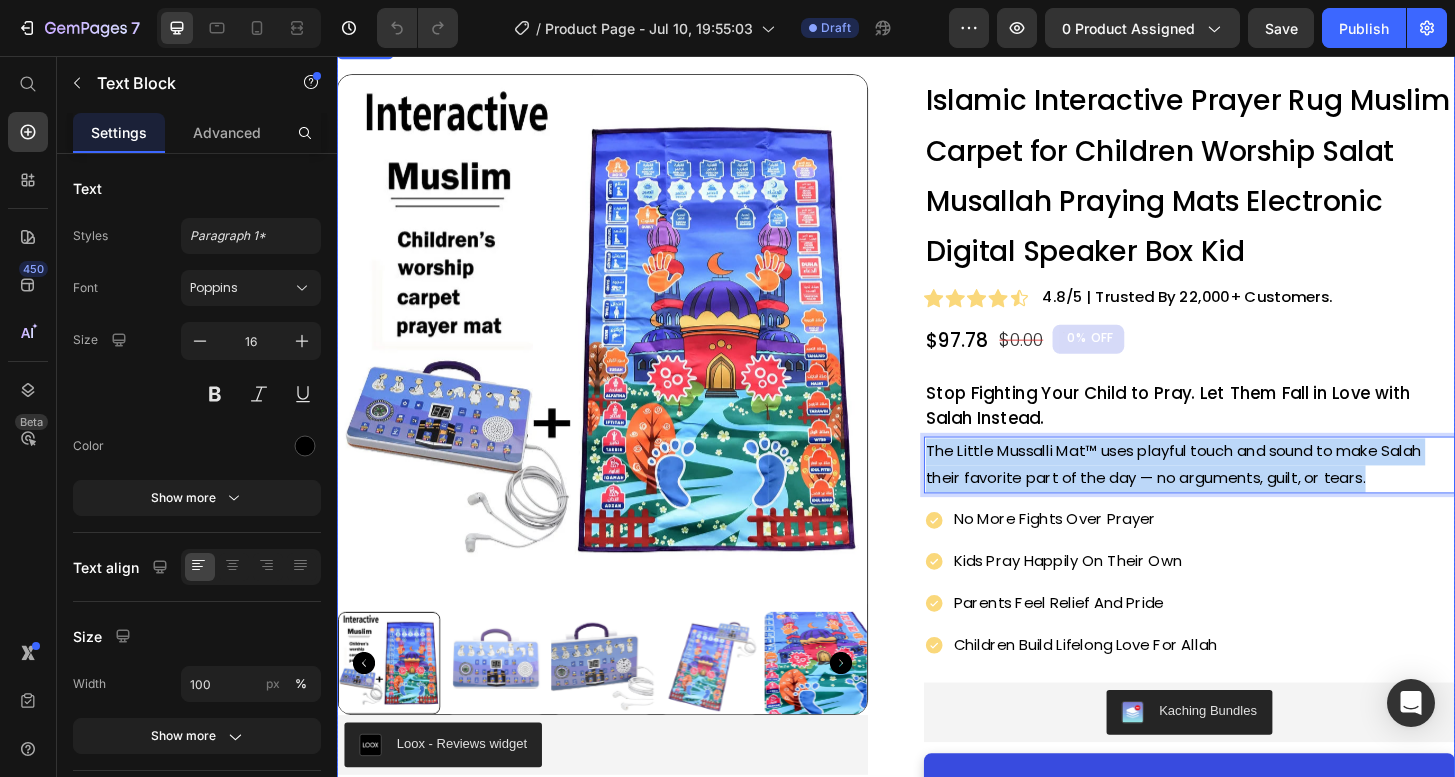 drag, startPoint x: 1442, startPoint y: 505, endPoint x: 952, endPoint y: 469, distance: 491.32068 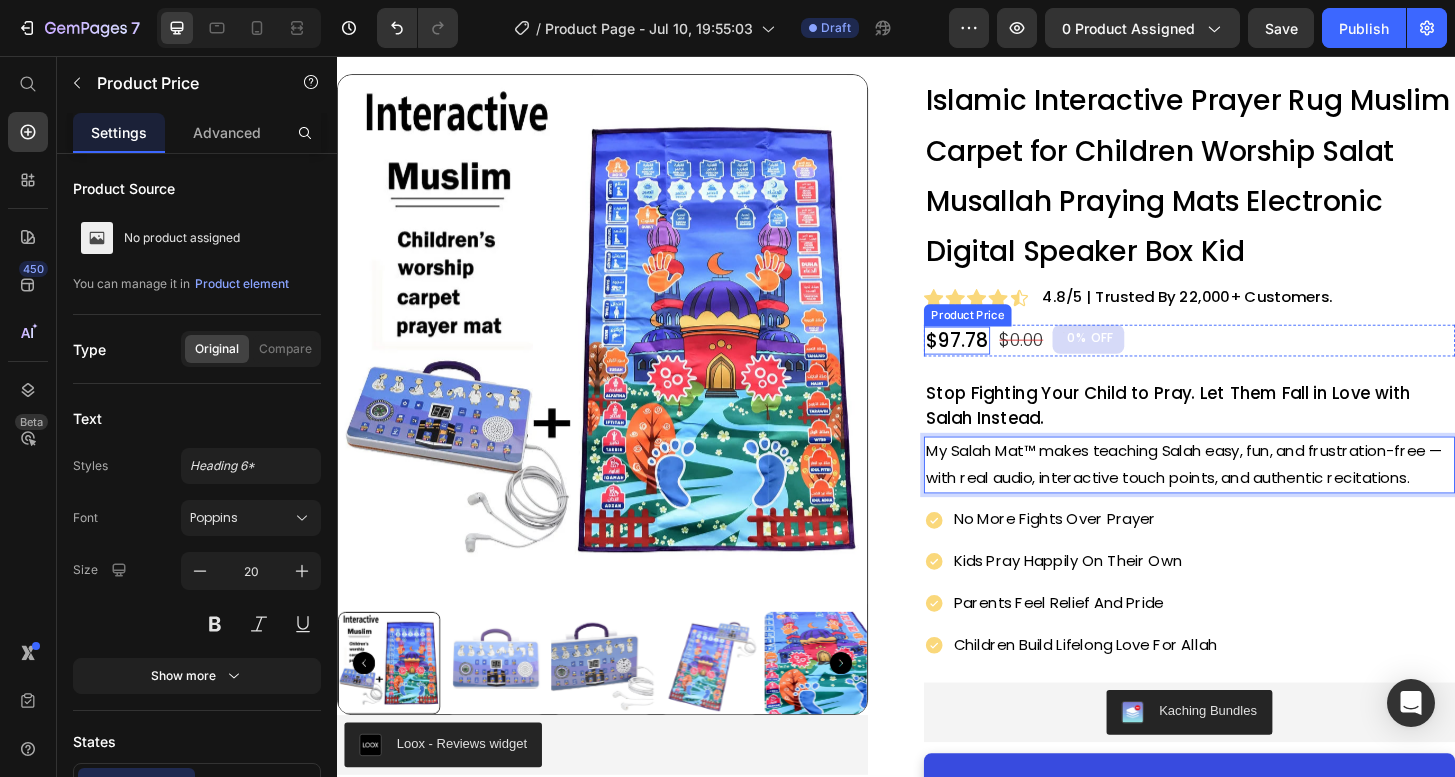 click on "Islamic Interactive Prayer Rug Muslim Carpet for Children Worship Salat Musallah Praying Mats Electronic Digital Speaker Box Kid (P) Title Icon Icon Icon Icon
Icon Icon List 4.8/5 | Trusted by 22,000+ Customers. Text Block Row $97.78 Product Price $0.00 Product Price 0% OFF Discount Tag Row Stop Fighting Your Child to Pray. Let Them Fall in Love with Salah Instead. Text Block My Salah Mat™ makes teaching Salah easy, fun, and frustration-free — with real audio, interactive touch points, and authentic recitations. Text Block   12
Icon No more fights over prayer Text
Icon Kids pray happily on their own Text
Icon Parents feel relief and pride Text
Icon Children build lifelong love for Allah Text Advanced List Kaching Bundles Kaching Bundles ADD TO CART Add to Cart Image Image Image Image Image Row 30 Day MoneyBack Guarantee Item List Image [NAME] A. Text Block Icon Icon Icon Icon
Icon Icon List Row Text Block Row" at bounding box center [1252, 731] 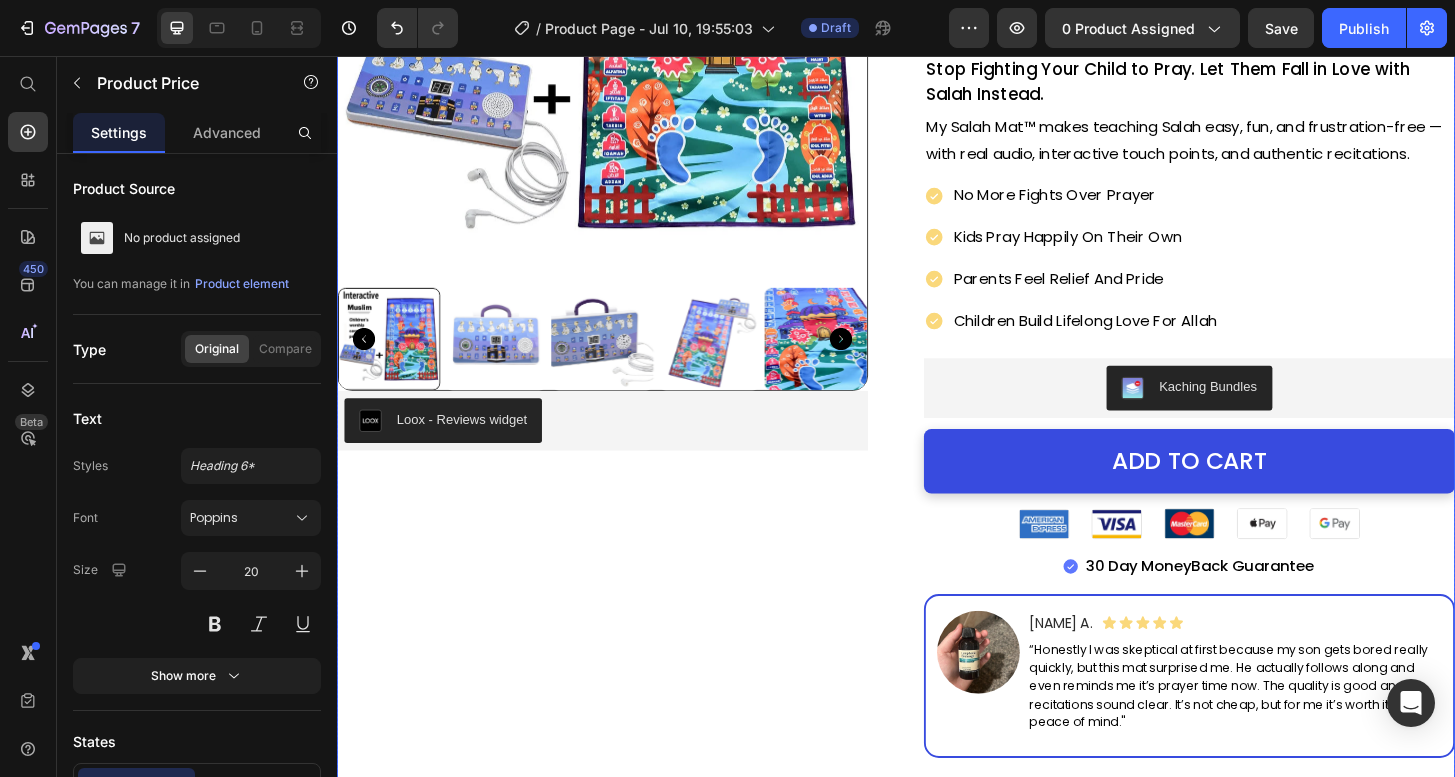 scroll, scrollTop: 473, scrollLeft: 0, axis: vertical 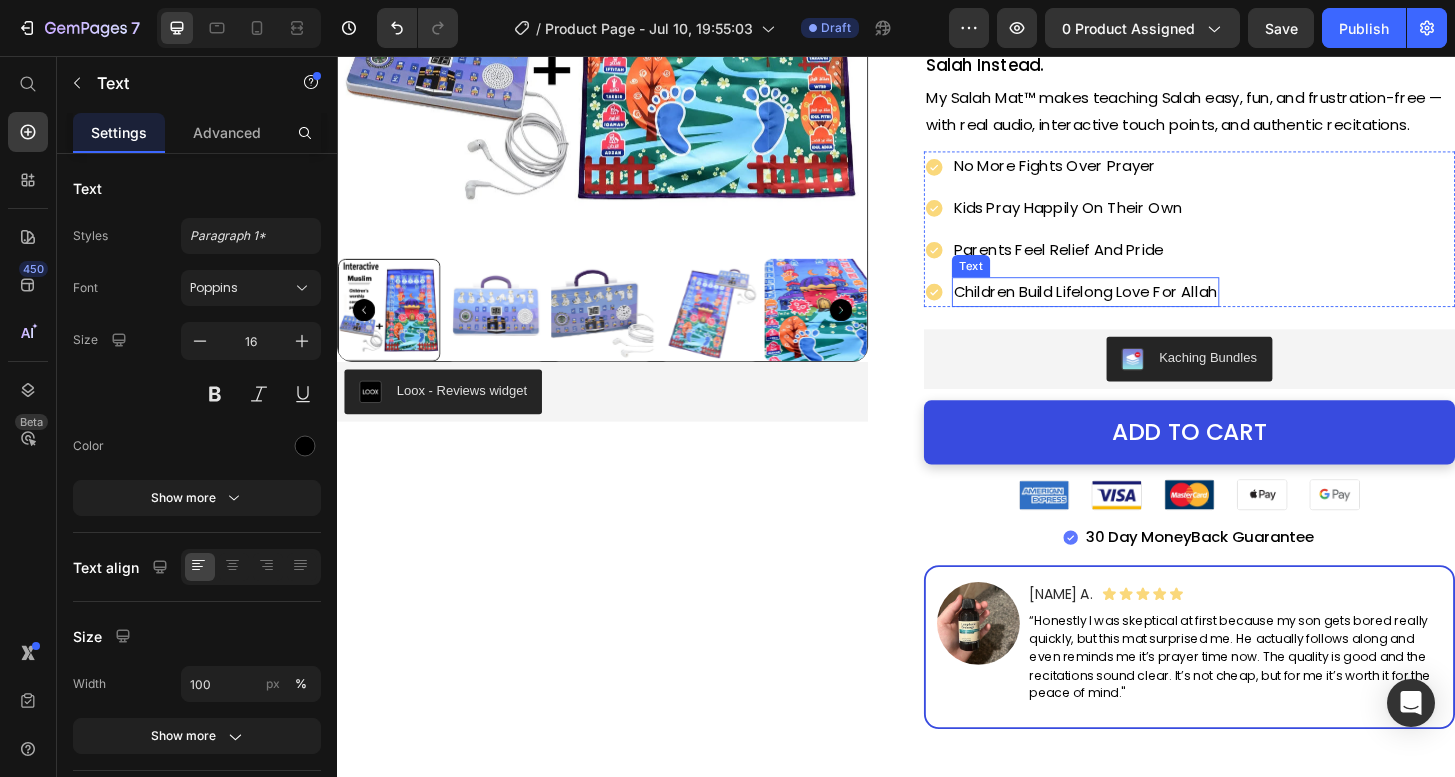 click on "Children build lifelong love for Allah" at bounding box center [1140, 309] 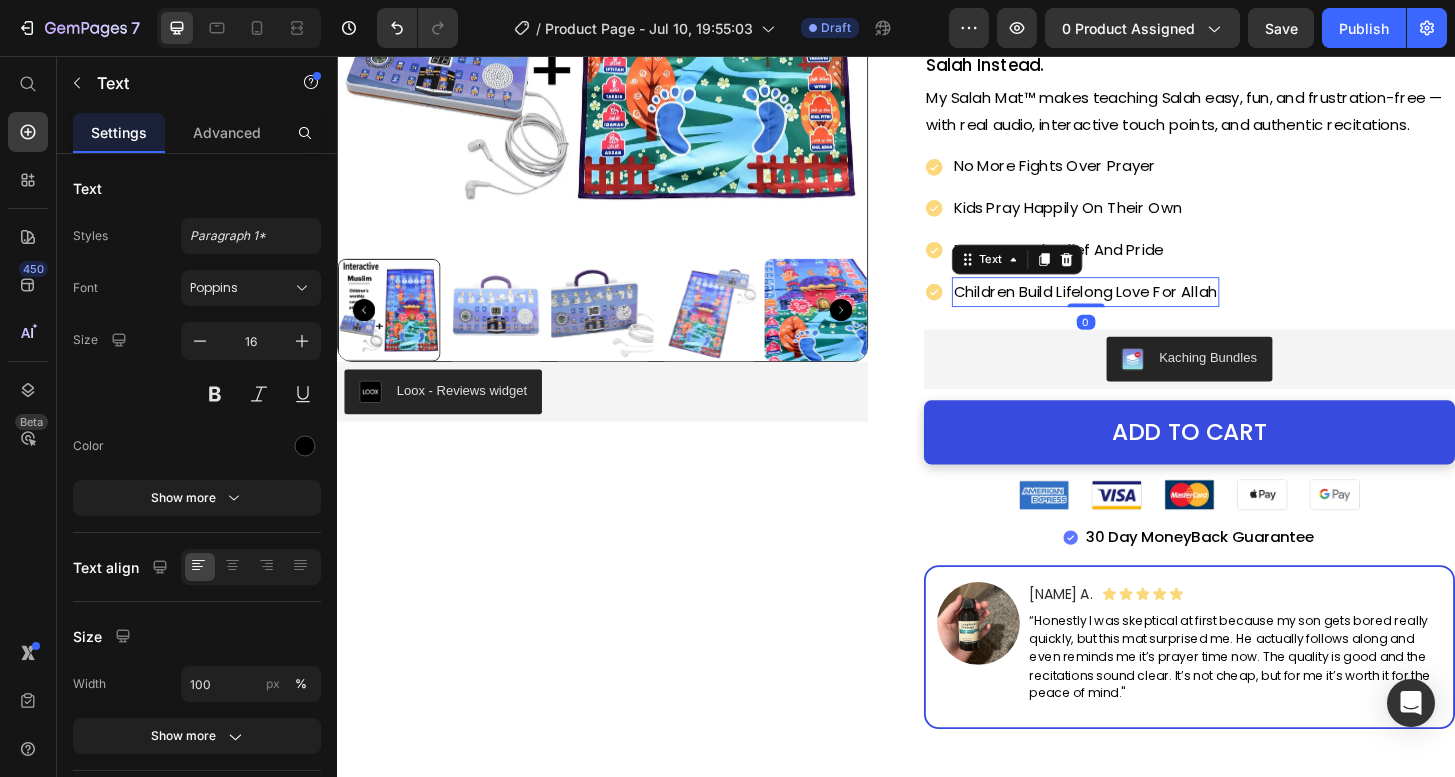 click on "Children build lifelong love for Allah" at bounding box center [1140, 309] 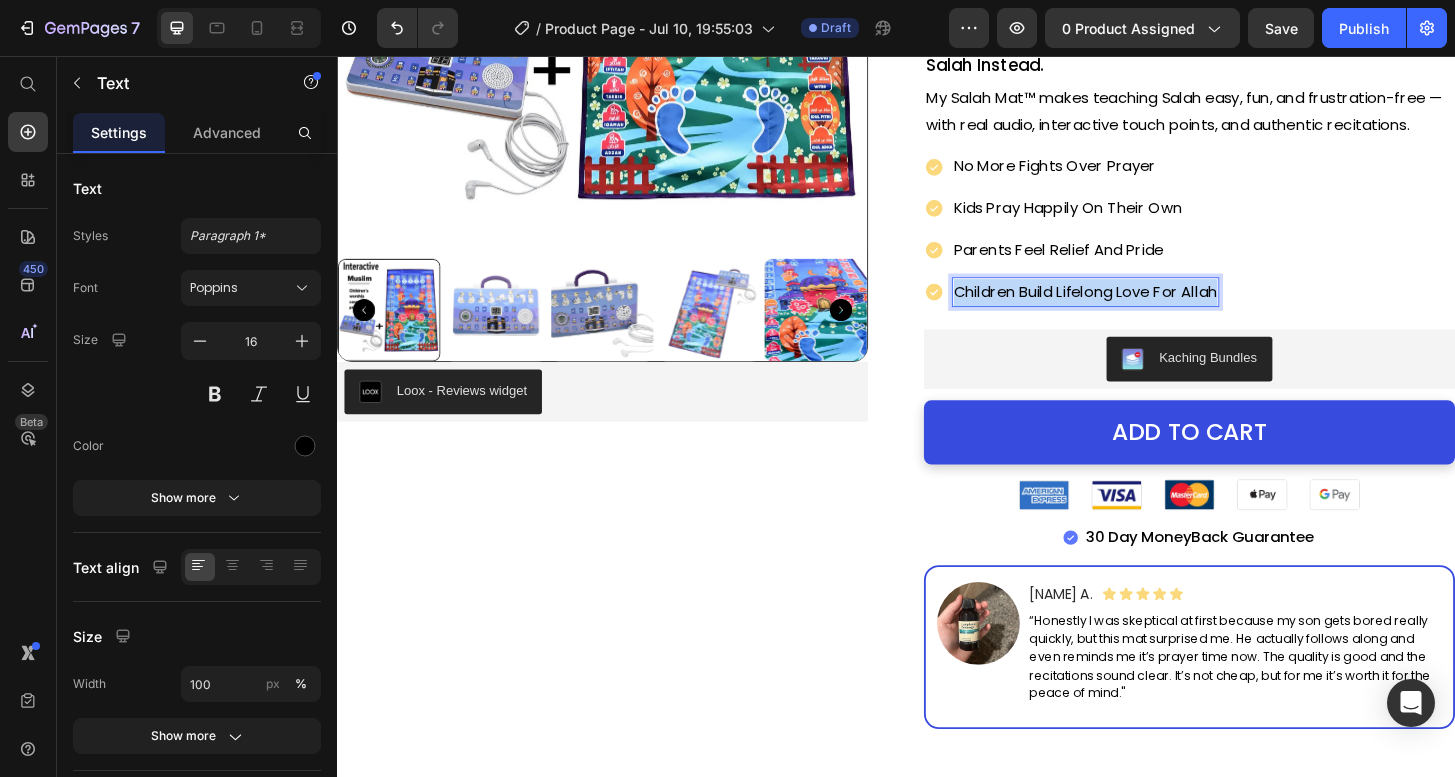 drag, startPoint x: 1285, startPoint y: 309, endPoint x: 1000, endPoint y: 308, distance: 285.00174 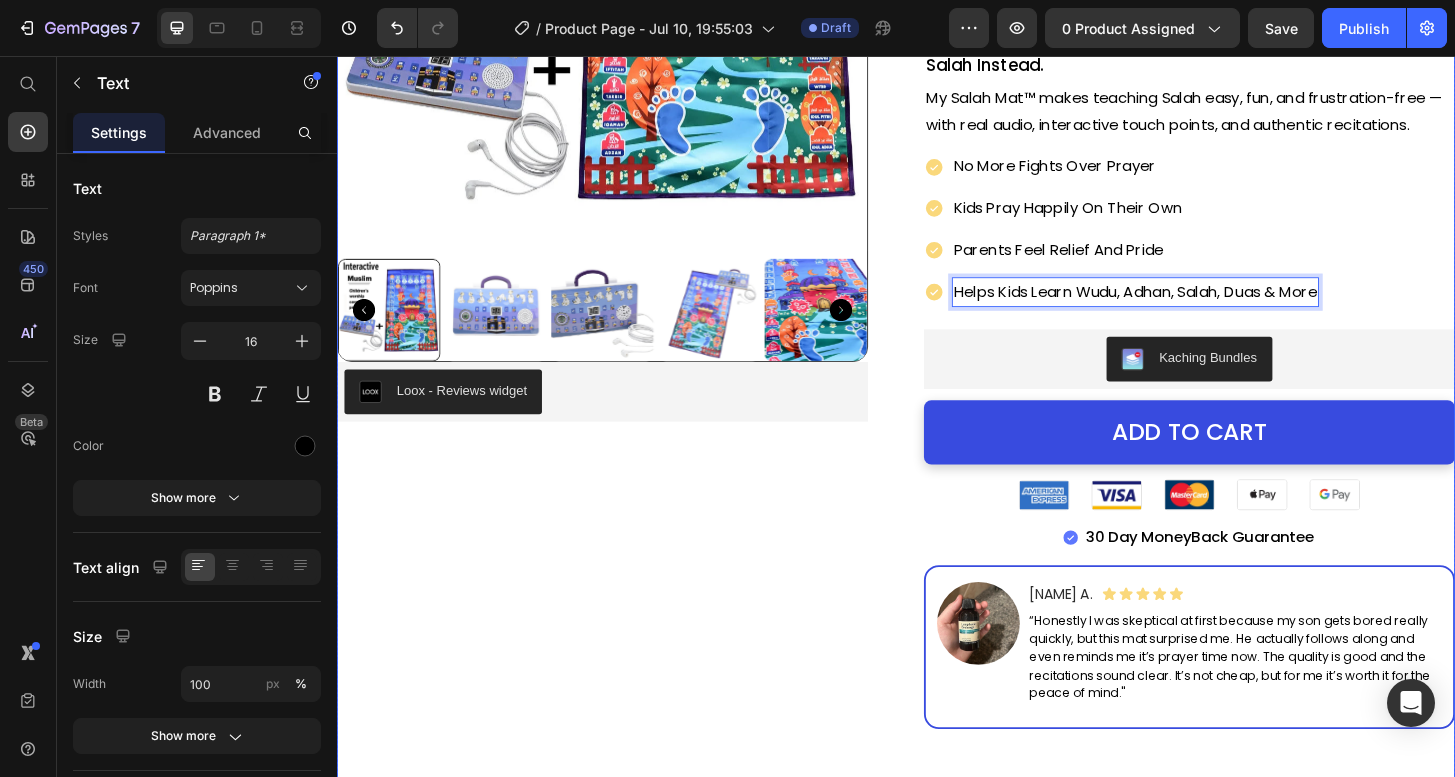 click on "Product Images Loox - Reviews widget Loox" at bounding box center [622, 352] 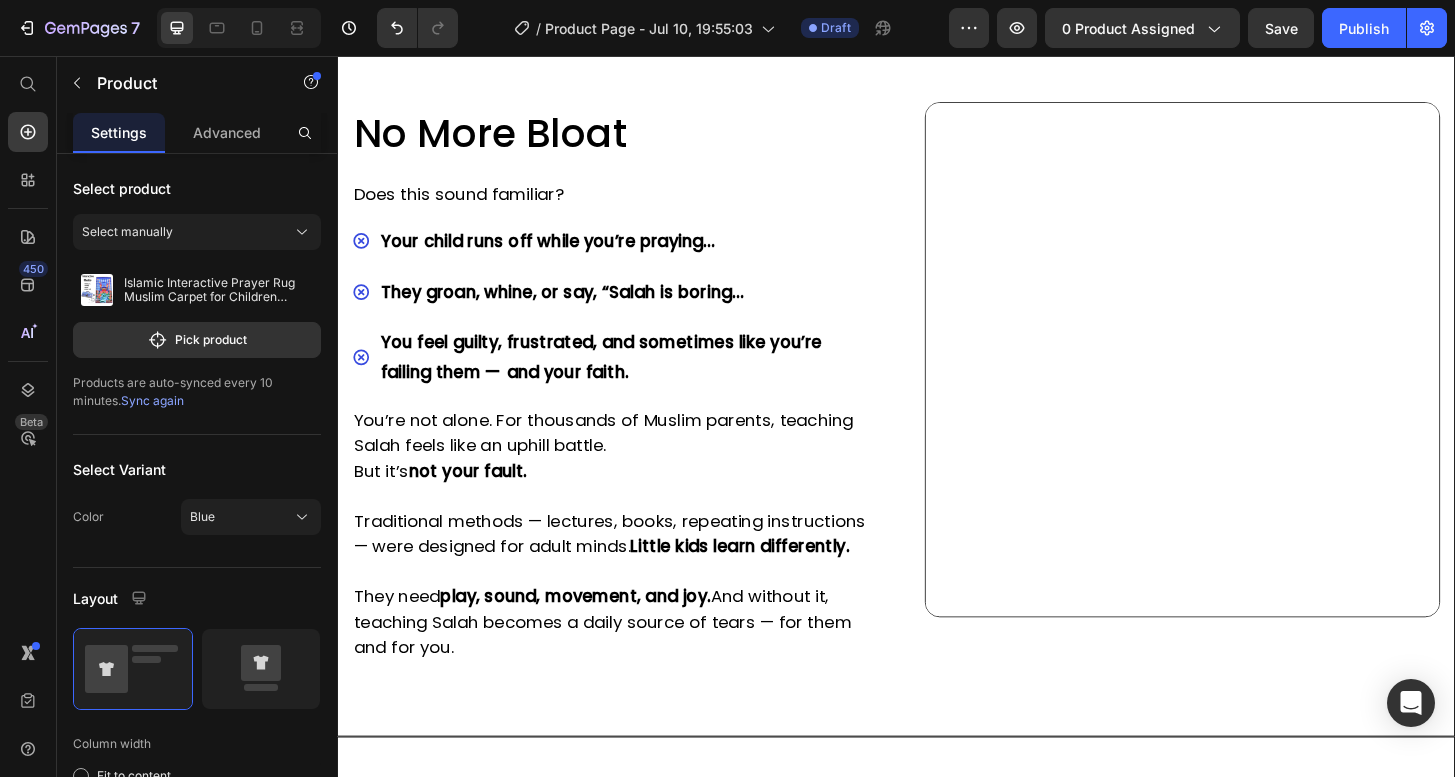 scroll, scrollTop: 2343, scrollLeft: 0, axis: vertical 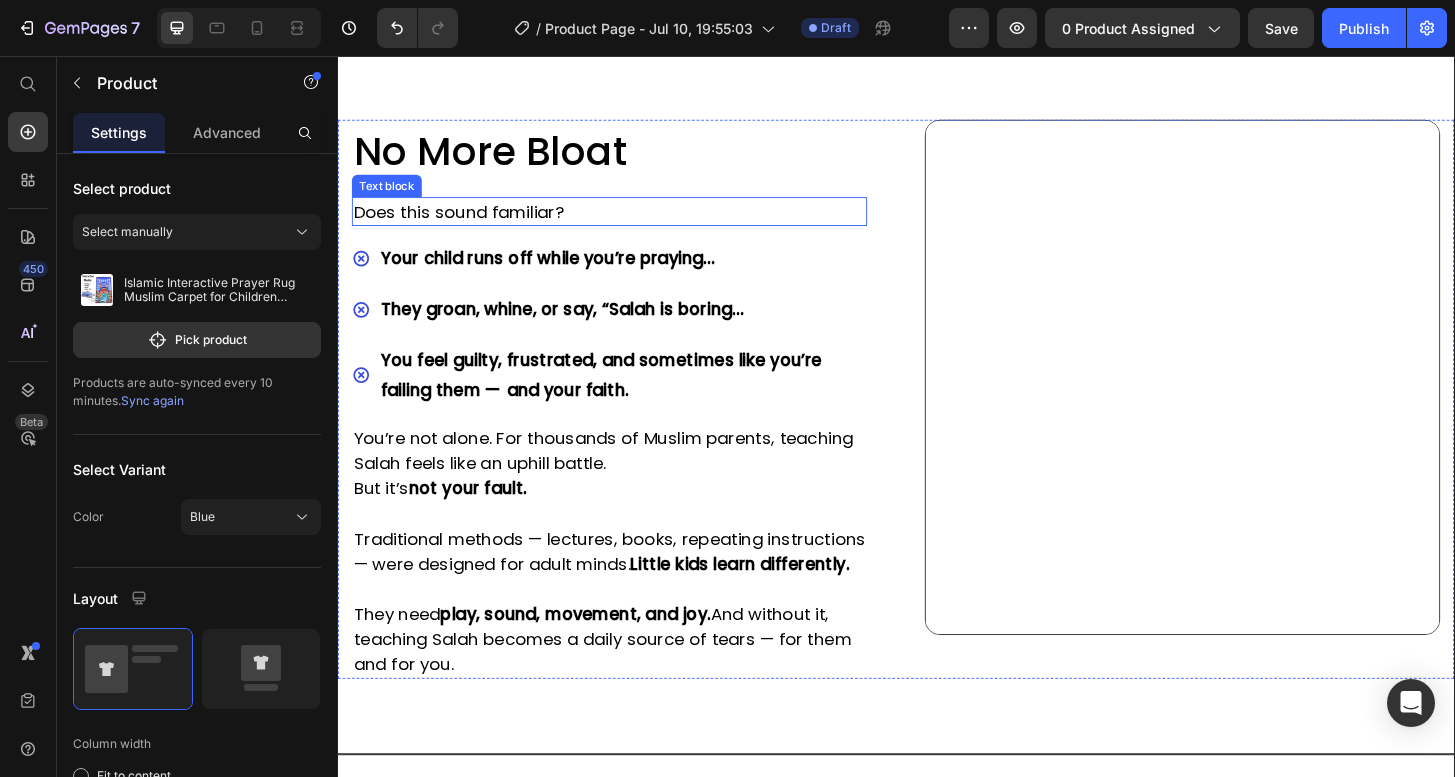 click on "Does this sound familiar?" at bounding box center (629, 222) 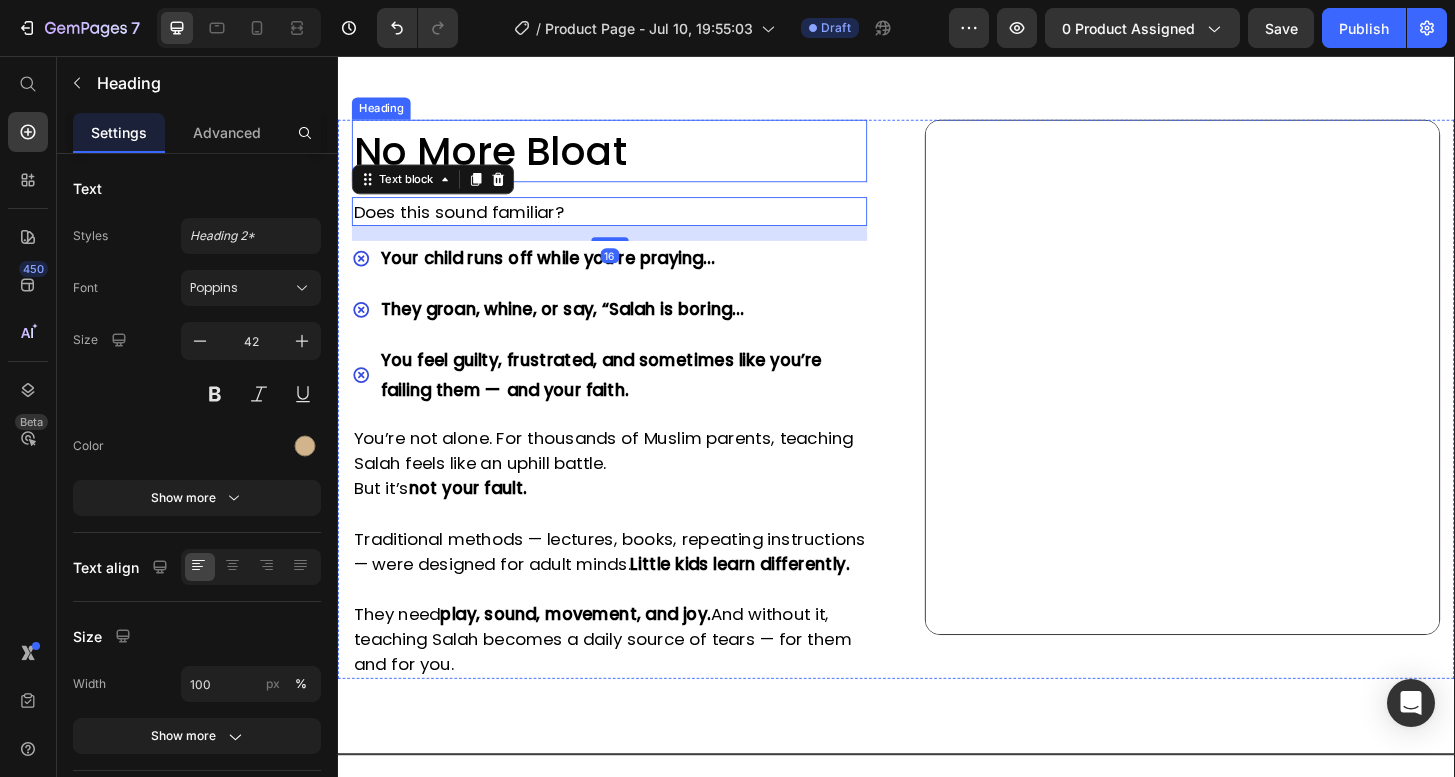 click on "No more Bloat" at bounding box center [629, 157] 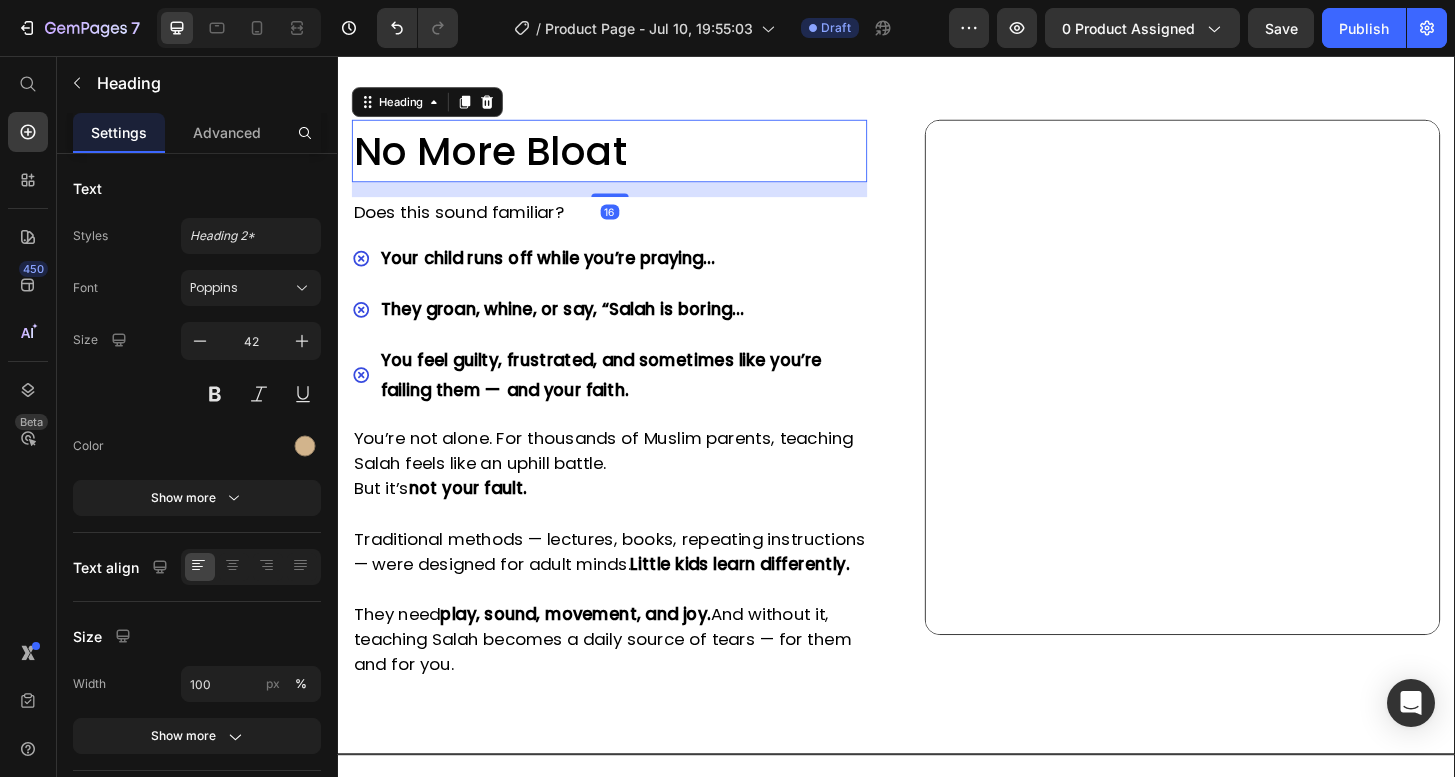 click on "No more Bloat" at bounding box center (629, 157) 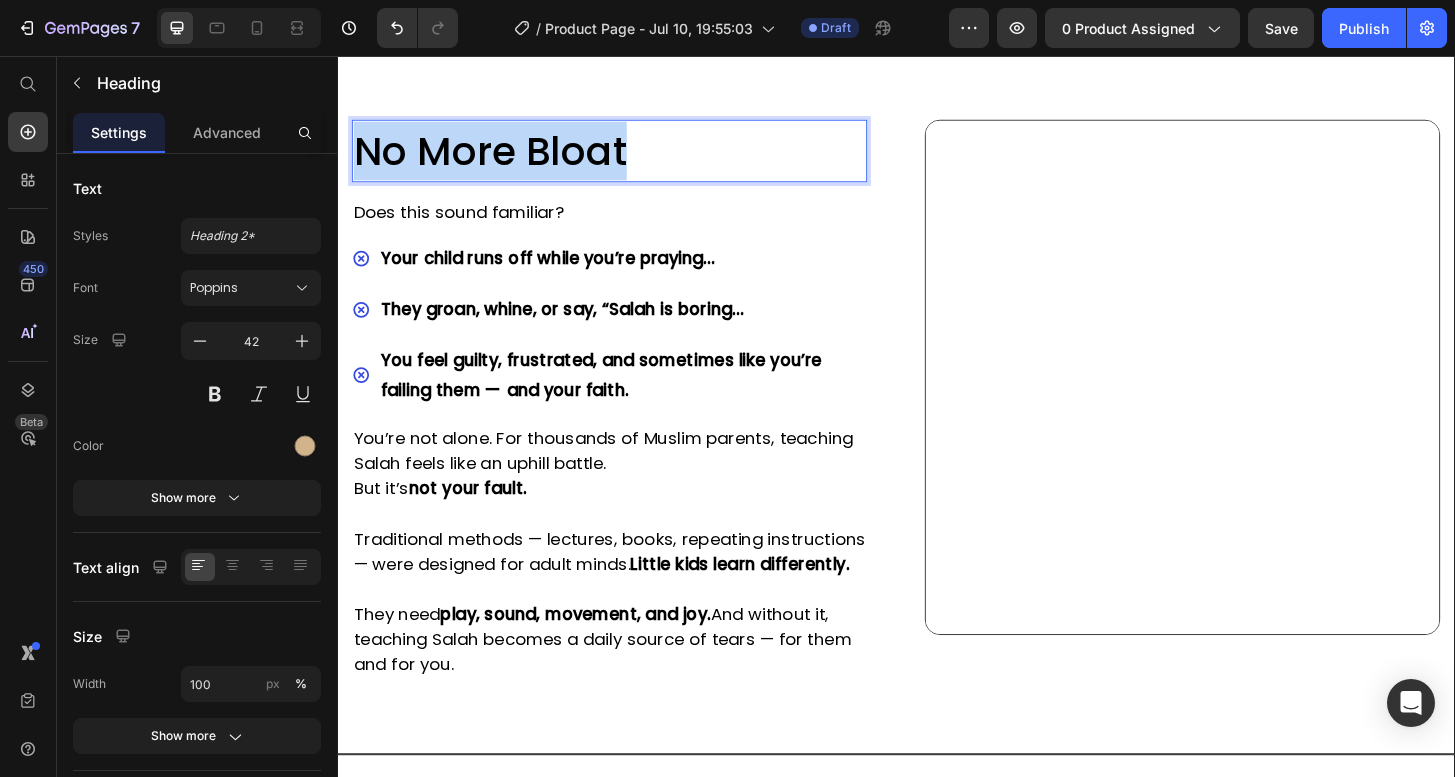 drag, startPoint x: 693, startPoint y: 186, endPoint x: 312, endPoint y: 172, distance: 381.25714 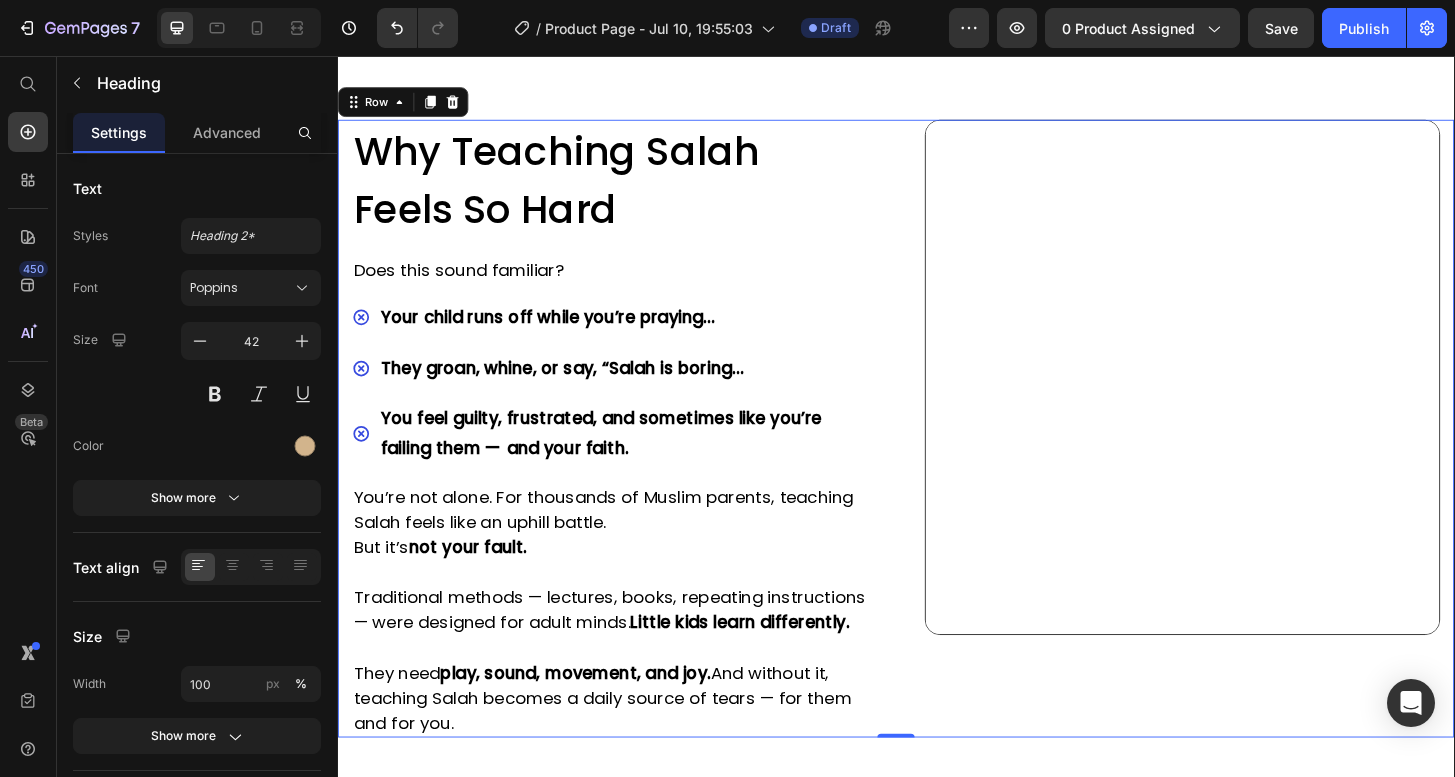 click on "You’re not alone. For thousands of Muslim parents, teaching Salah feels like an uphill battle. But it’s not your fault. Traditional methods — lectures, books, repeating instructions — were designed for adult minds. Little kids learn differently. They need play, sound, movement, and joy. And without it, teaching Salah becomes a daily source of tears — for them and for you. Text block" at bounding box center [629, 455] 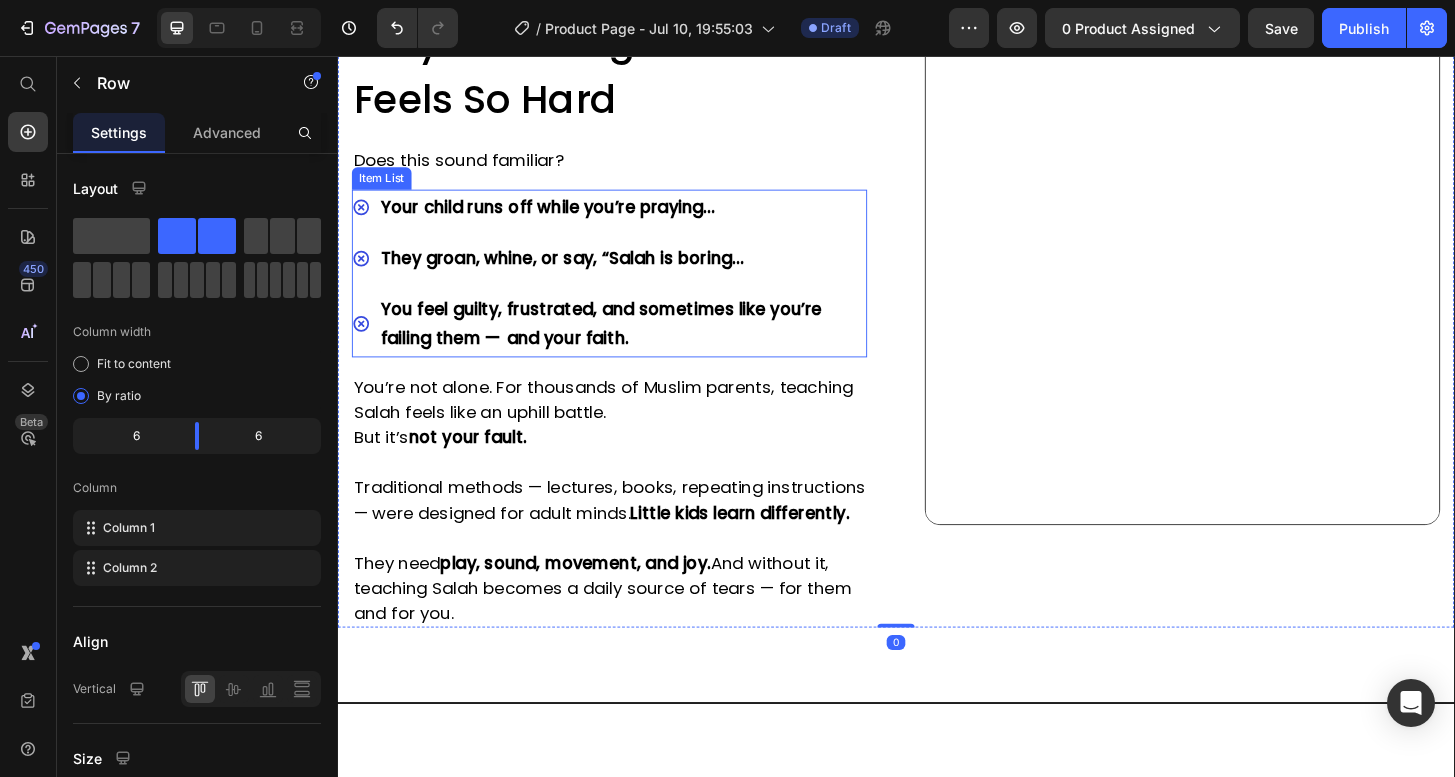 scroll, scrollTop: 2462, scrollLeft: 0, axis: vertical 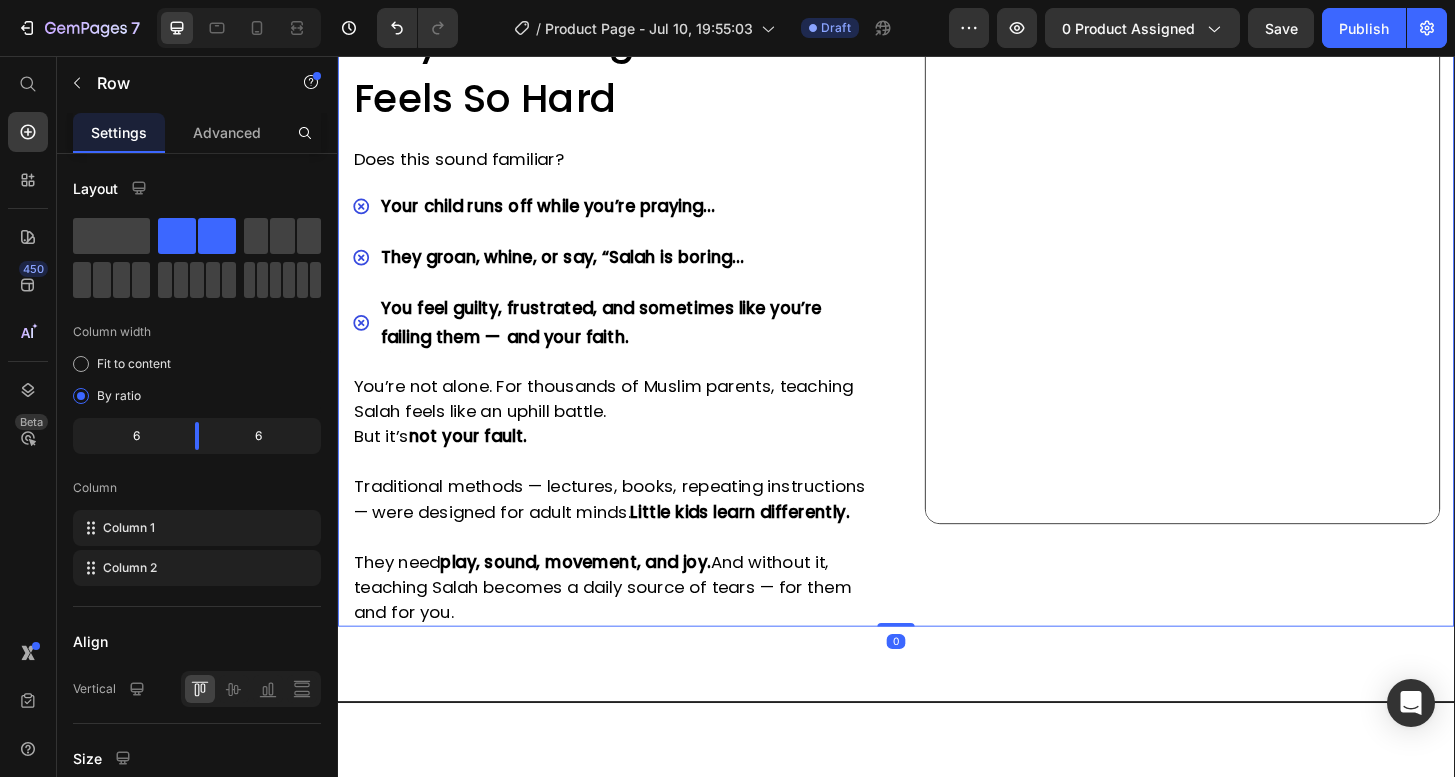 click on "Why Teaching Salah Feels So Hard Heading Does this sound familiar? Text block
Your child runs off while you’re praying…
They groan, whine, or say, “Salah is boring…
You feel guilty, frustrated, and sometimes like you’re failing them — and your faith. Item List You’re not alone. For thousands of Muslim parents, teaching Salah feels like an uphill battle. But it’s  not your fault.   Traditional methods — lectures, books, repeating instructions — were designed for adult minds.  Little kids learn differently.   They need  play, sound, movement, and joy.  And without it, teaching Salah becomes a daily source of tears — for them and for you. Text block Image Row   0" at bounding box center [937, 336] 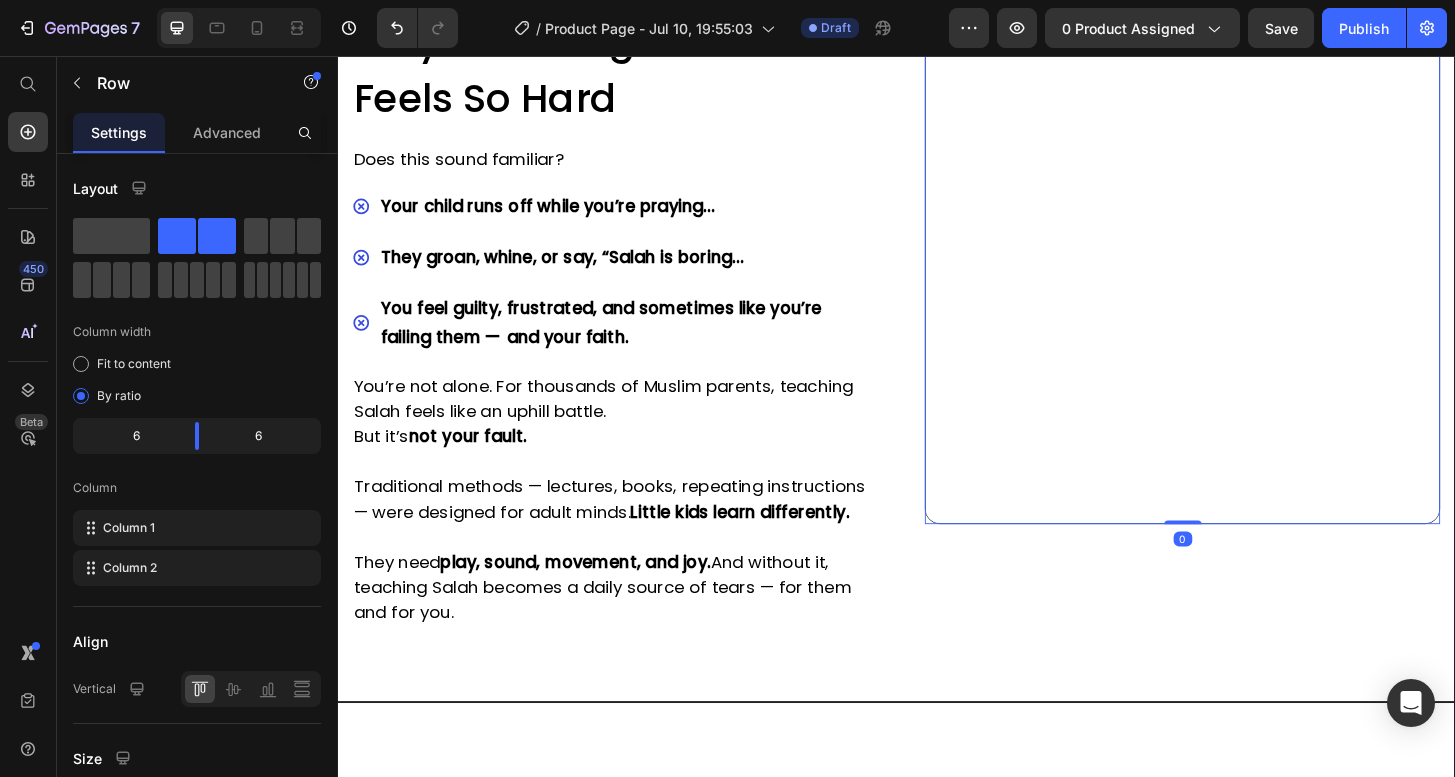 click at bounding box center (1244, 281) 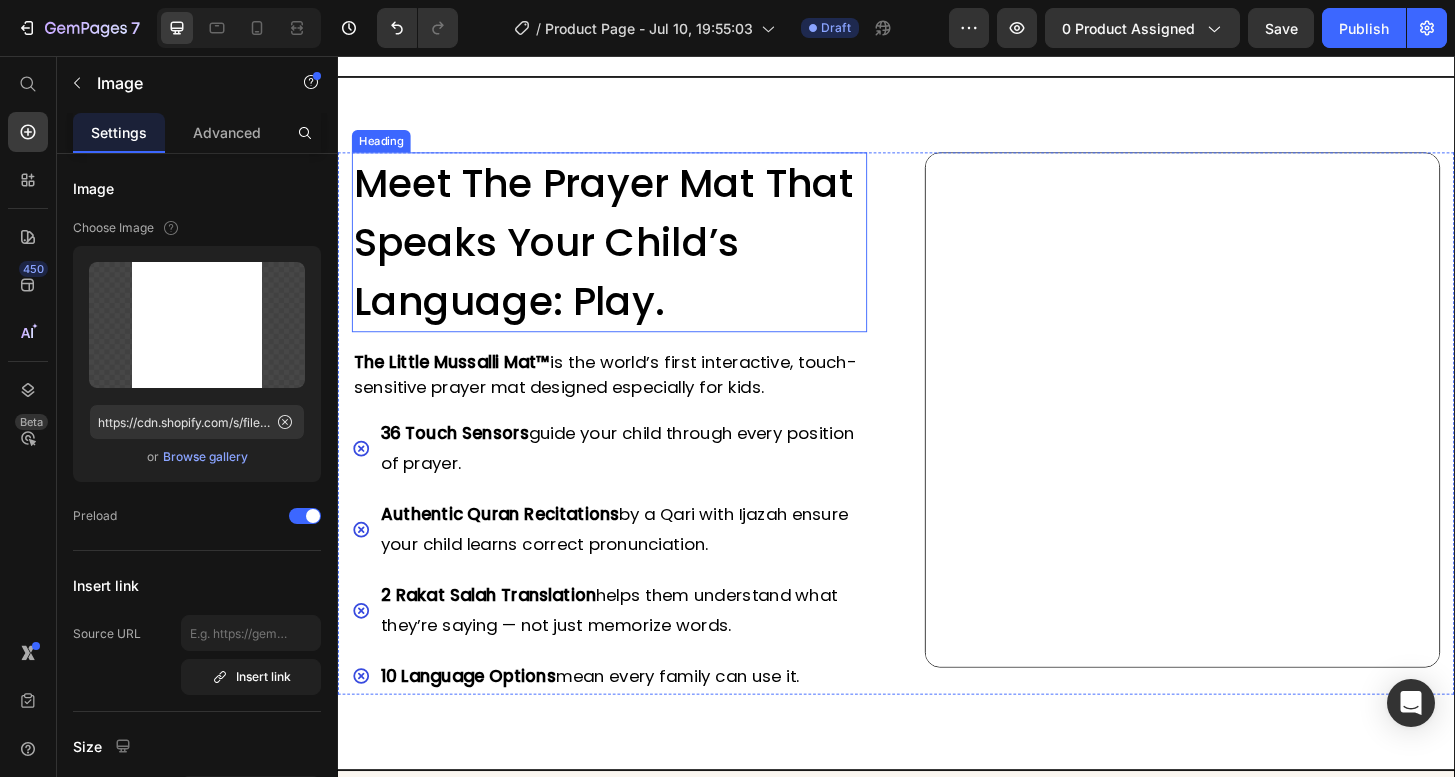 scroll, scrollTop: 3167, scrollLeft: 0, axis: vertical 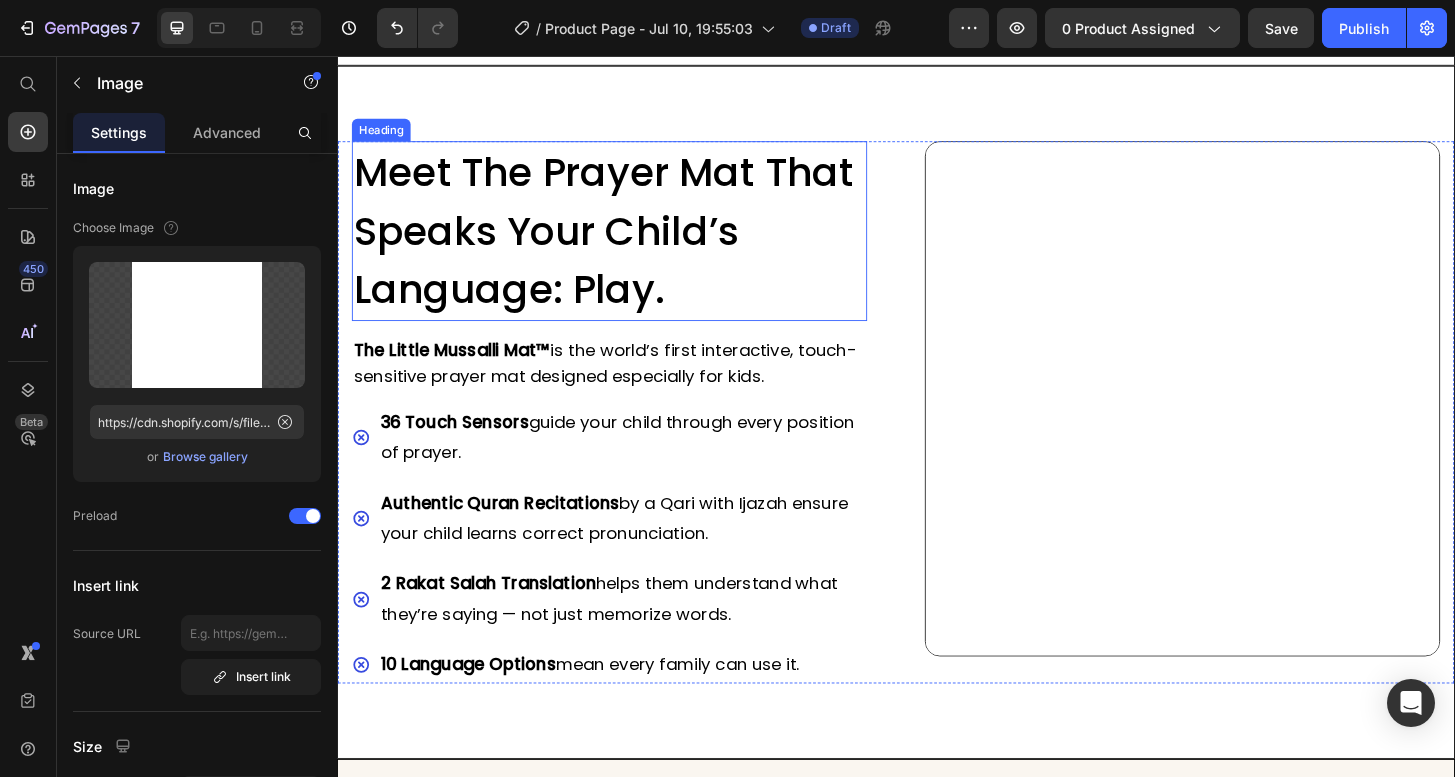 click on "Meet The Prayer Mat That Speaks Your Child’s Language: Play." at bounding box center [629, 243] 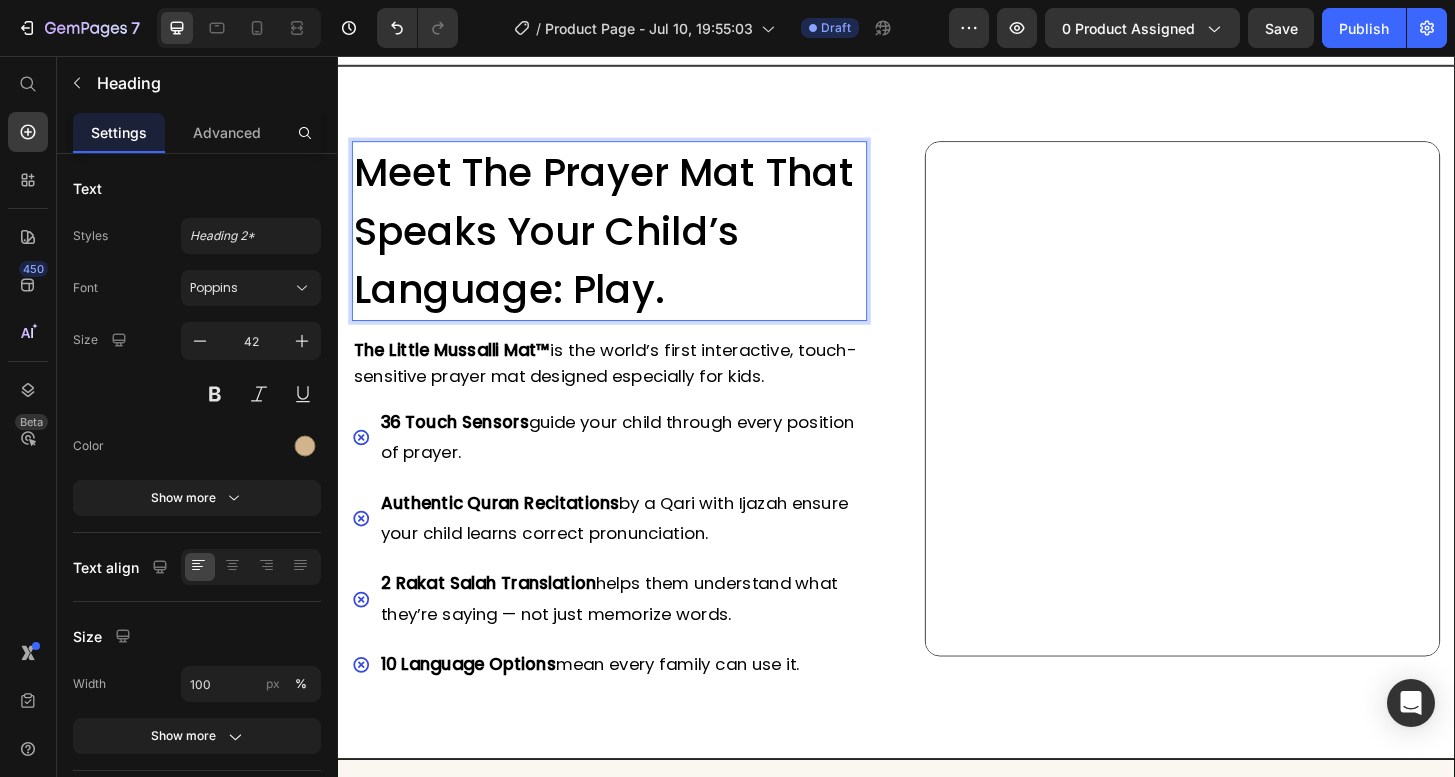 click on "Meet The Prayer Mat That Speaks Your Child’s Language: Play." at bounding box center [629, 243] 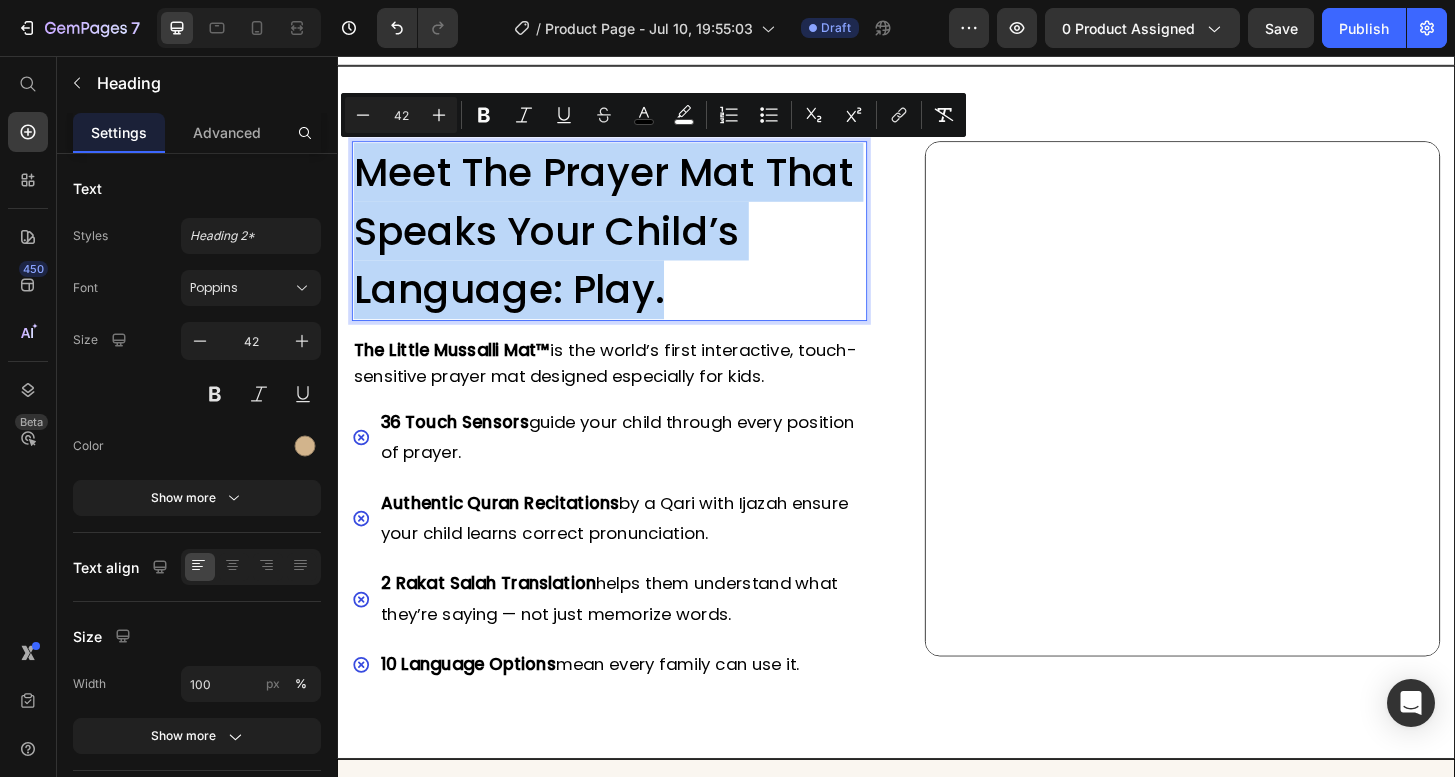drag, startPoint x: 718, startPoint y: 310, endPoint x: 360, endPoint y: 178, distance: 381.55997 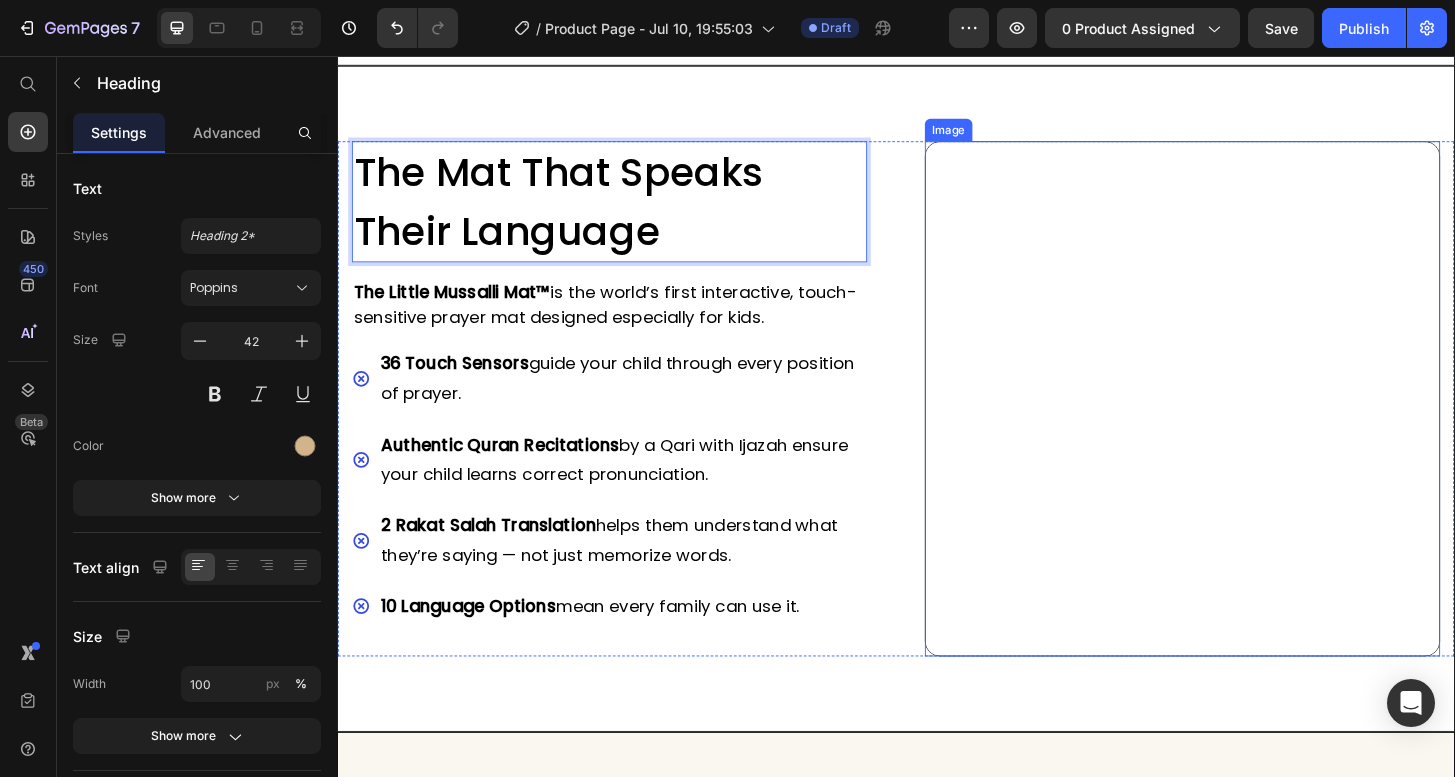 click at bounding box center [1244, 423] 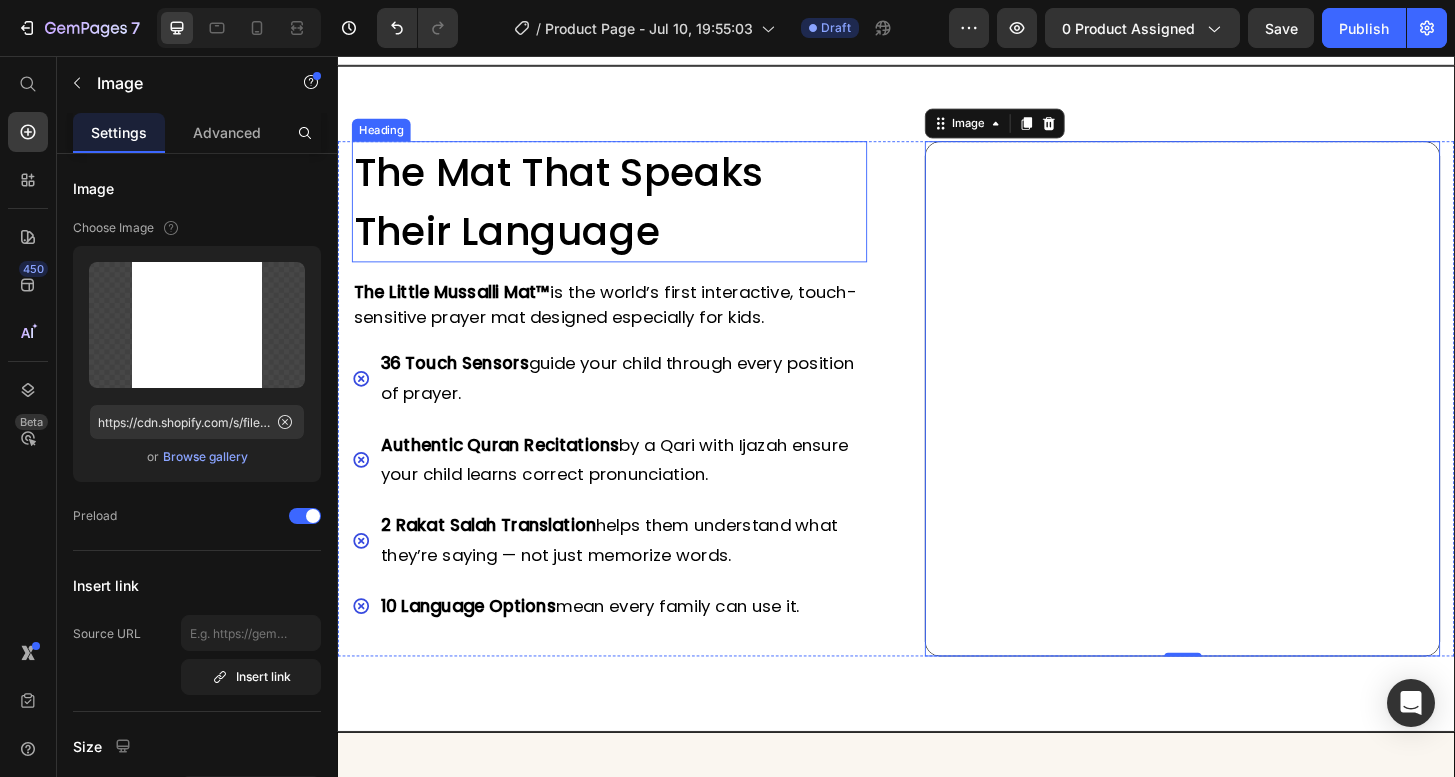 click on "The Mat That Speaks Their Language" at bounding box center [574, 212] 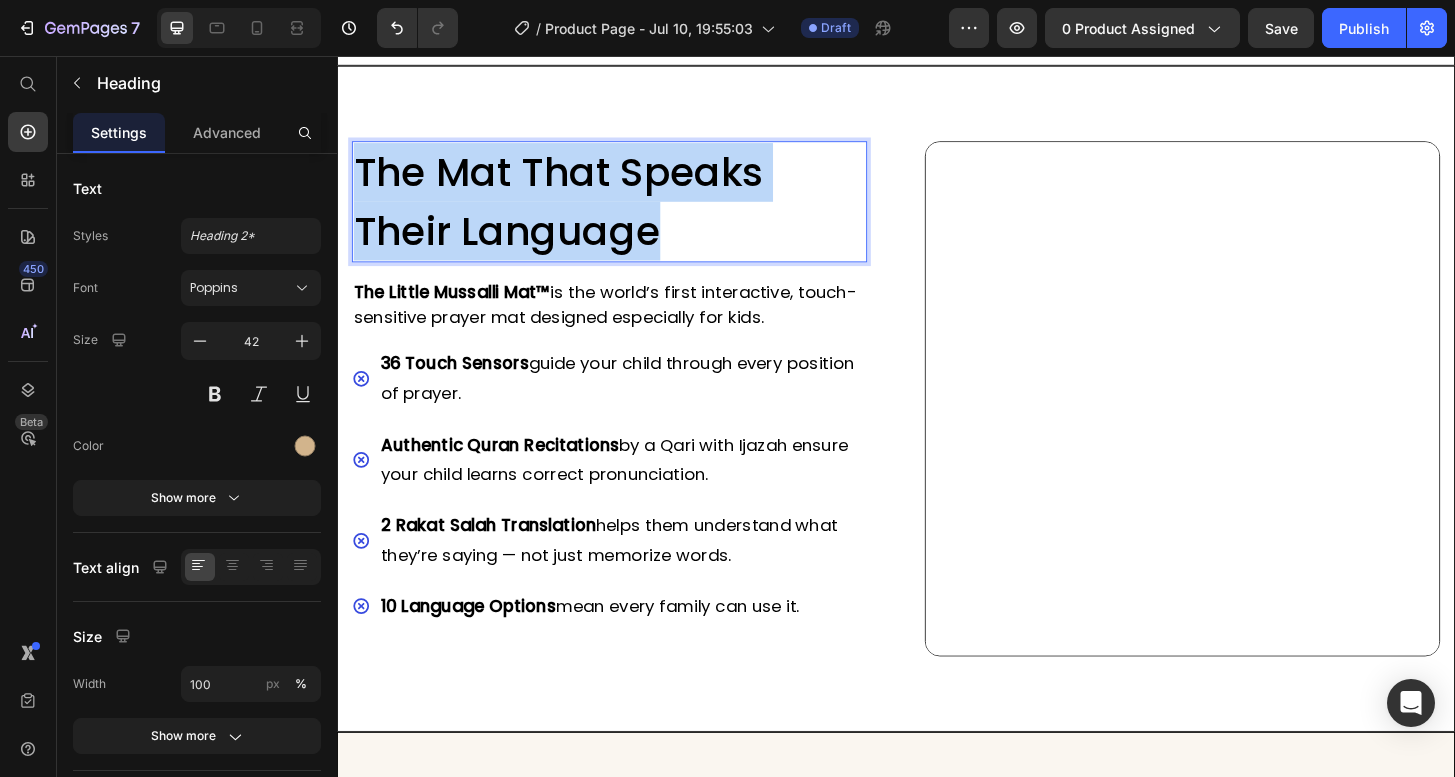 drag, startPoint x: 720, startPoint y: 244, endPoint x: 344, endPoint y: 166, distance: 384.00522 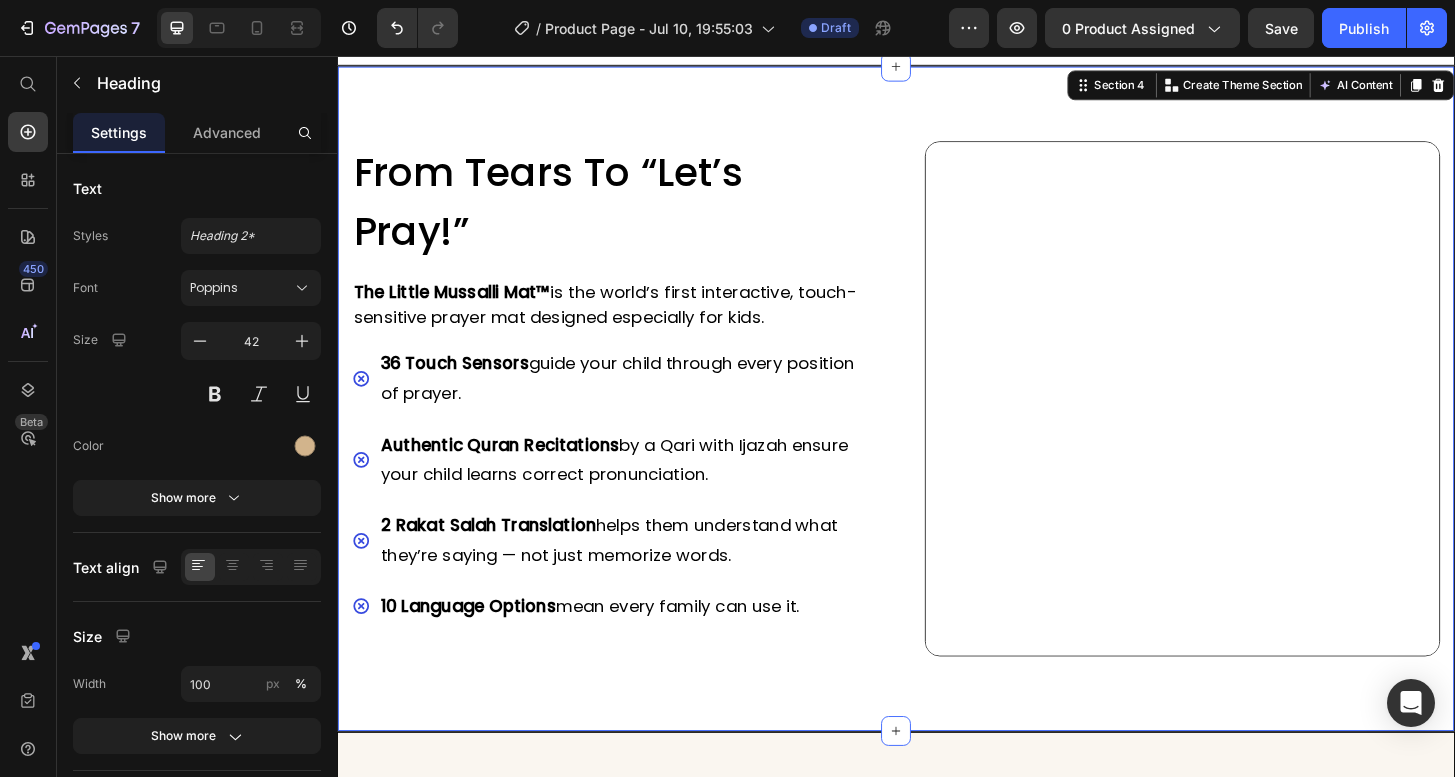 click on "⁠⁠⁠⁠⁠⁠⁠ From Tears to “Let’s Pray!” Heading The Little Mussalli Mat™  is the world’s first interactive, touch-sensitive prayer mat designed especially for kids. Text block
36 Touch Sensors  guide your child through every position of prayer.
Authentic Quran Recitations  by a Qari with Ijazah ensure your child learns correct pronunciation.
2 Rakat Salah Translation  helps them understand what they’re saying — not just memorize words.
10 Language Options  mean every family can use it. Item List Image Row Section 4   You can create reusable sections Create Theme Section AI Content Write with GemAI What would you like to describe here? Tone and Voice Persuasive Product Getting products... Show more Generate" at bounding box center [937, 423] 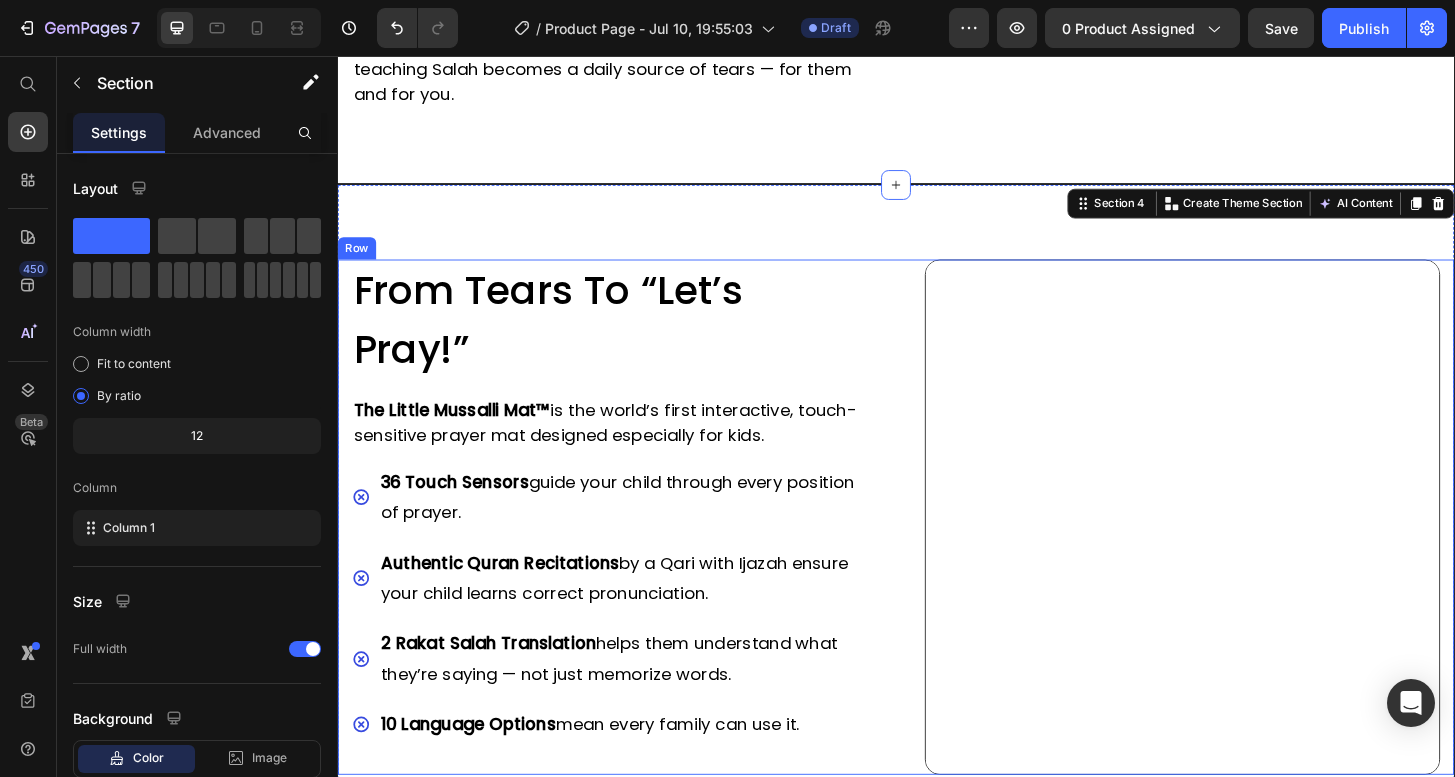 scroll, scrollTop: 3036, scrollLeft: 0, axis: vertical 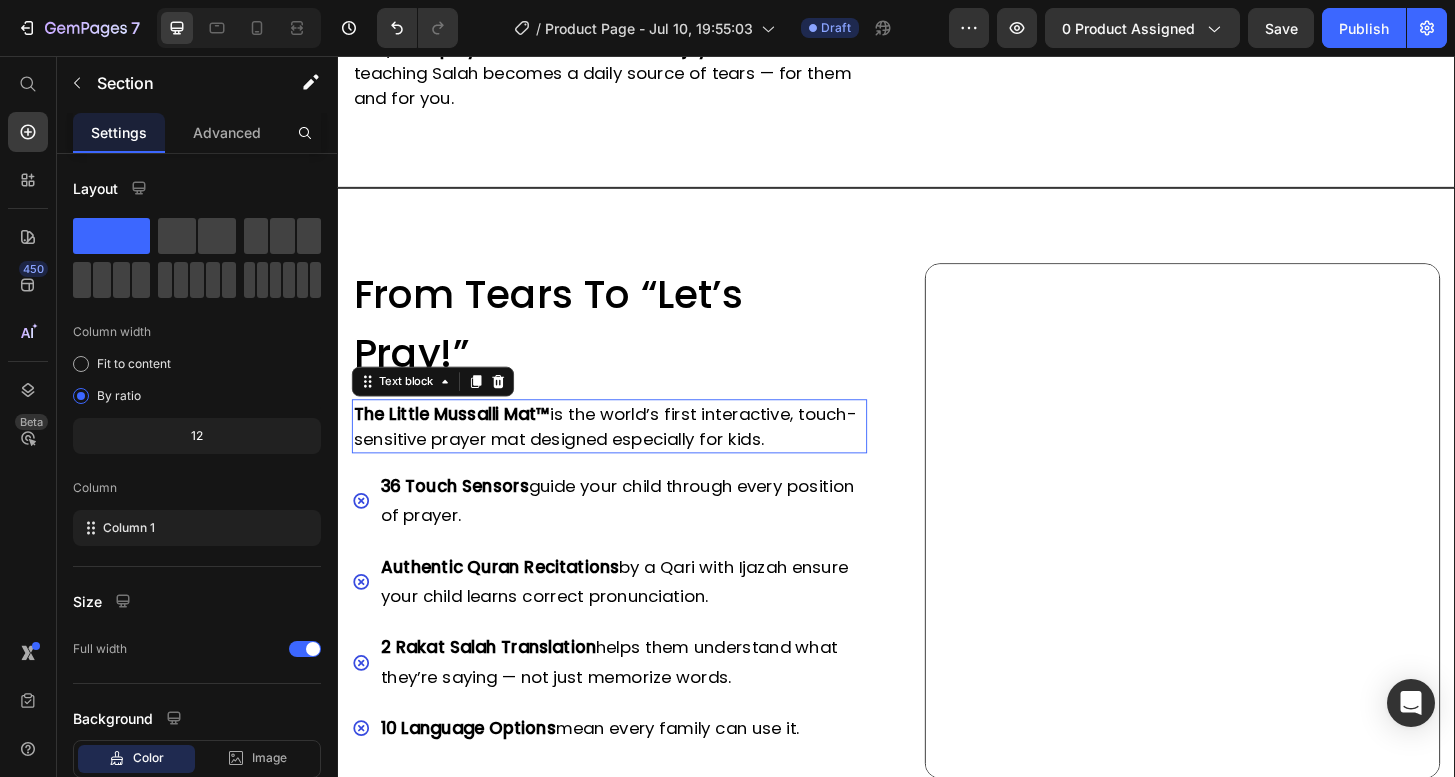 click on "The Little Mussalli Mat™ is the world’s first interactive, touch-sensitive prayer mat designed especially for kids." at bounding box center [629, 453] 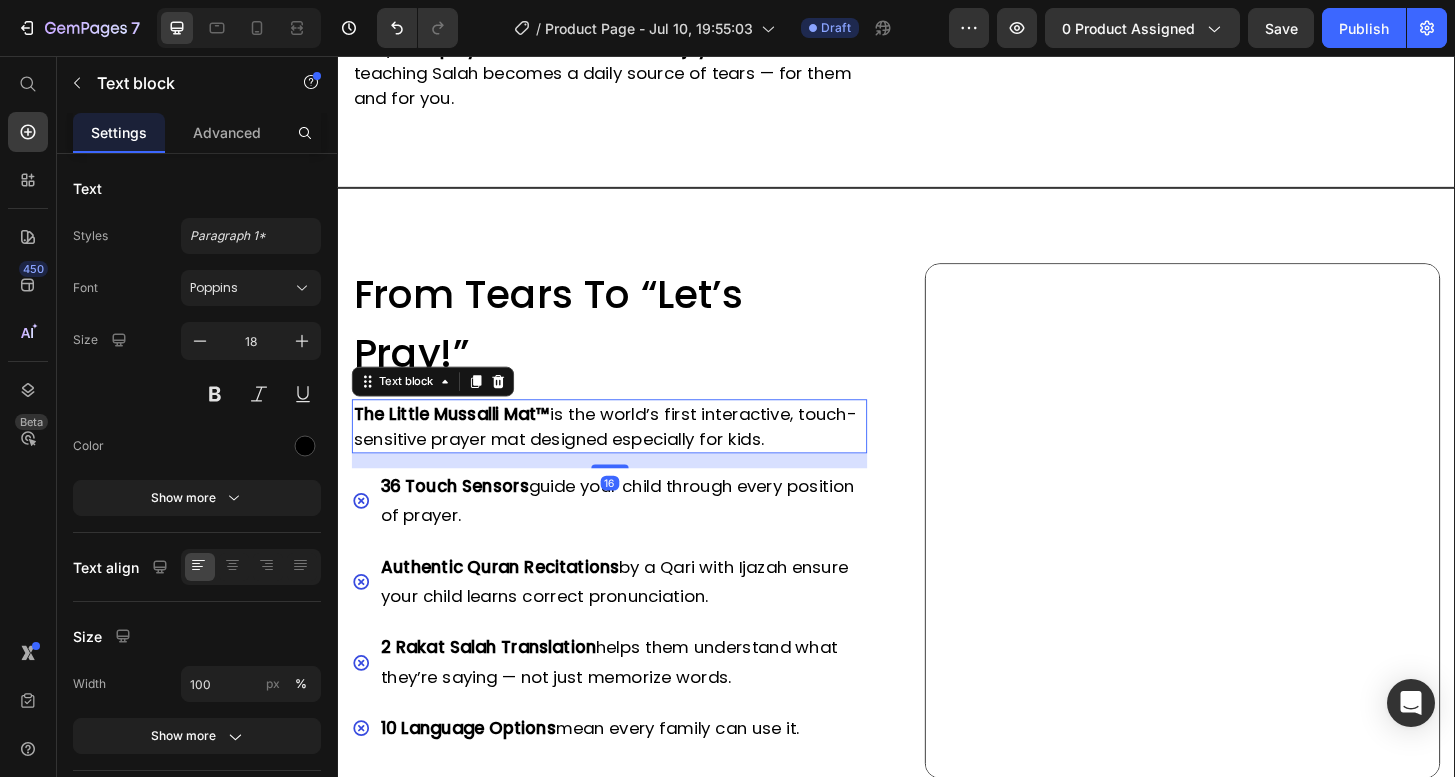 click on "36 Touch Sensors  guide your child through every position of prayer." at bounding box center (643, 533) 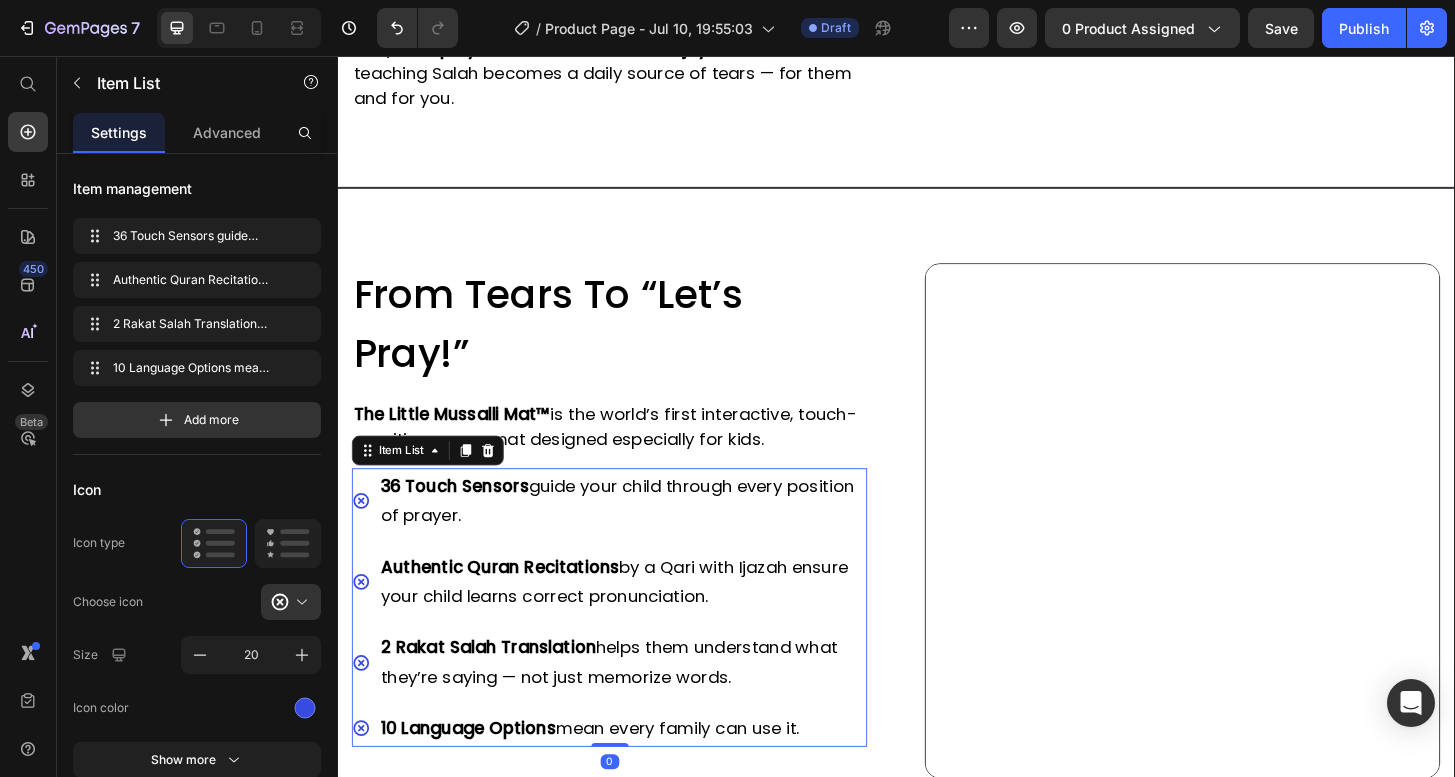click on "36 Touch Sensors  guide your child through every position of prayer." at bounding box center (643, 533) 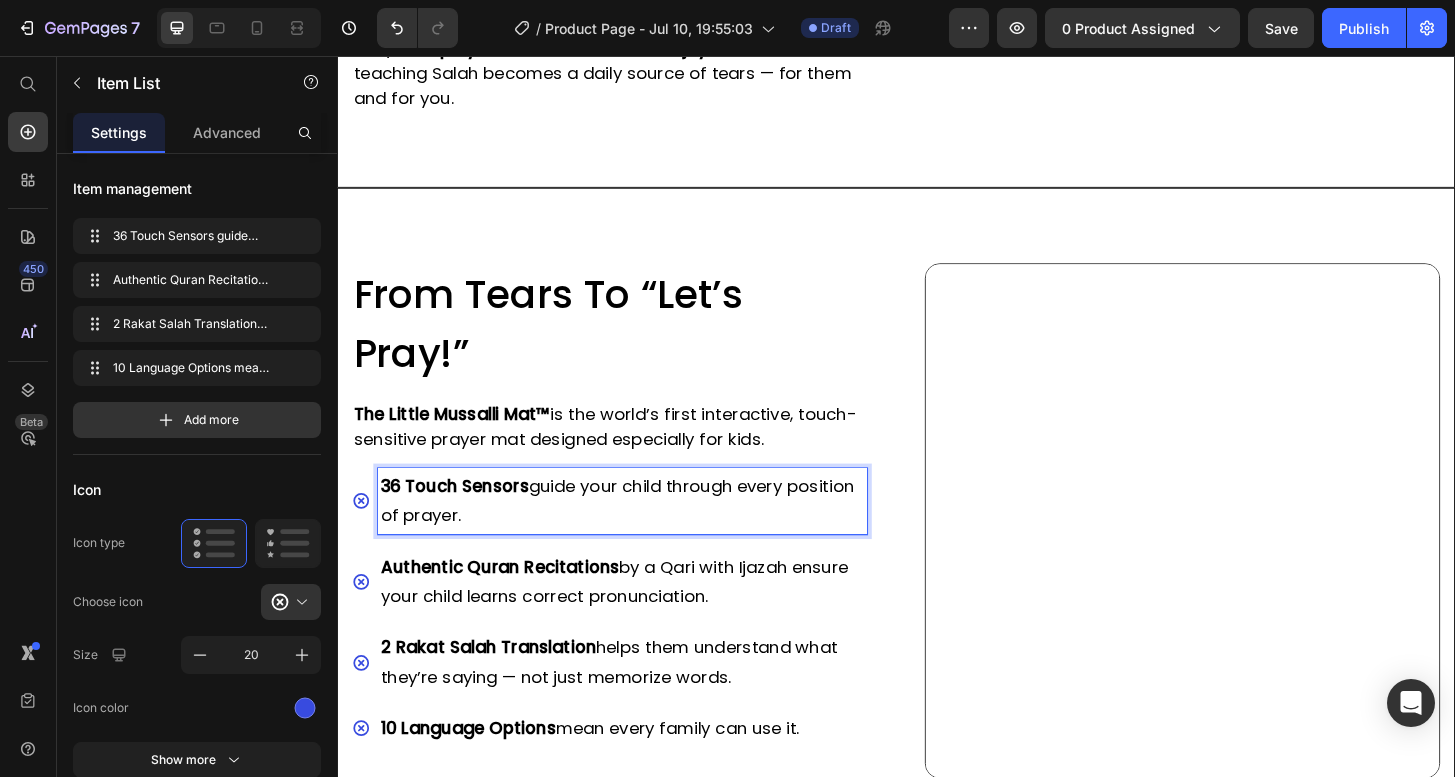 drag, startPoint x: 488, startPoint y: 547, endPoint x: 361, endPoint y: 504, distance: 134.08206 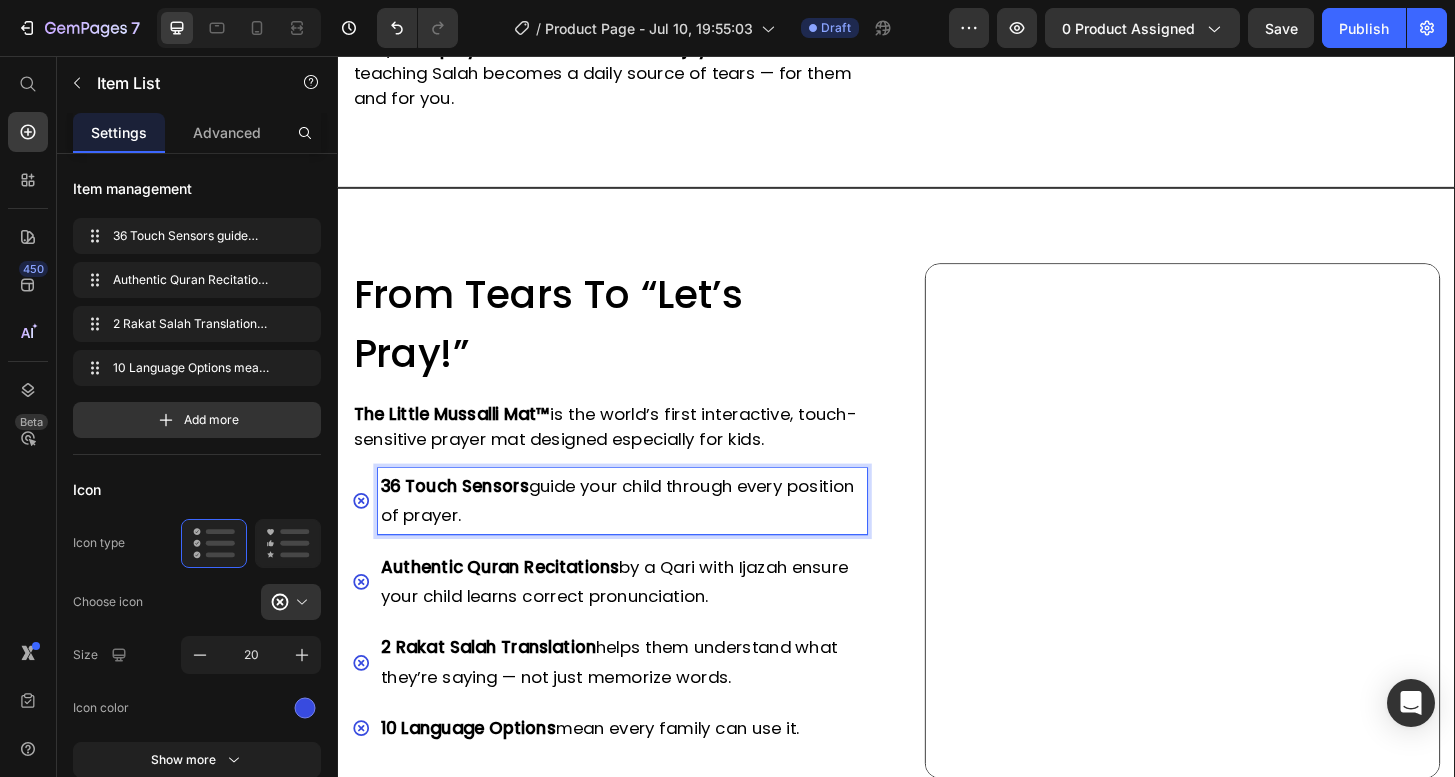 drag, startPoint x: 523, startPoint y: 555, endPoint x: 369, endPoint y: 503, distance: 162.5423 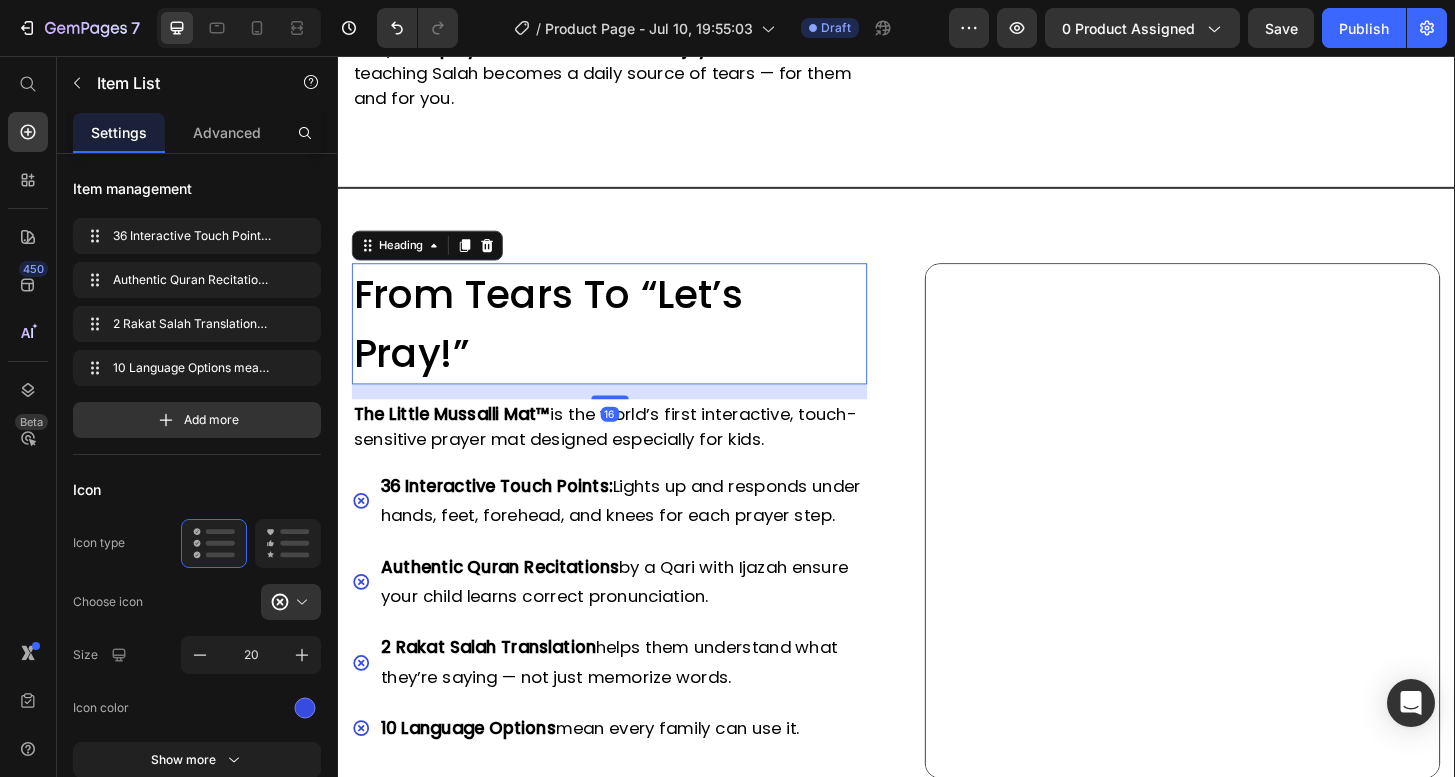 click on "From Tears to “Let’s Pray!”" at bounding box center [563, 343] 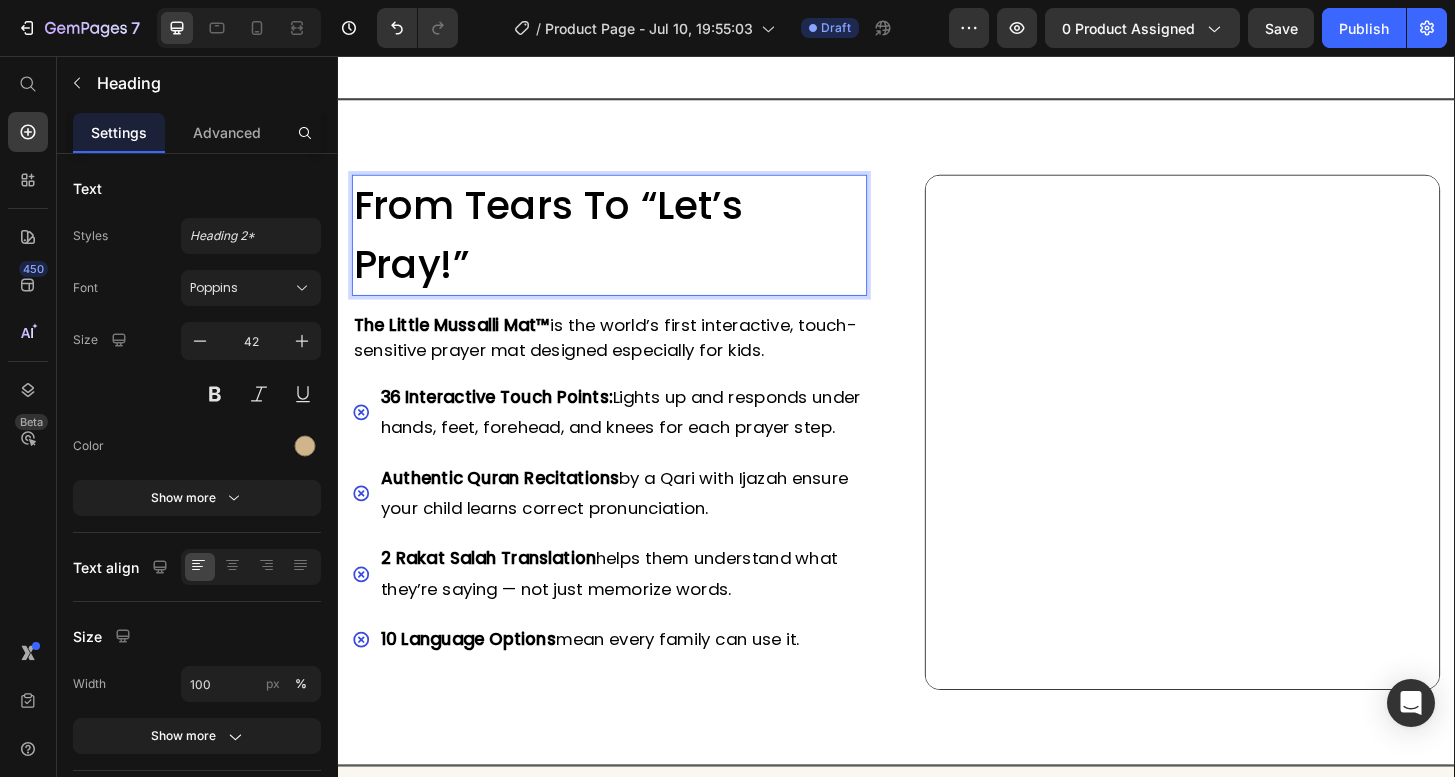 scroll, scrollTop: 3134, scrollLeft: 0, axis: vertical 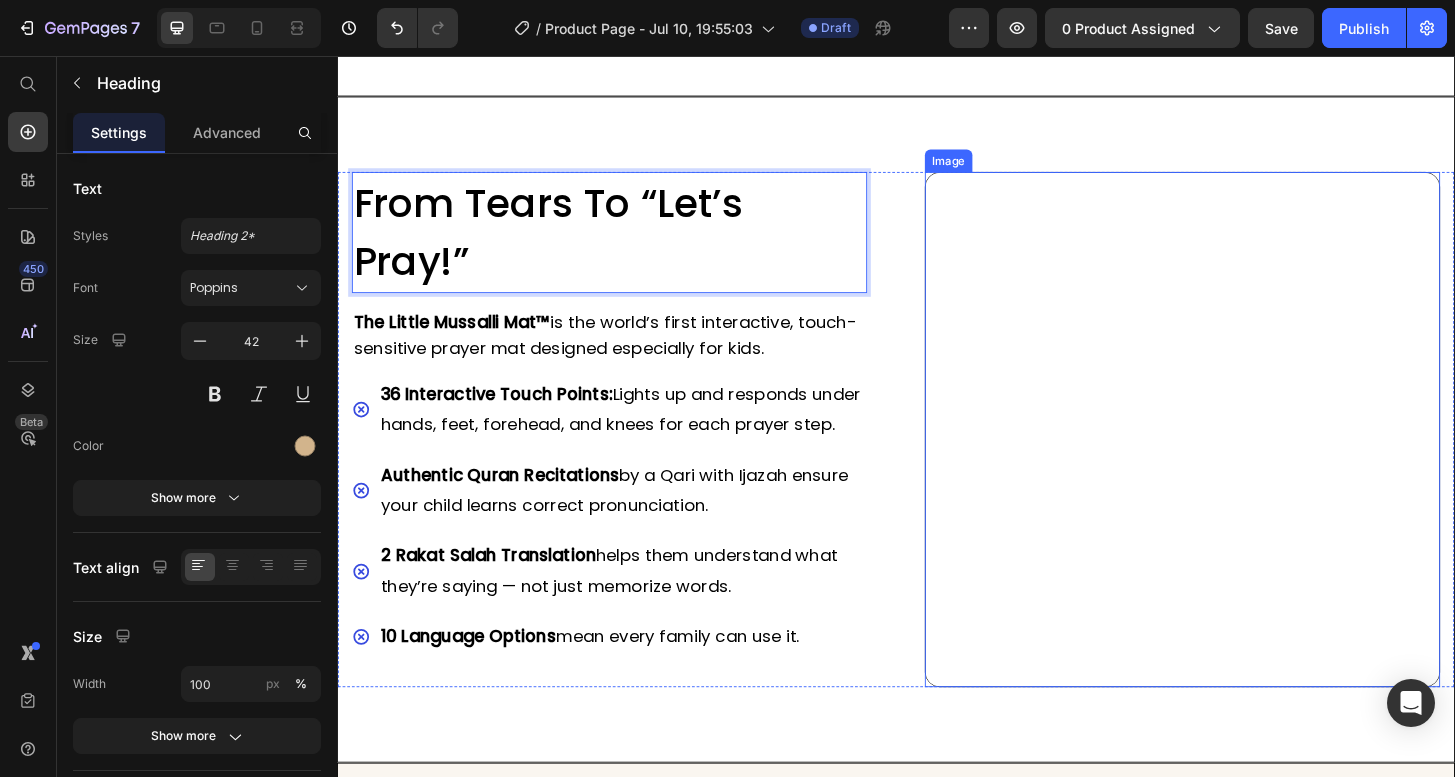 click at bounding box center (1244, 456) 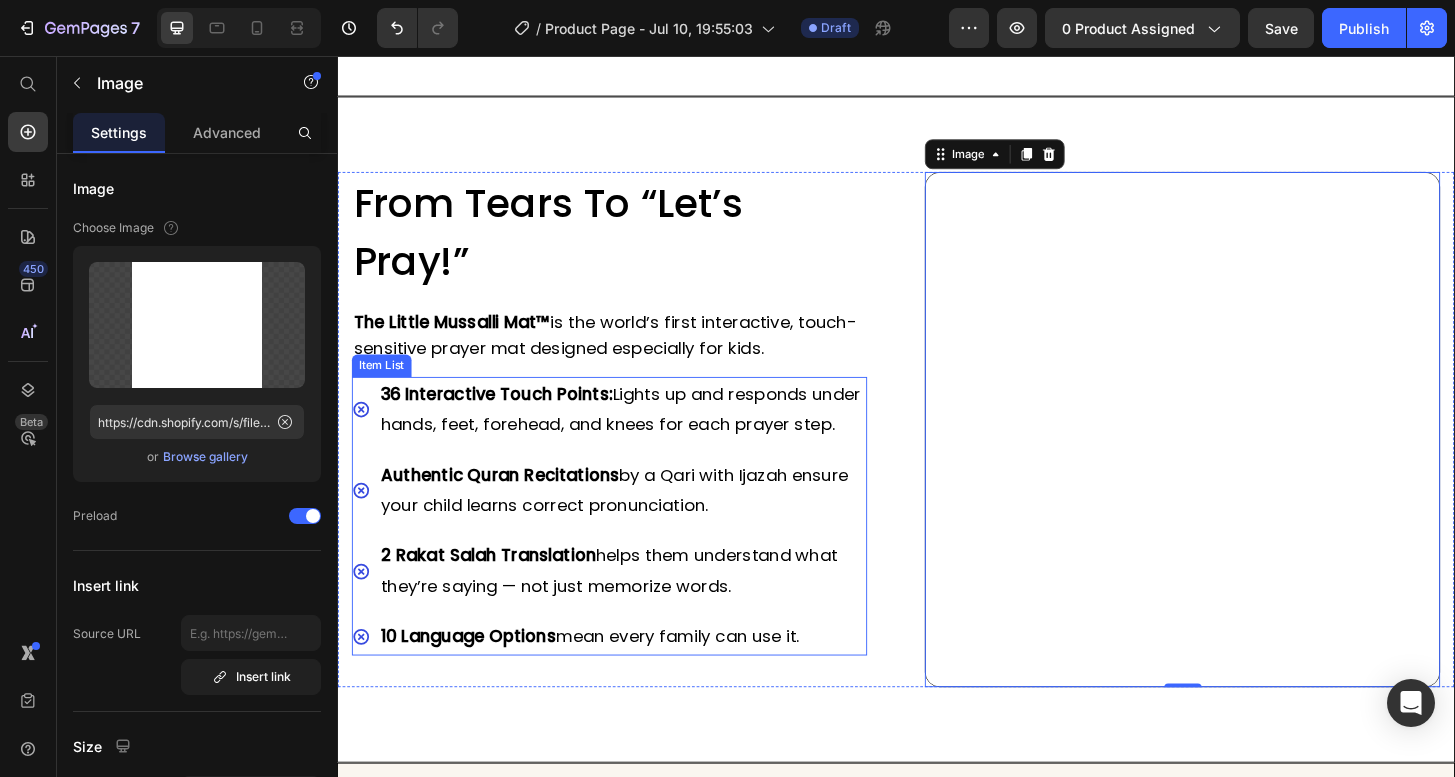 click on "Authentic Quran Recitations by a Qari with Ijazah ensure your child learns correct pronunciation." at bounding box center (643, 522) 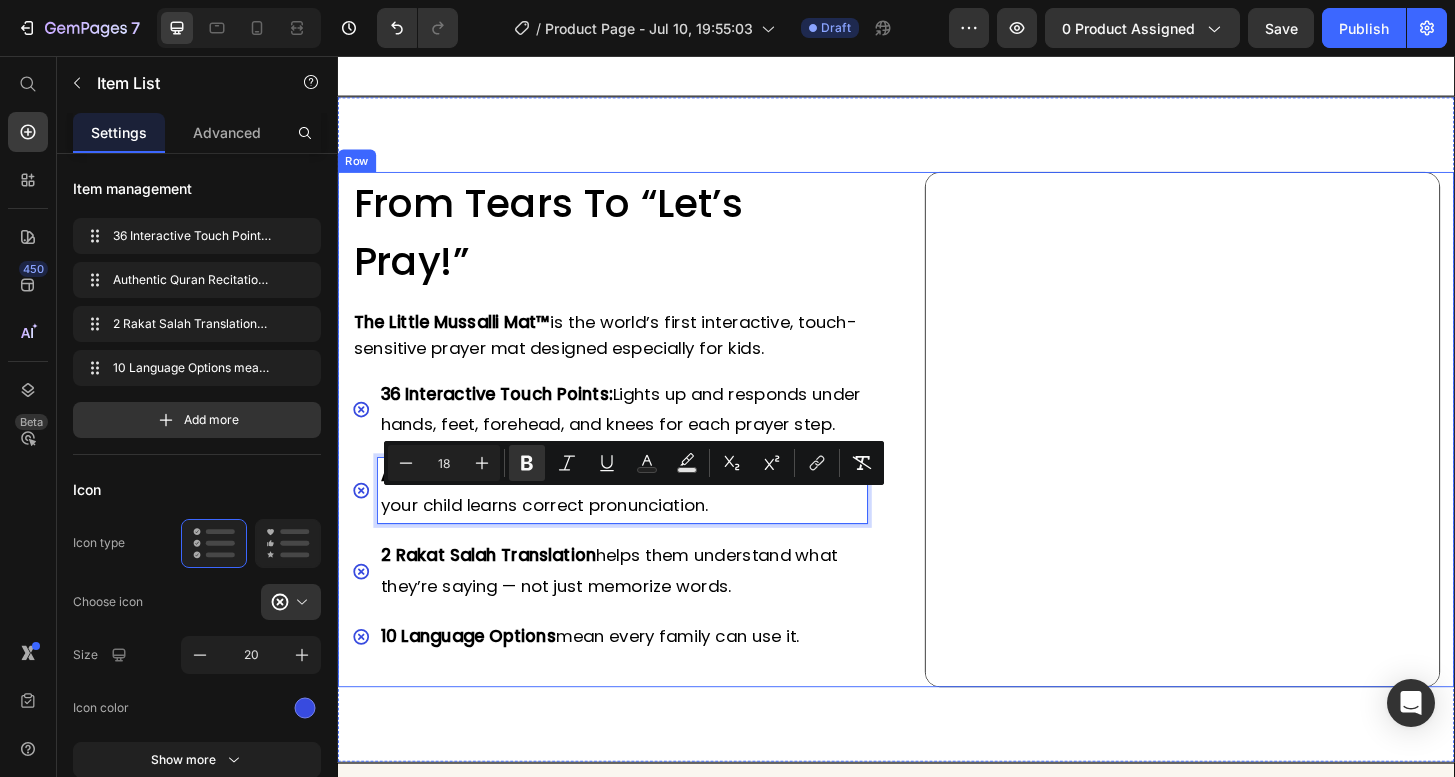 drag, startPoint x: 770, startPoint y: 571, endPoint x: 338, endPoint y: 518, distance: 435.239 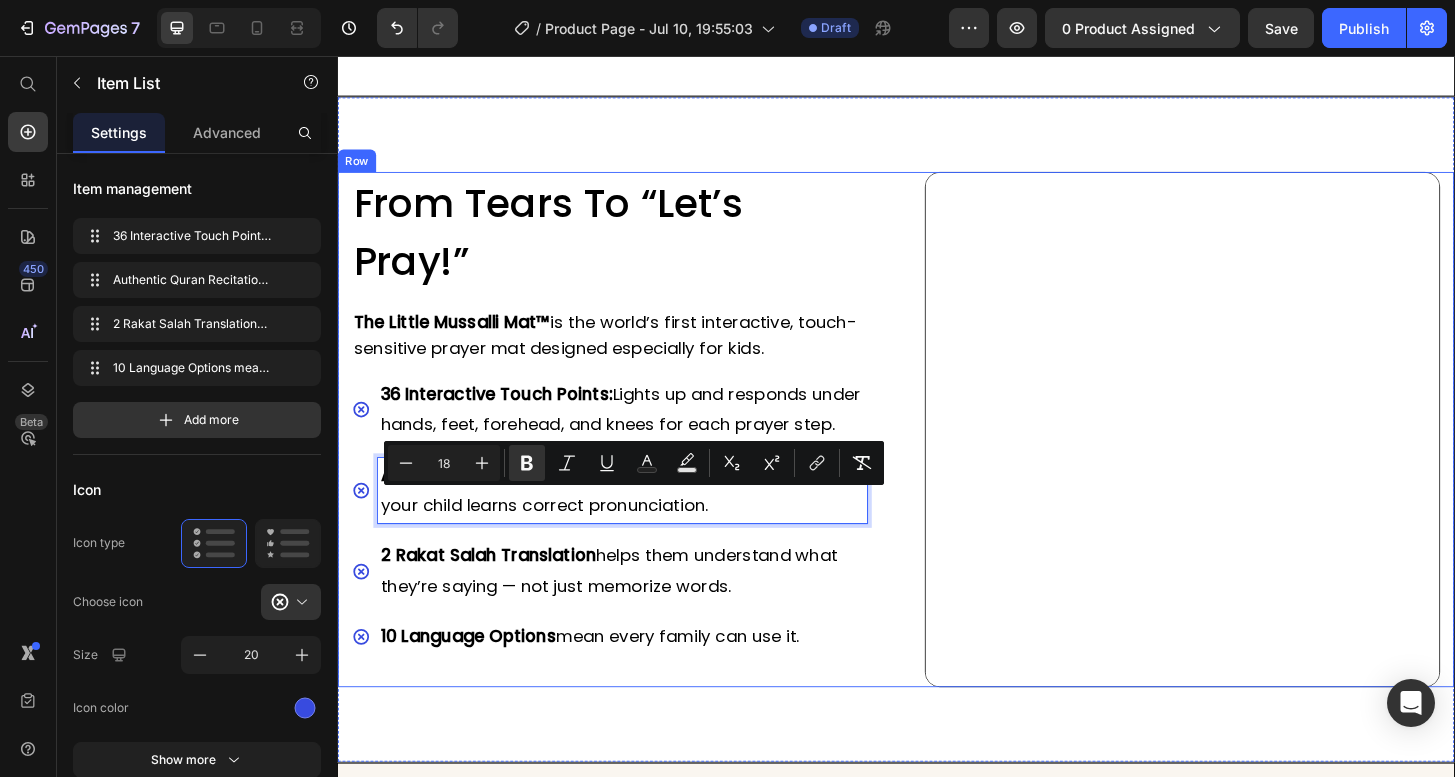 click on "⁠⁠⁠⁠⁠⁠⁠ From Tears to “Let’s Pray!” Heading The Little Mussalli Mat™  is the world’s first interactive, touch-sensitive prayer mat designed especially for kids. Text block
36 Interactive Touch Points:  Lights up and responds under hands, feet, forehead, and knees for each prayer step.
Authentic Quran Recitations  by a Qari with Ijazah ensure your child learns correct pronunciation.
2 Rakat Salah Translation  helps them understand what they’re saying — not just memorize words.
10 Language Options  mean every family can use it. Item List   0 Image Row" at bounding box center [937, 456] 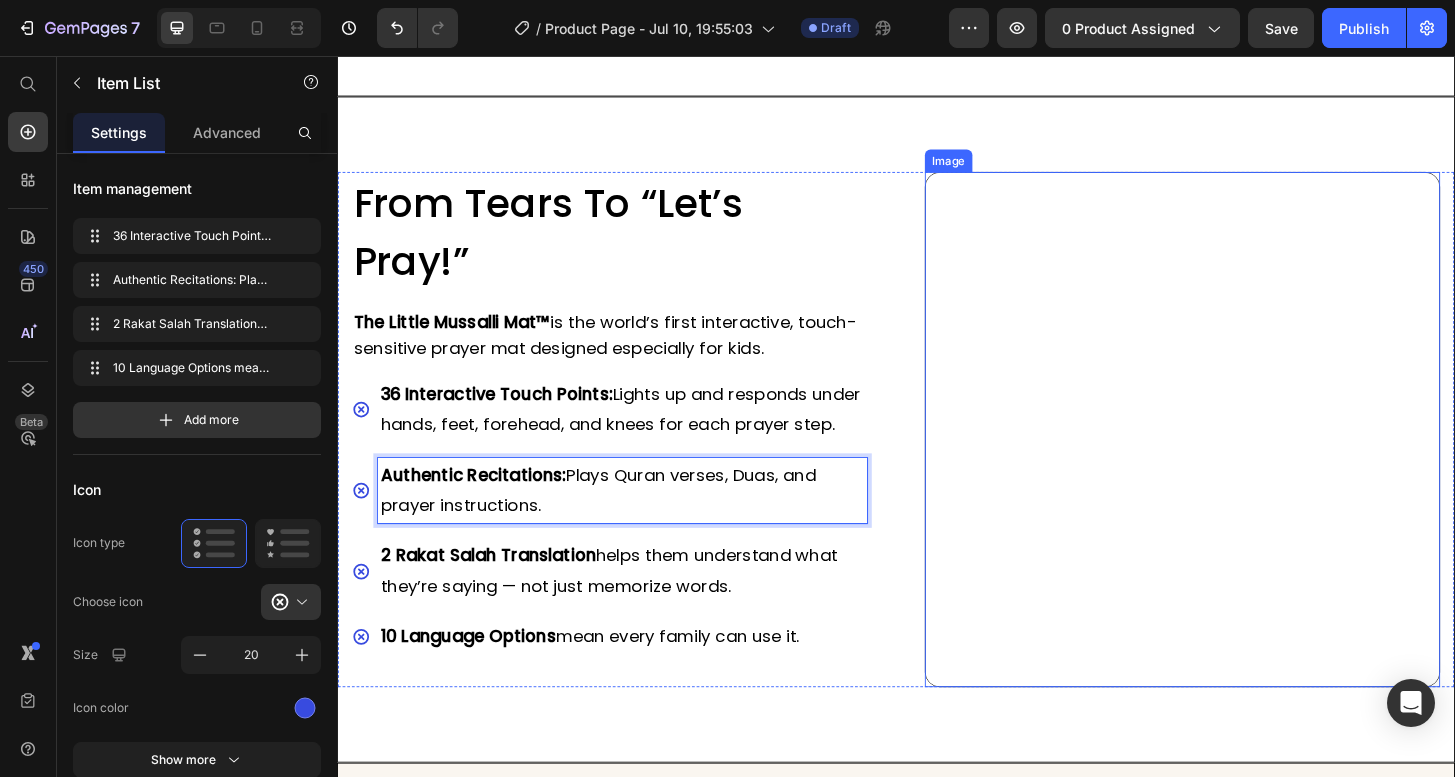 click at bounding box center (1244, 456) 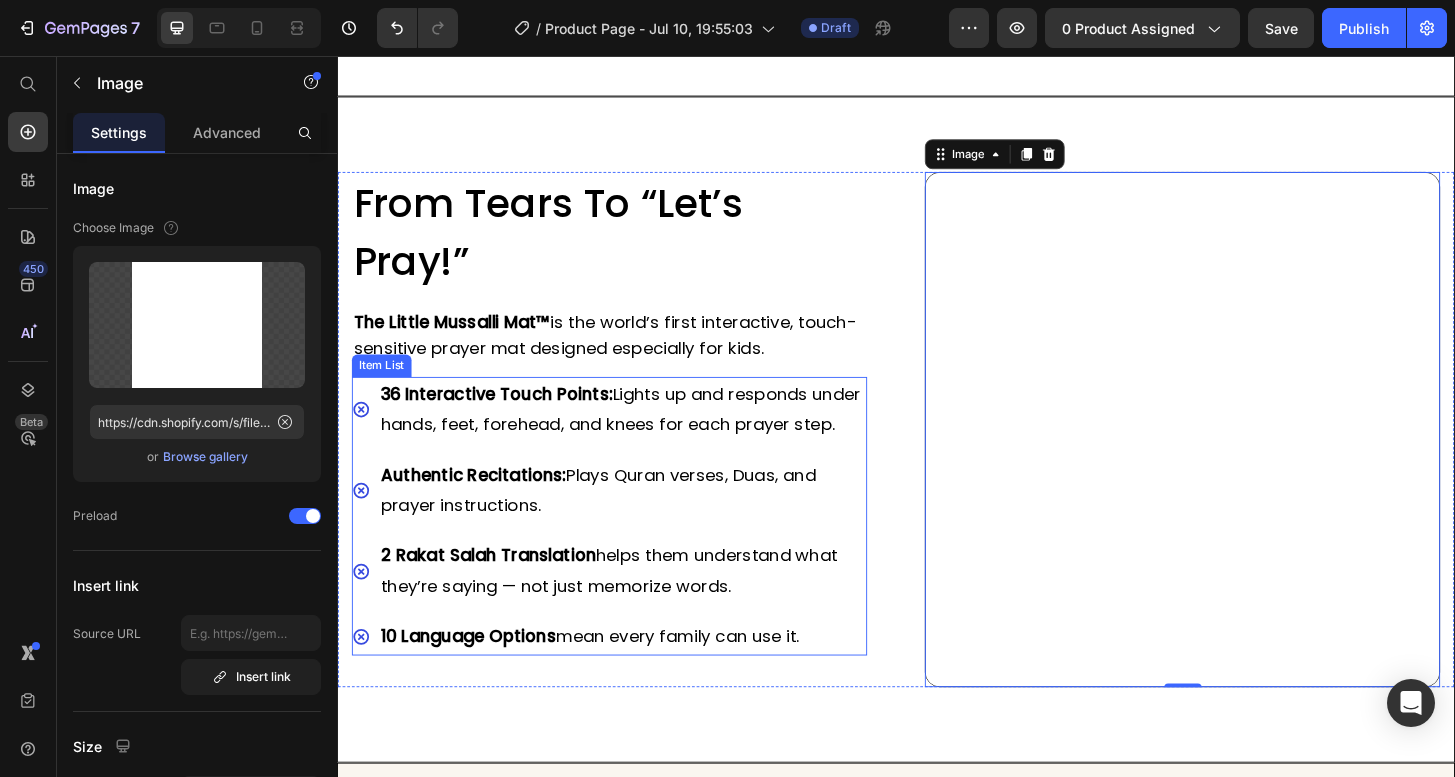 click on "2 Rakat Salah Translation" at bounding box center [499, 591] 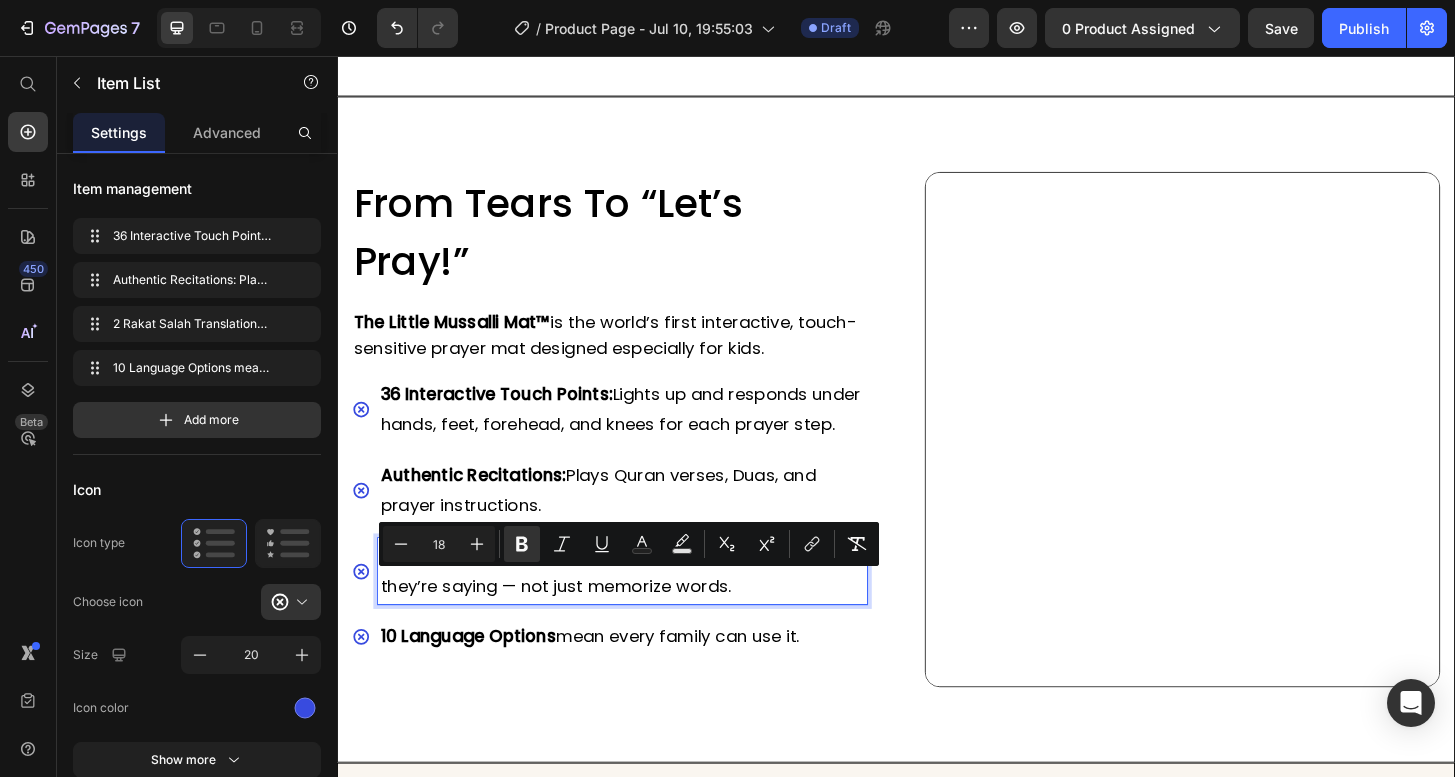 drag, startPoint x: 777, startPoint y: 668, endPoint x: 372, endPoint y: 617, distance: 408.1985 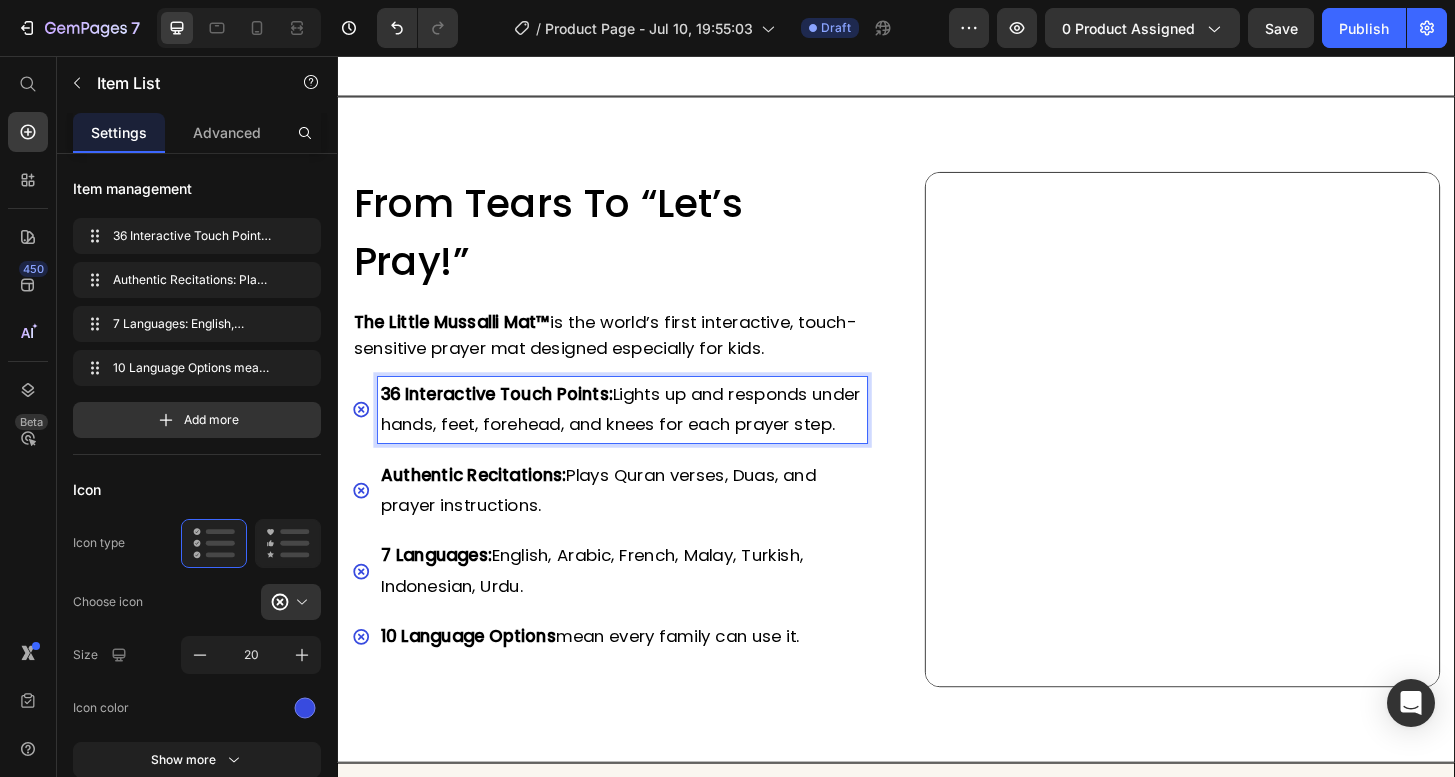 click on "36 Interactive Touch Points: Lights up and responds under hands, feet, forehead, and knees for each prayer step." at bounding box center [643, 435] 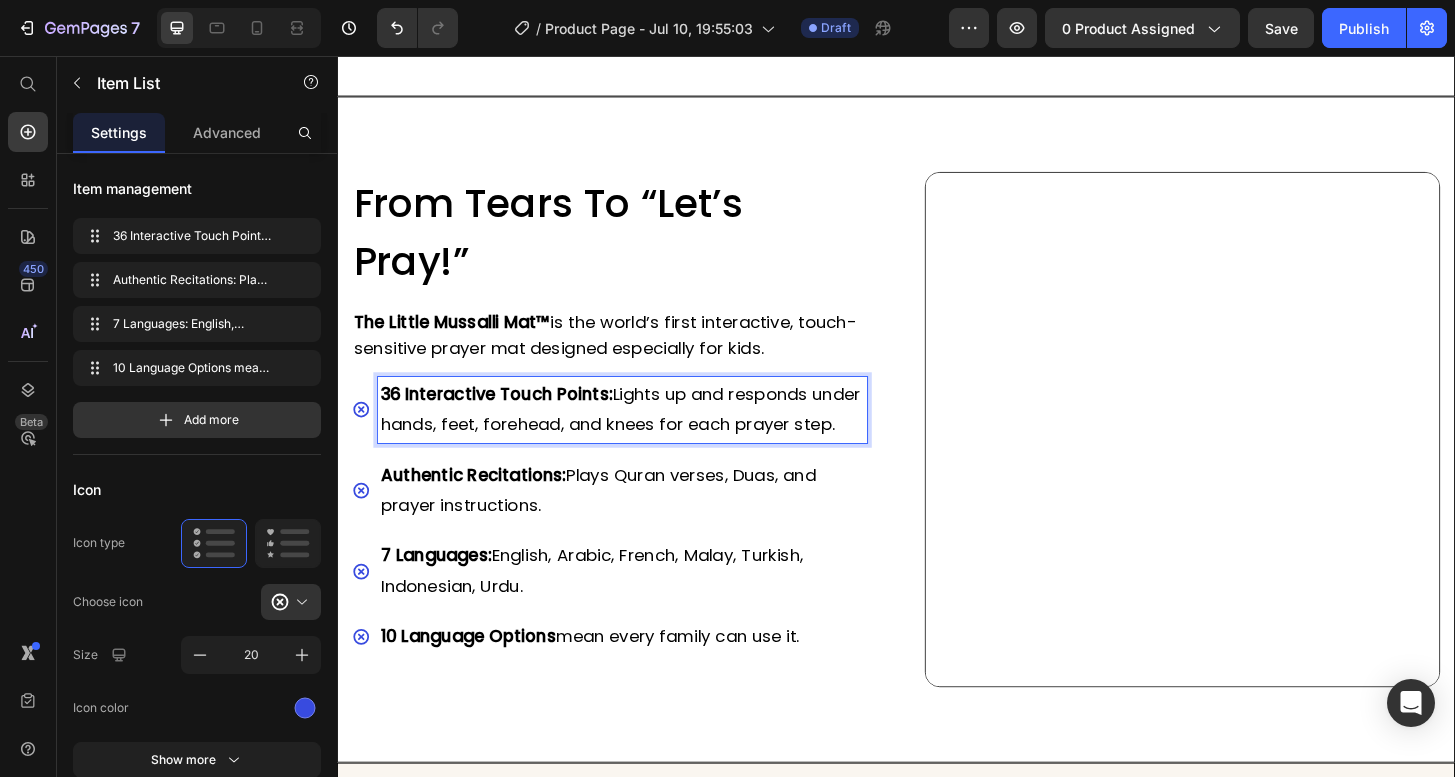 click on "10 Language Options  mean every family can use it." at bounding box center [643, 679] 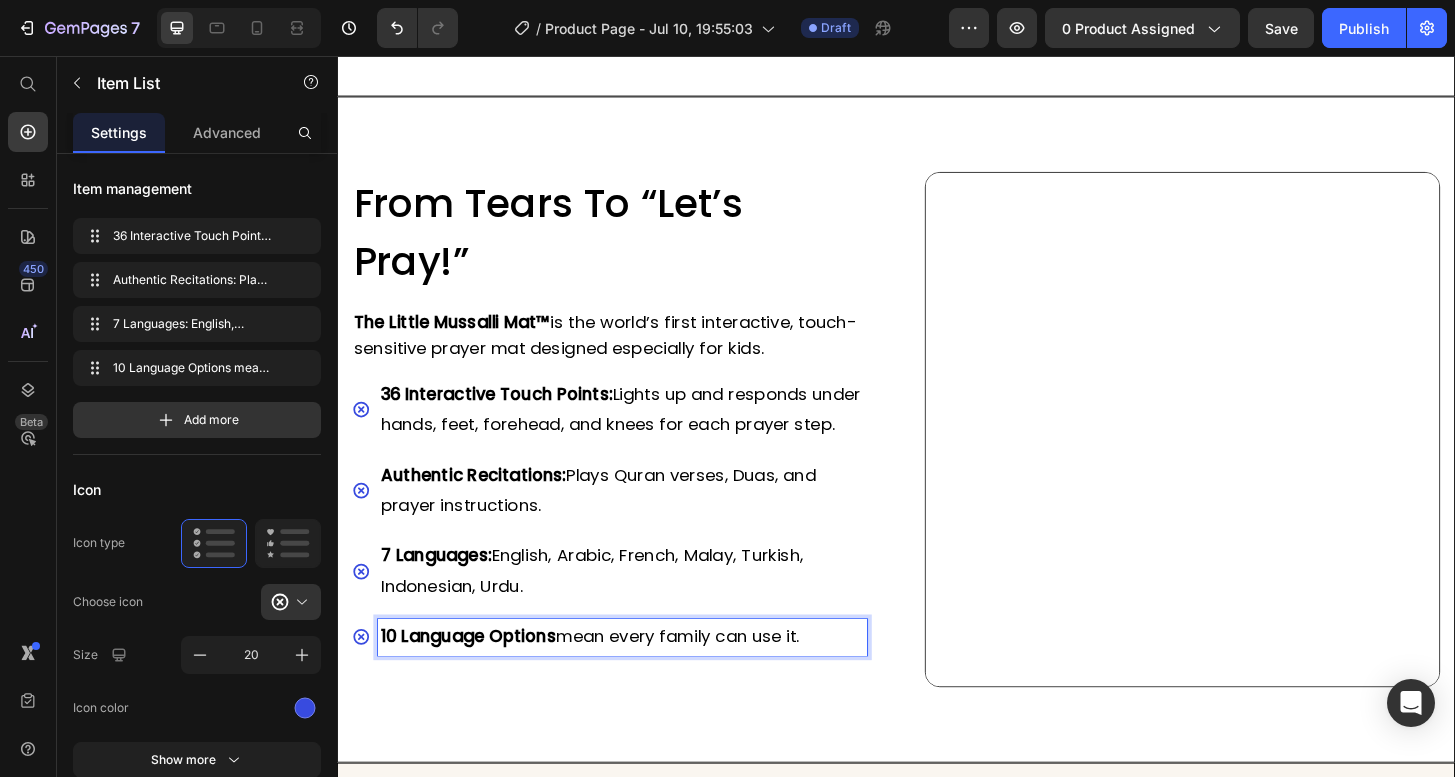 click on "10 Language Options  mean every family can use it." at bounding box center (643, 679) 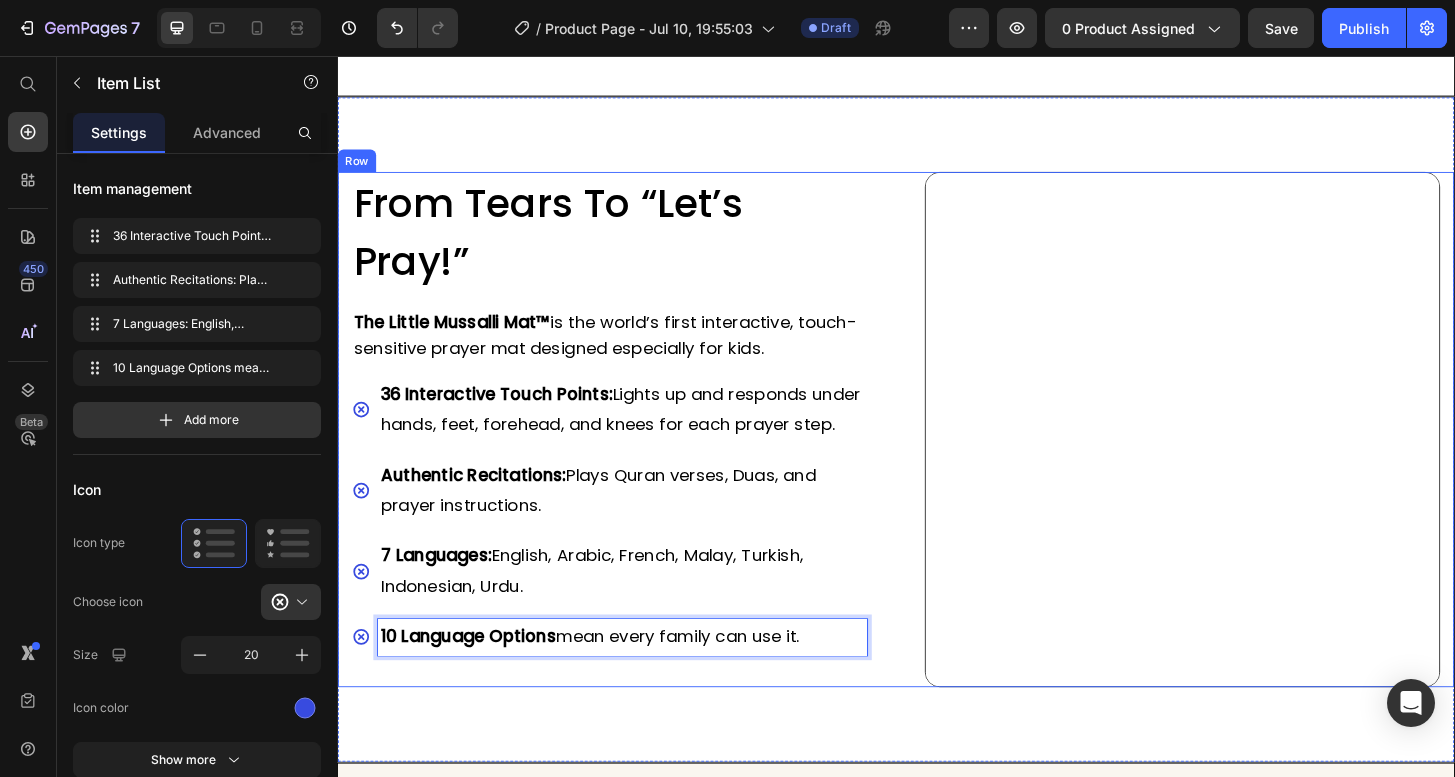drag, startPoint x: 871, startPoint y: 713, endPoint x: 343, endPoint y: 710, distance: 528.00854 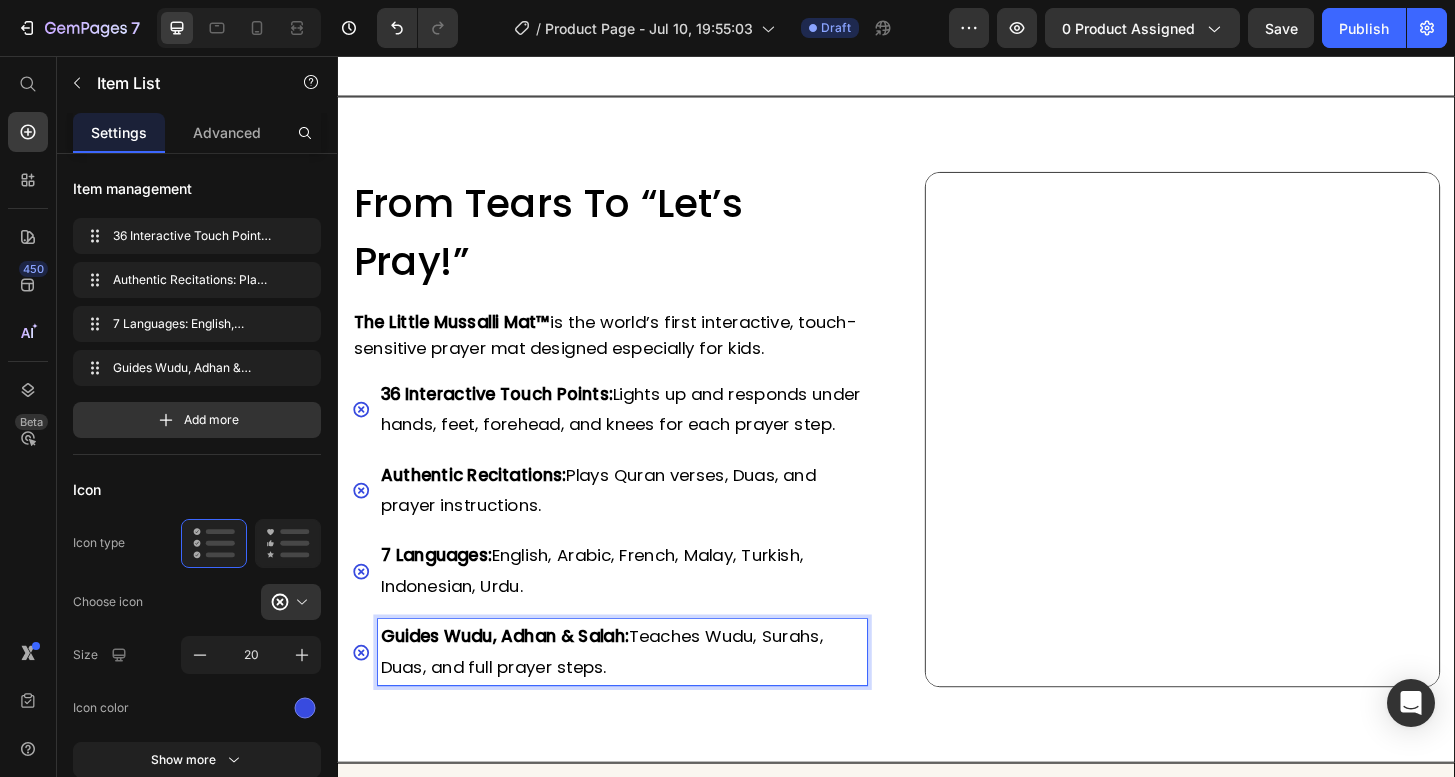 click on "36 Interactive Touch Points:  Lights up and responds under hands, feet, forehead, and knees for each prayer step.
Authentic Recitations:  Plays Quran verses, Duas, and prayer instructions.
7 Languages:  English, Arabic, French, Malay, Turkish, Indonesian, Urdu.
Guides Wudu, Adhan & Salah:  Teaches Wudu, Surahs, Duas, and full prayer steps." at bounding box center [629, 565] 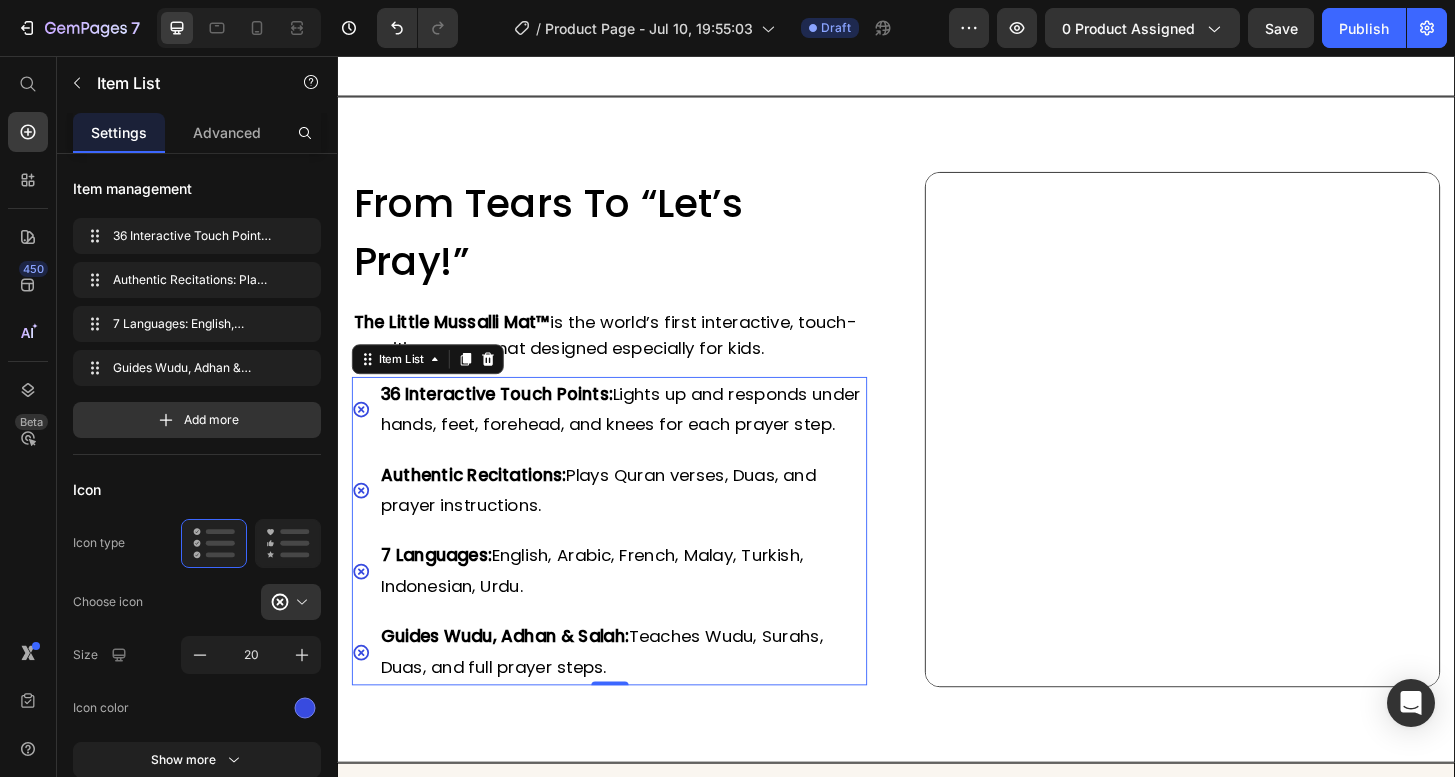 click on "36 Interactive Touch Points:  Lights up and responds under hands, feet, forehead, and knees for each prayer step.
Authentic Recitations:  Plays Quran verses, Duas, and prayer instructions.
7 Languages:  English, Arabic, French, Malay, Turkish, Indonesian, Urdu.
Guides Wudu, Adhan & Salah:  Teaches Wudu, Surahs, Duas, and full prayer steps." at bounding box center [629, 565] 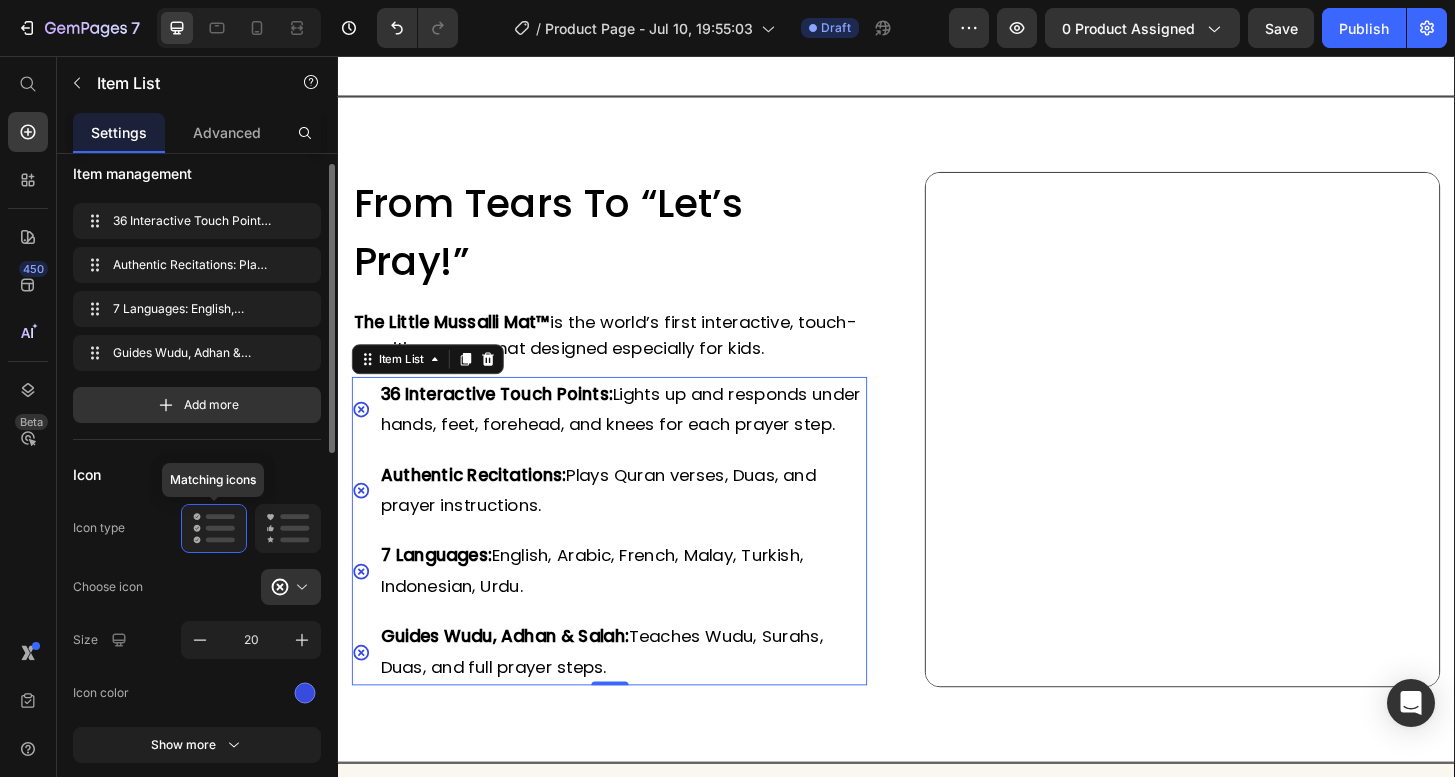 scroll, scrollTop: 18, scrollLeft: 0, axis: vertical 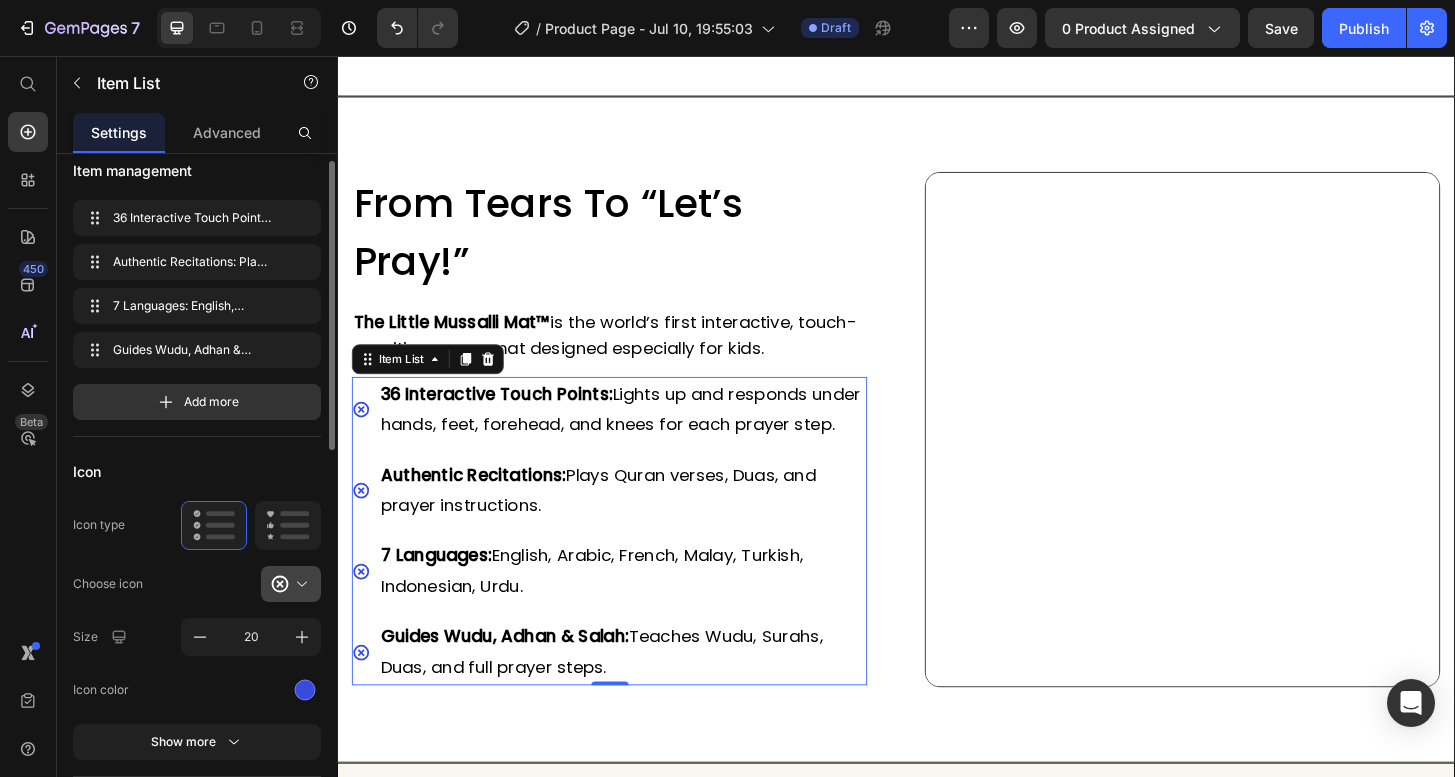 click at bounding box center (299, 584) 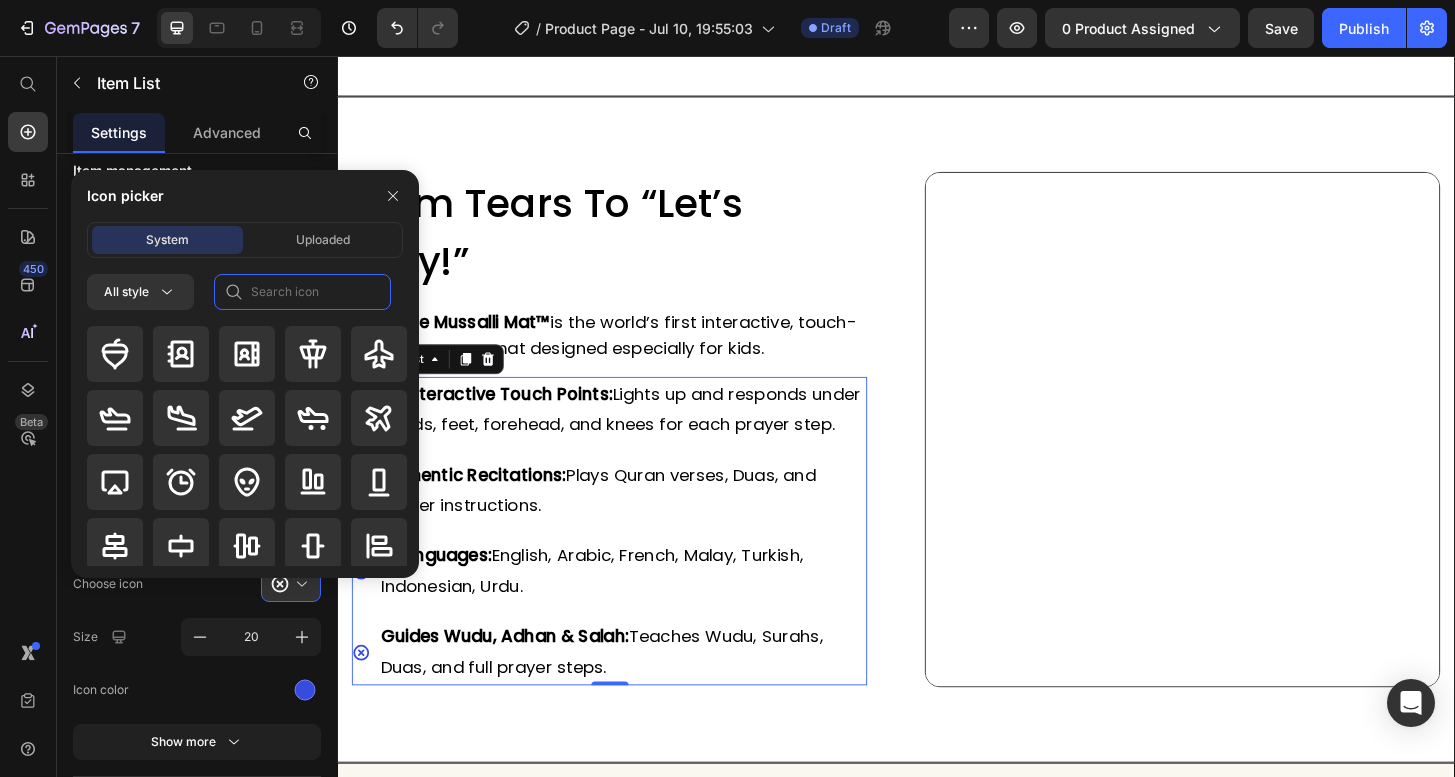 click 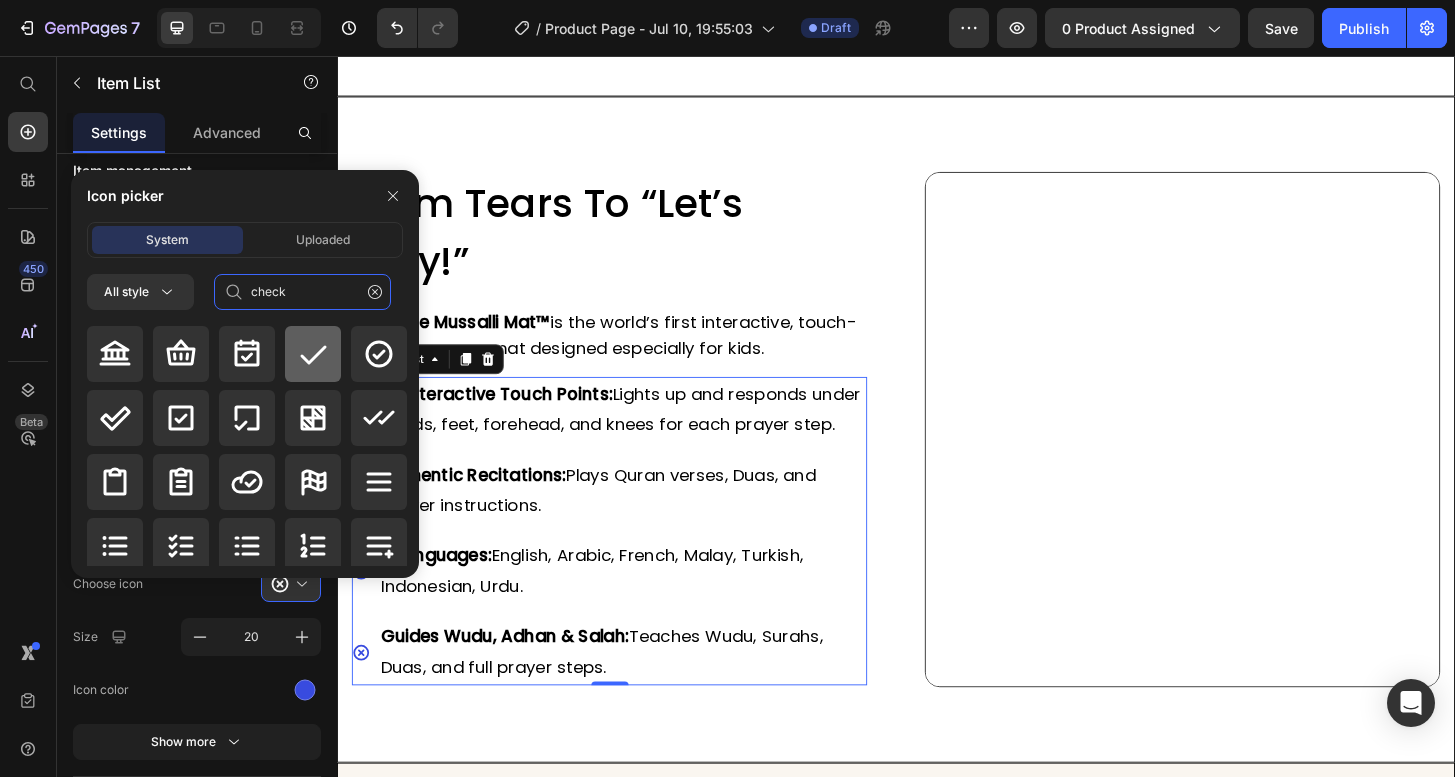 type on "check" 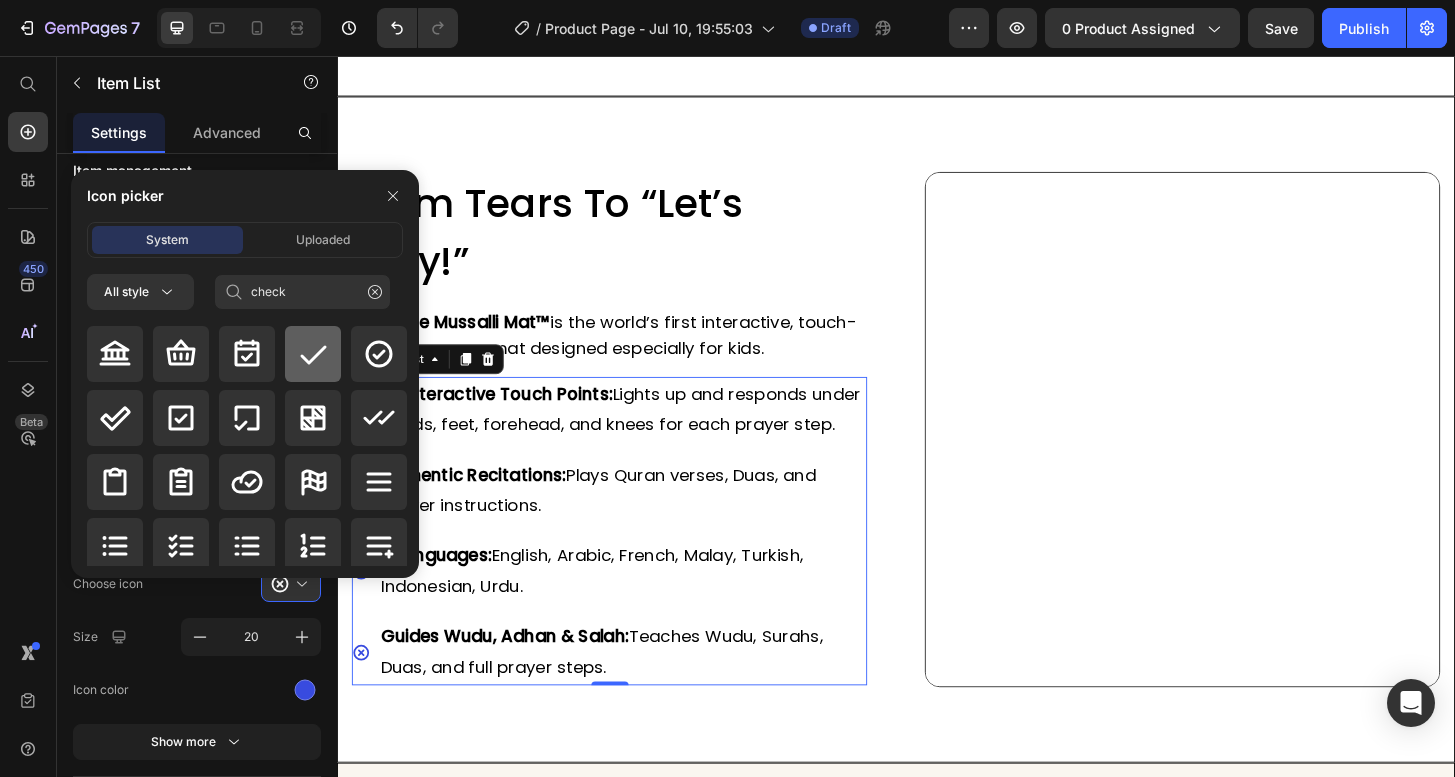 click 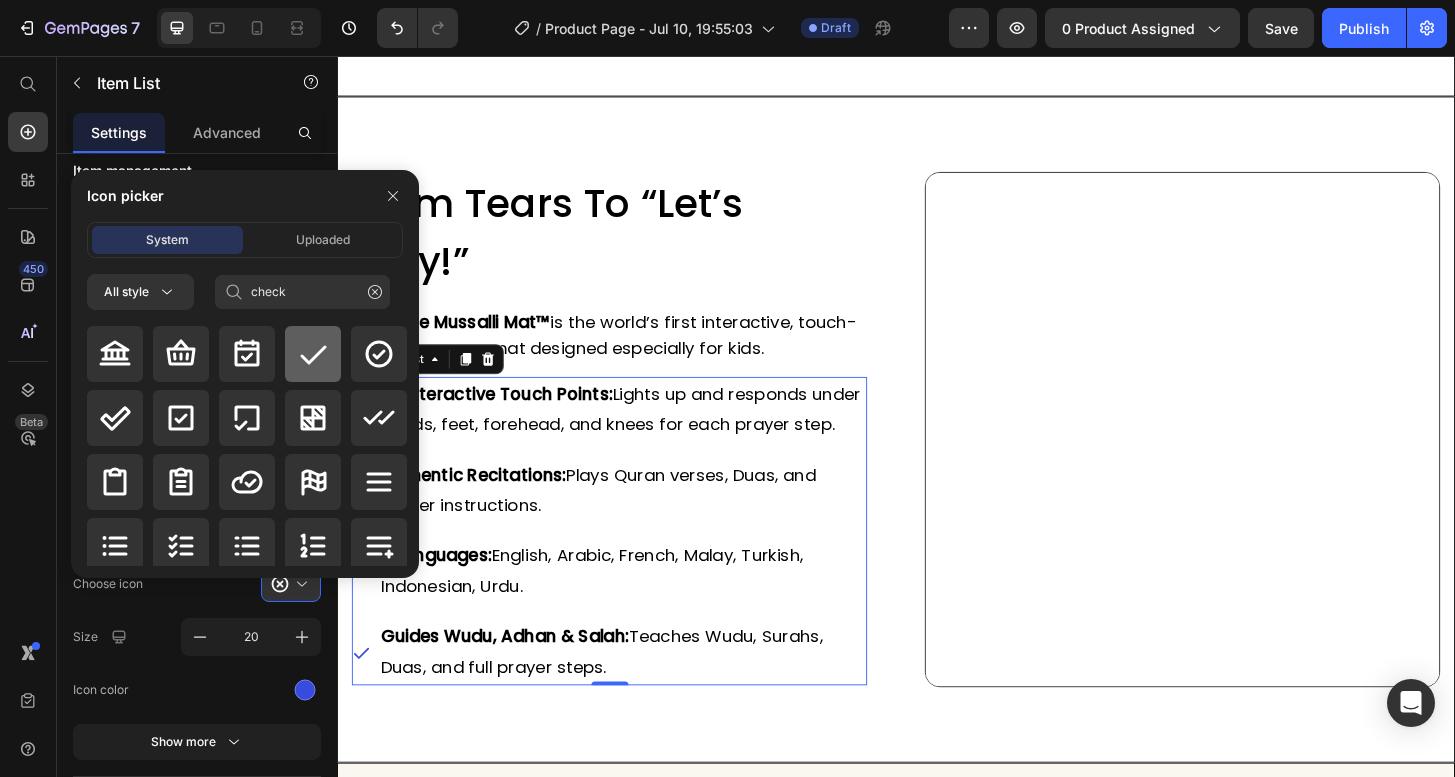 type 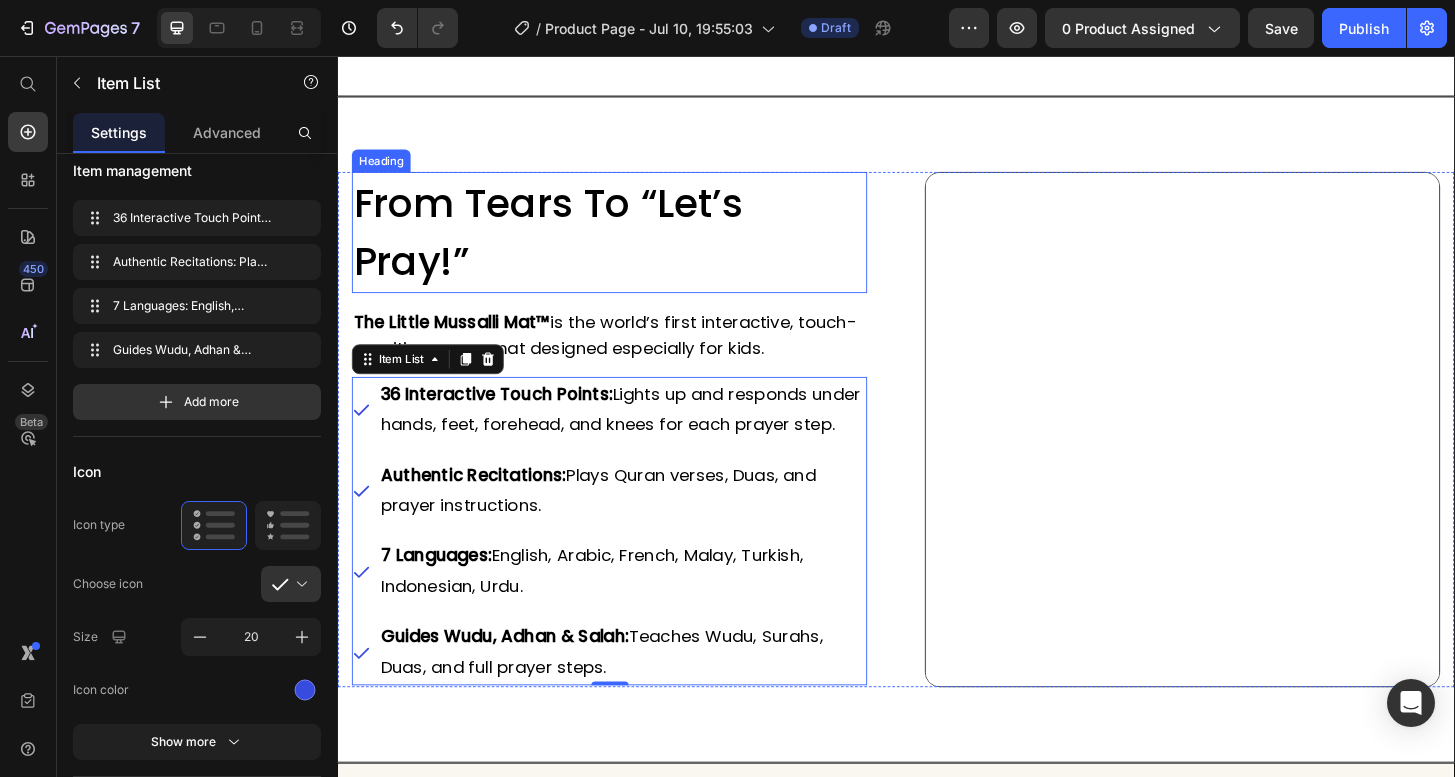 click on "From Tears to “Let’s Pray!”" at bounding box center [629, 245] 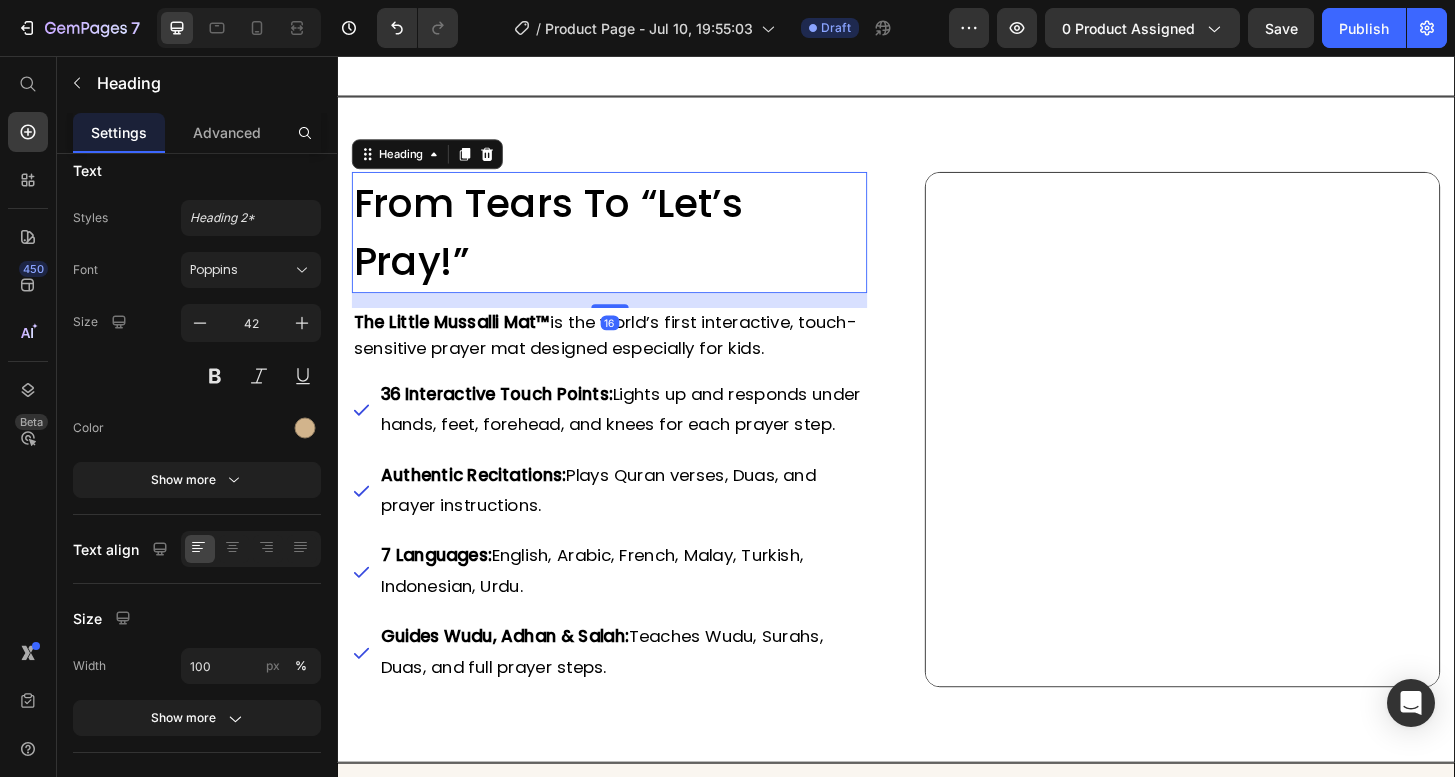 scroll, scrollTop: 0, scrollLeft: 0, axis: both 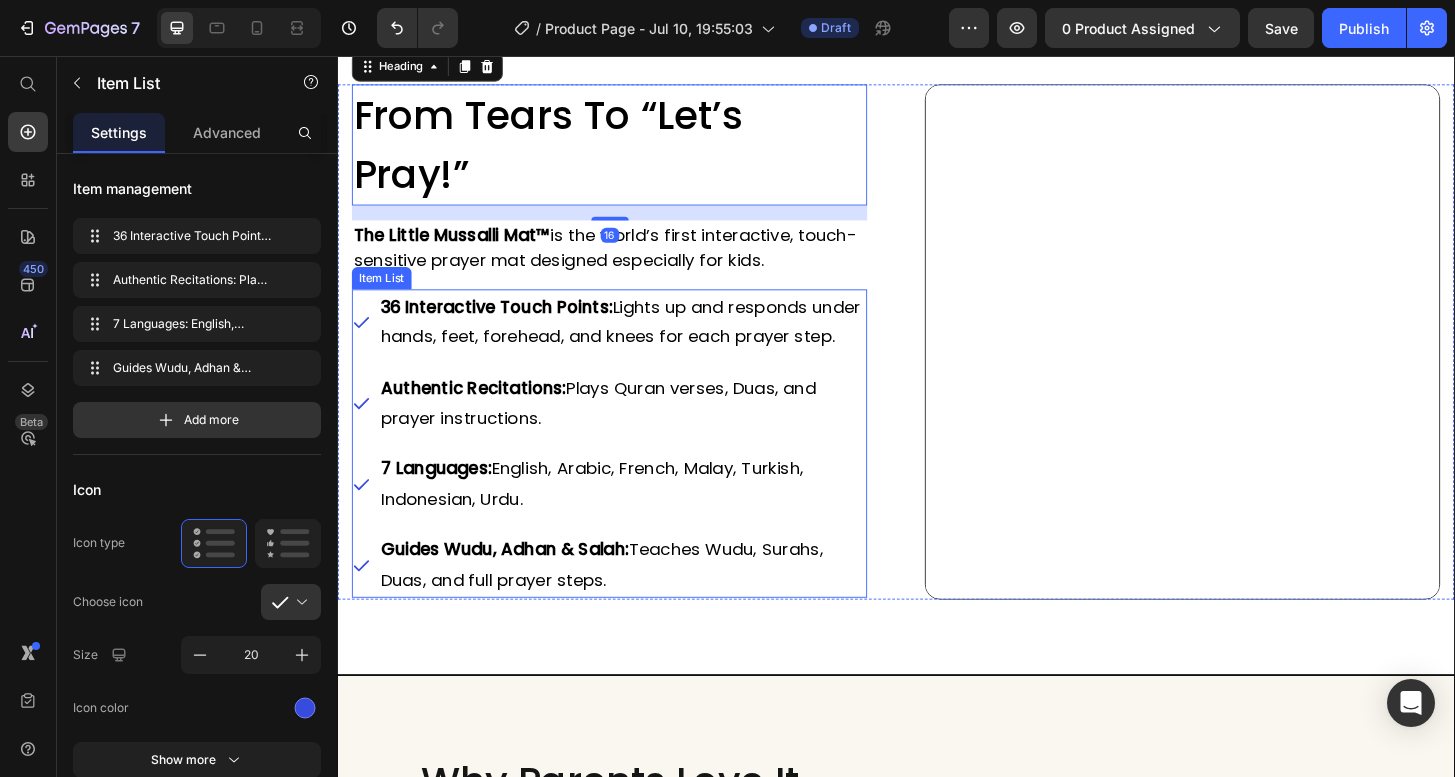 click on "36 Interactive Touch Points:  Lights up and responds under hands, feet, forehead, and knees for each prayer step.
Authentic Recitations:  Plays Quran verses, Duas, and prayer instructions.
7 Languages:  English, Arabic, French, Malay, Turkish, Indonesian, Urdu.
Guides Wudu, Adhan & Salah:  Teaches Wudu, Surahs, Duas, and full prayer steps." at bounding box center [629, 471] 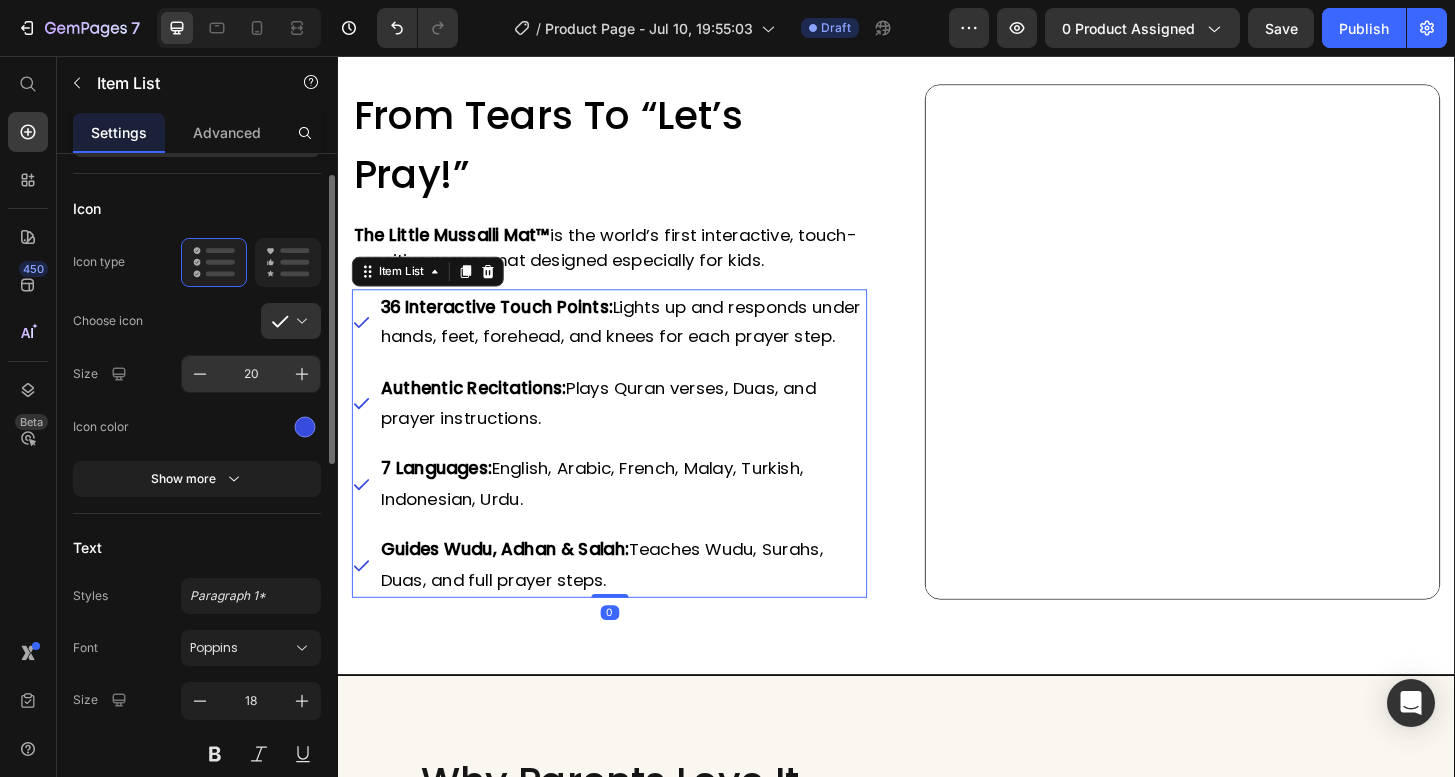 scroll, scrollTop: 307, scrollLeft: 0, axis: vertical 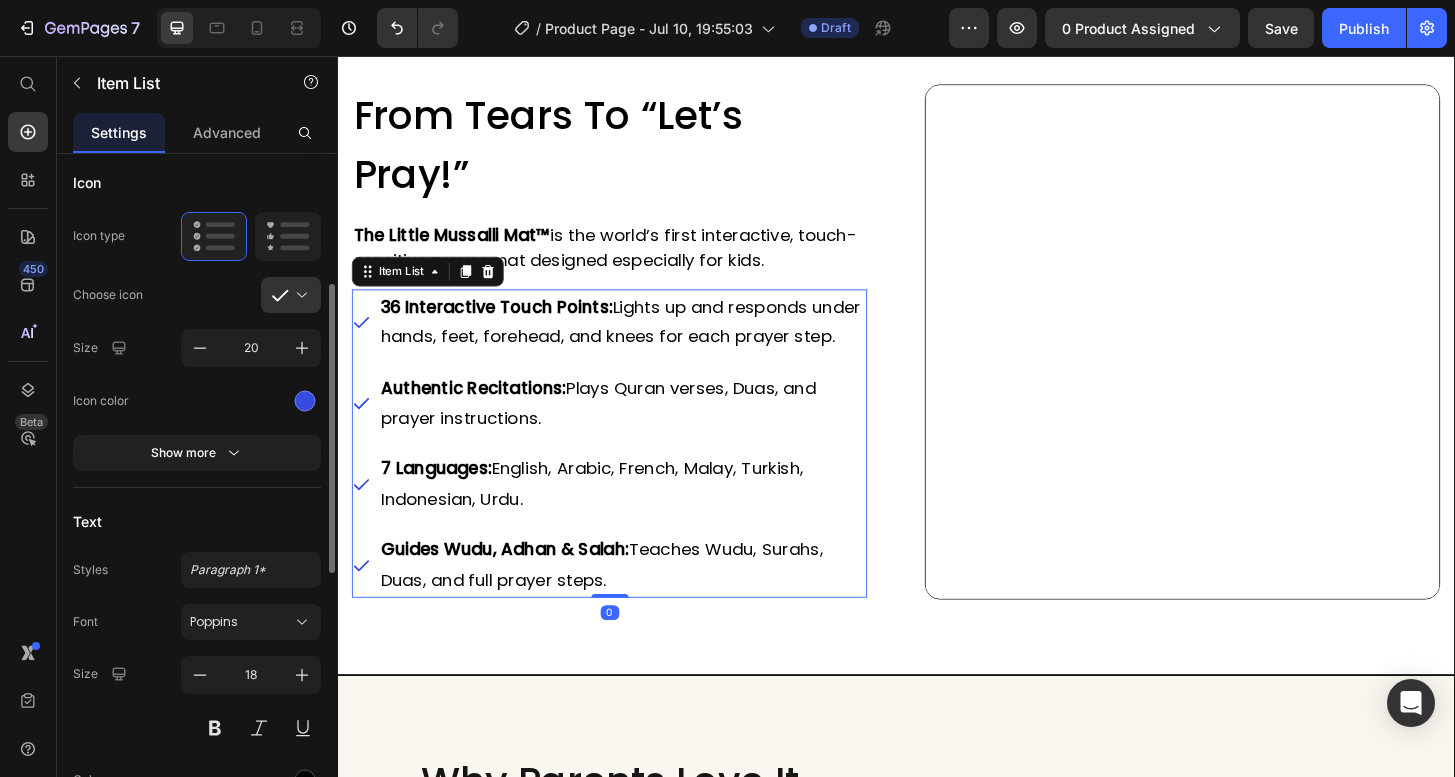 click on "Icon Icon type  Choose icon
Size 20 Icon color Show more" 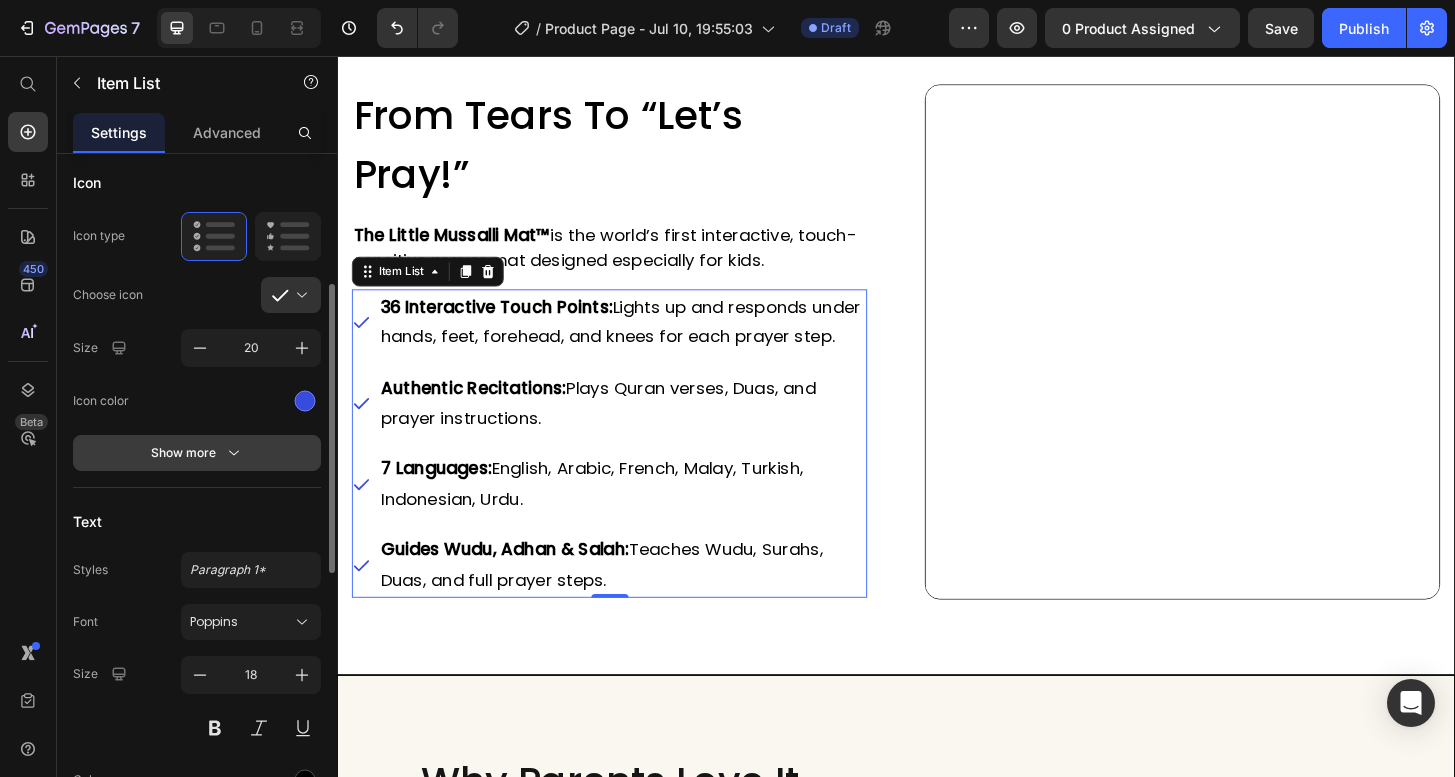 click on "Show more" at bounding box center (197, 453) 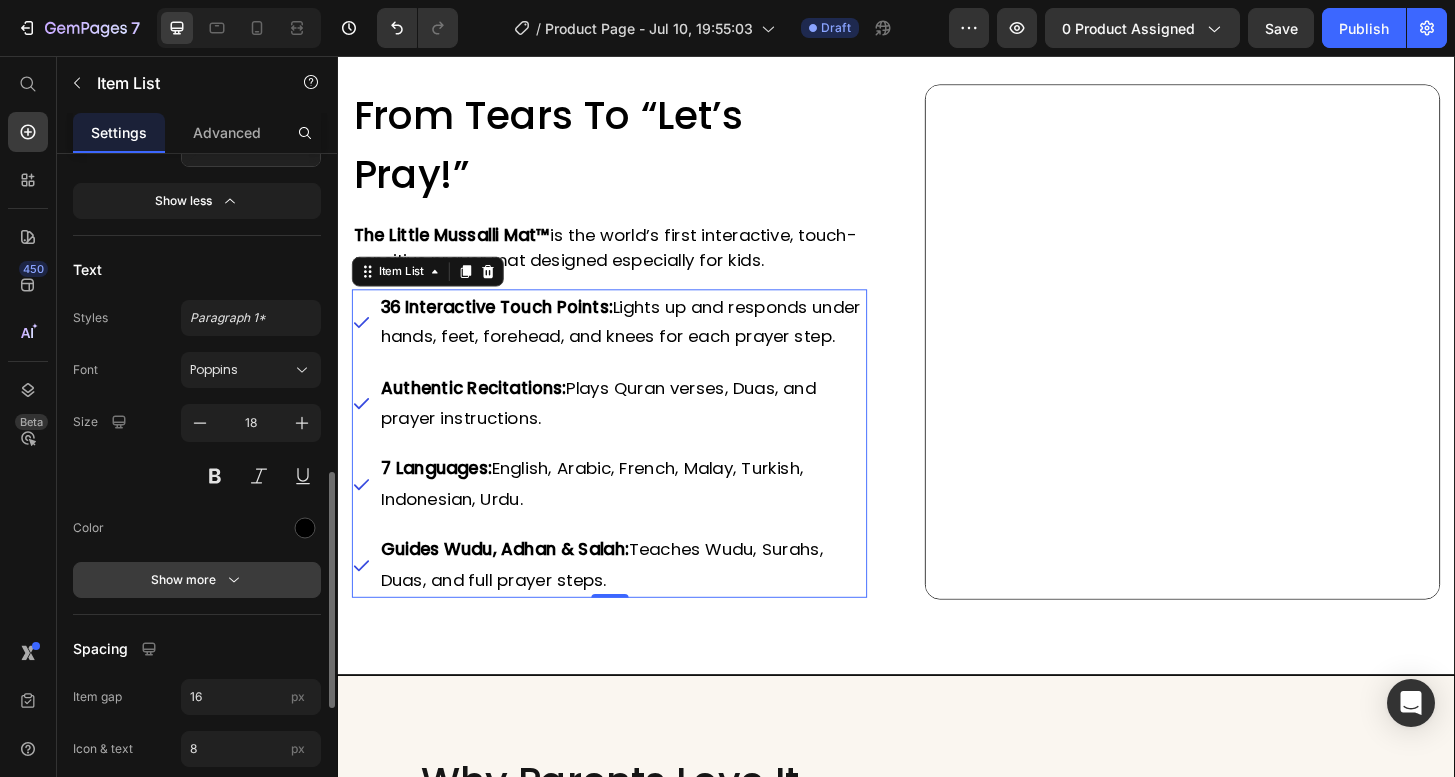 click on "Show more" at bounding box center [197, 580] 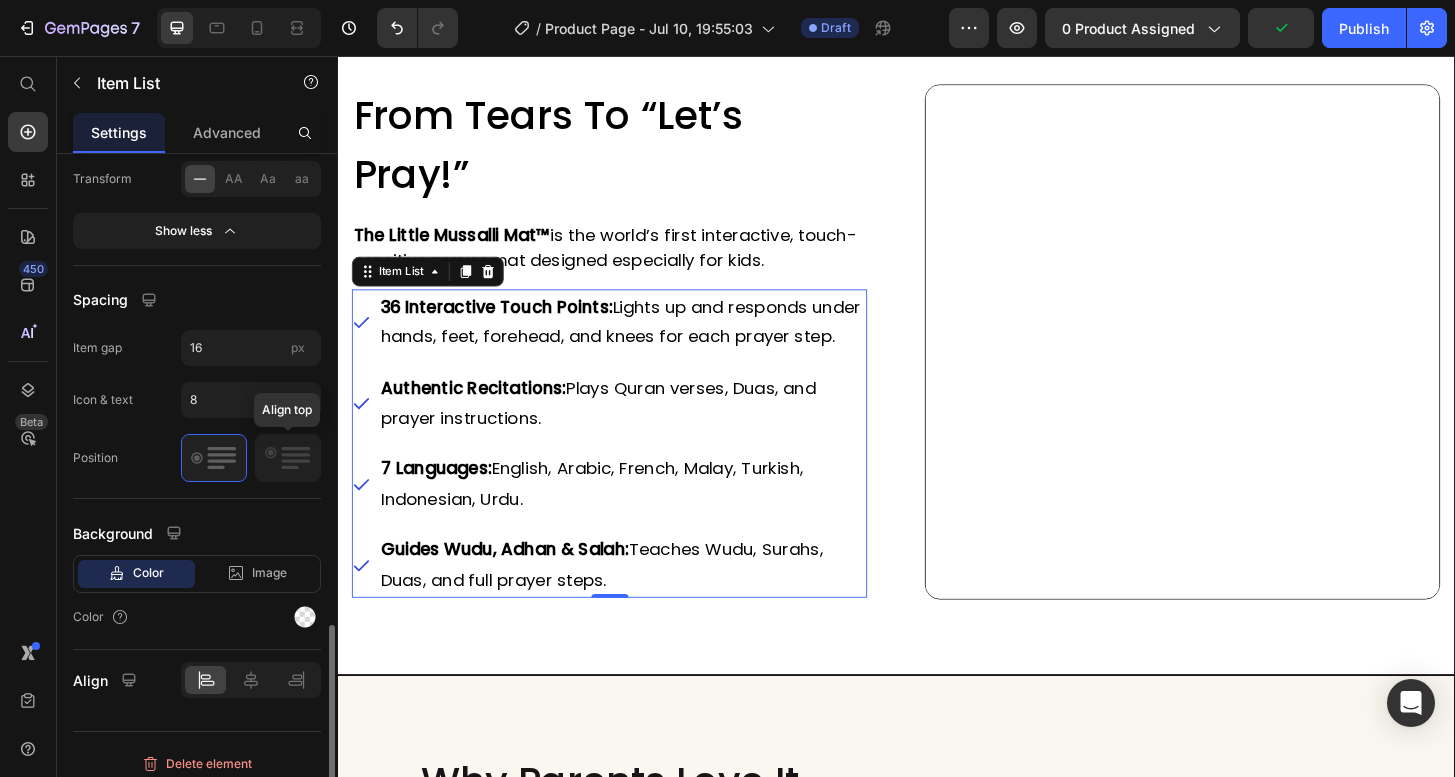 scroll, scrollTop: 1484, scrollLeft: 0, axis: vertical 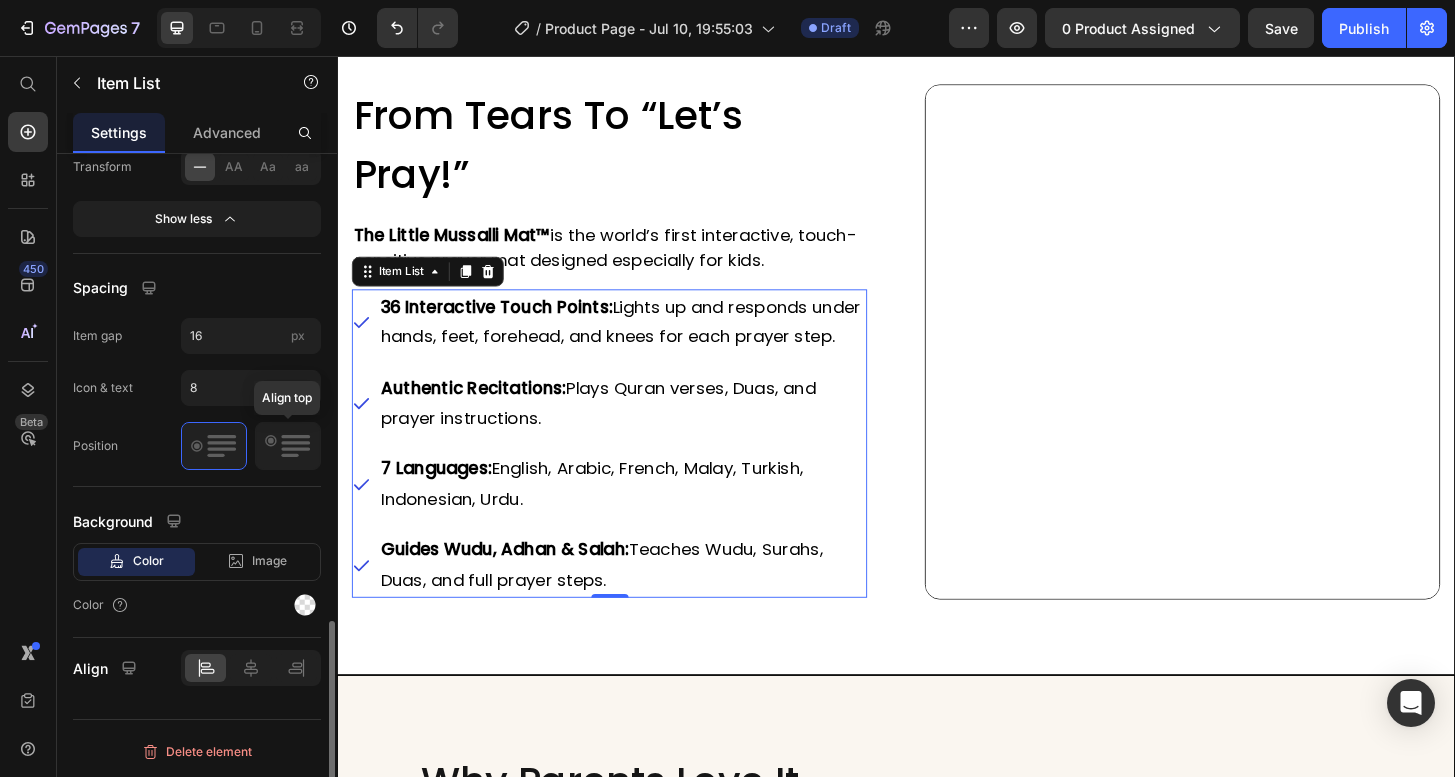 click 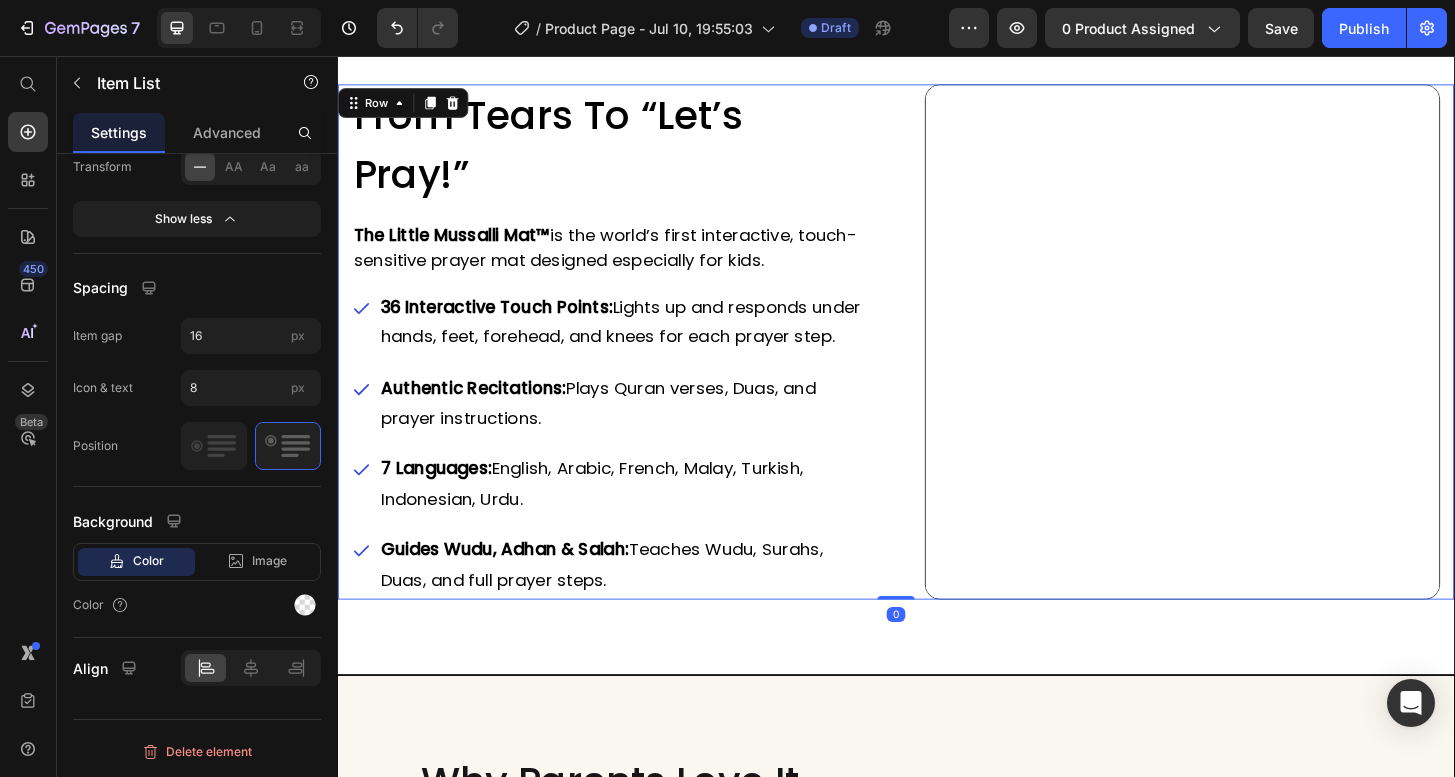 click on "⁠⁠⁠⁠⁠⁠⁠ From Tears to “Let’s Pray!” Heading The Little Mussalli Mat™  is the world’s first interactive, touch-sensitive prayer mat designed especially for kids. Text block
36 Interactive Touch Points:  Lights up and responds under hands, feet, forehead, and knees for each prayer step.
Authentic Recitations:  Plays Quran verses, Duas, and prayer instructions.
7 Languages:  English, Arabic, French, Malay, Turkish, Indonesian, Urdu.
Guides Wudu, Adhan & Salah:  Teaches Wudu, Surahs, Duas, and full prayer steps. Item List Image Row   0" at bounding box center (937, 362) 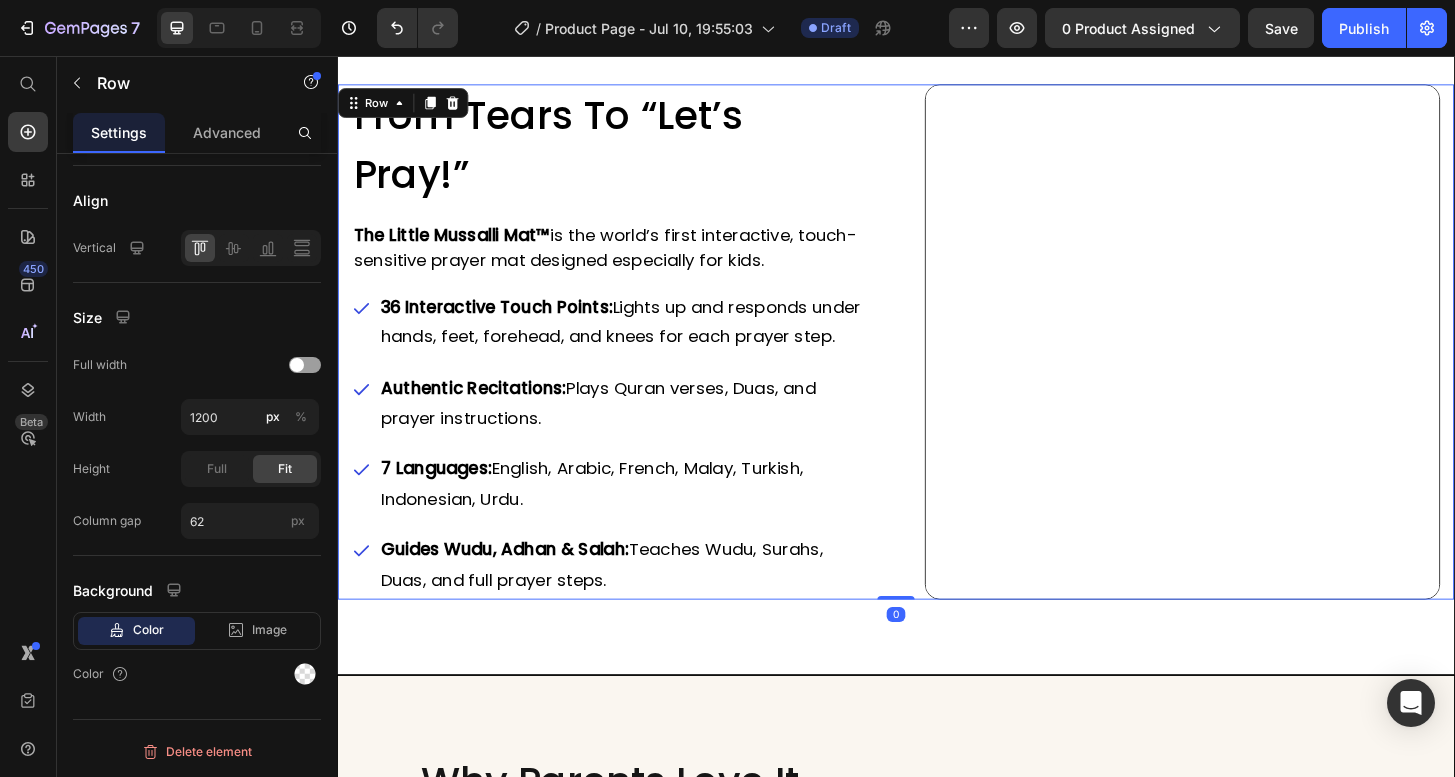 scroll, scrollTop: 0, scrollLeft: 0, axis: both 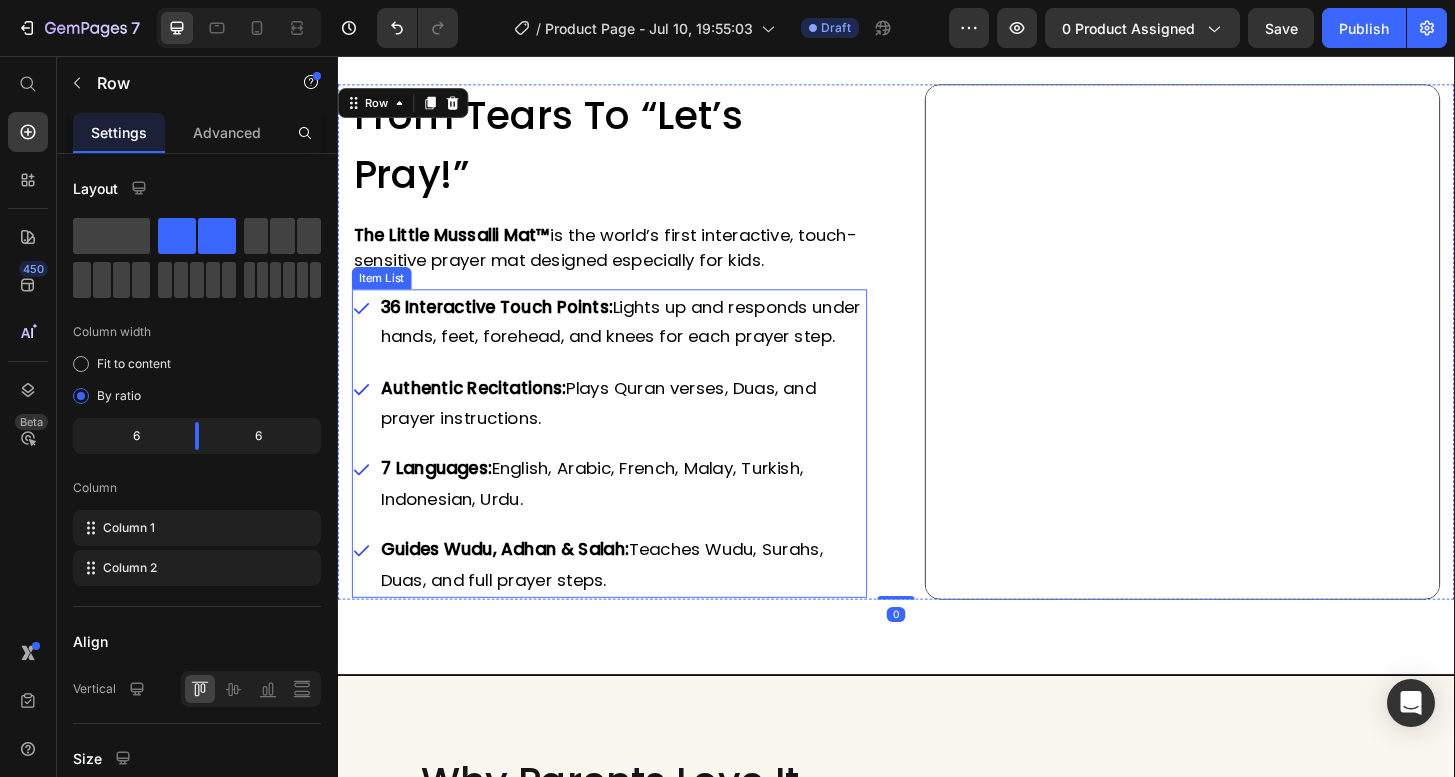 click on "36 Interactive Touch Points:  Lights up and responds under hands, feet, forehead, and knees for each prayer step.
Authentic Recitations:  Plays Quran verses, Duas, and prayer instructions.
7 Languages:  English, Arabic, French, Malay, Turkish, Indonesian, Urdu.
Guides Wudu, Adhan & Salah:  Teaches Wudu, Surahs, Duas, and full prayer steps." at bounding box center (629, 471) 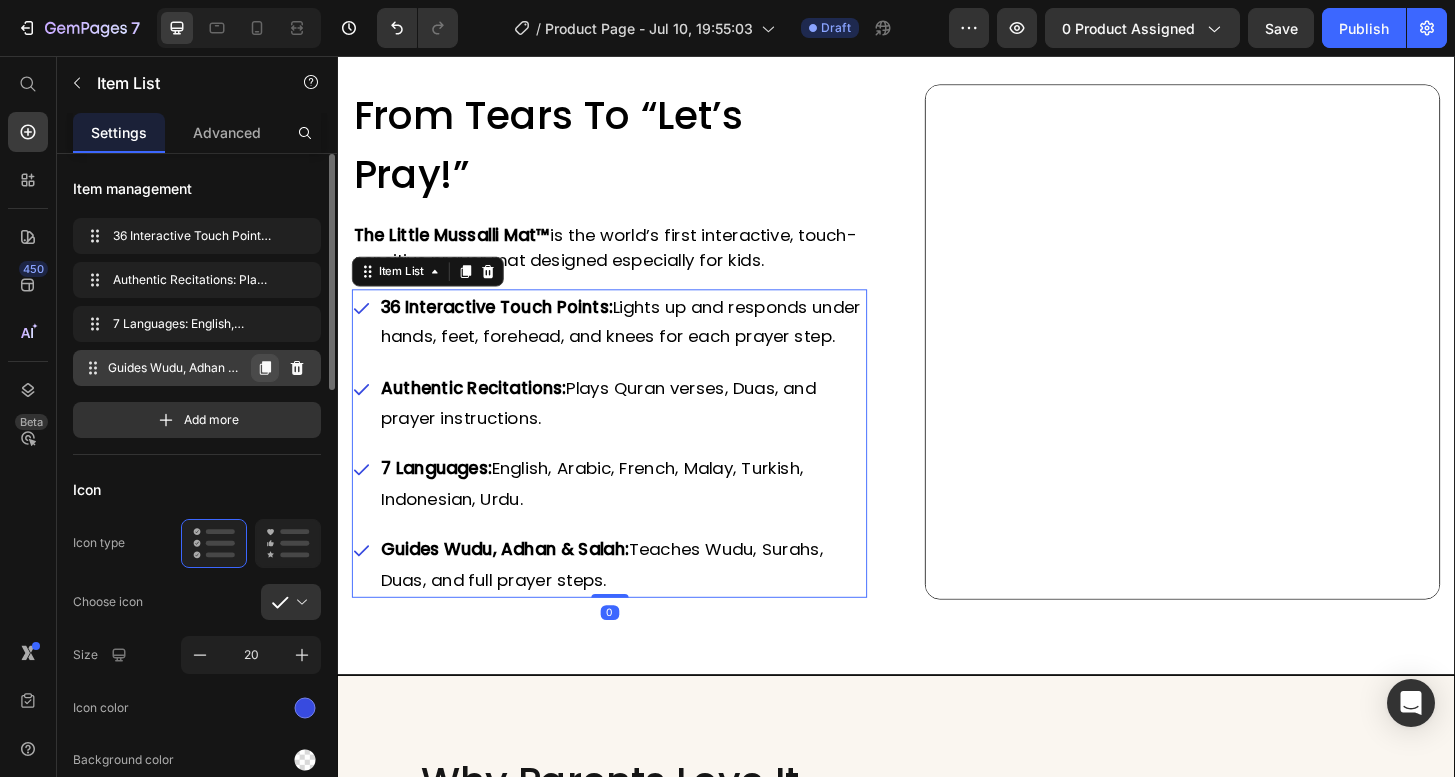 click 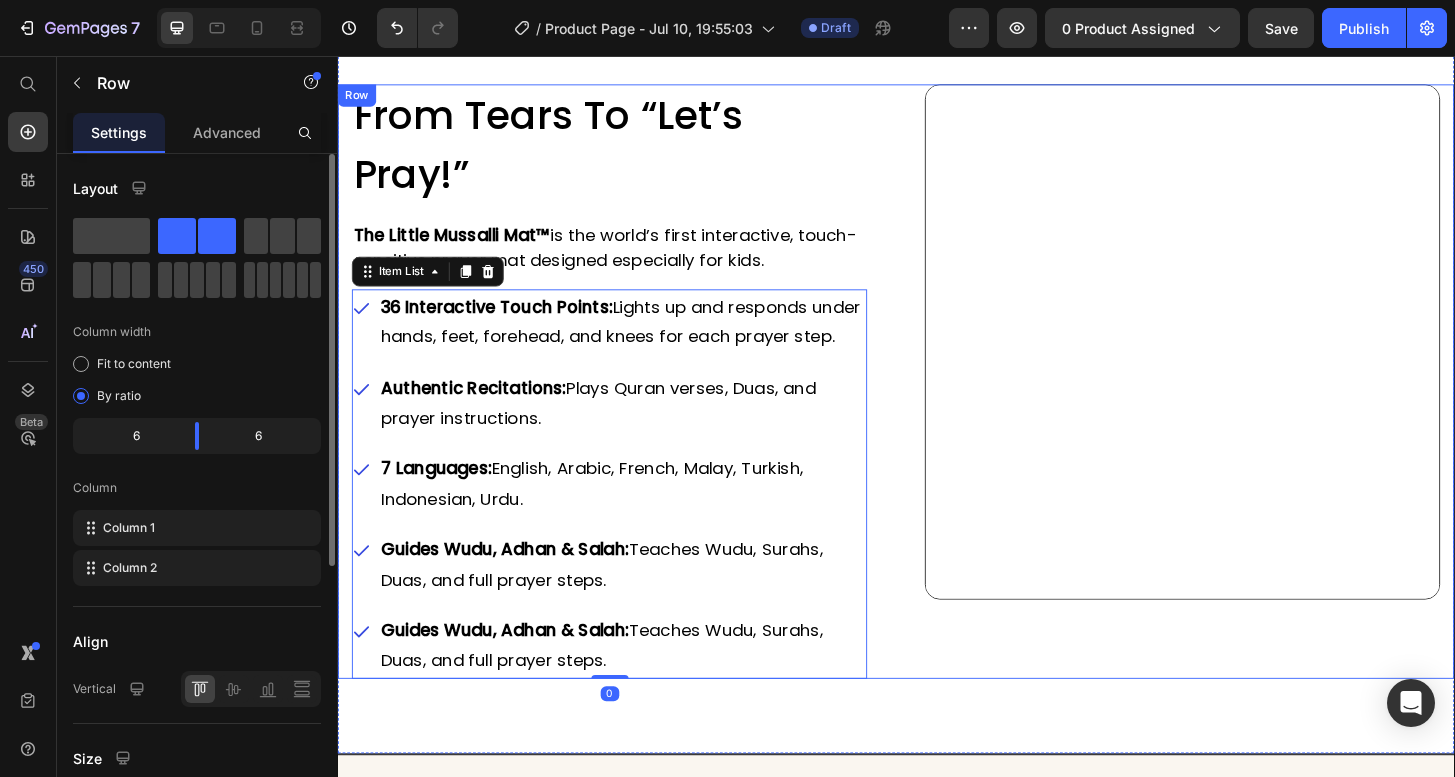 click on "⁠⁠⁠⁠⁠⁠⁠ From Tears to “Let’s Pray!” Heading The Little Mussalli Mat™  is the world’s first interactive, touch-sensitive prayer mat designed especially for kids. Text block
36 Interactive Touch Points:  Lights up and responds under hands, feet, forehead, and knees for each prayer step.
Authentic Recitations:  Plays Quran verses, Duas, and prayer instructions.
7 Languages:  English, Arabic, French, Malay, Turkish, Indonesian, Urdu.
Guides Wudu, Adhan & Salah:  Teaches Wudu, Surahs, Duas, and full prayer steps.
Guides Wudu, Adhan & Salah:  Teaches Wudu, Surahs, Duas, and full prayer steps. Item List   0 Image Row" at bounding box center [937, 405] 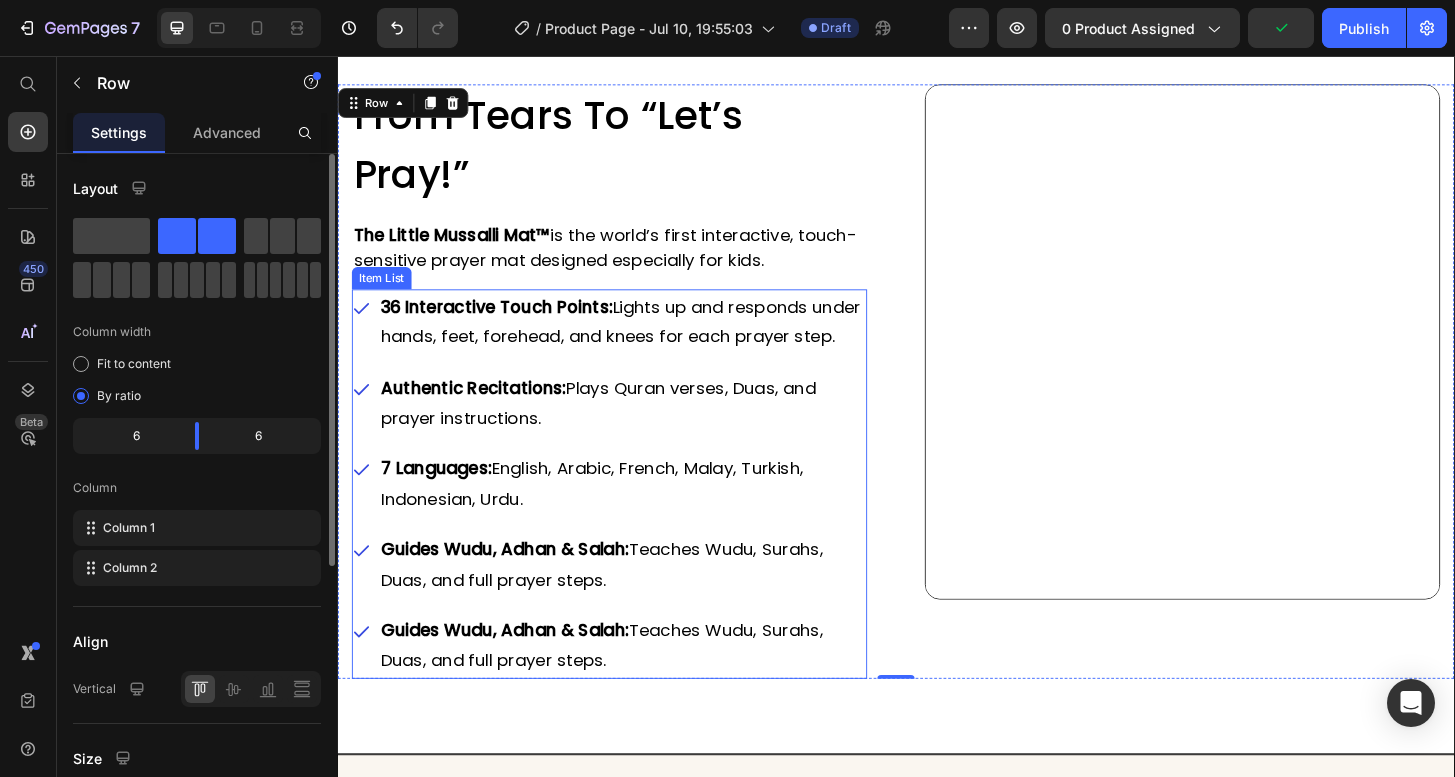 click on "Guides Wudu, Adhan & Salah:" at bounding box center [517, 671] 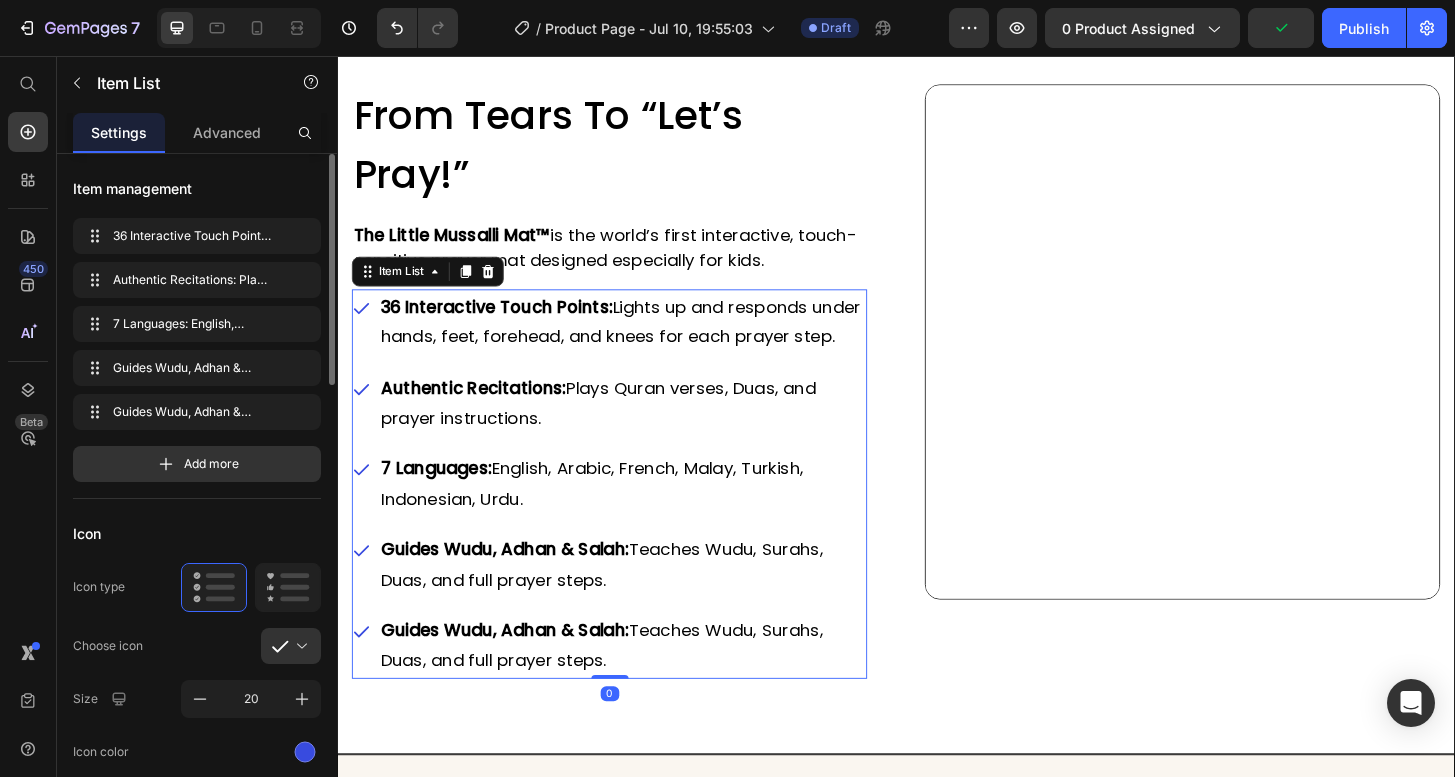 click on "Guides Wudu, Adhan & Salah: Teaches Wudu, Surahs, Duas, and full prayer steps." at bounding box center [643, 688] 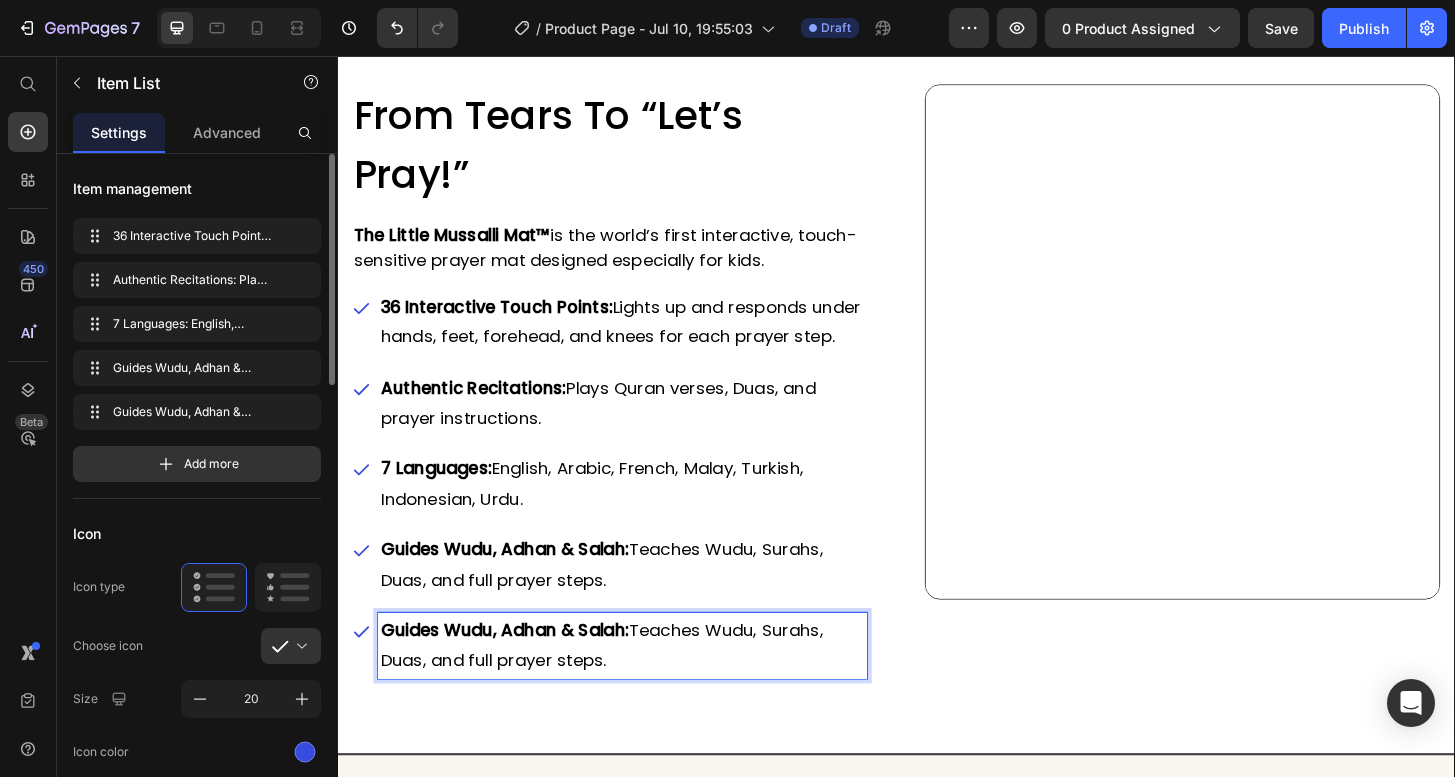 drag, startPoint x: 643, startPoint y: 736, endPoint x: 374, endPoint y: 685, distance: 273.7919 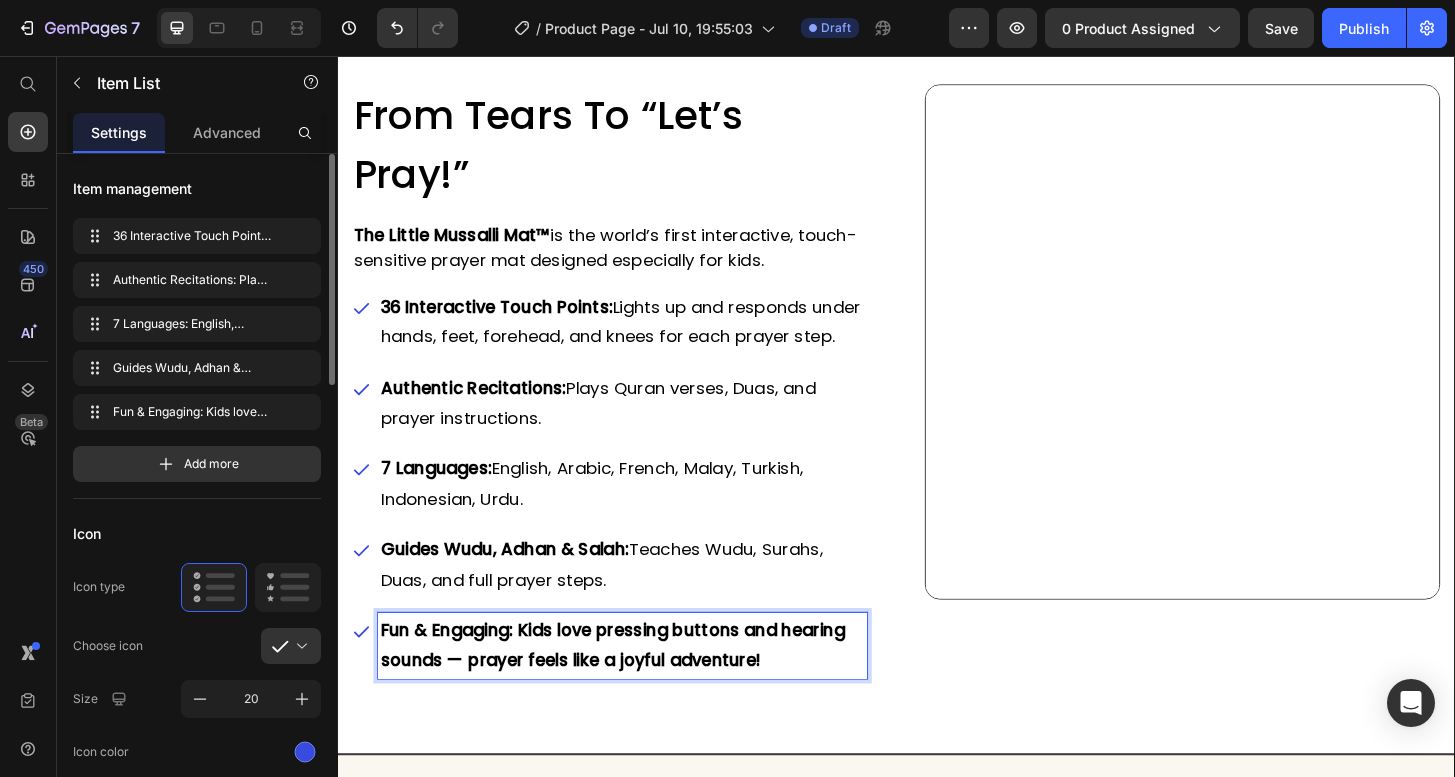 click on "36 Interactive Touch Points: Lights up and responds under hands, feet, forehead, and knees for each prayer step." at bounding box center [643, 341] 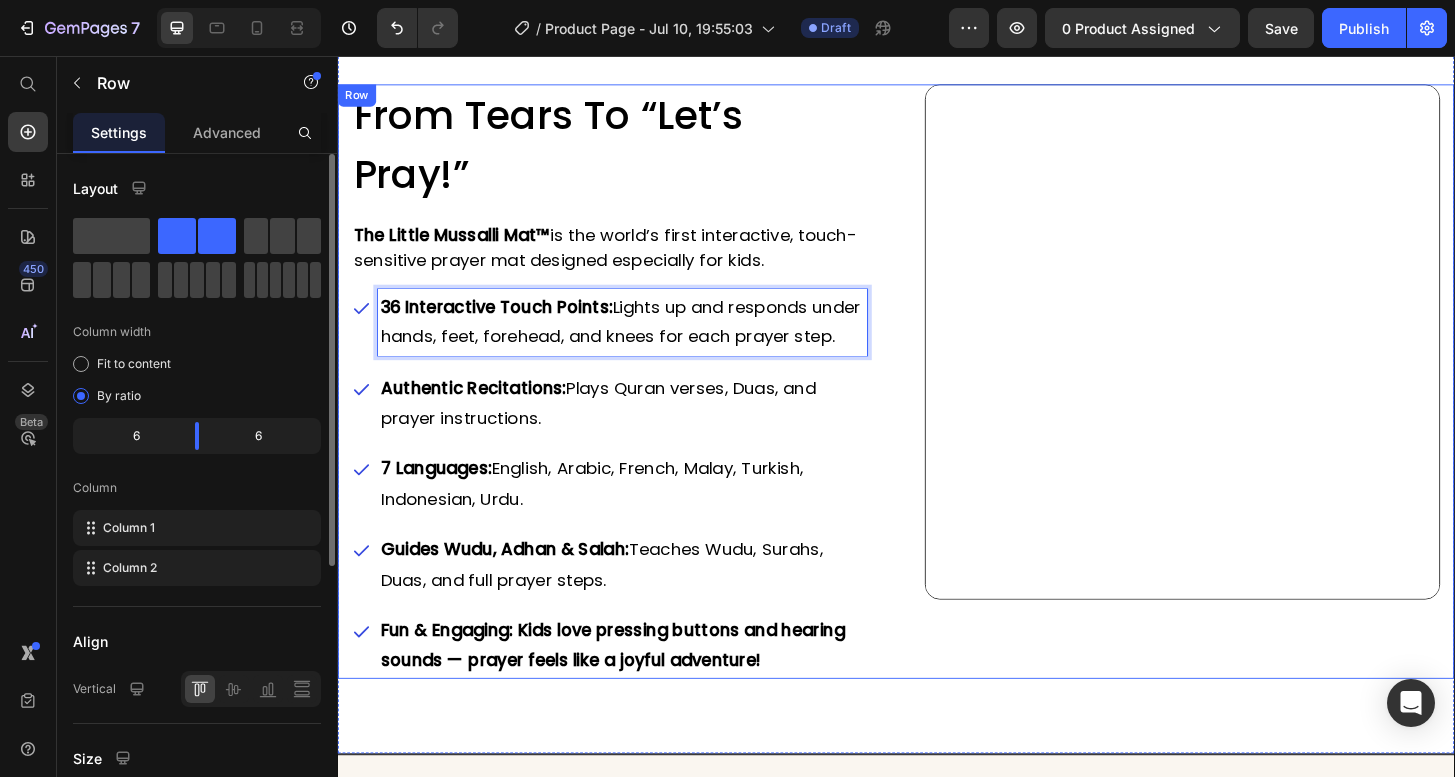 click on "⁠⁠⁠⁠⁠⁠⁠ From Tears to “Let’s Pray!” Heading The Little Mussalli Mat™  is the world’s first interactive, touch-sensitive prayer mat designed especially for kids. Text block
36 Interactive Touch Points:  Lights up and responds under hands, feet, forehead, and knees for each prayer step.
Authentic Recitations:  Plays Quran verses, Duas, and prayer instructions.
7 Languages:  English, Arabic, French, Malay, Turkish, Indonesian, Urdu.
Guides Wudu, Adhan & Salah:  Teaches Wudu, Surahs, Duas, and full prayer steps.
Fun & Engaging: Kids love pressing buttons and hearing sounds — prayer feels like a joyful adventure! Item List   0 Image Row" at bounding box center [937, 405] 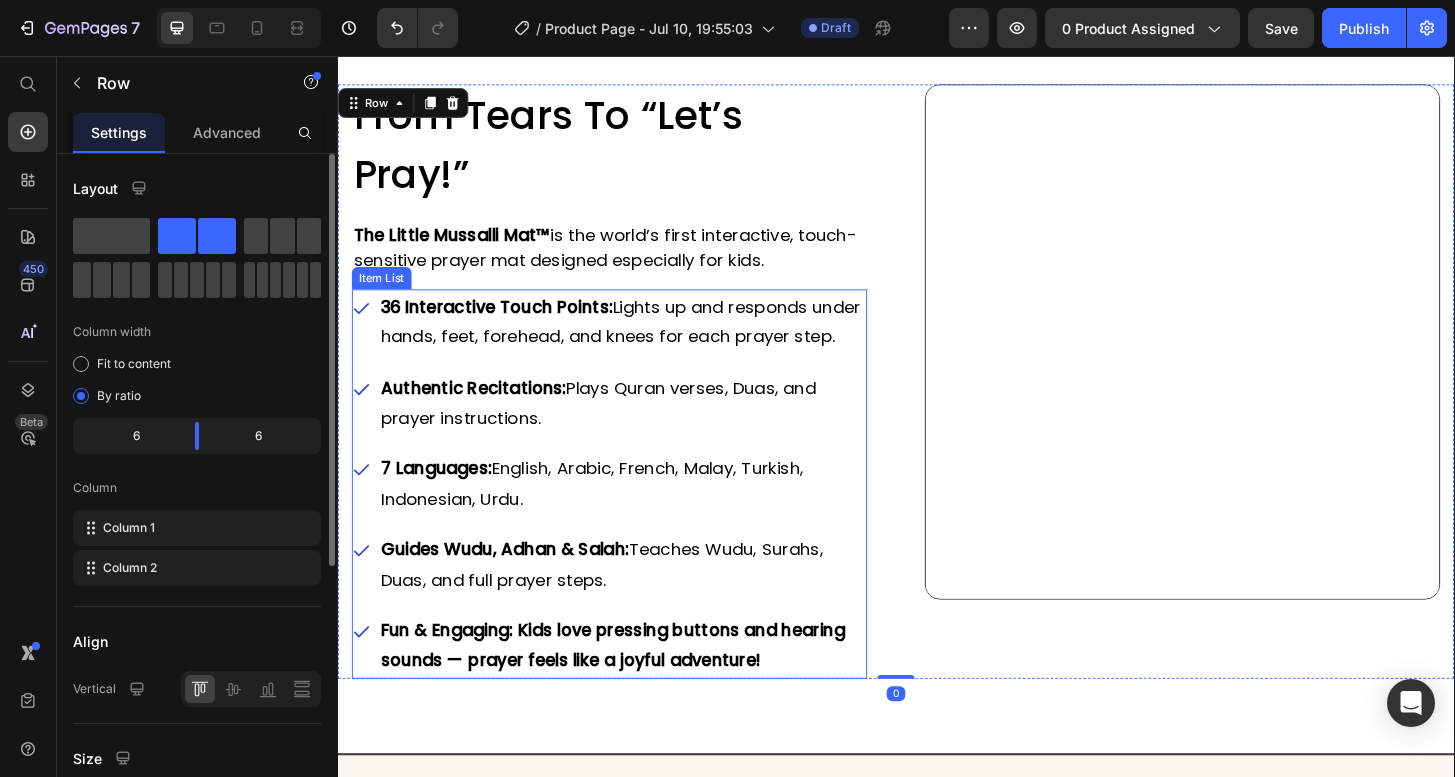 click on "36 Interactive Touch Points: Lights up and responds under hands, feet, forehead, and knees for each prayer step." at bounding box center [643, 341] 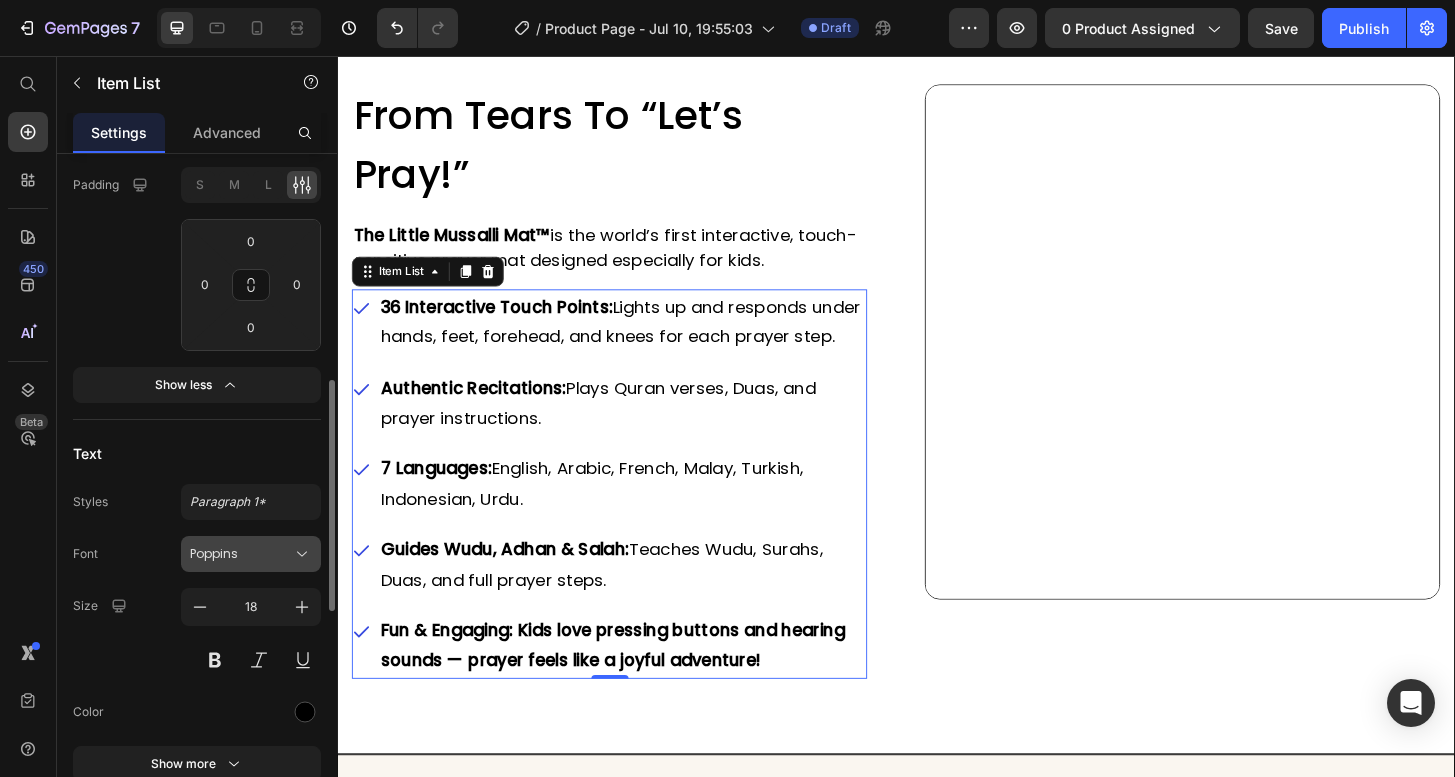 scroll, scrollTop: 871, scrollLeft: 0, axis: vertical 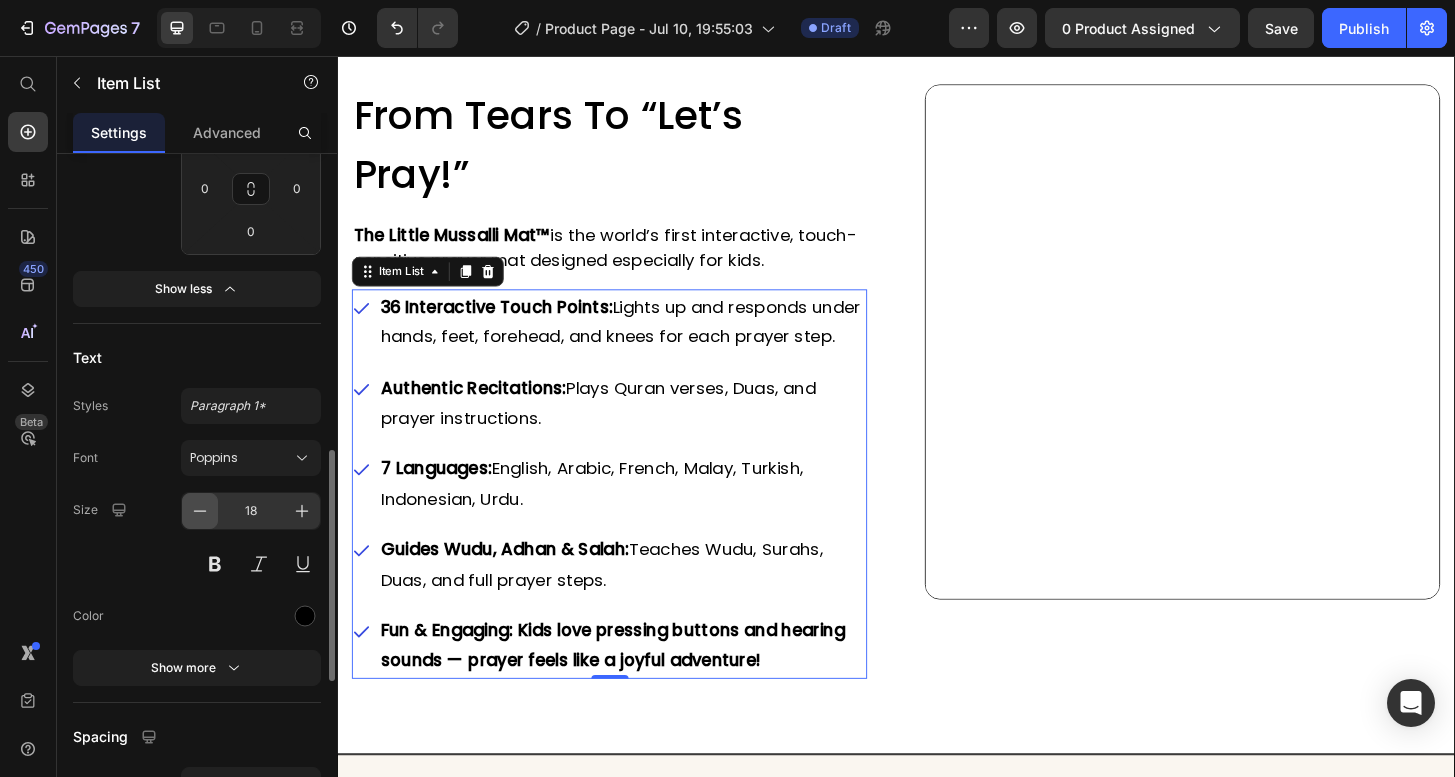 click at bounding box center [200, 511] 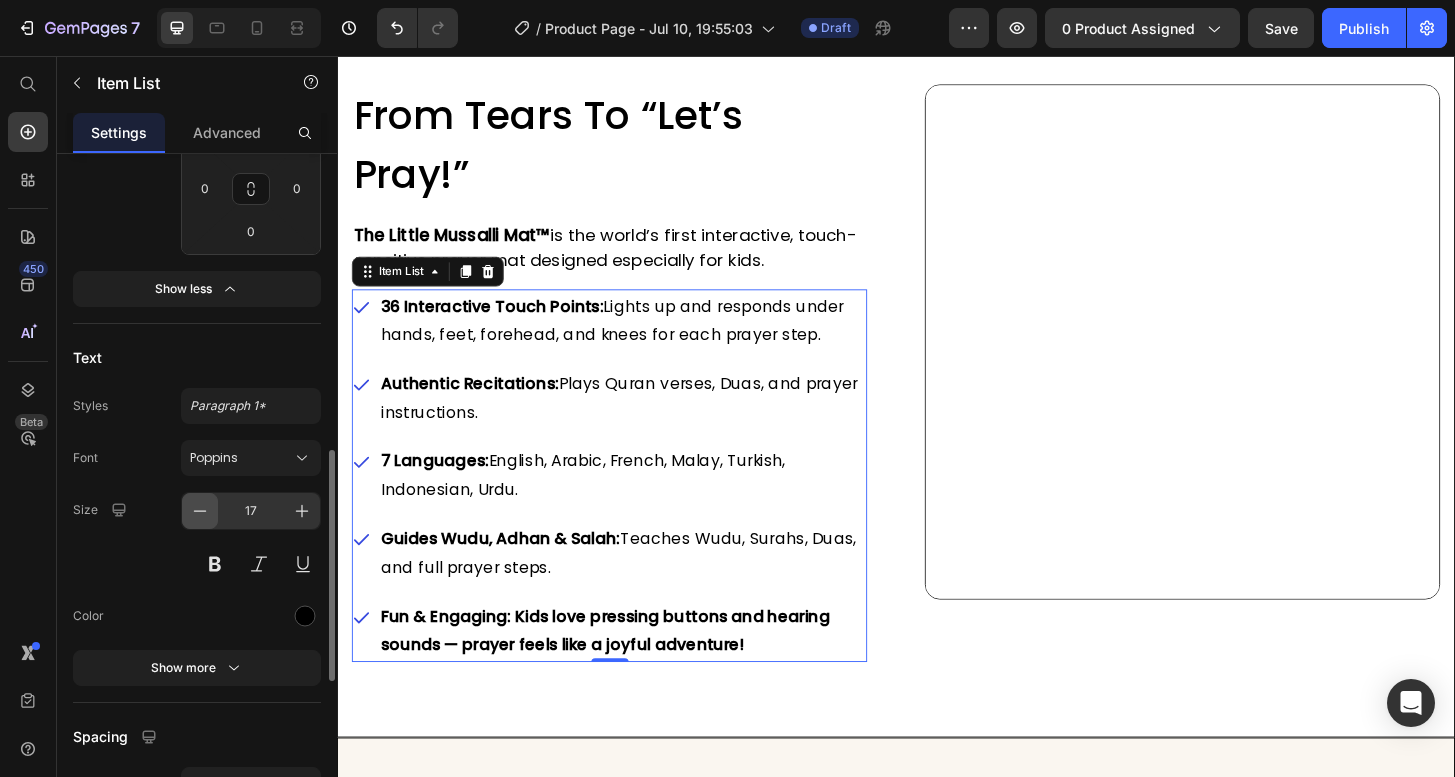 click at bounding box center (200, 511) 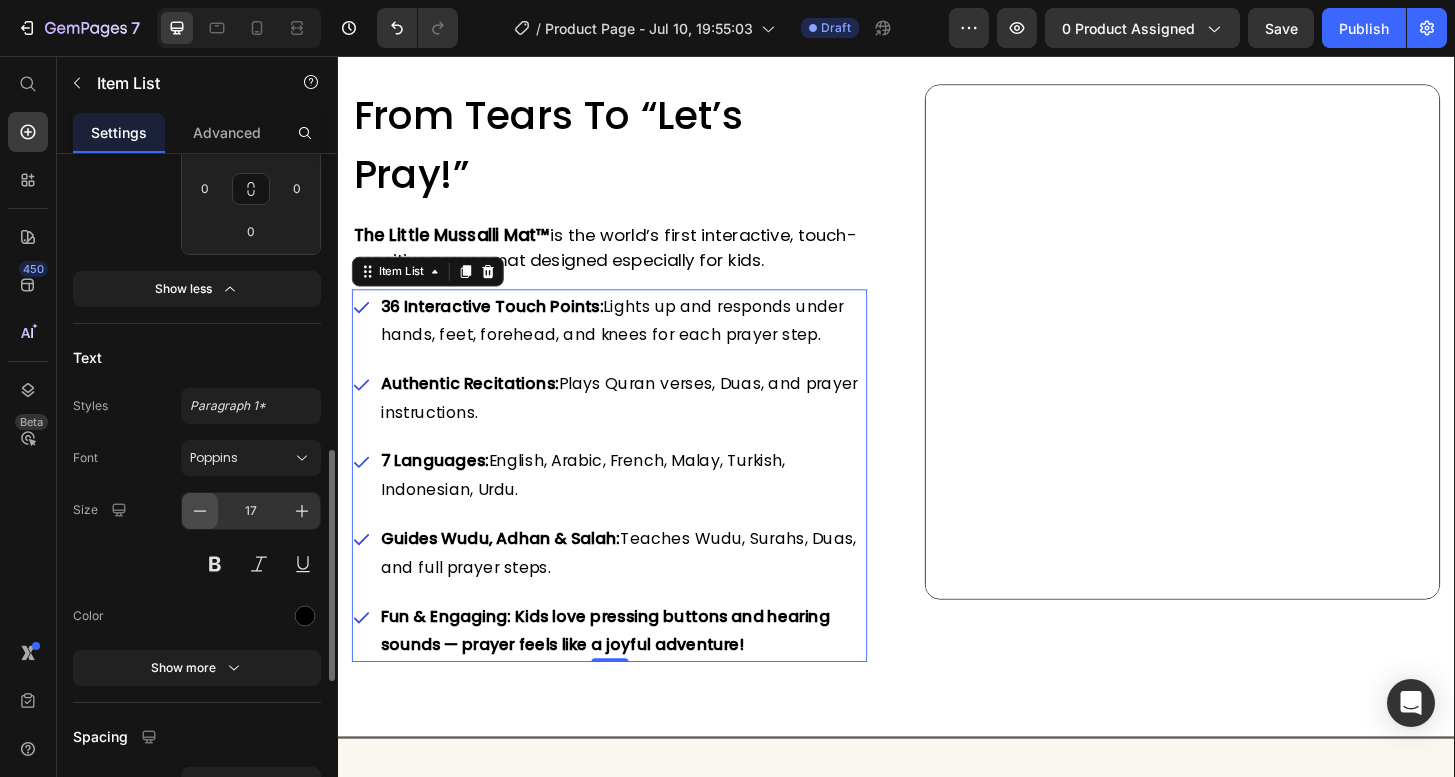 type on "16" 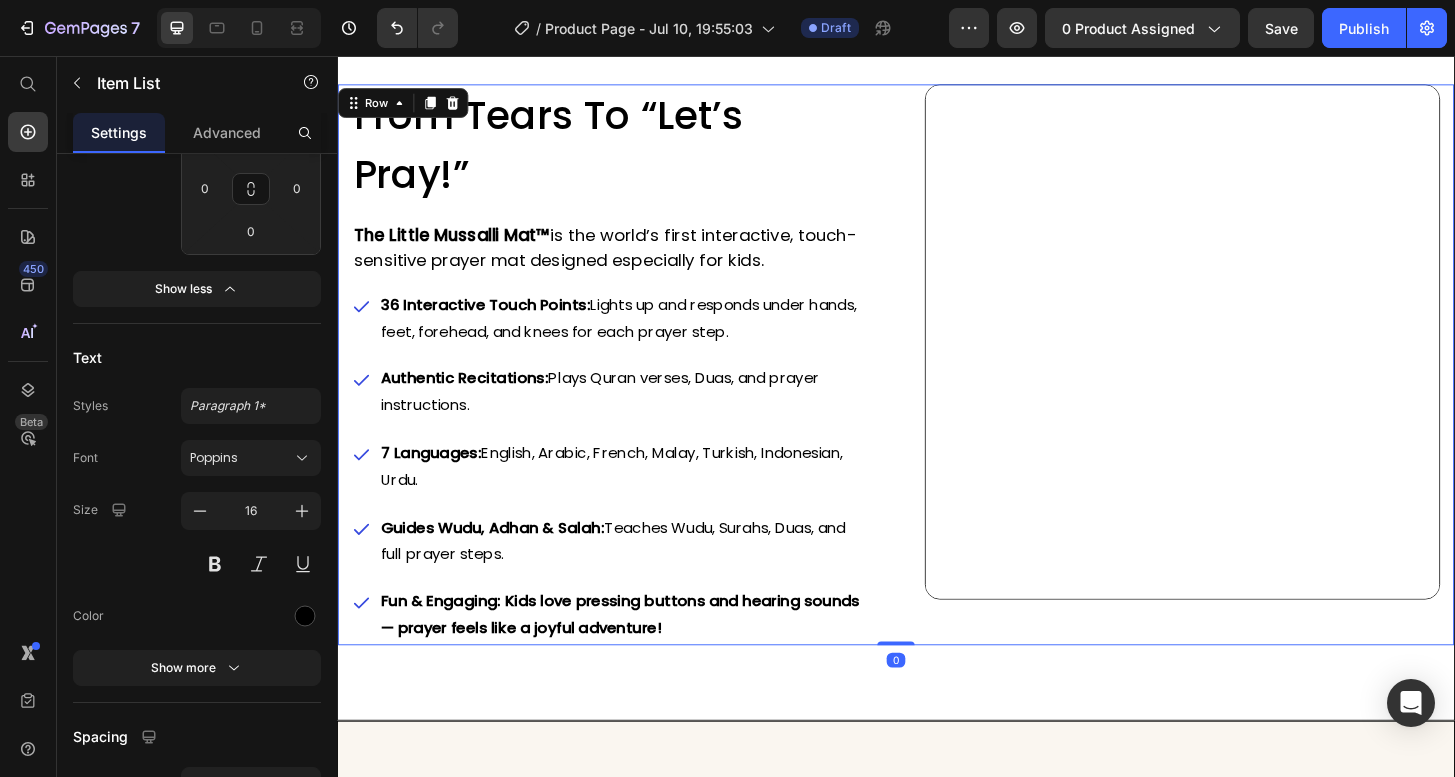 click on "⁠⁠⁠⁠⁠⁠⁠ From Tears to “Let’s Pray!” Heading The Little Mussalli Mat™  is the world’s first interactive, touch-sensitive prayer mat designed especially for kids. Text block
36 Interactive Touch Points:  Lights up and responds under hands, feet, forehead, and knees for each prayer step.
Authentic Recitations:  Plays Quran verses, Duas, and prayer instructions.
7 Languages:  English, Arabic, French, Malay, Turkish, Indonesian, Urdu.
Guides Wudu, Adhan & Salah:  Teaches Wudu, Surahs, Duas, and full prayer steps.
Fun & Engaging: Kids love pressing buttons and hearing sounds — prayer feels like a joyful adventure! Item List Image Row   0" at bounding box center [937, 387] 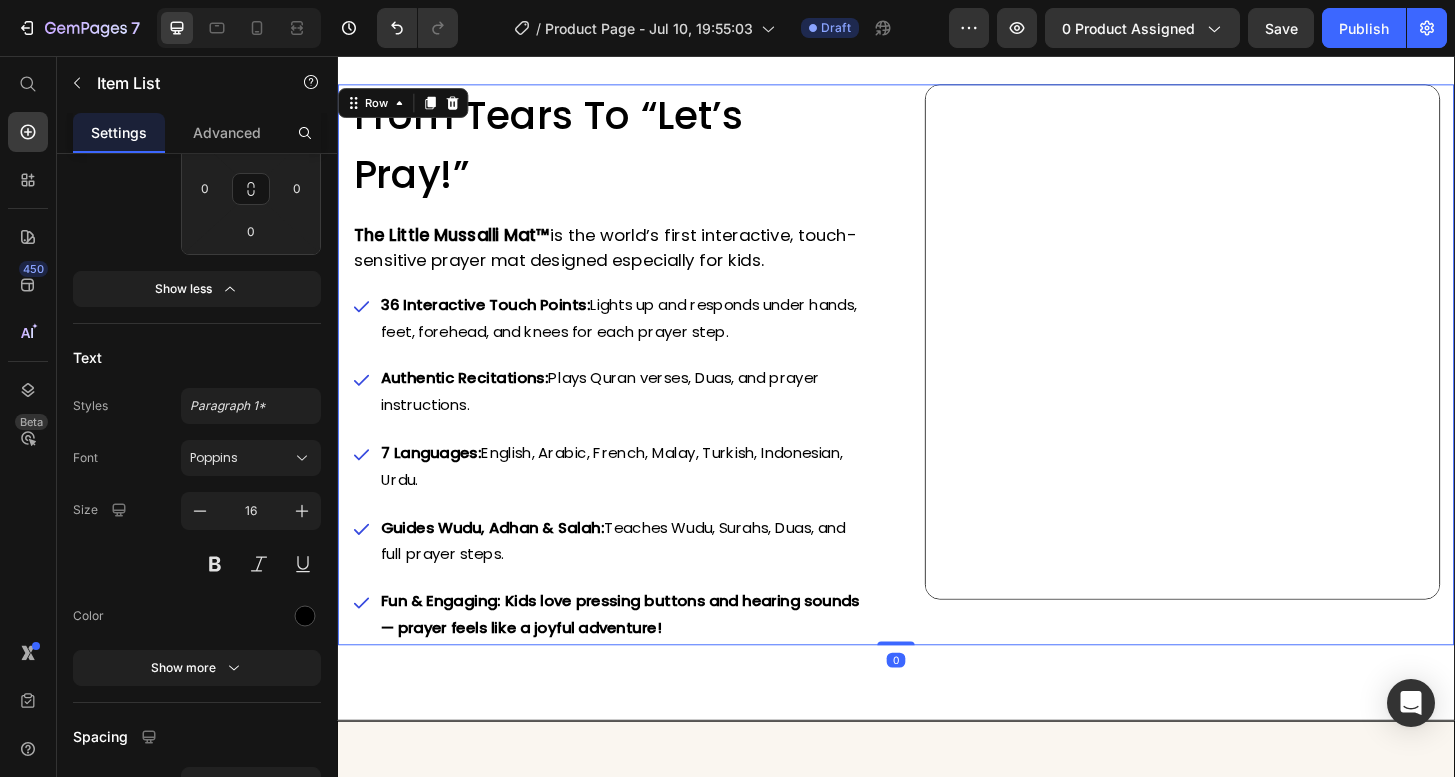 scroll, scrollTop: 0, scrollLeft: 0, axis: both 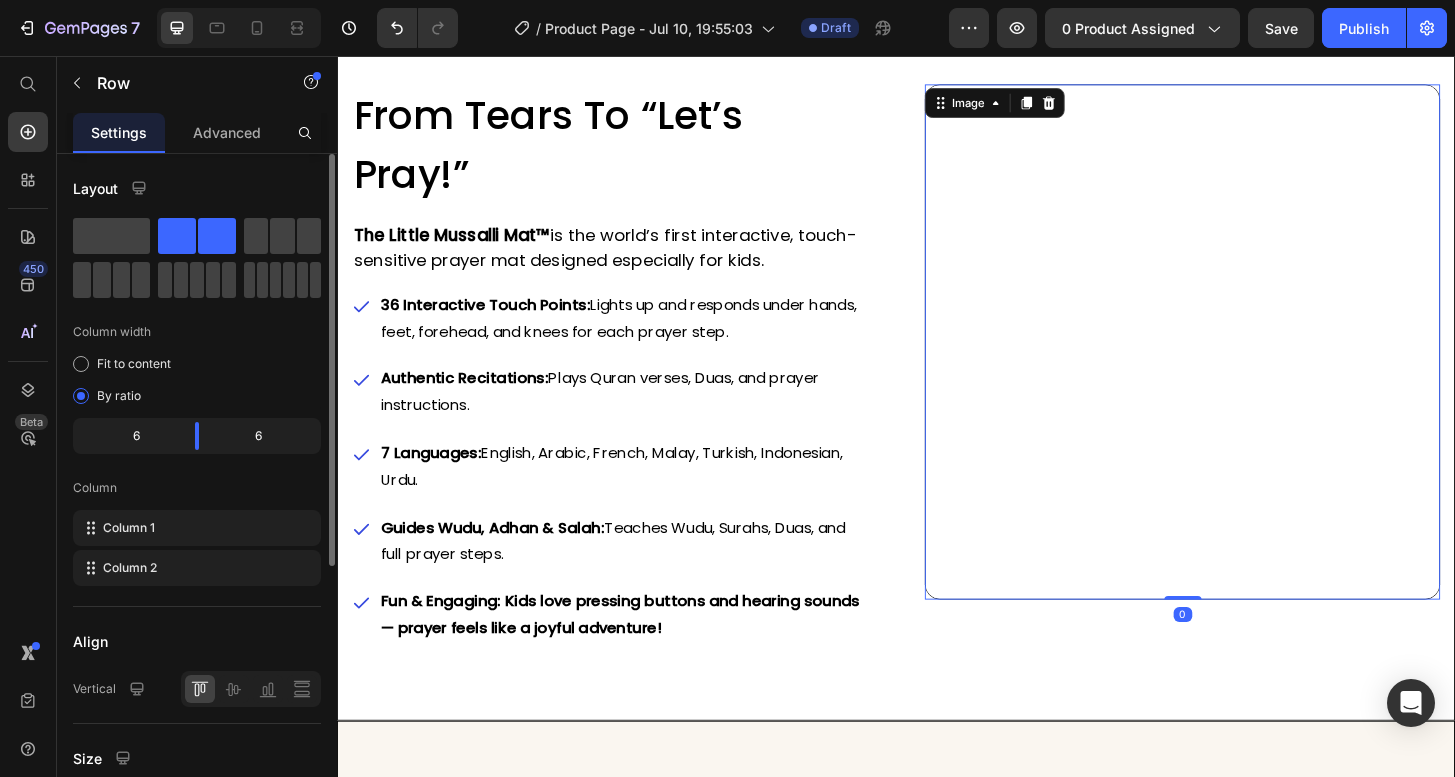 click at bounding box center (1244, 362) 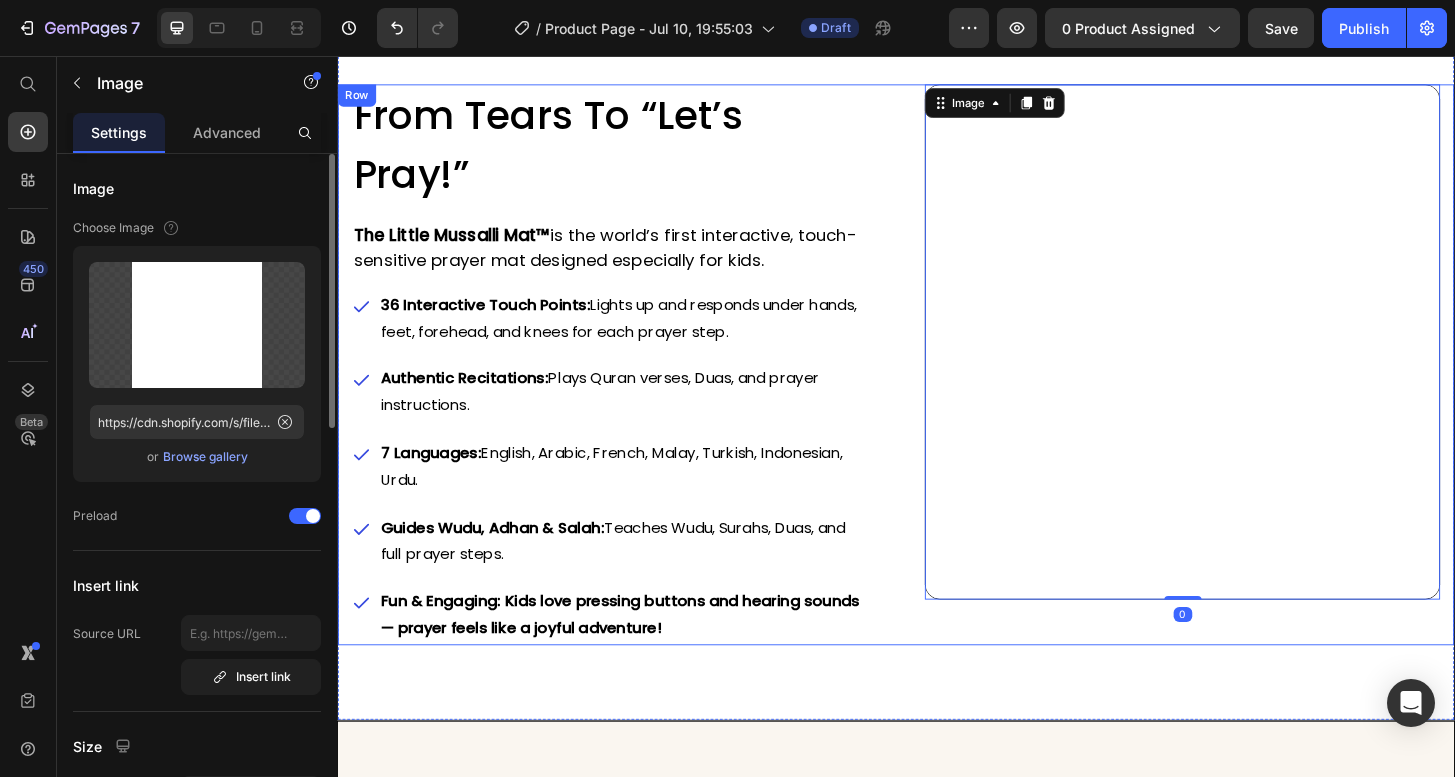 click on "The Little Mussalli Mat™ is the world’s first interactive, touch-sensitive prayer mat designed especially for kids." at bounding box center (629, 261) 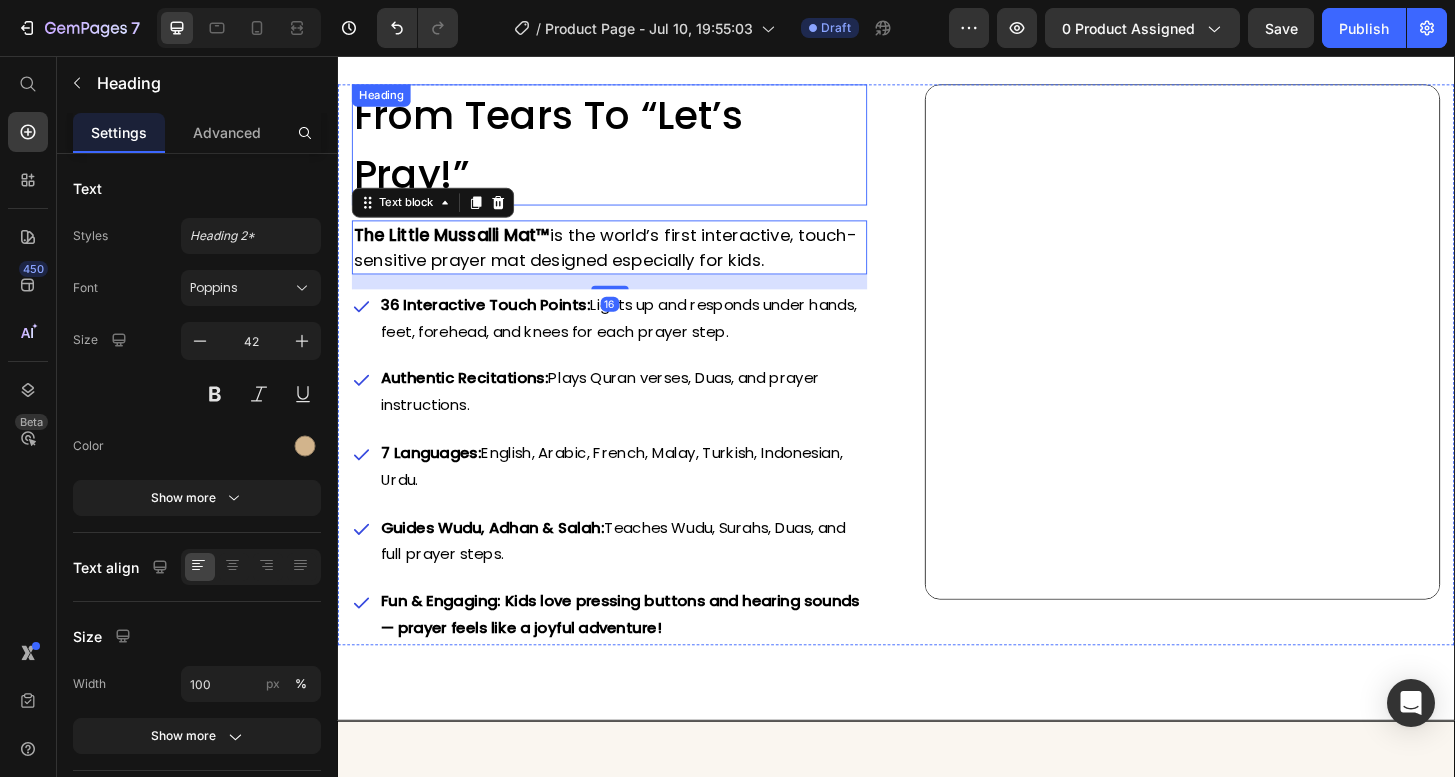 click on "From Tears to “Let’s Pray!”" at bounding box center (563, 151) 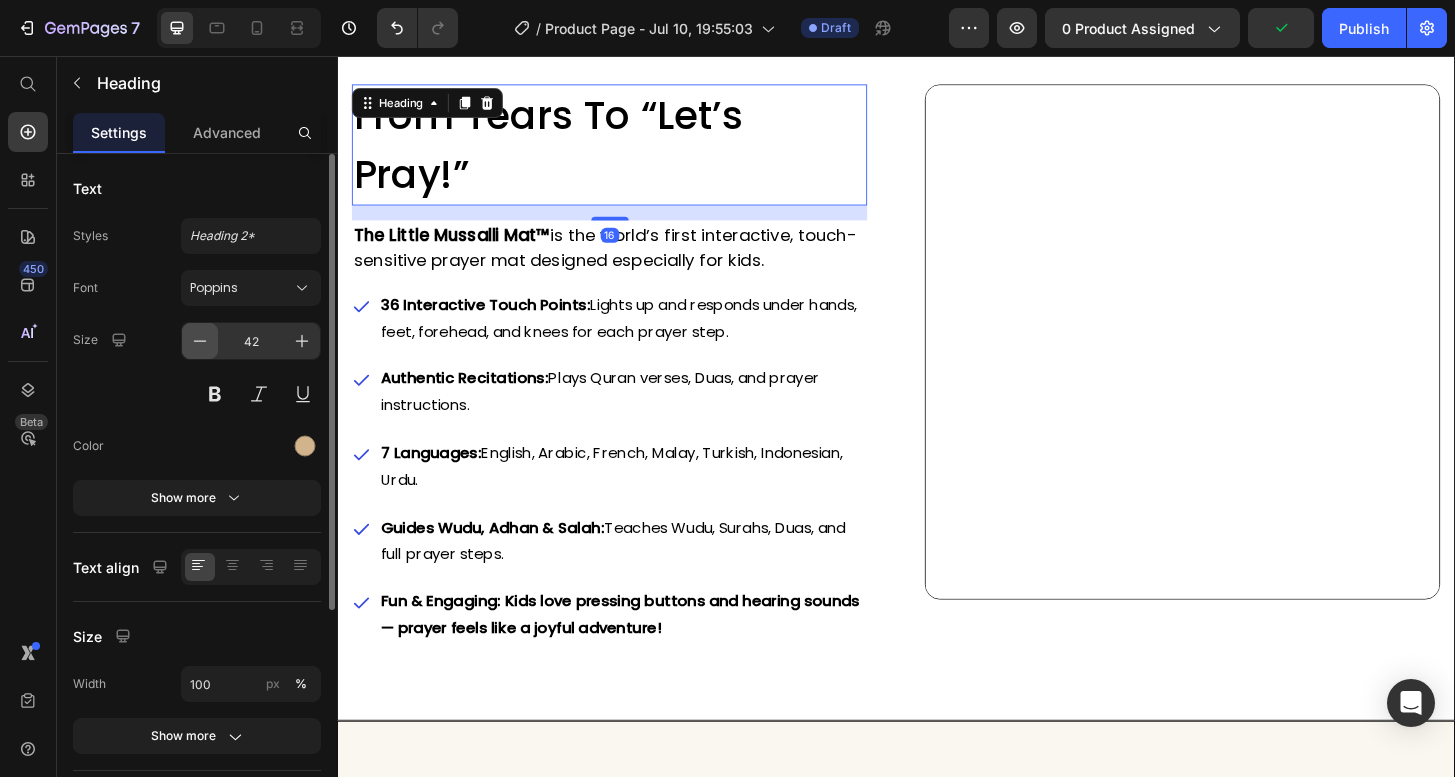click 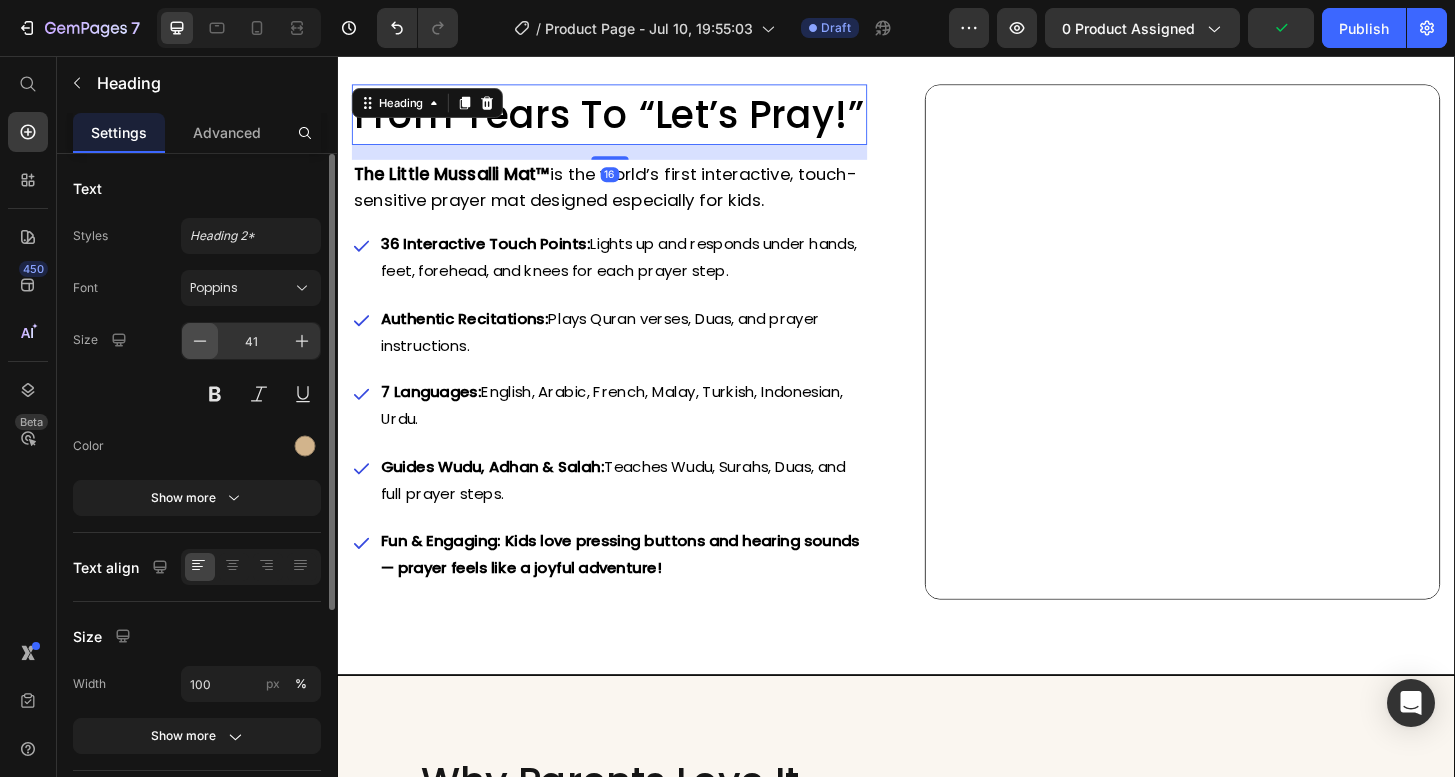 click 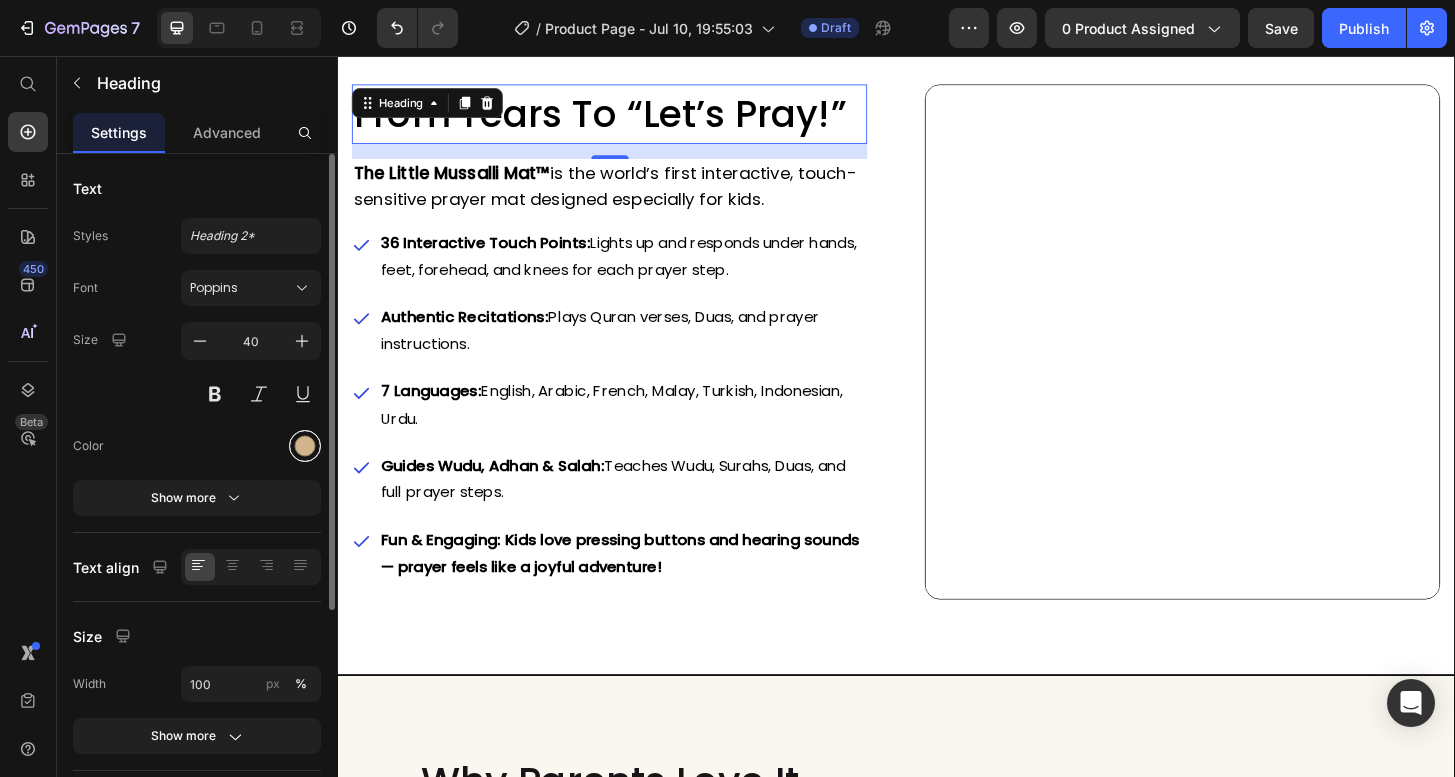 click at bounding box center [305, 446] 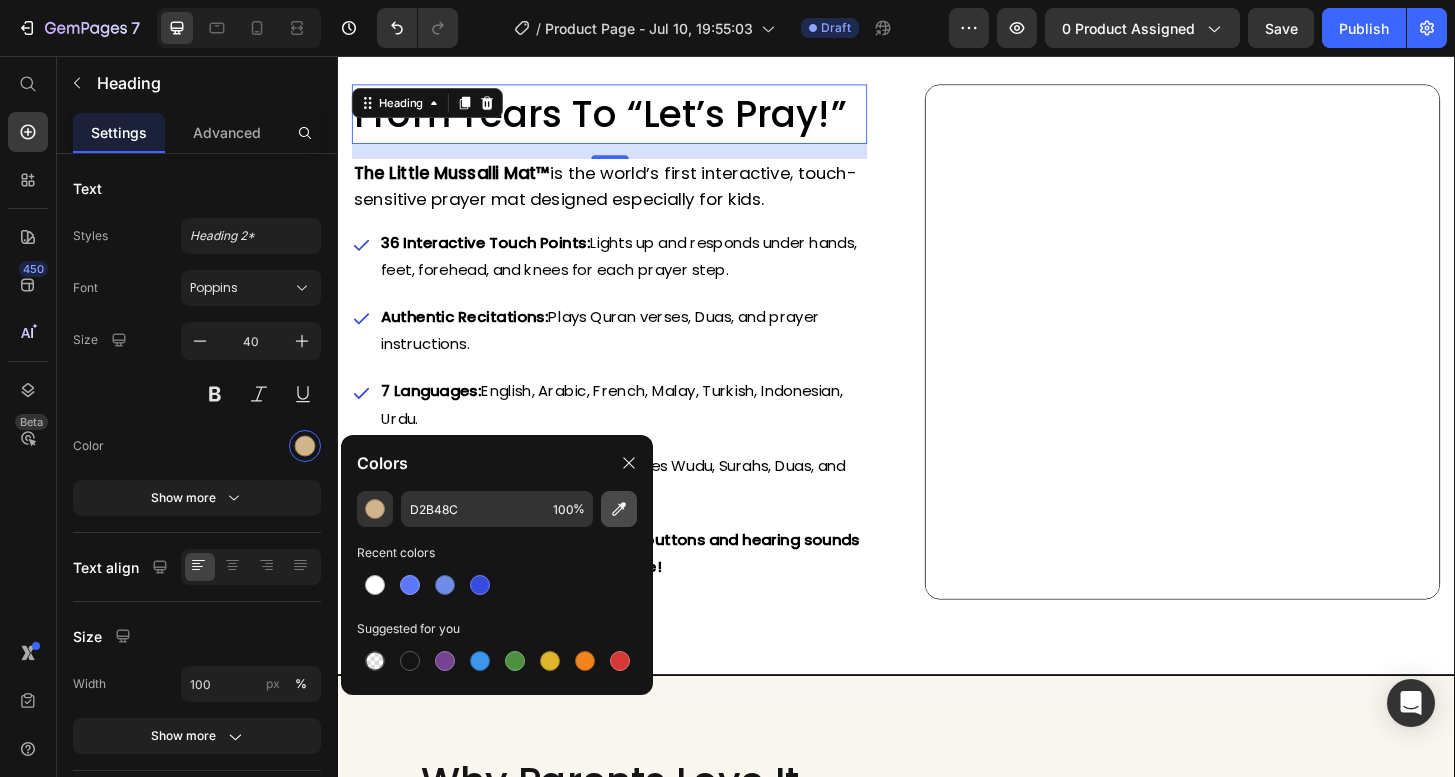 click 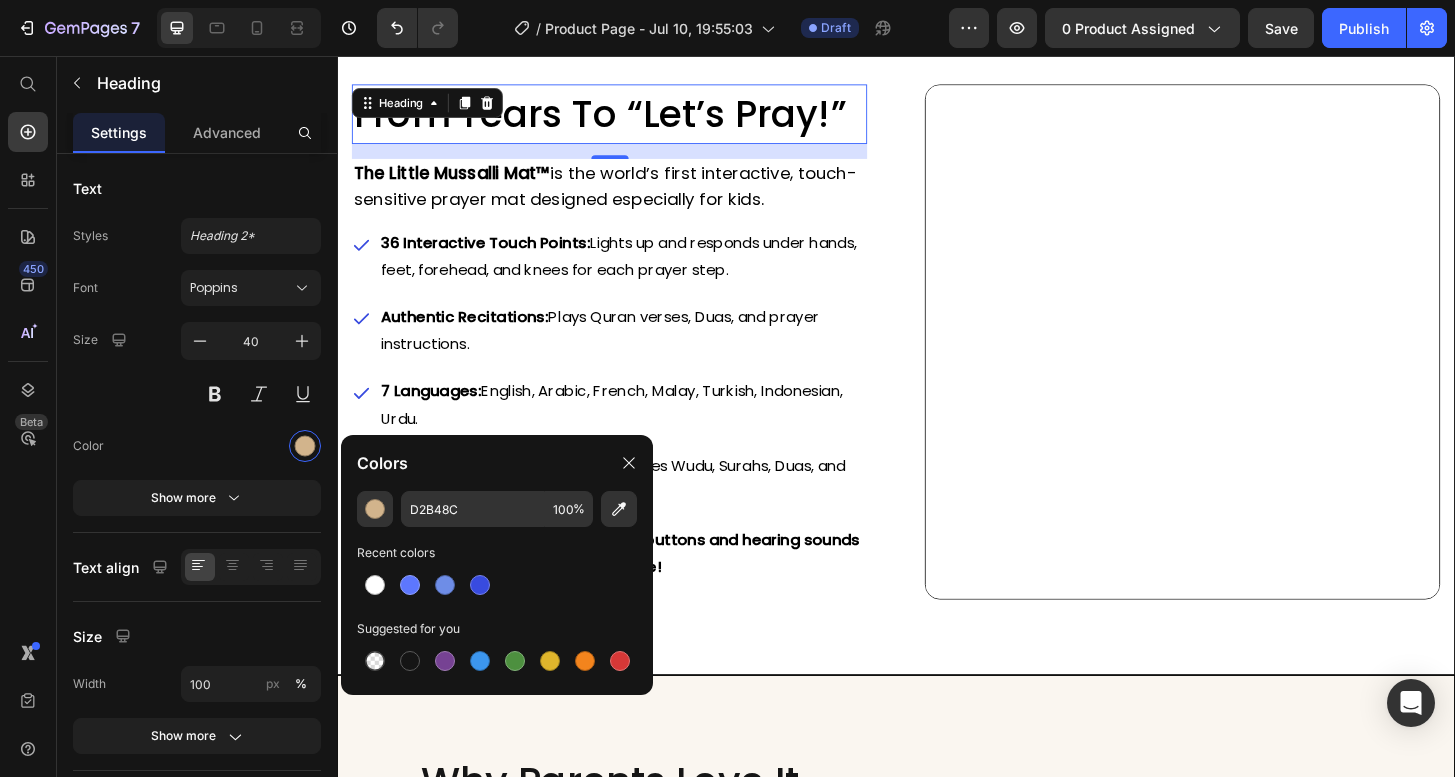 type on "000000" 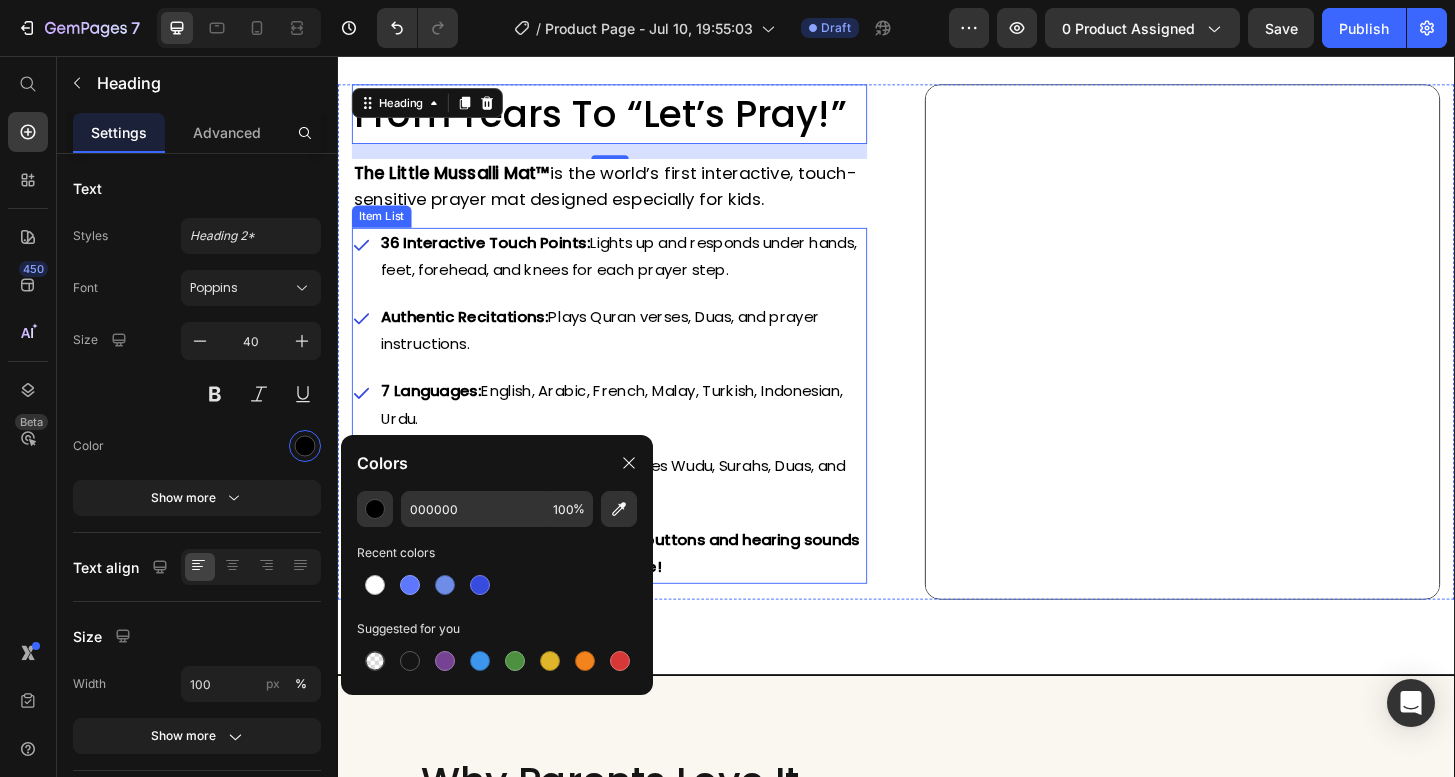 click on "Authentic Recitations:  Plays Quran verses, Duas, and prayer instructions." at bounding box center [643, 351] 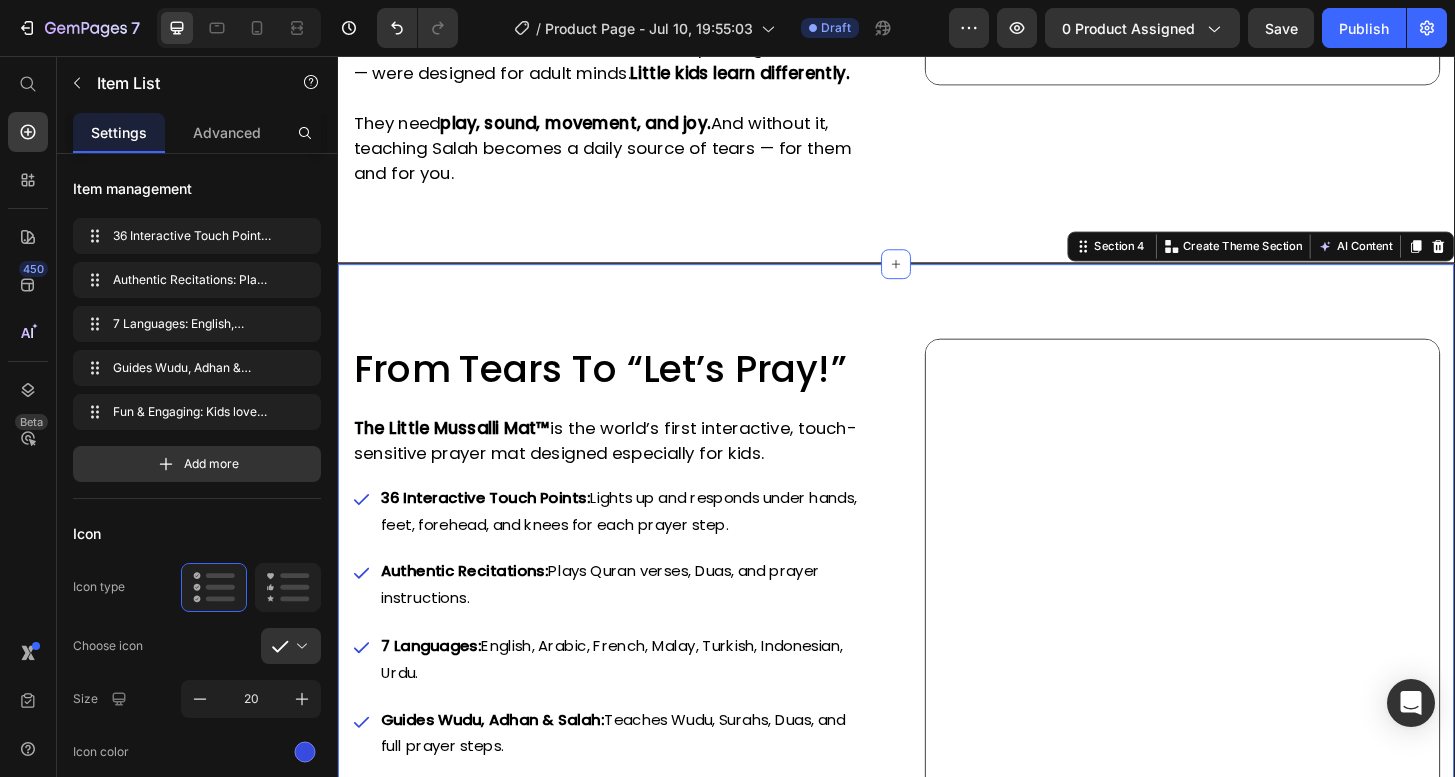 click on "Guides Wudu, Adhan & Salah: Teaches Wudu, Surahs, Duas, and full prayer steps." at bounding box center [937, 635] 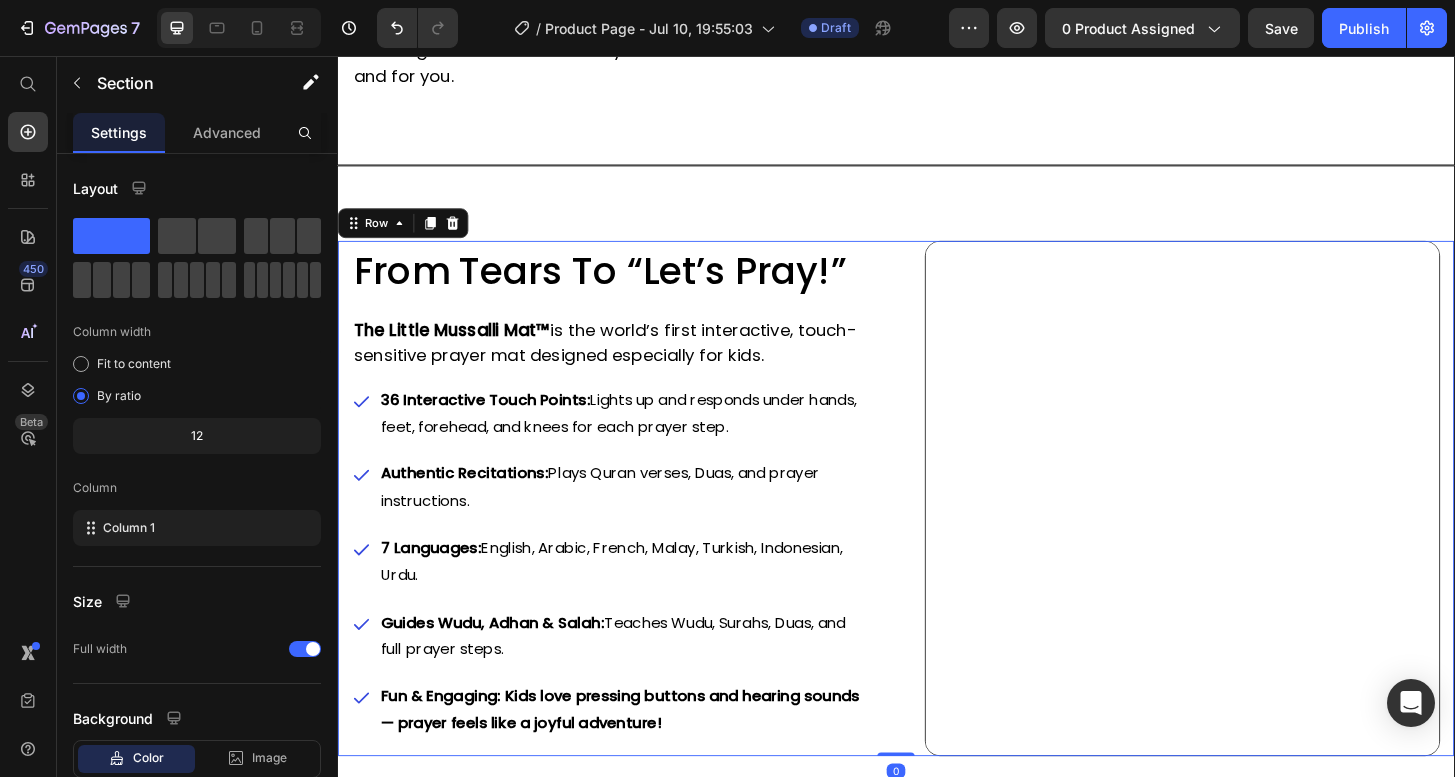 click on "⁠⁠⁠⁠⁠⁠⁠ From Tears to “Let’s Pray!” Heading The Little Mussalli Mat™  is the world’s first interactive, touch-sensitive prayer mat designed especially for kids. Text block
36 Interactive Touch Points:  Lights up and responds under hands, feet, forehead, and knees for each prayer step.
Authentic Recitations:  Plays Quran verses, Duas, and prayer instructions.
7 Languages:  English, Arabic, French, Malay, Turkish, Indonesian, Urdu.
Guides Wudu, Adhan & Salah:  Teaches Wudu, Surahs, Duas, and full prayer steps.
Fun & Engaging: Kids love pressing buttons and hearing sounds — prayer feels like a joyful adventure! Item List Image Row   0" at bounding box center [937, 530] 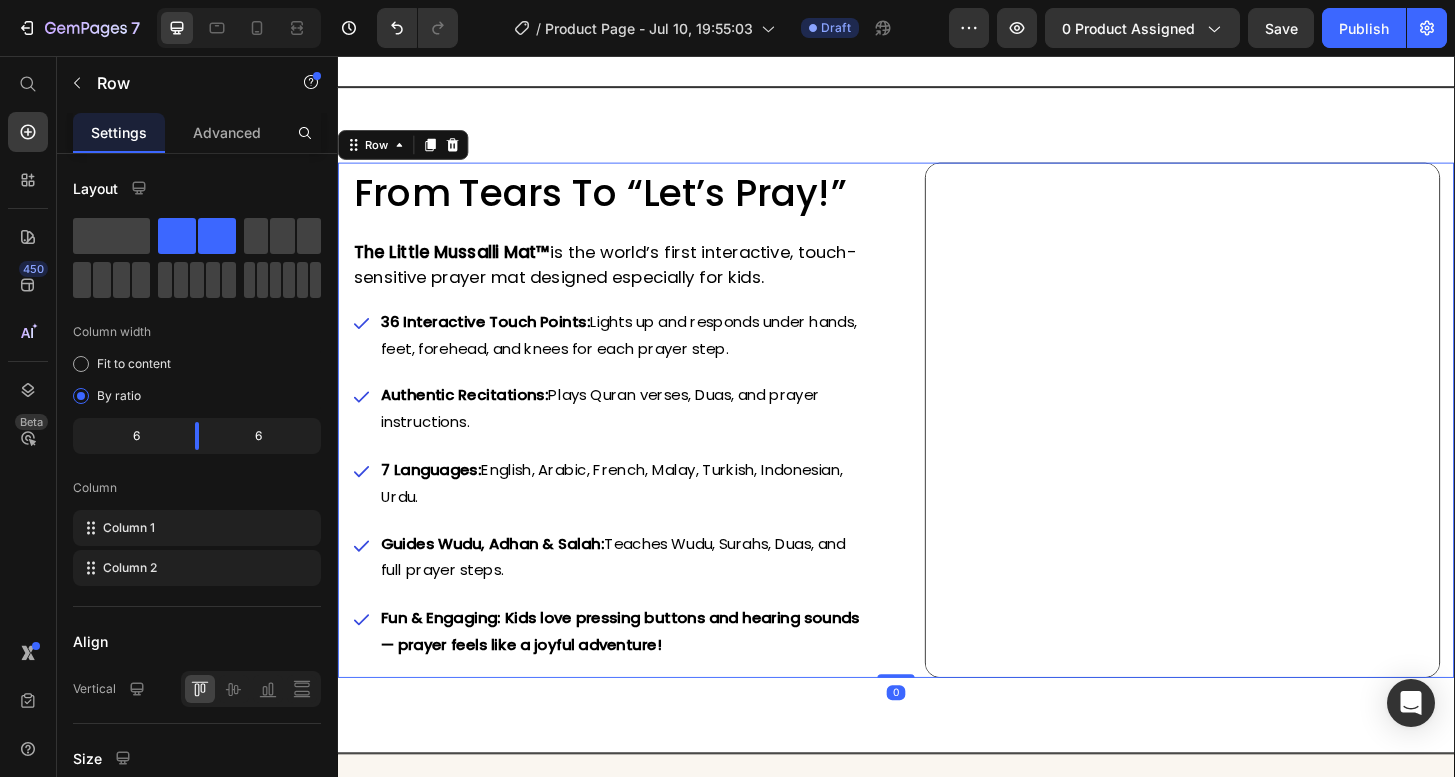 scroll, scrollTop: 3377, scrollLeft: 0, axis: vertical 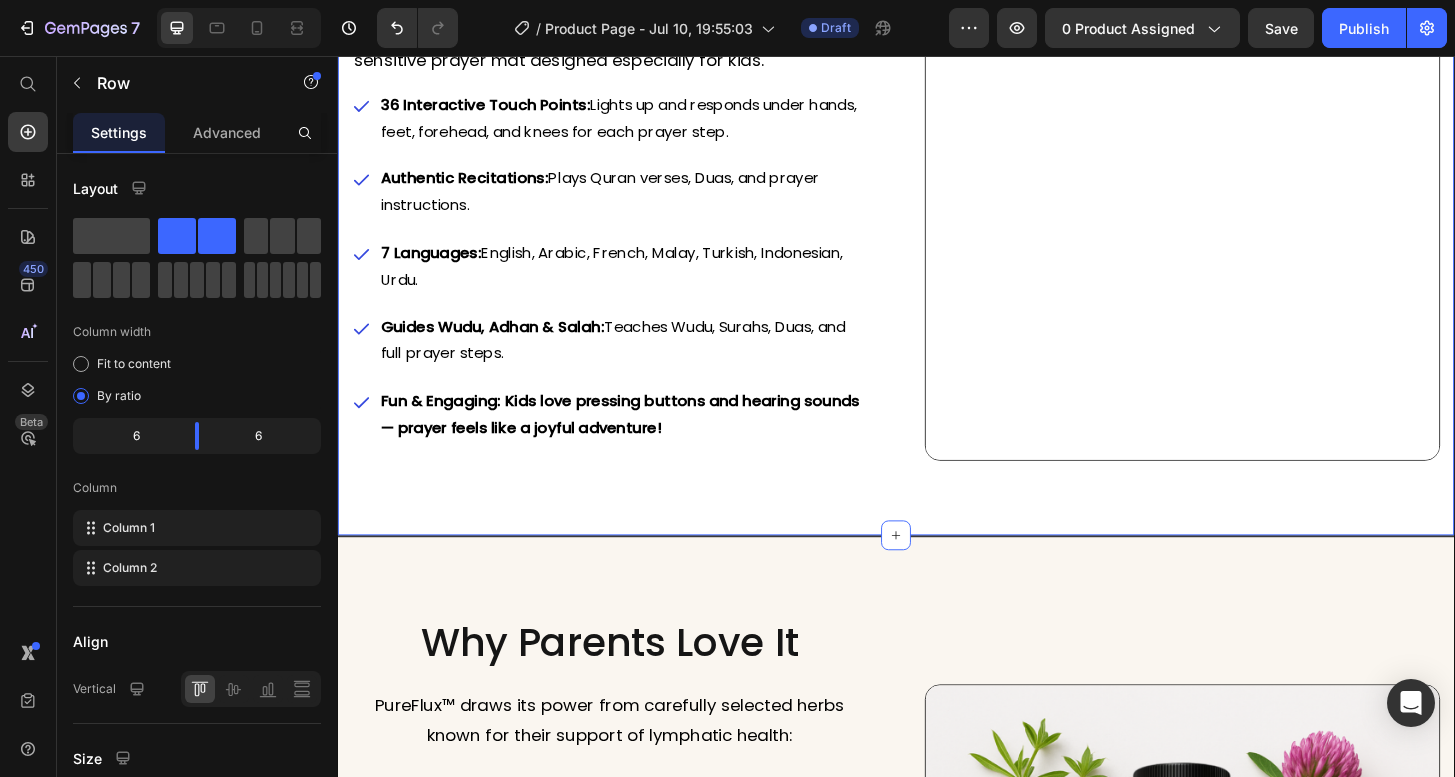 click on "7 Languages: English, Arabic, French, Malay, Turkish, Indonesian, Urdu." at bounding box center [937, 213] 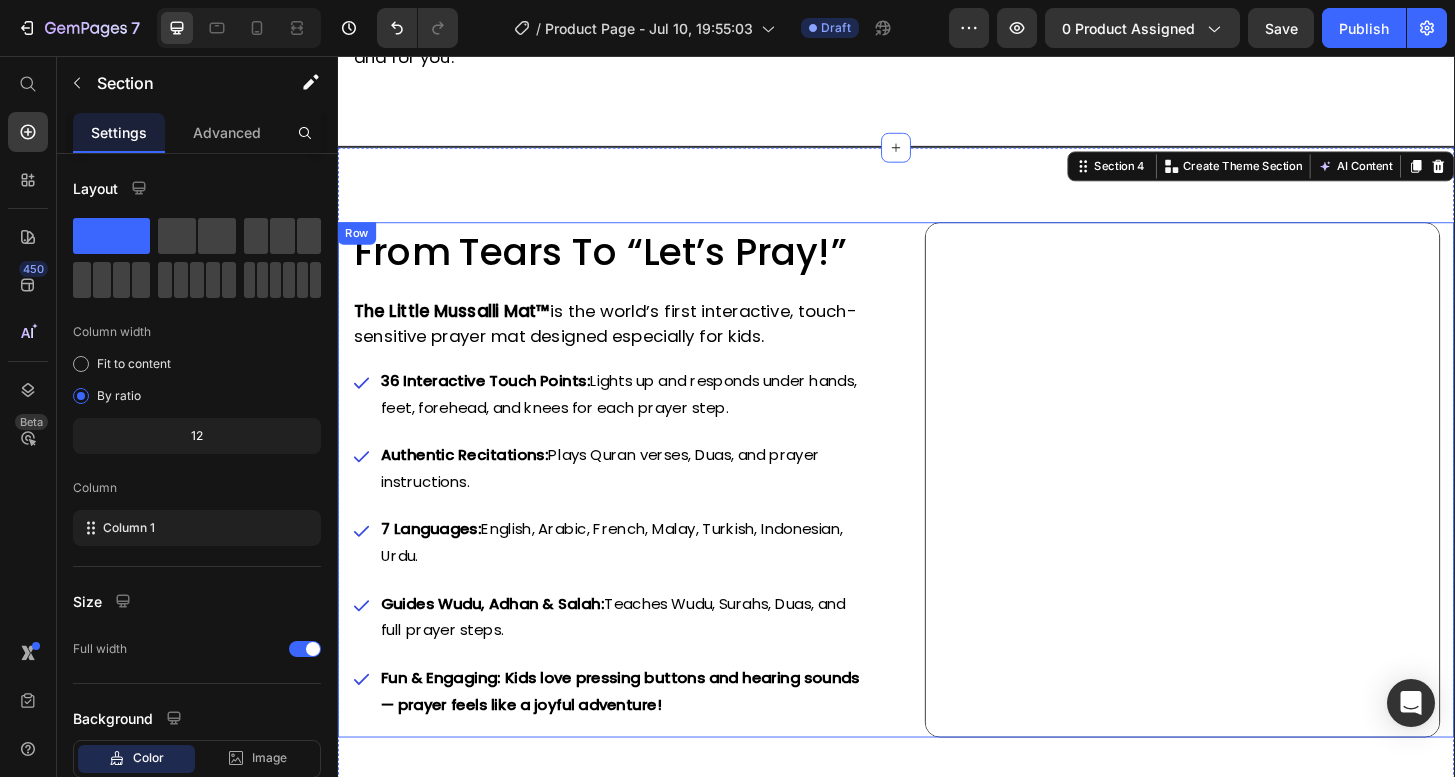 scroll, scrollTop: 3072, scrollLeft: 0, axis: vertical 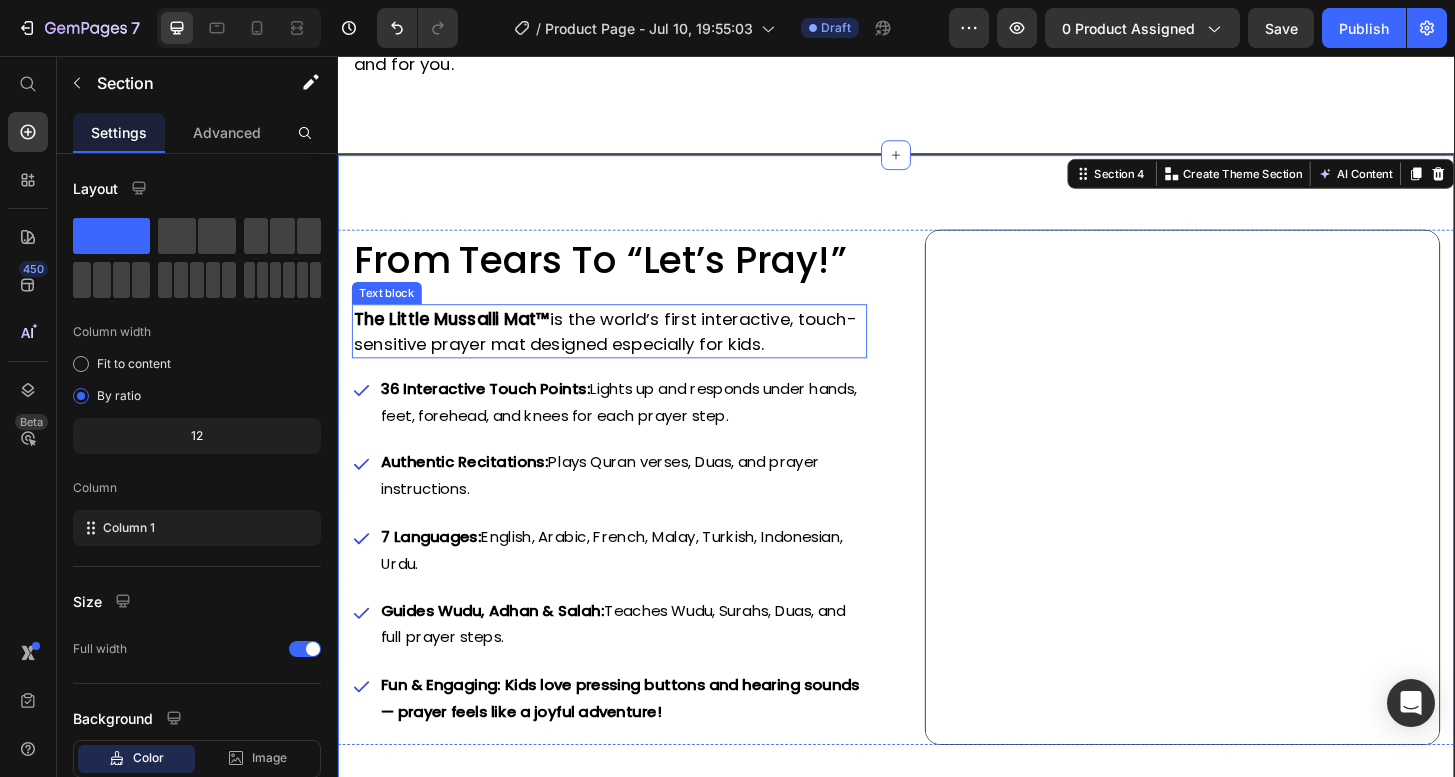 click on "The Little Mussalli Mat™ is the world’s first interactive, touch-sensitive prayer mat designed especially for kids." at bounding box center (629, 351) 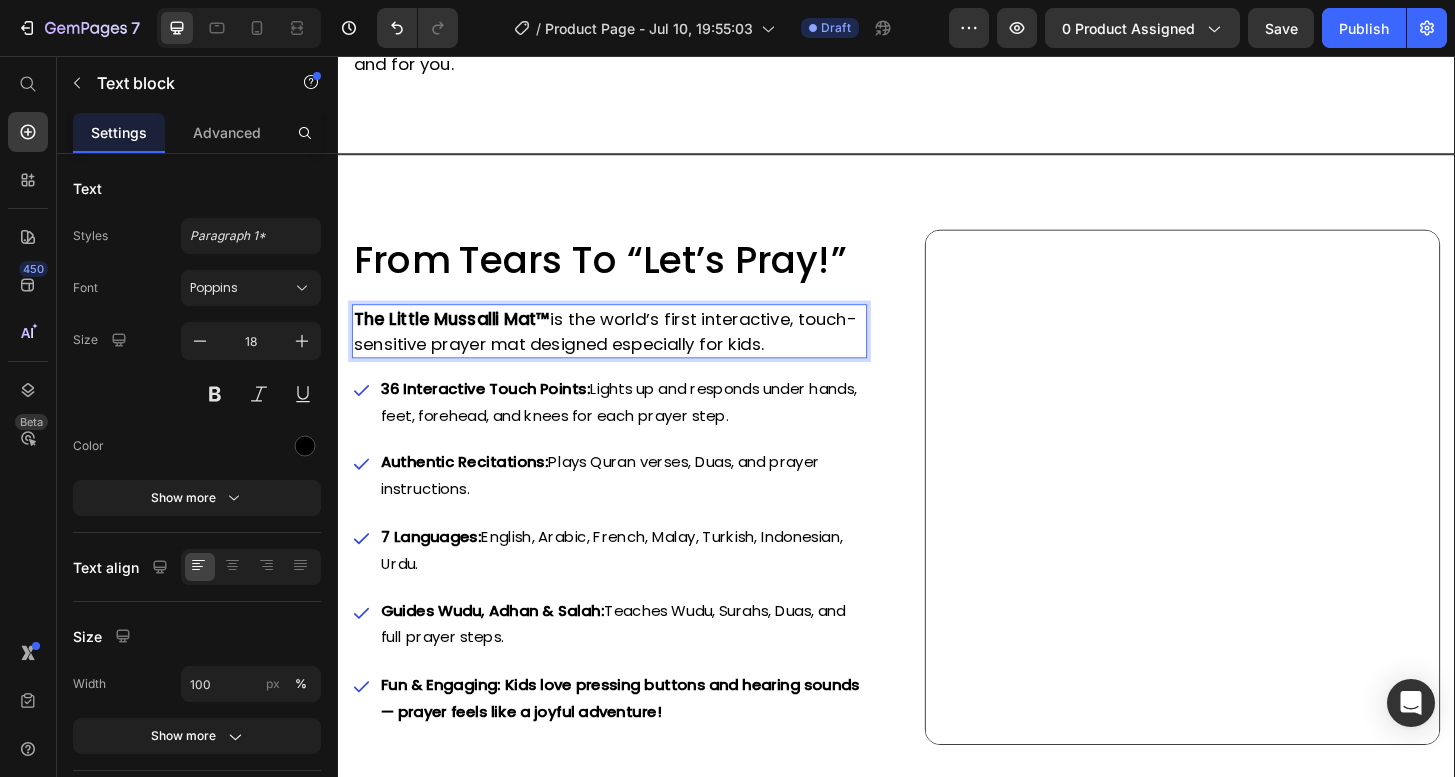 click on "The Little Mussalli Mat™ is the world’s first interactive, touch-sensitive prayer mat designed especially for kids." at bounding box center [629, 351] 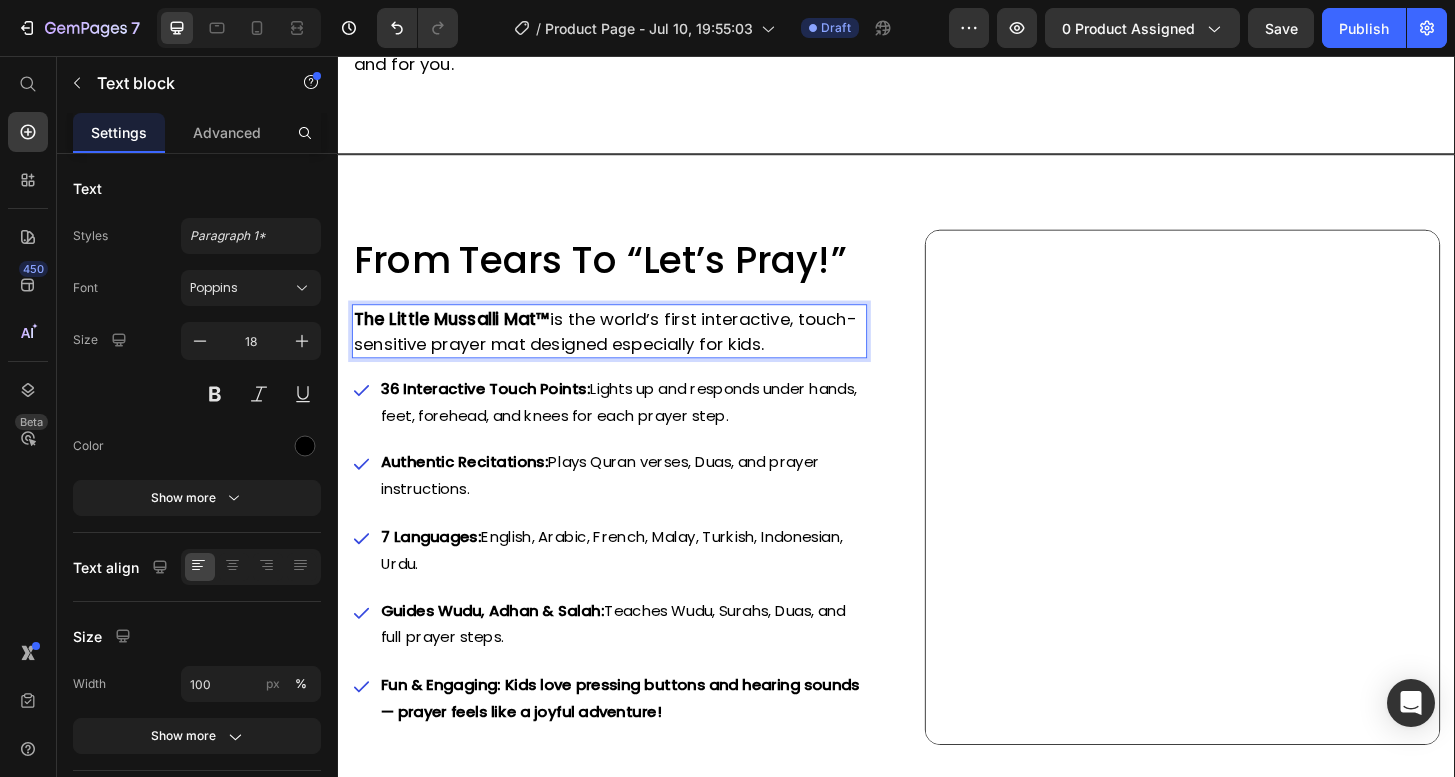 drag, startPoint x: 825, startPoint y: 367, endPoint x: 305, endPoint y: 341, distance: 520.6496 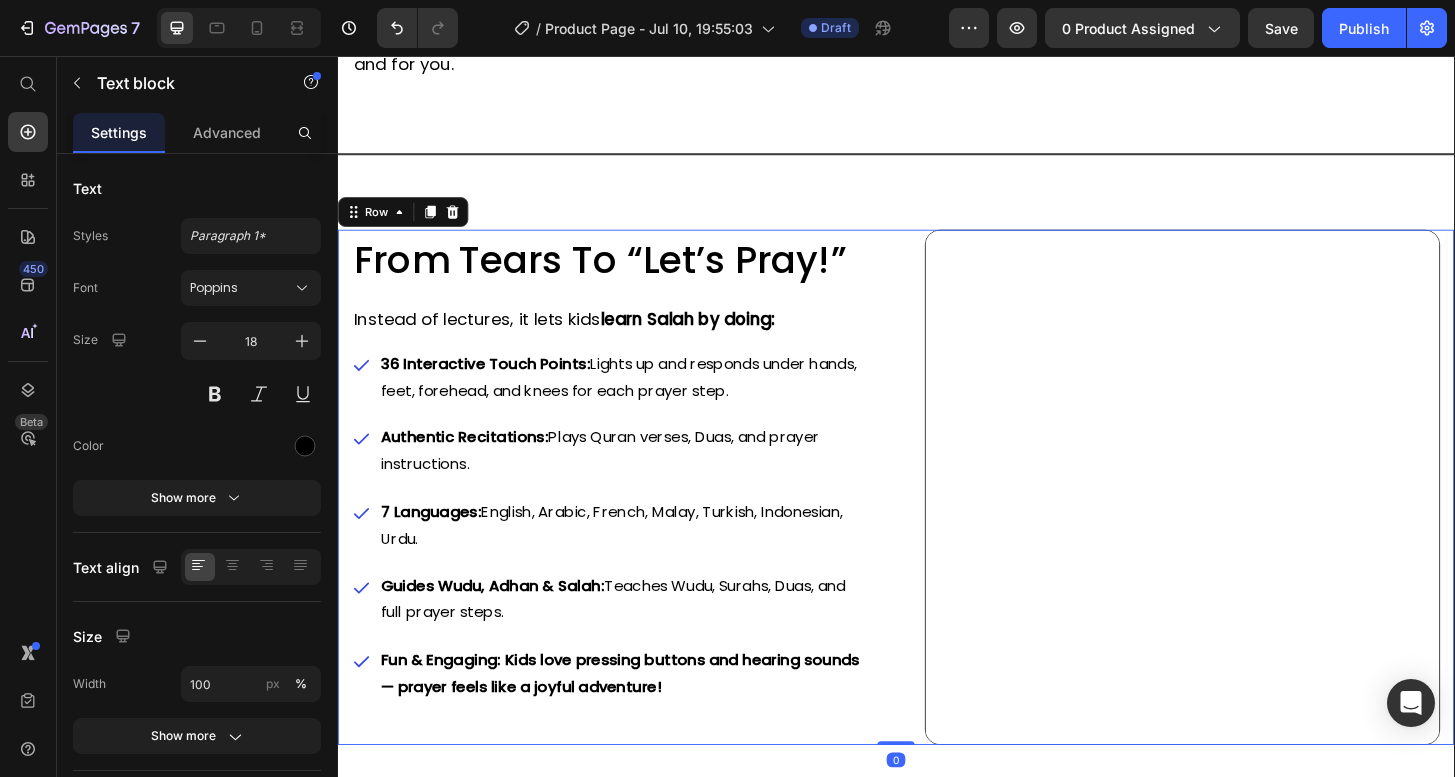 click on "Guides Wudu, Adhan & Salah: Teaches Wudu, Surahs, Duas, and full prayer steps." at bounding box center [937, 518] 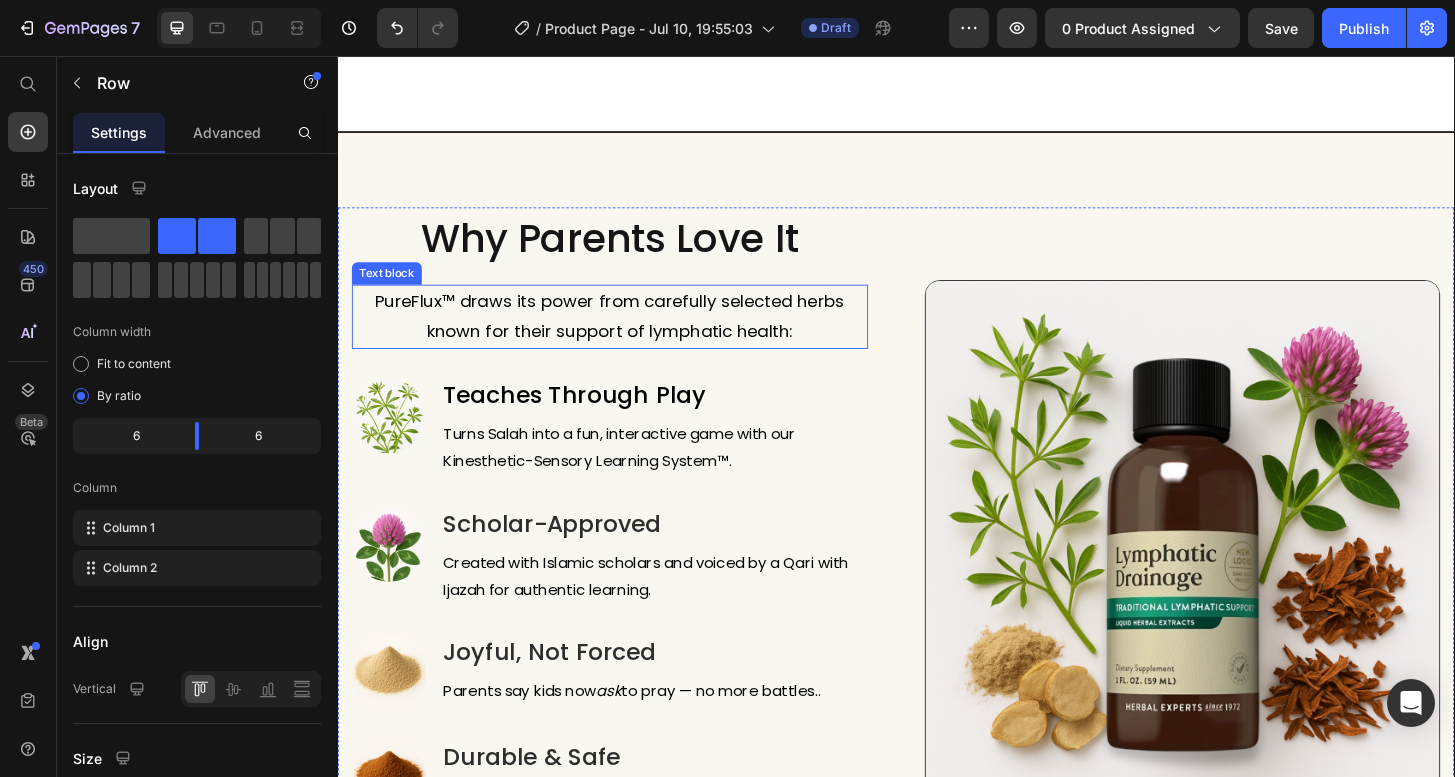scroll, scrollTop: 3803, scrollLeft: 0, axis: vertical 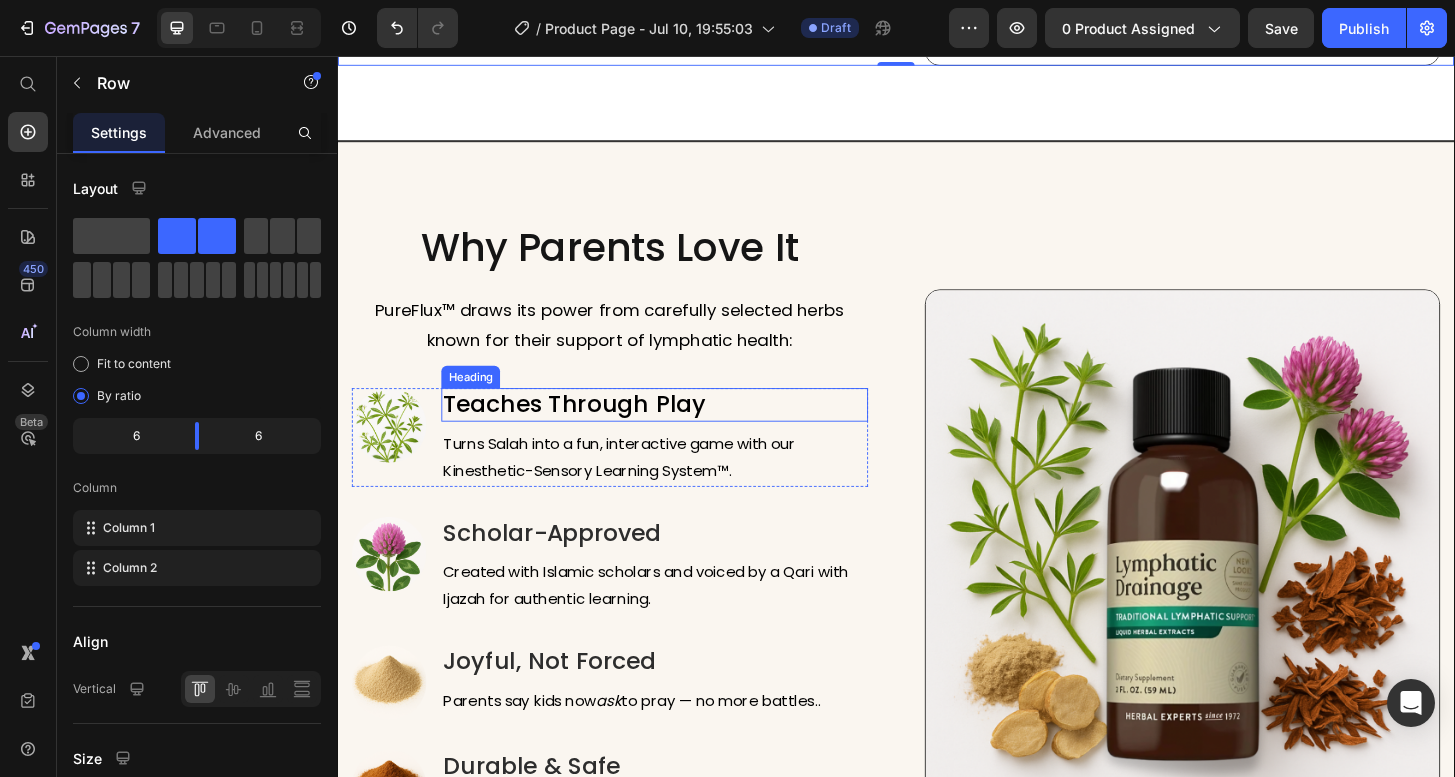 click on "Teaches Through Play" at bounding box center [678, 430] 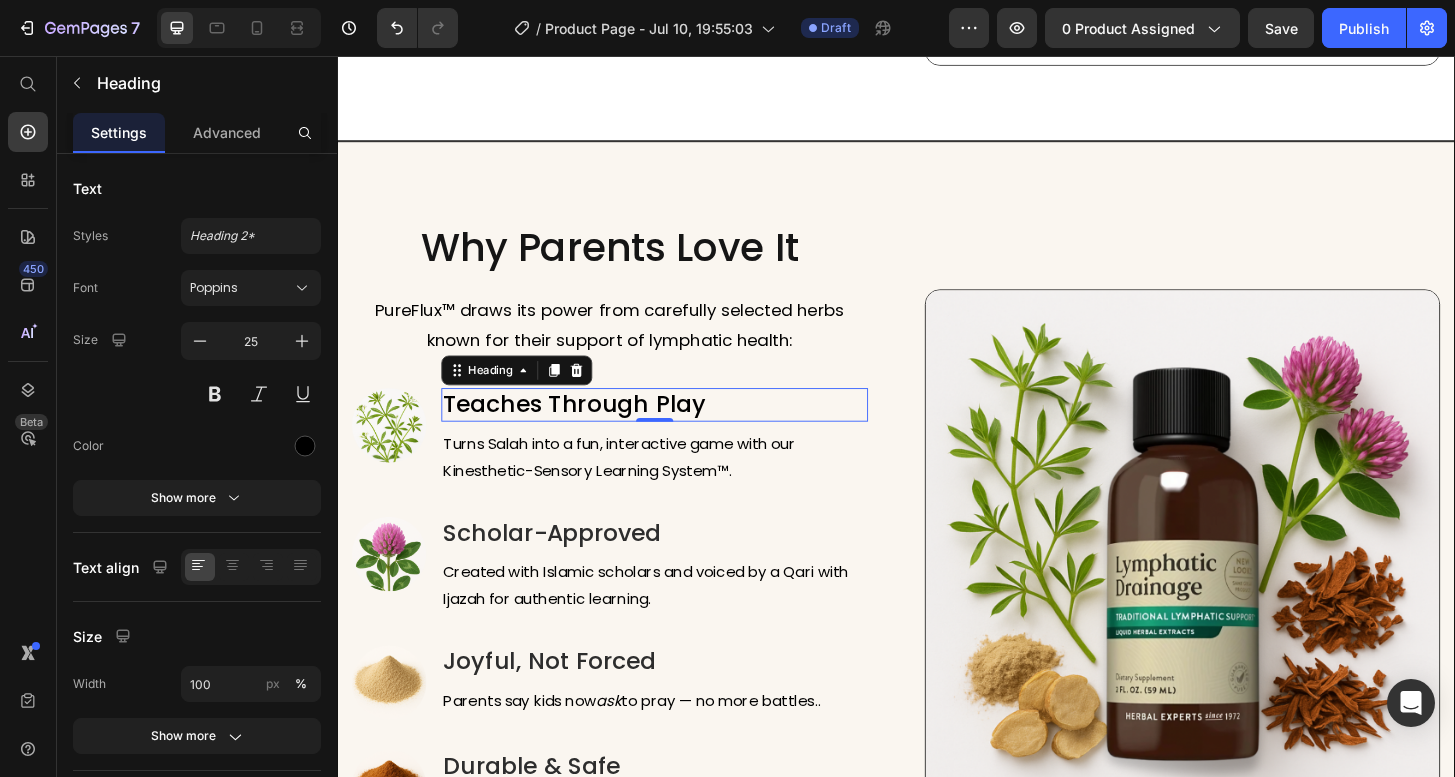 click on "Teaches Through Play" at bounding box center [678, 430] 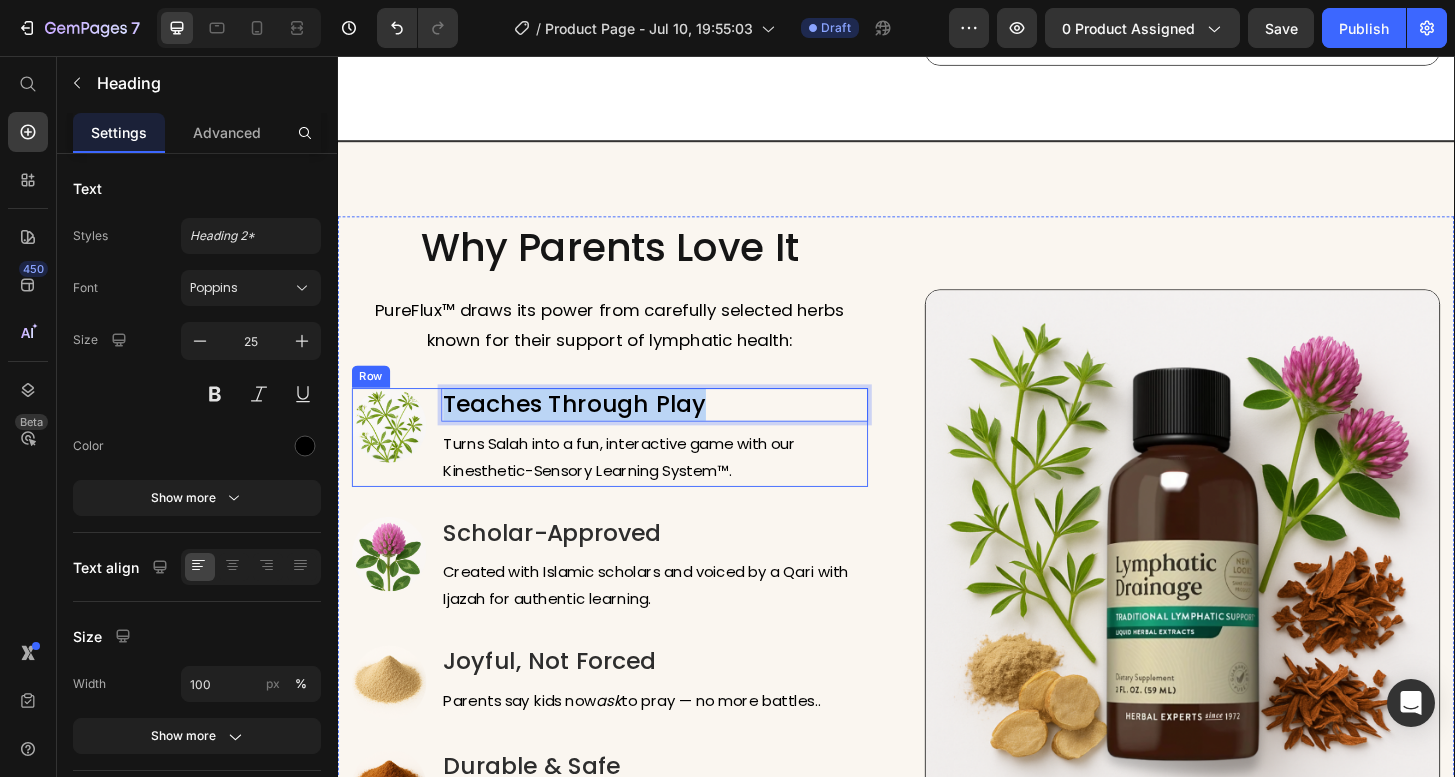 drag, startPoint x: 741, startPoint y: 436, endPoint x: 444, endPoint y: 427, distance: 297.13632 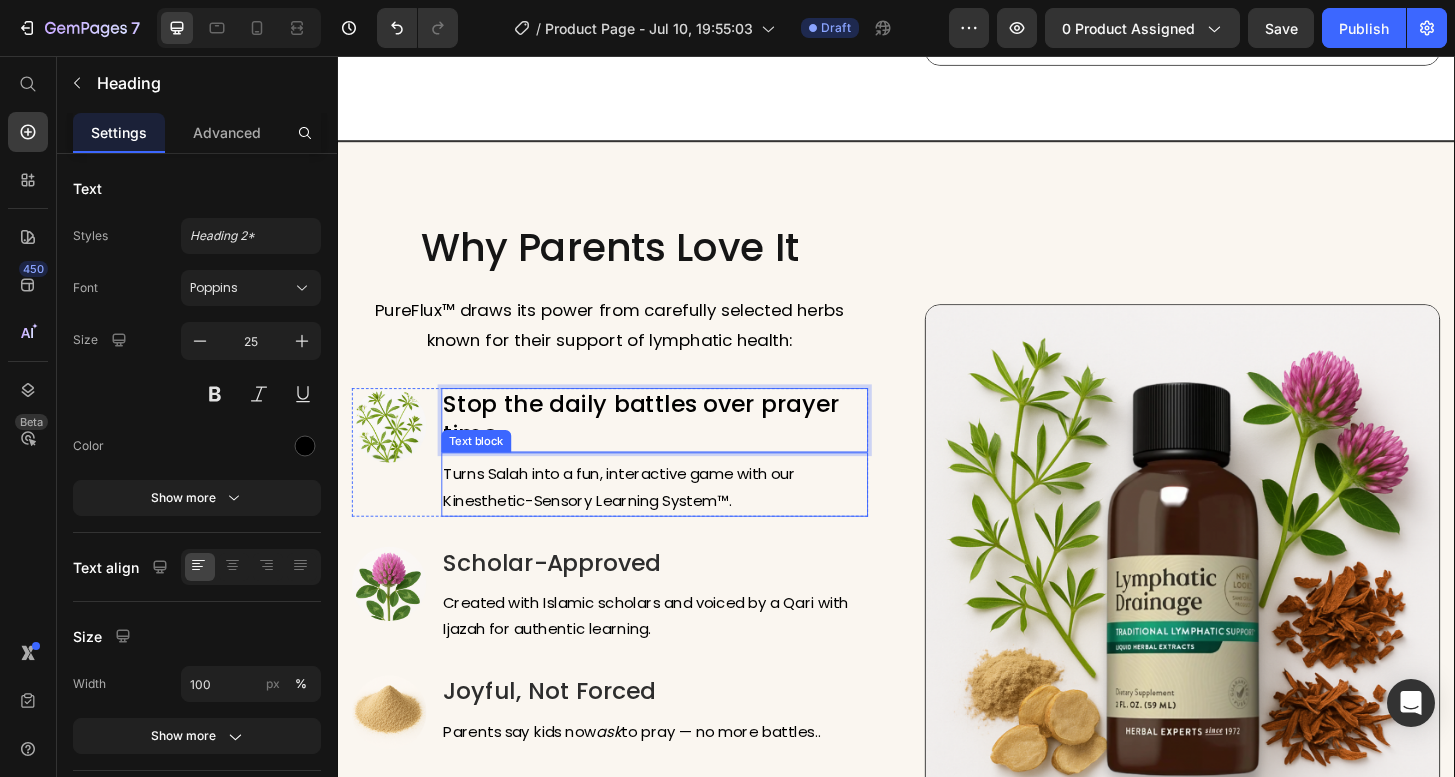 click on "Turns Salah into a fun, interactive game with our Kinesthetic-Sensory Learning System™." at bounding box center (678, 520) 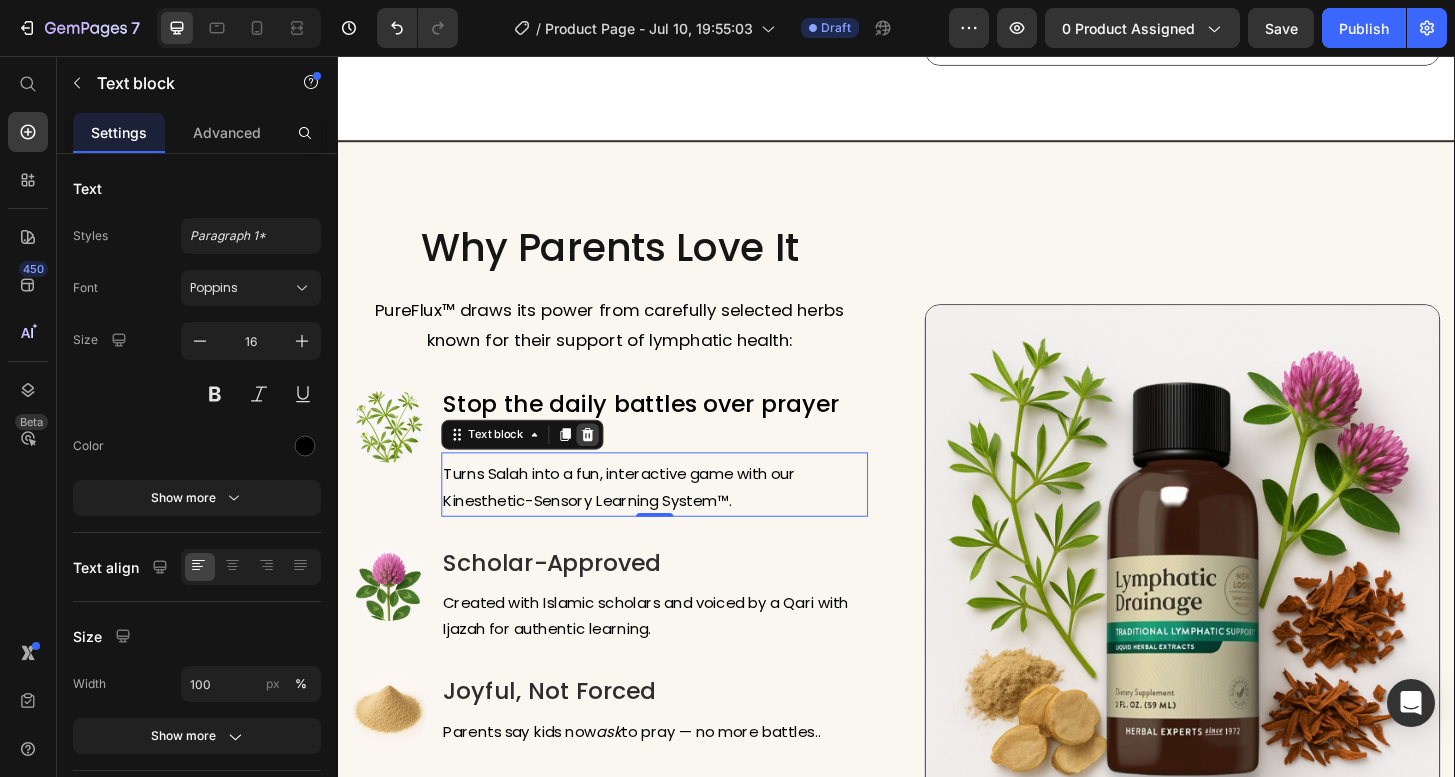click 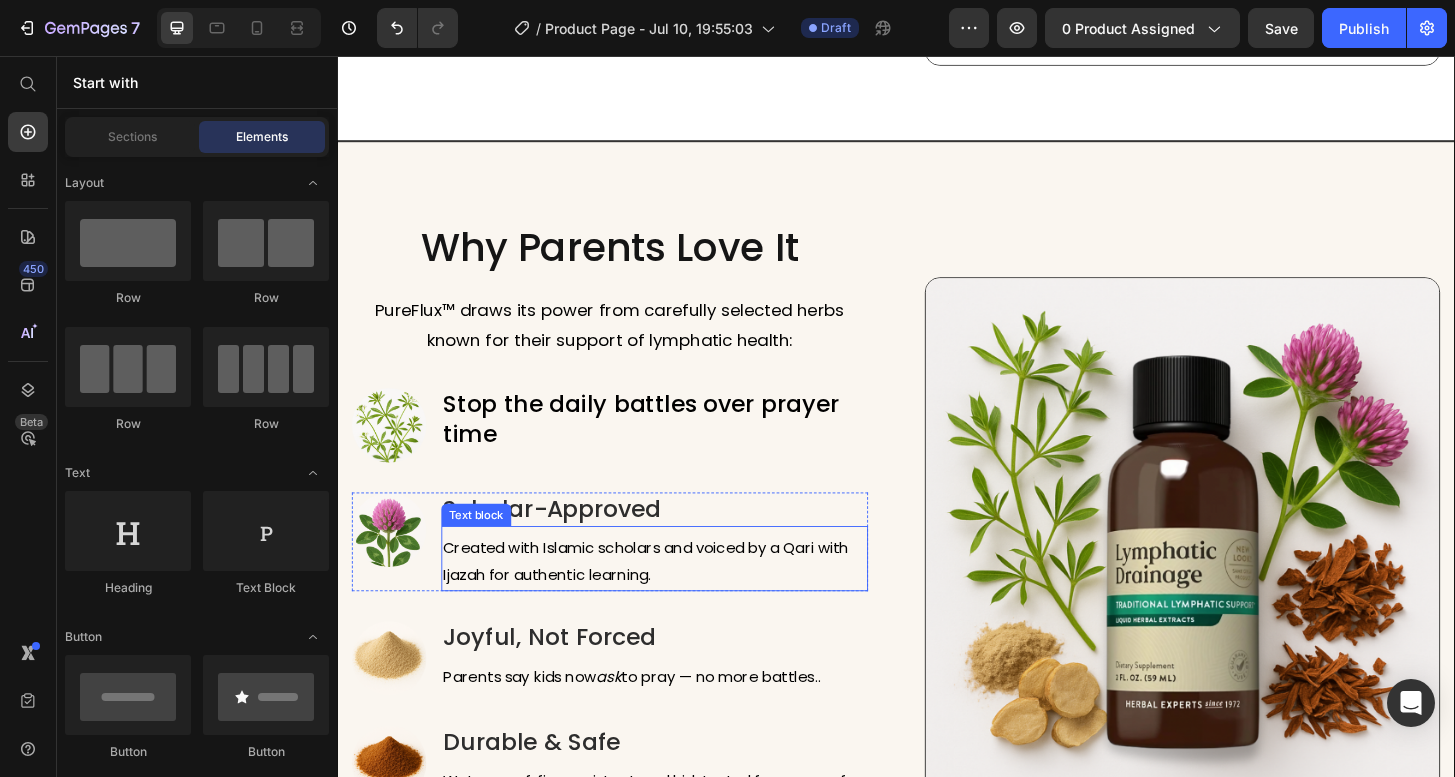 click on "Created with Islamic scholars and voiced by a Qari with Ijazah for authentic learning." at bounding box center [678, 599] 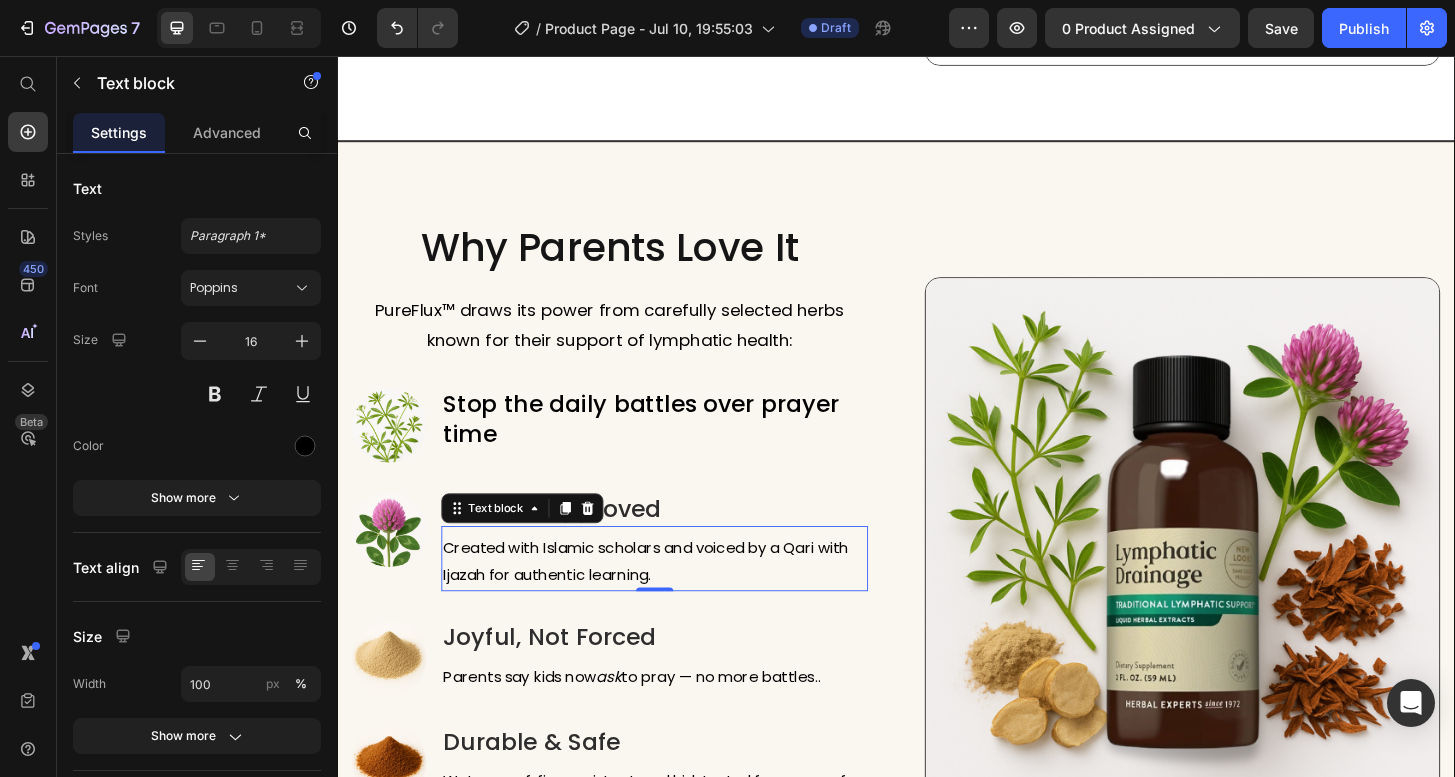 click 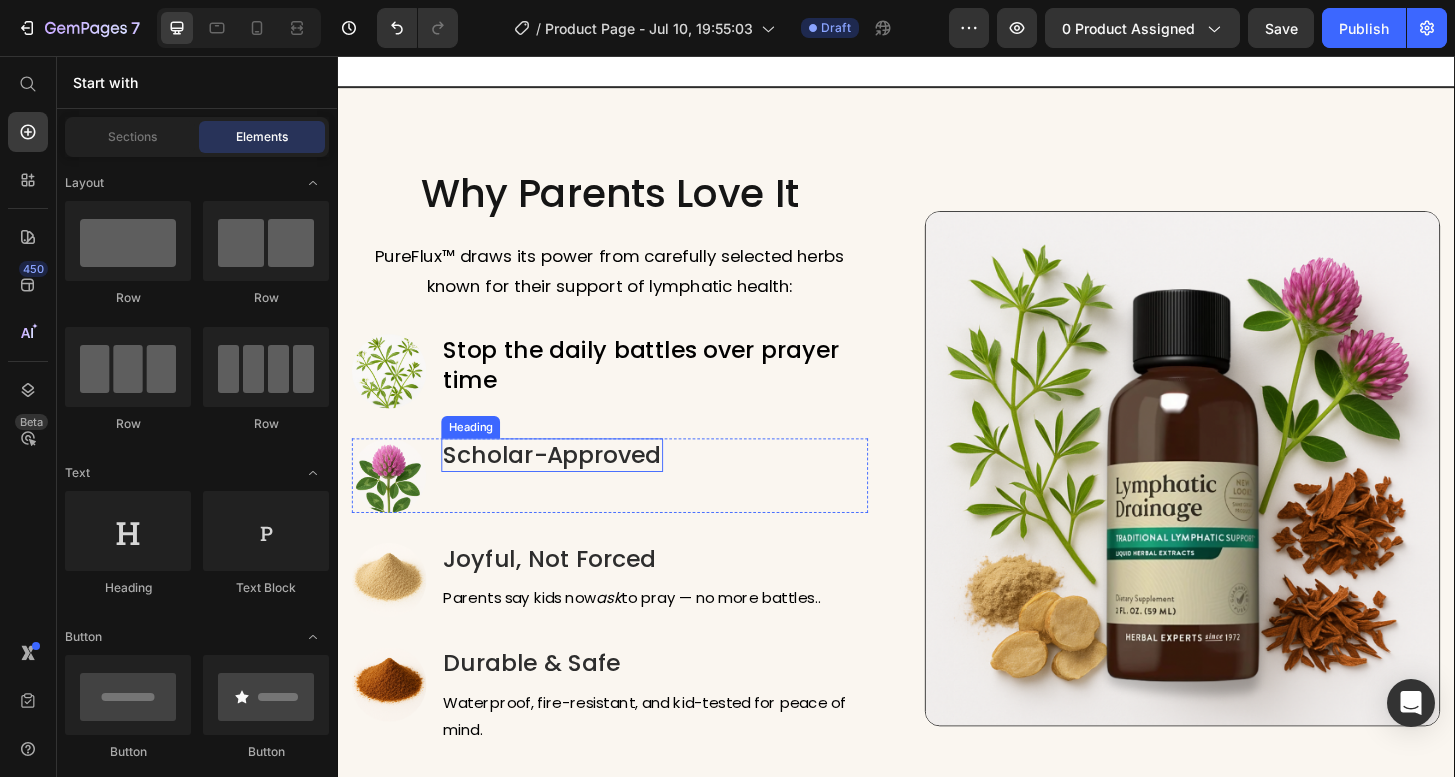 scroll, scrollTop: 3880, scrollLeft: 0, axis: vertical 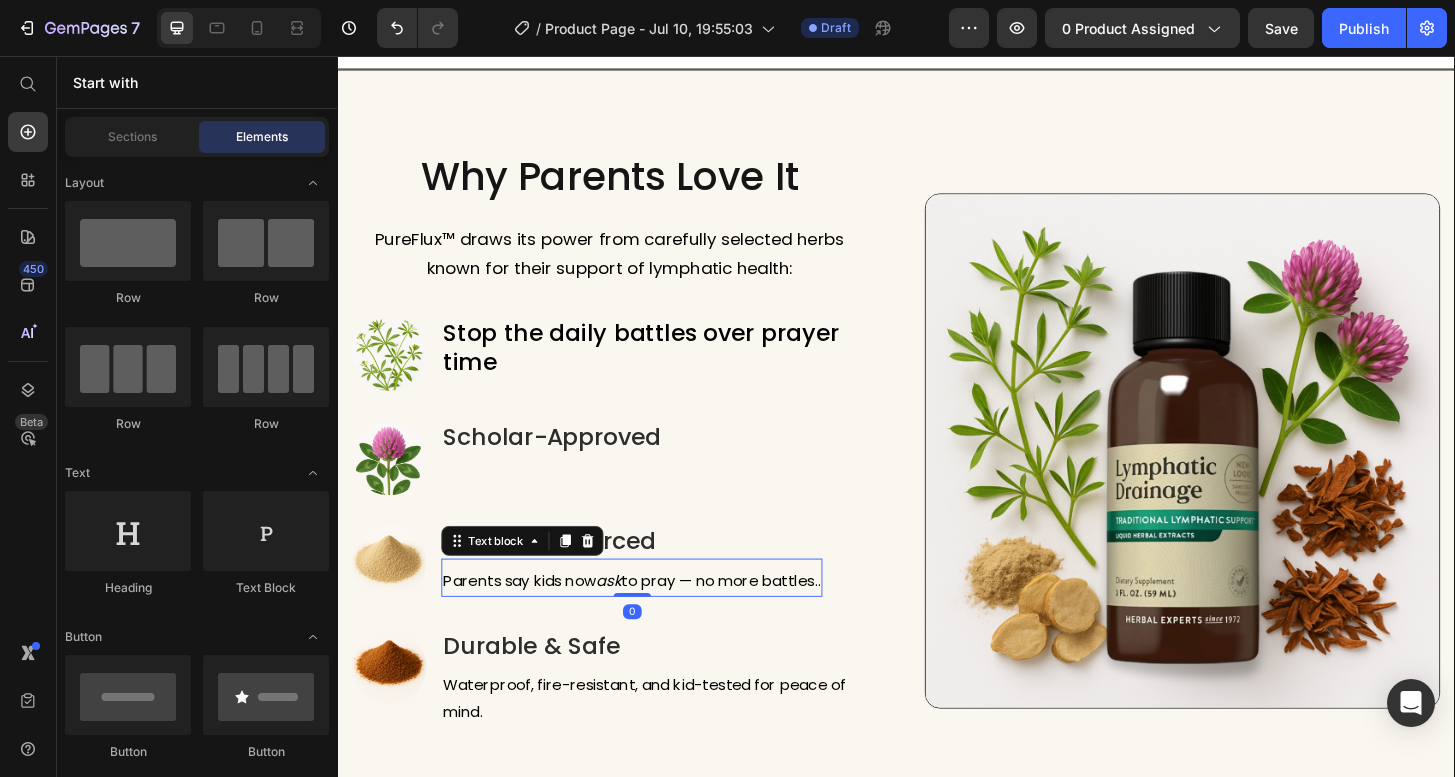 click on "Parents say kids now  ask  to pray — no more battles.." at bounding box center [653, 619] 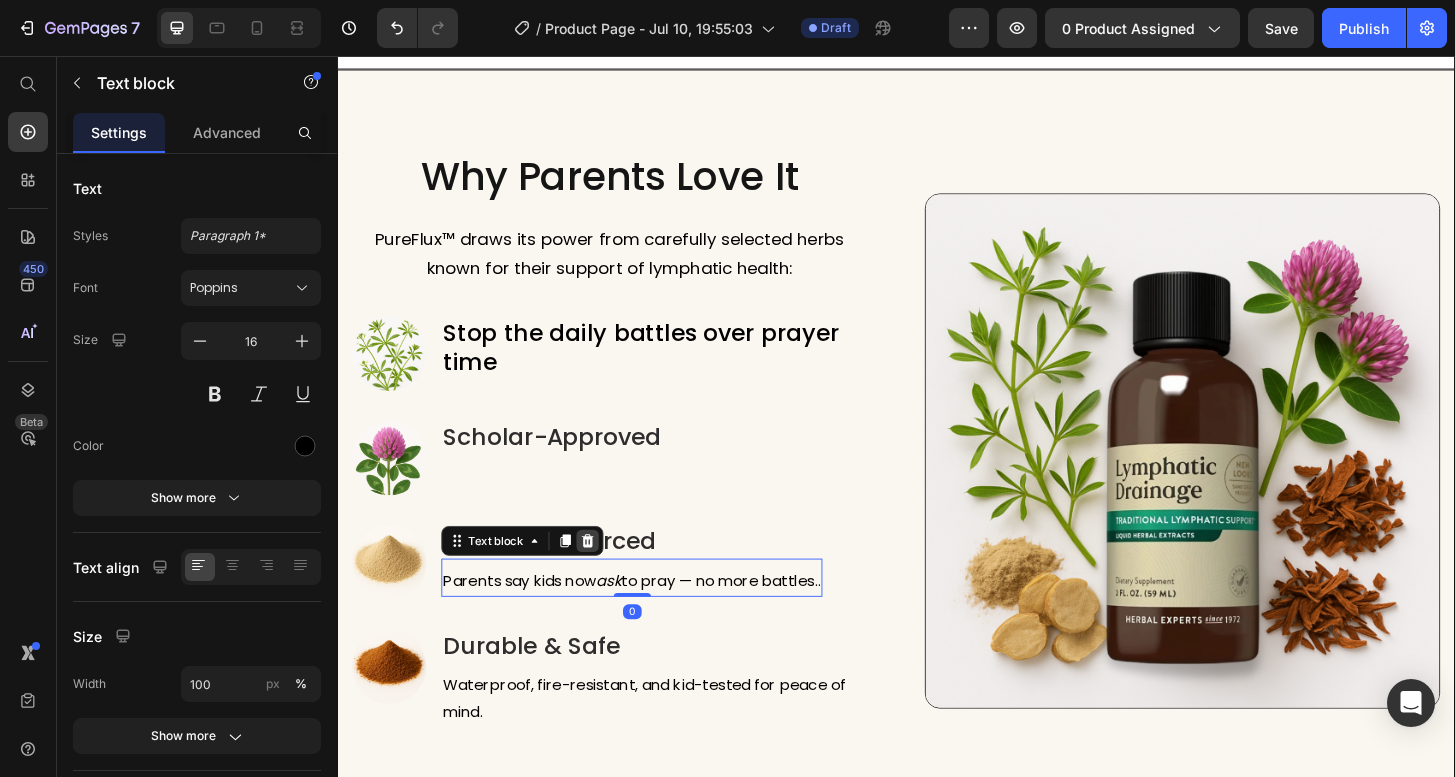 click 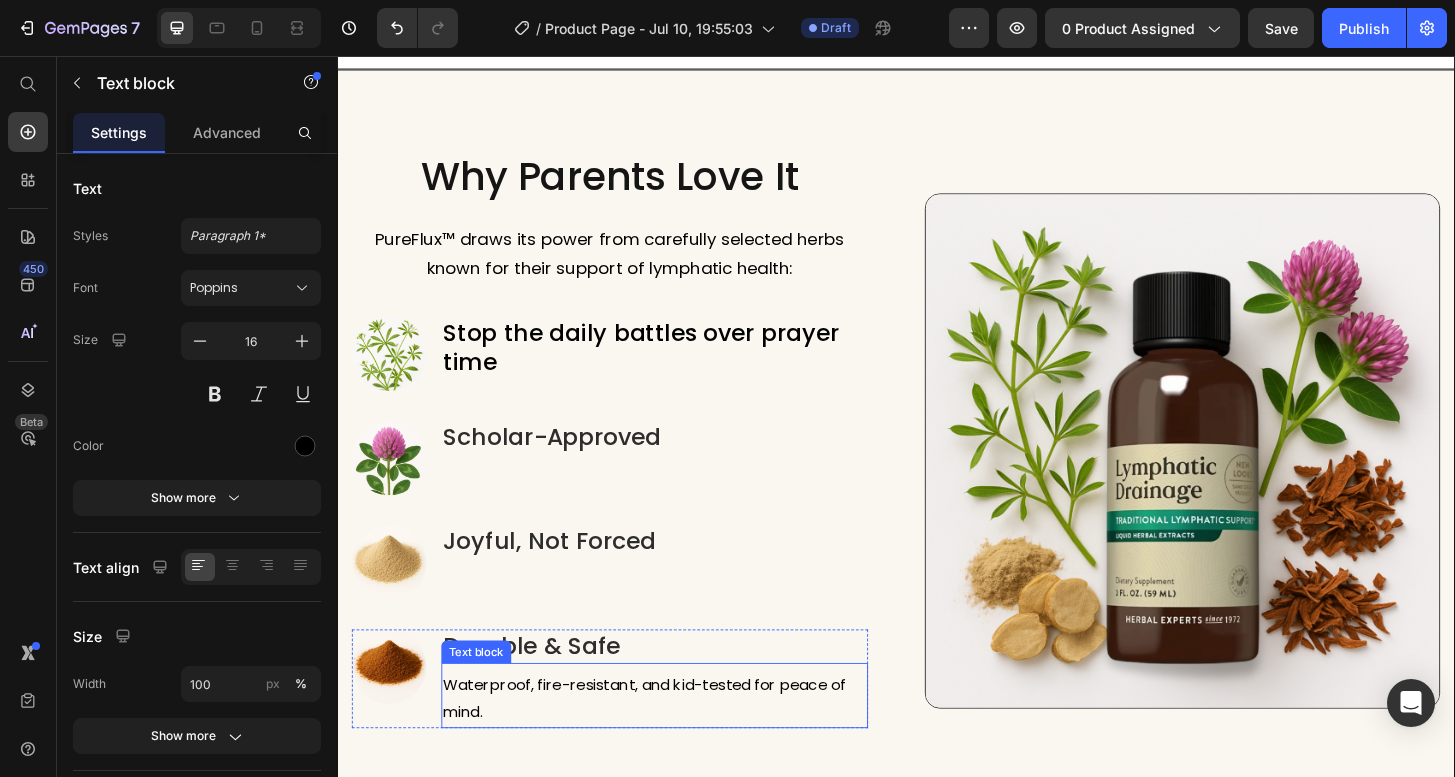 click on "Waterproof, fire-resistant, and kid-tested for peace of mind." at bounding box center (678, 746) 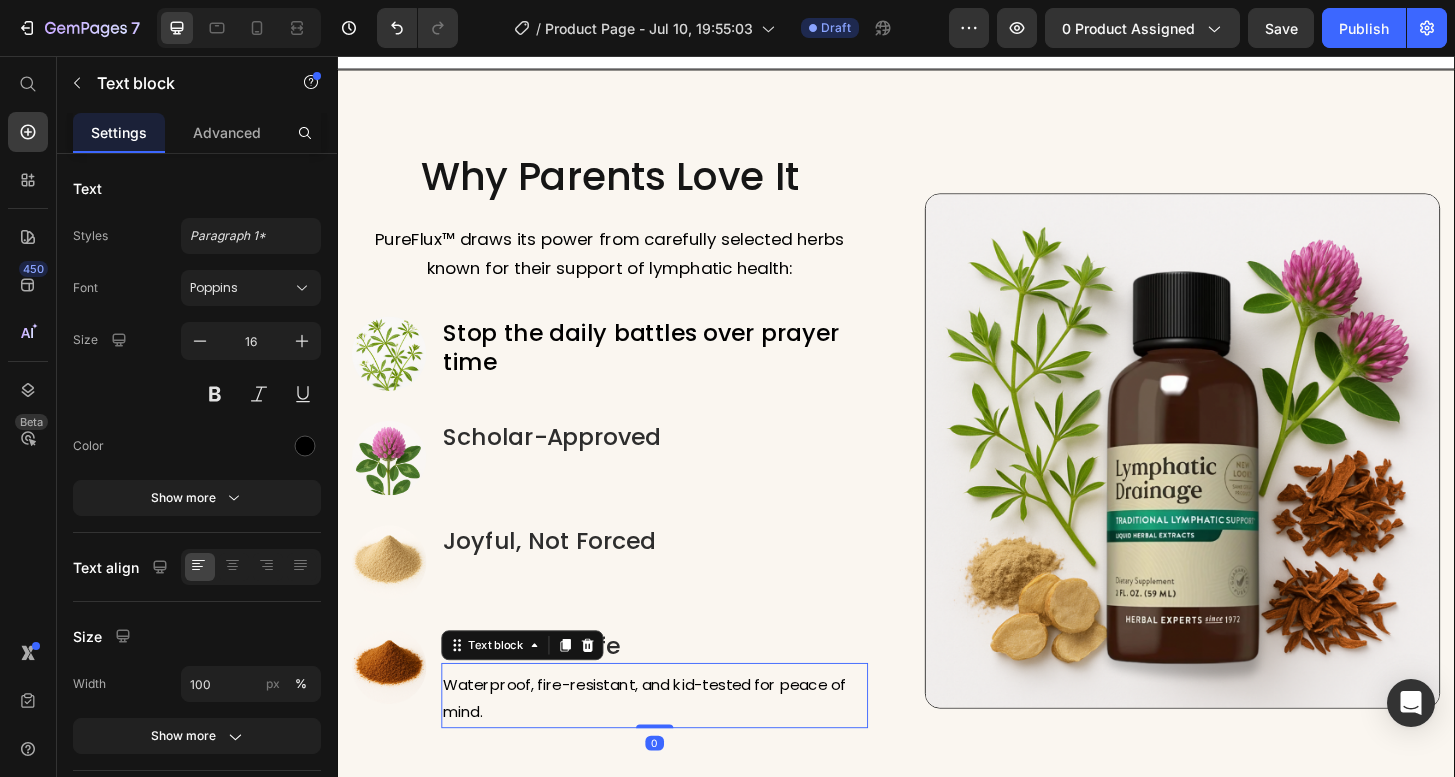 click 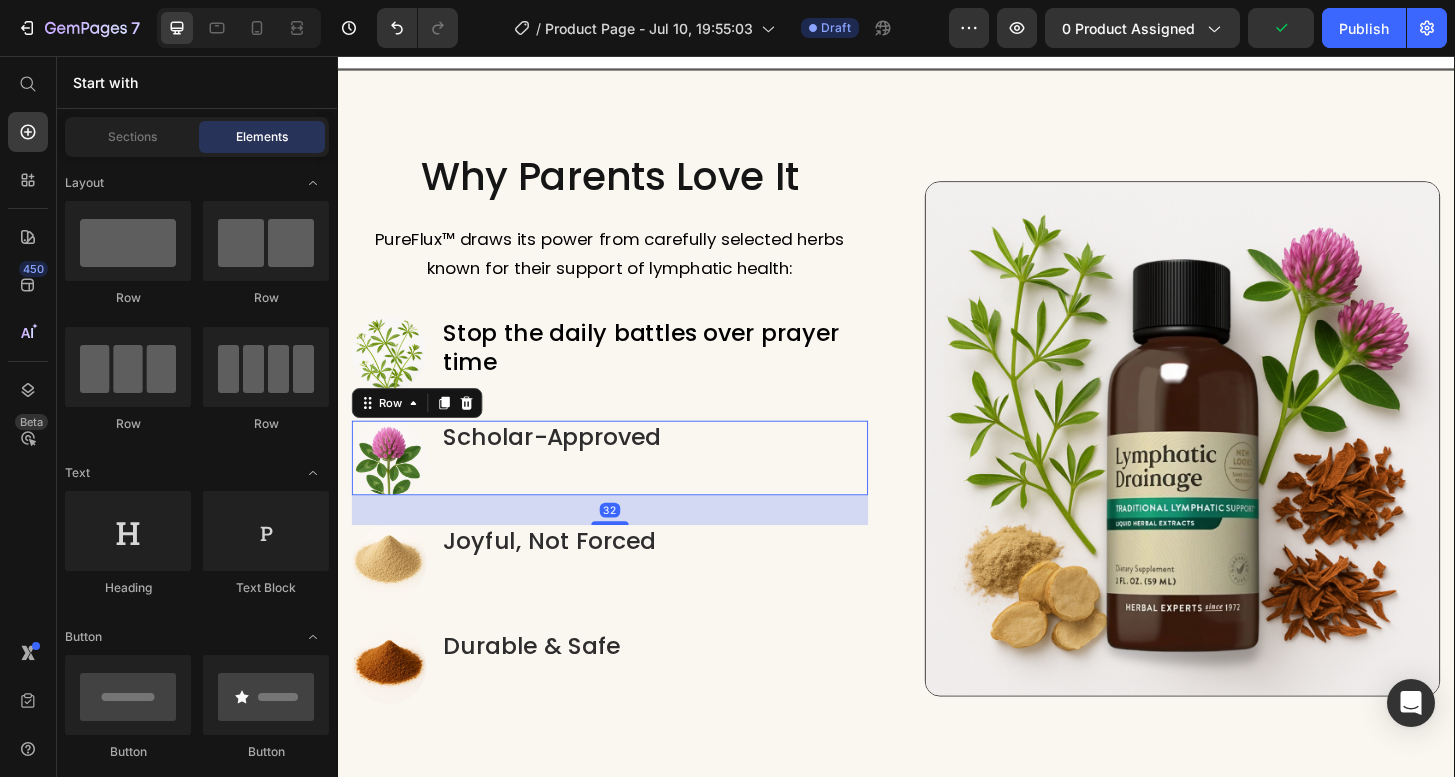 click on "Scholar-Approved Heading" at bounding box center (568, 487) 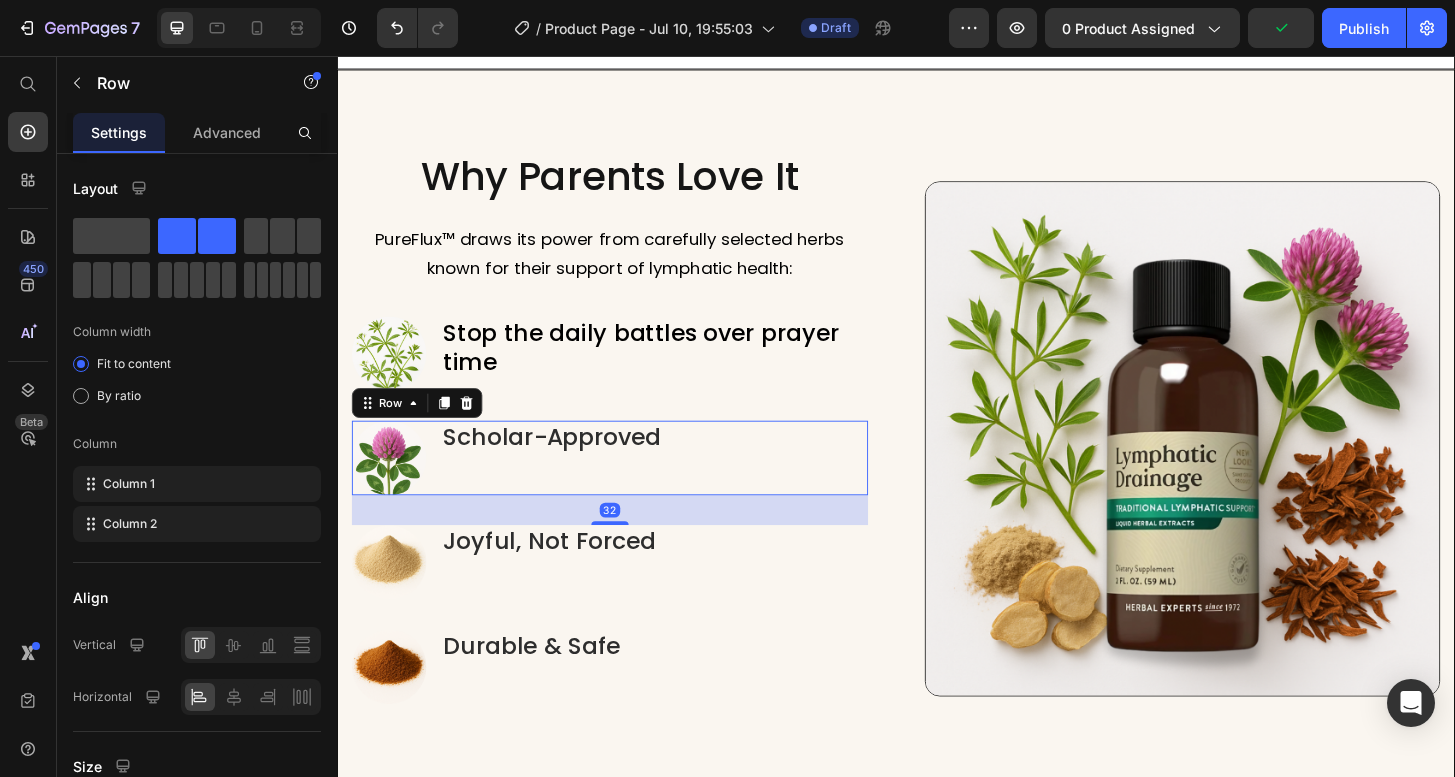 click on "Scholar-Approved Heading" at bounding box center [568, 487] 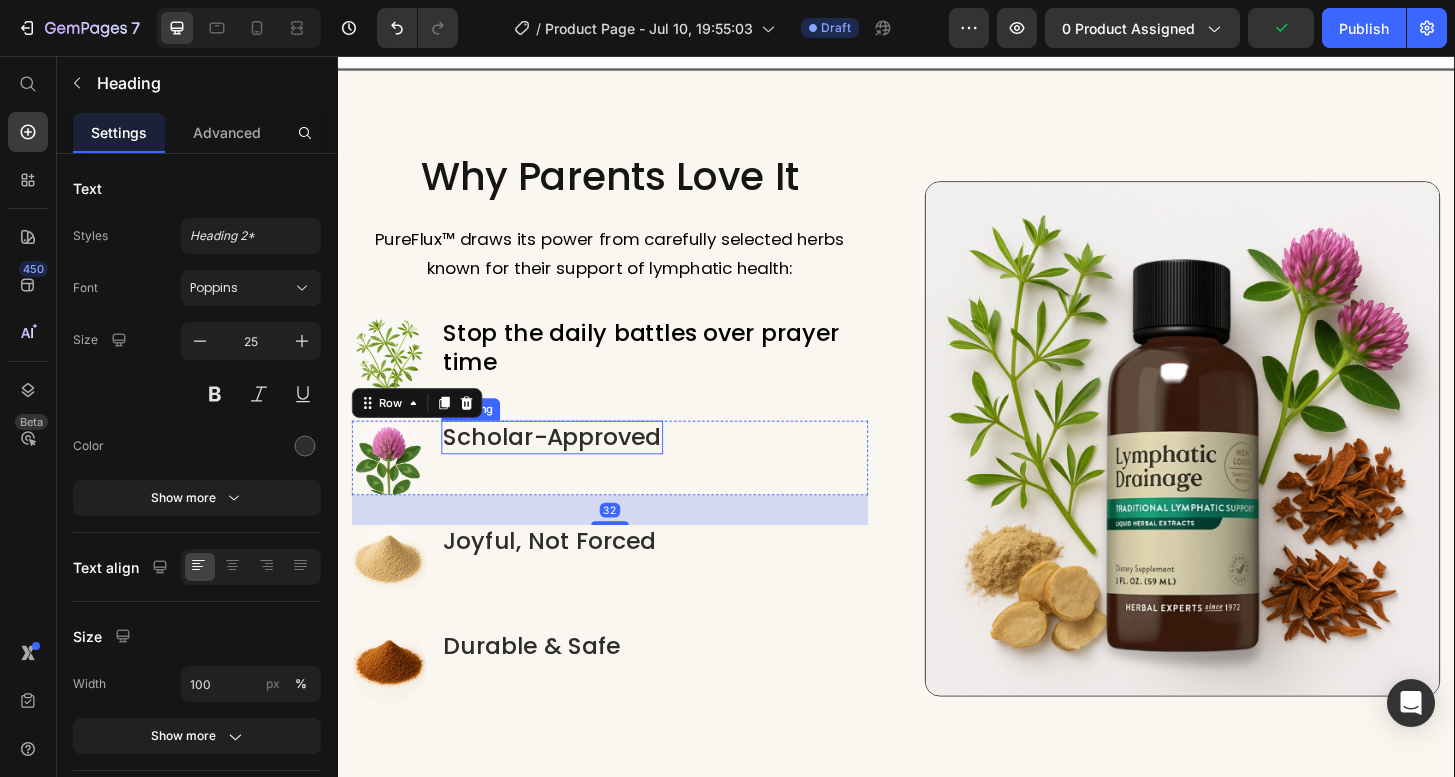 click on "Scholar-Approved" at bounding box center [568, 465] 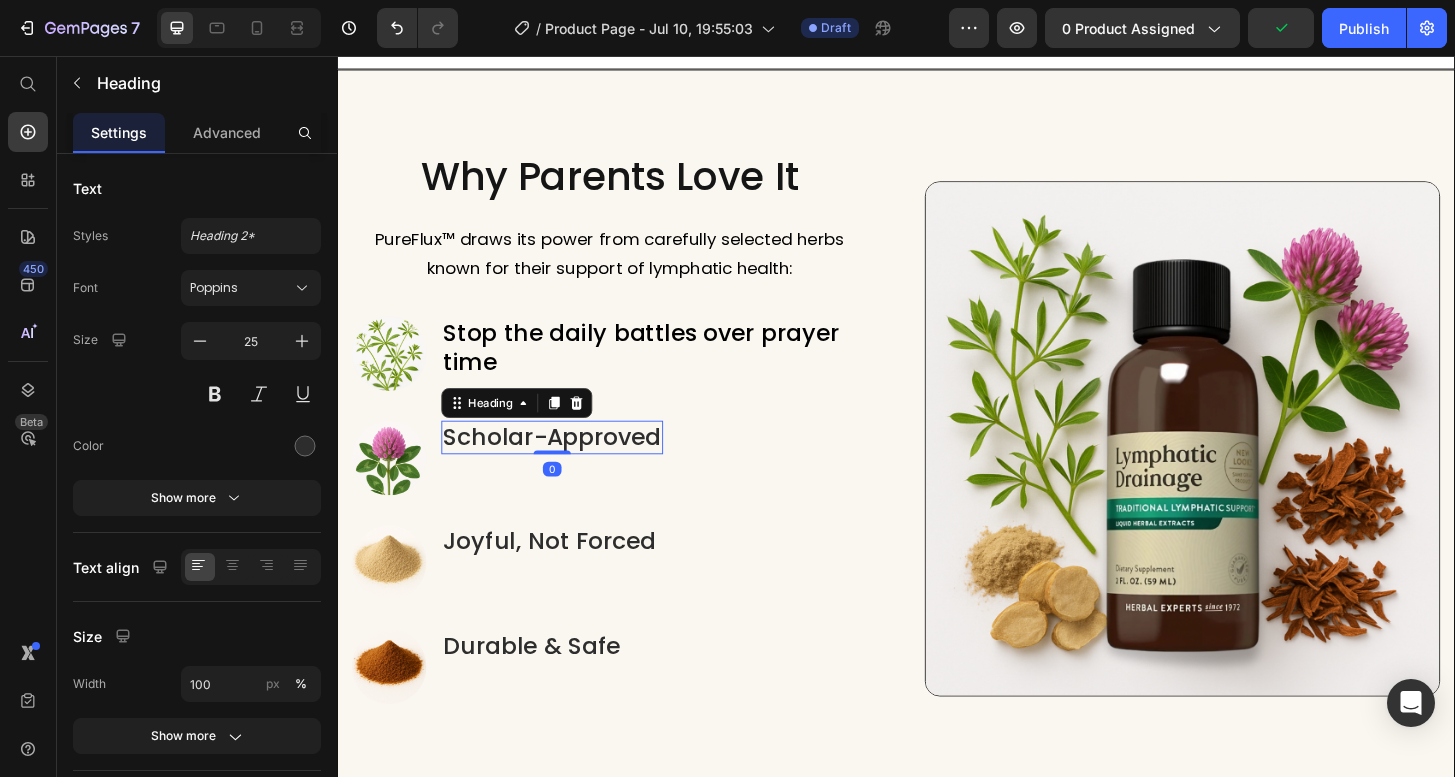 click on "Scholar-Approved" at bounding box center [568, 465] 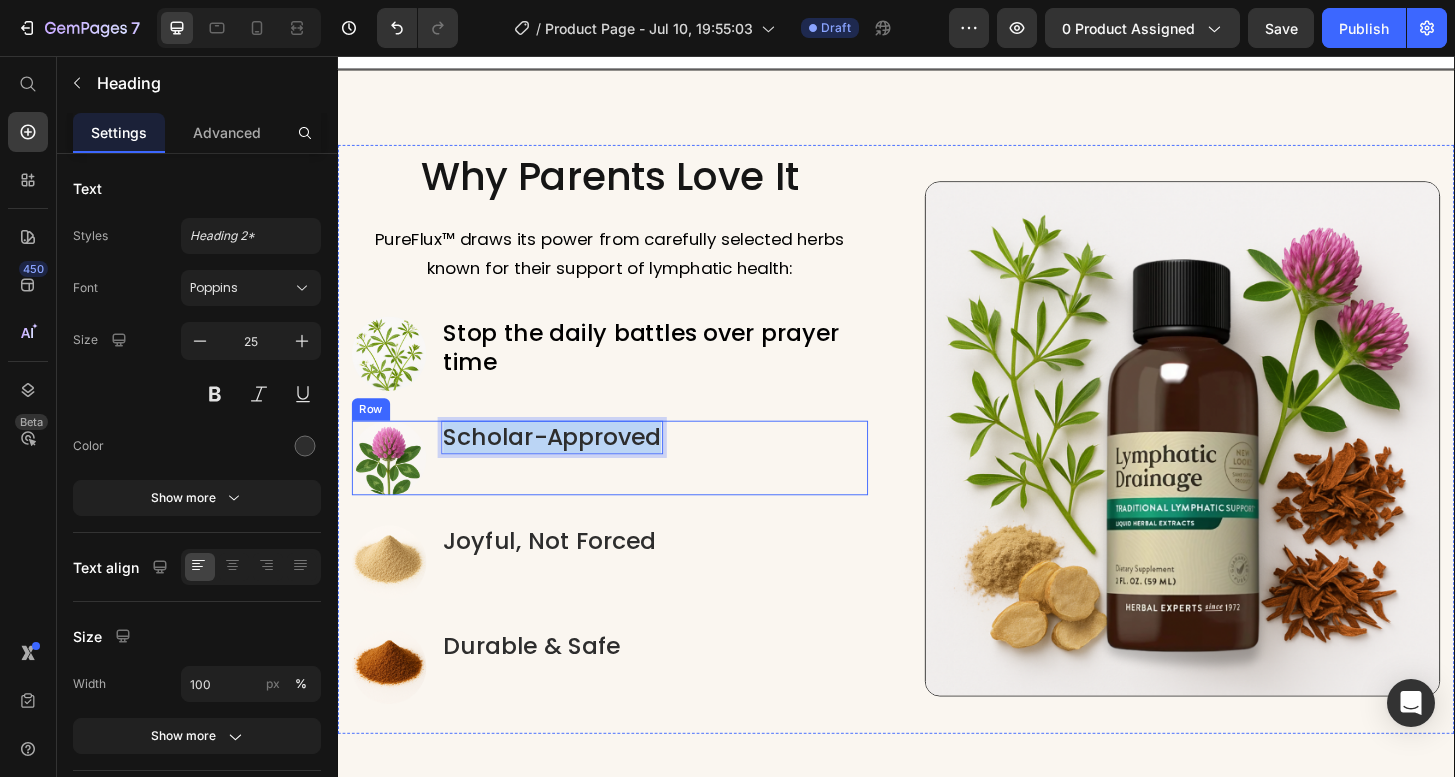drag, startPoint x: 681, startPoint y: 467, endPoint x: 398, endPoint y: 460, distance: 283.08655 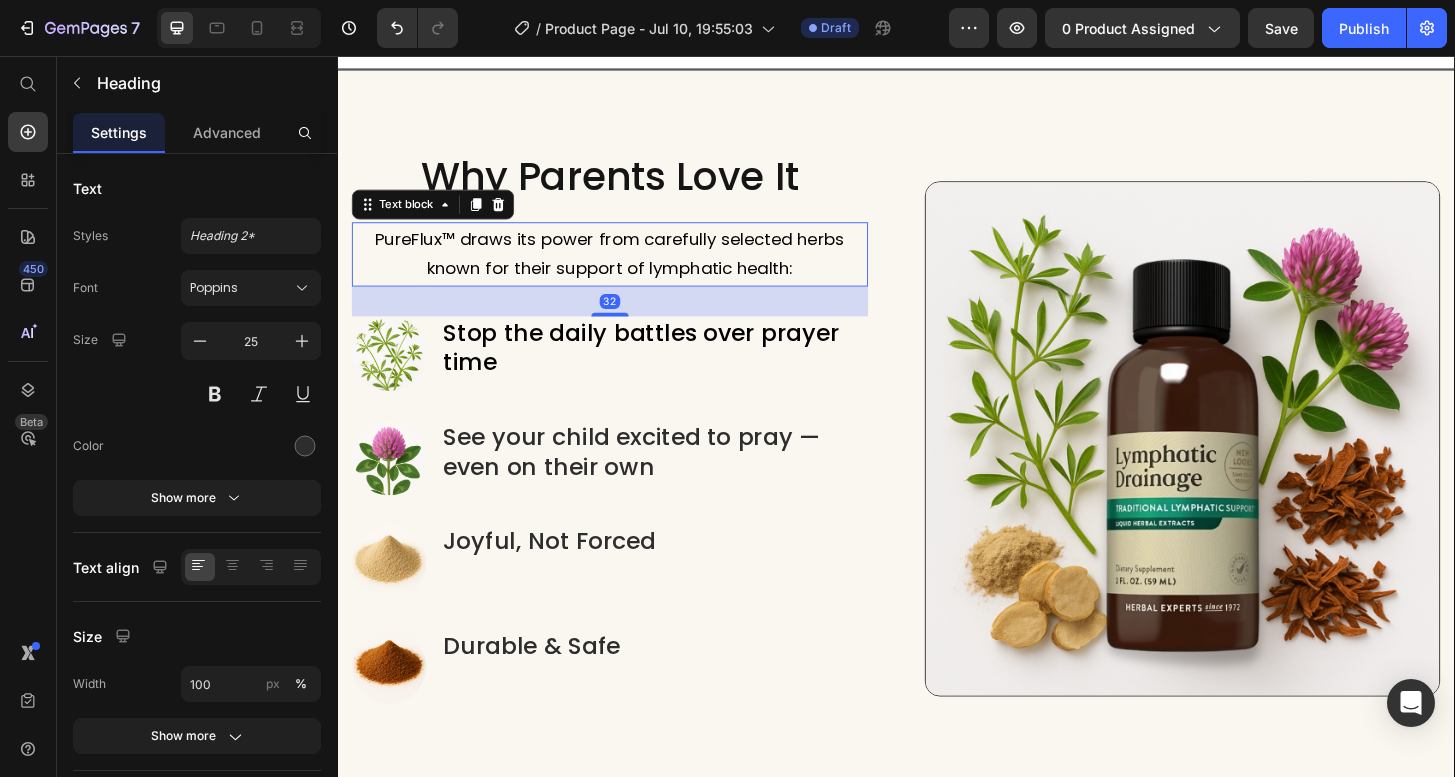 click on "PureFlux™ draws its power from carefully selected herbs known for their support of lymphatic health:" at bounding box center (630, 268) 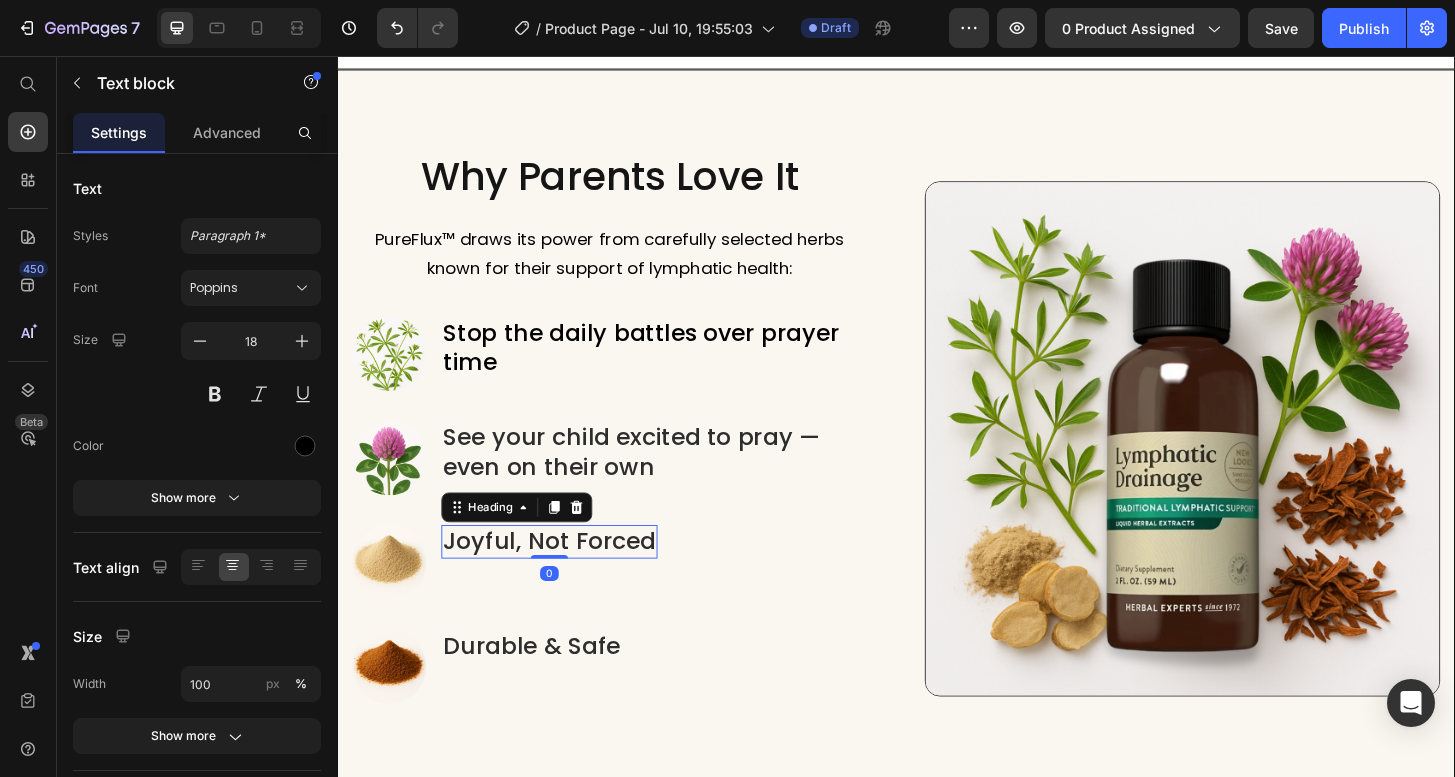 click on "Joyful, Not Forced" at bounding box center (565, 577) 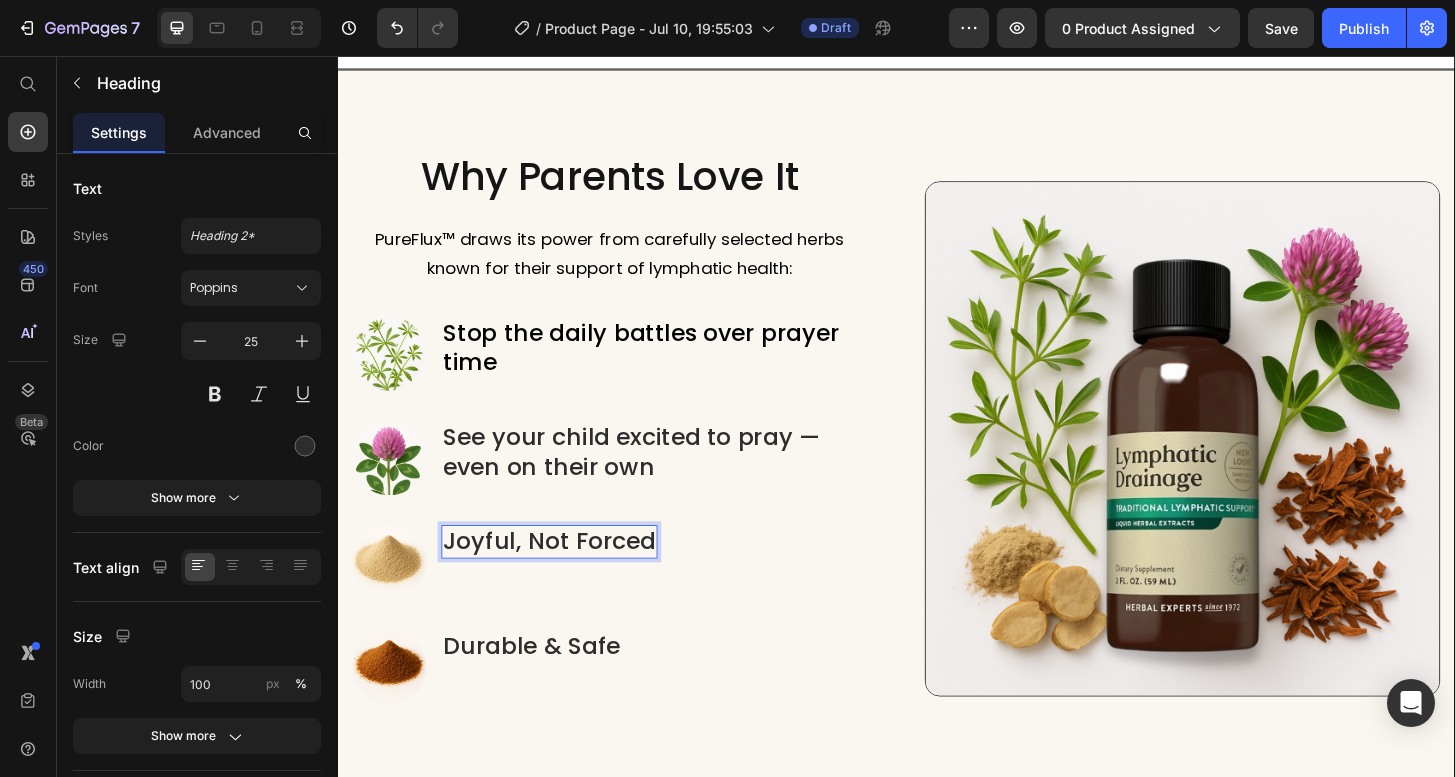 click on "Joyful, Not Forced" at bounding box center [565, 577] 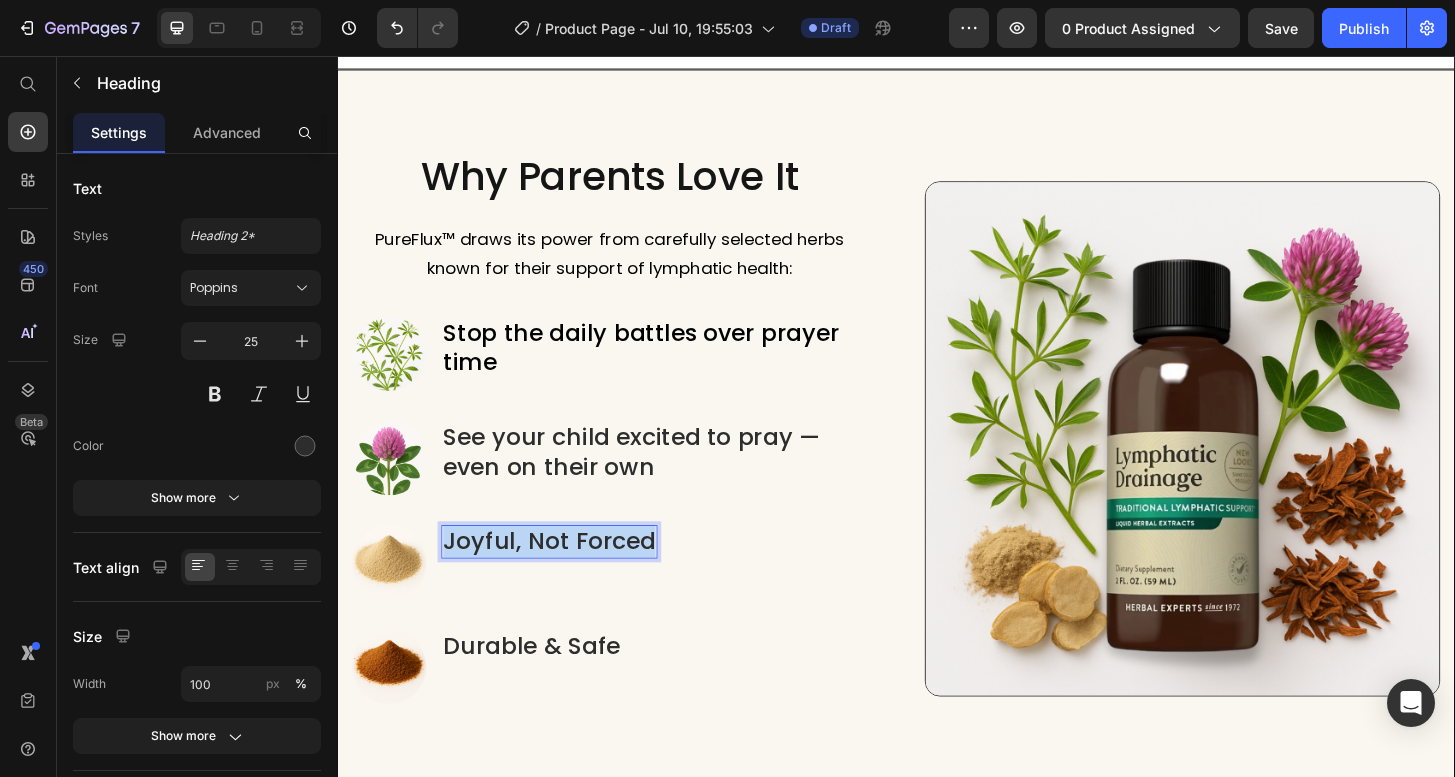 drag, startPoint x: 669, startPoint y: 576, endPoint x: 454, endPoint y: 579, distance: 215.02094 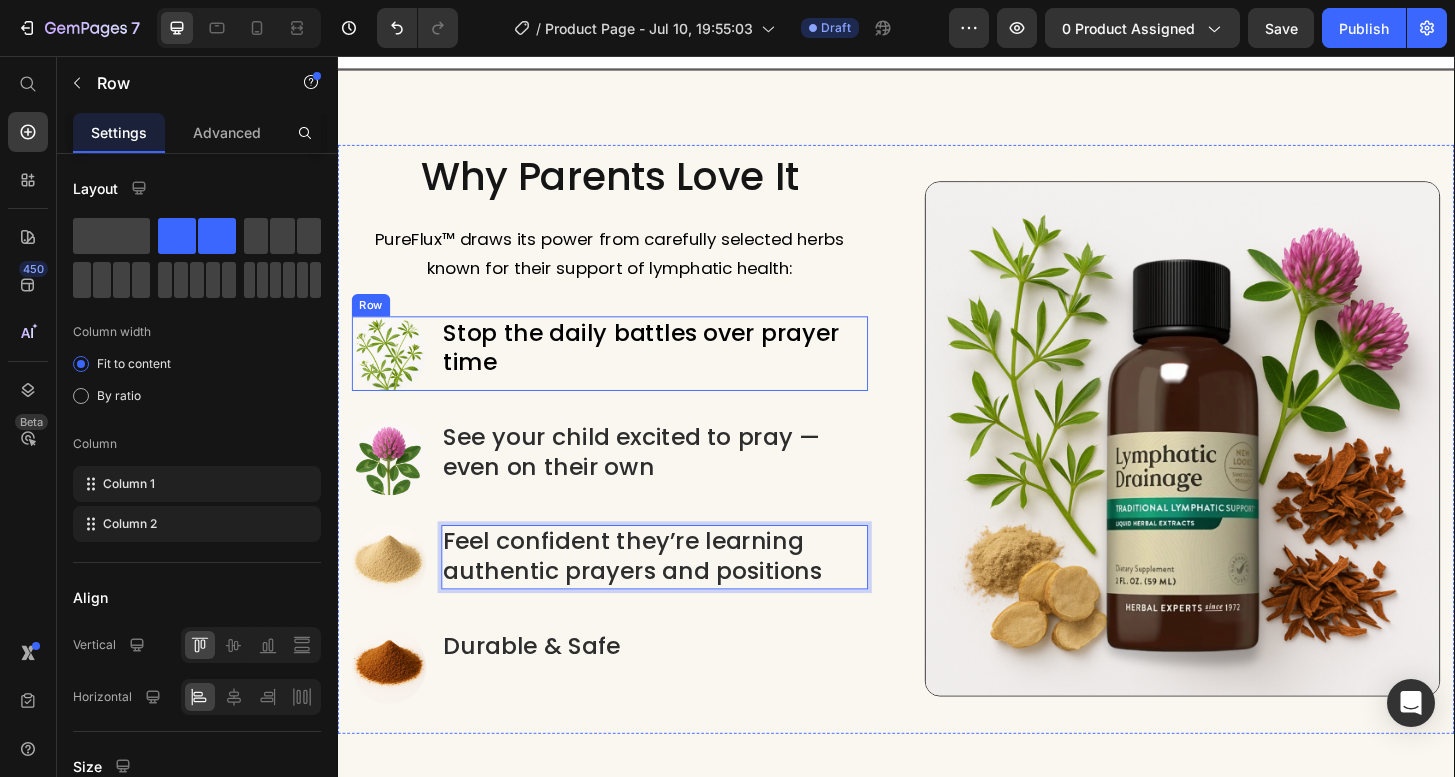 click on "Image Stop the daily battles over prayer time Heading Row" at bounding box center (630, 375) 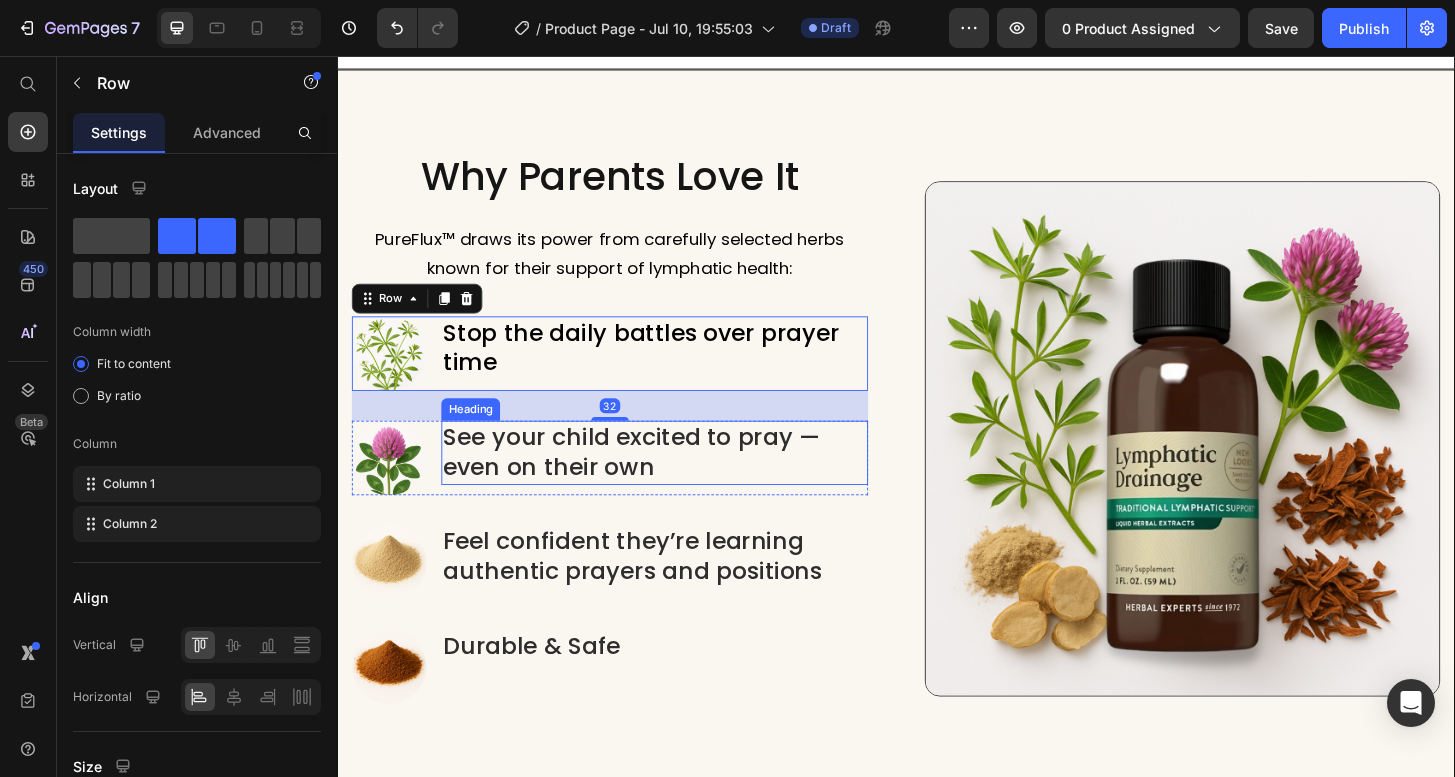 click on "See your child excited to pray — even on their own" at bounding box center [678, 481] 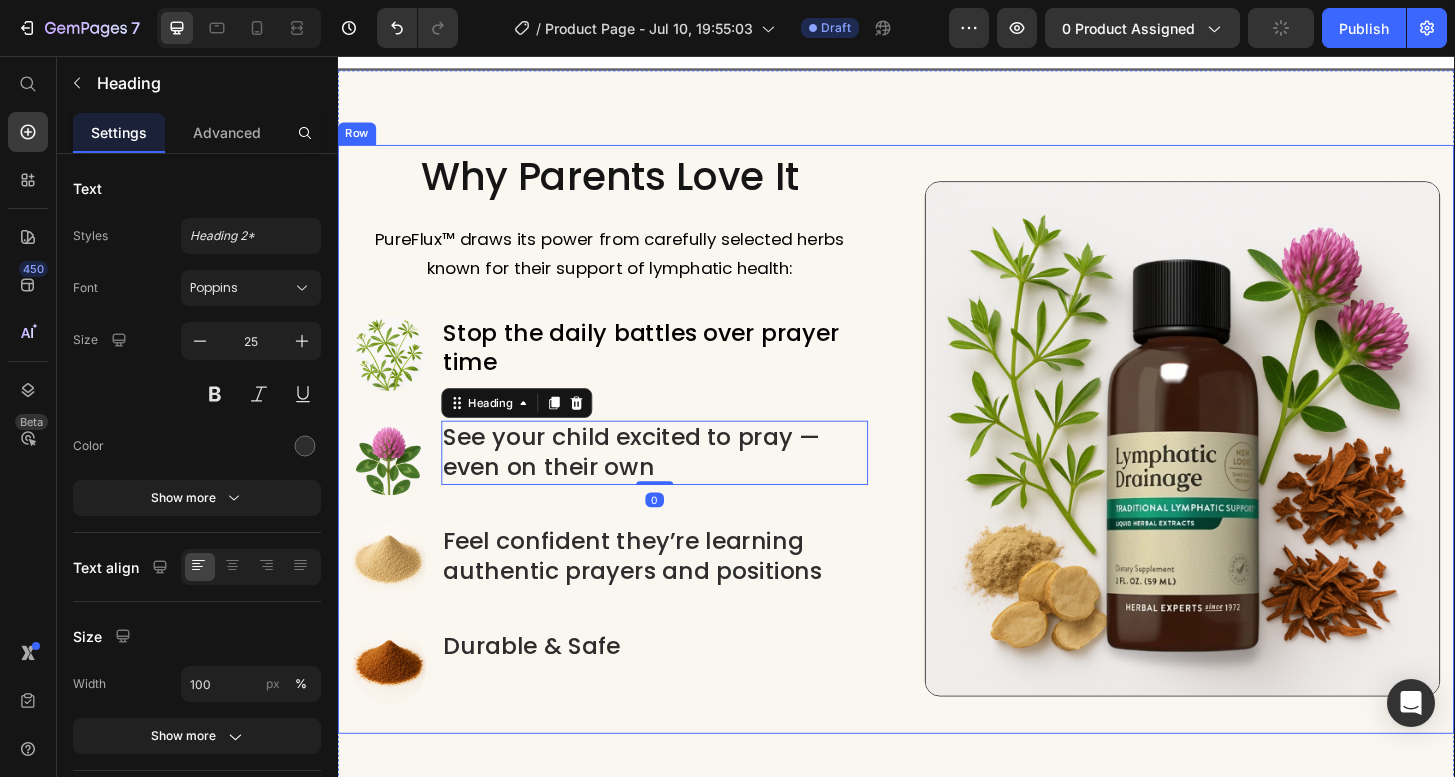 click on "Stop the daily battles over prayer time" at bounding box center (678, 369) 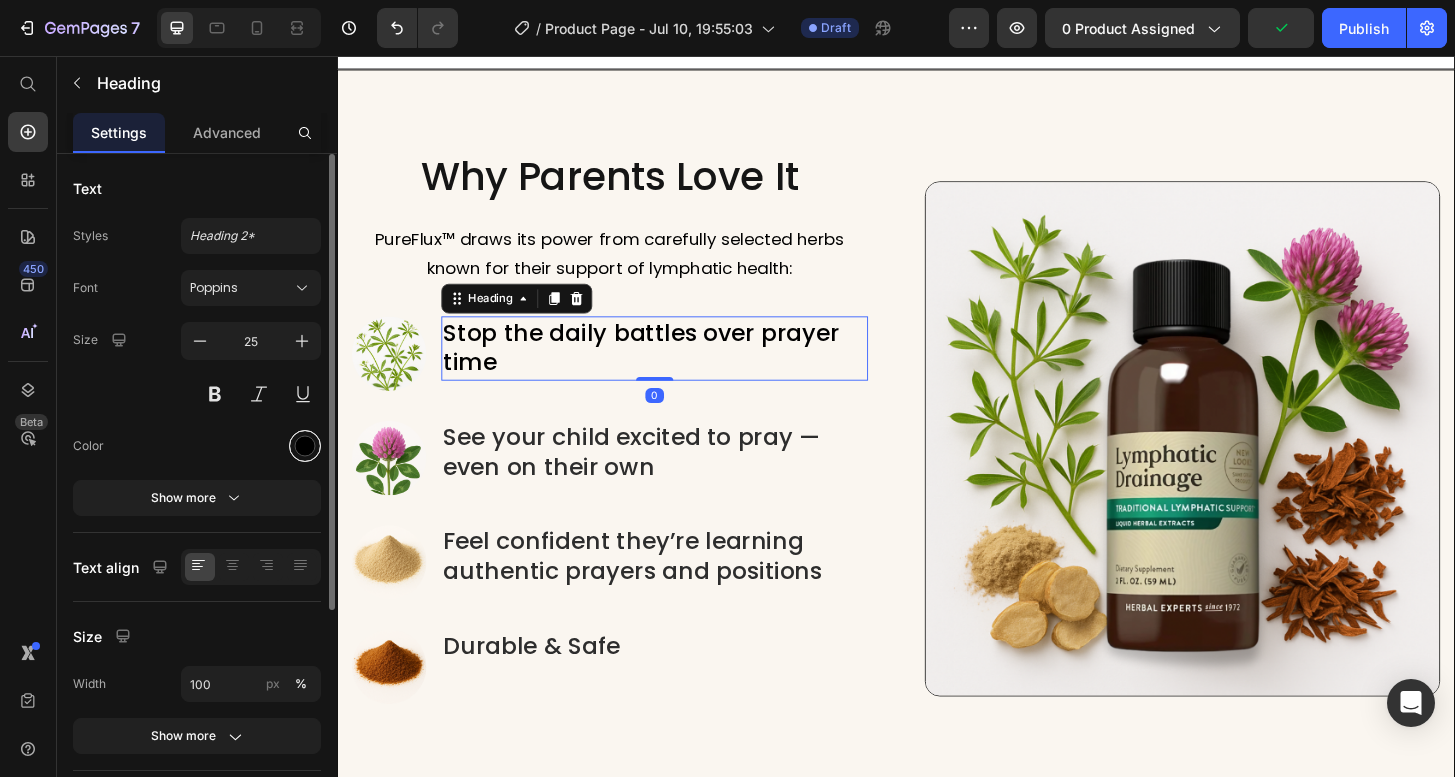 click at bounding box center [305, 446] 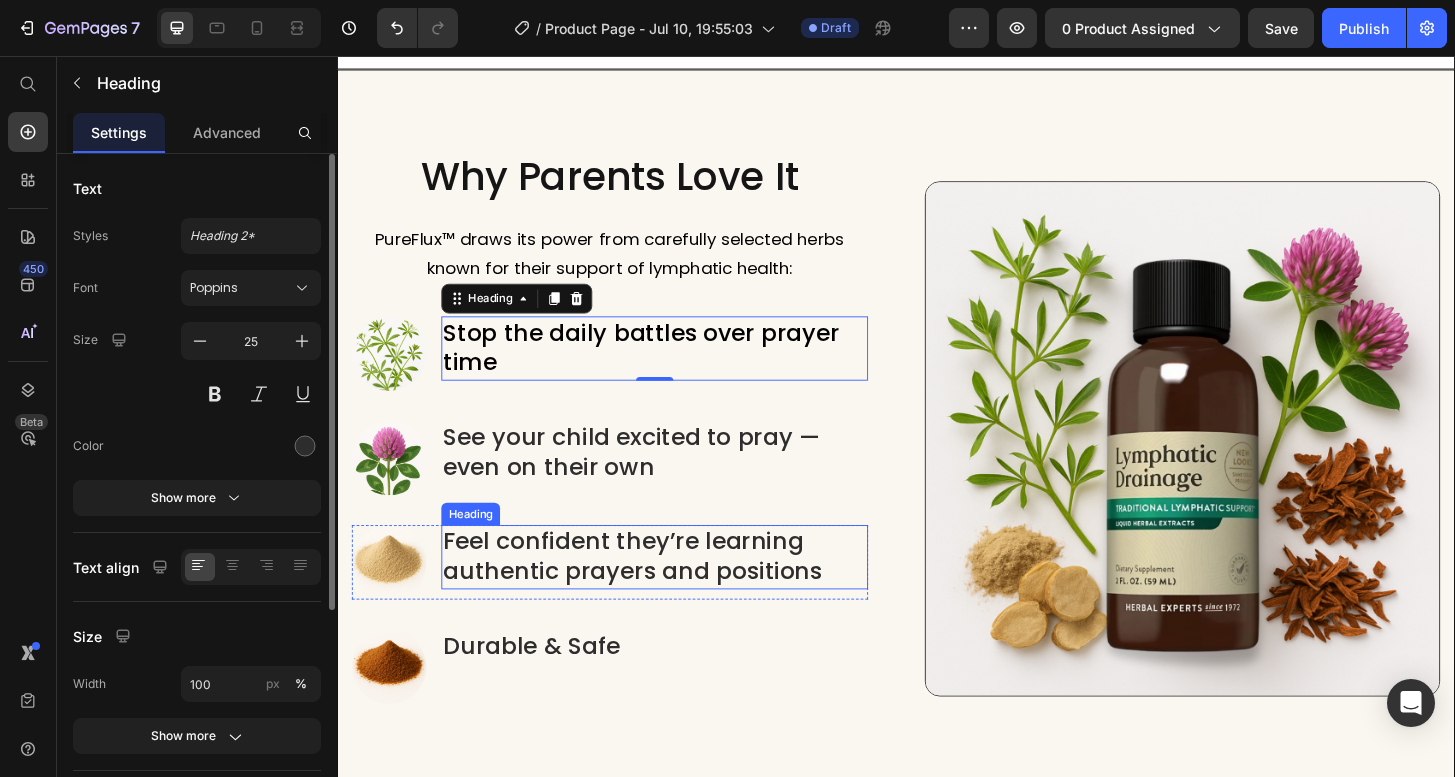 click on "Feel confident they’re learning authentic prayers and positions" at bounding box center [678, 593] 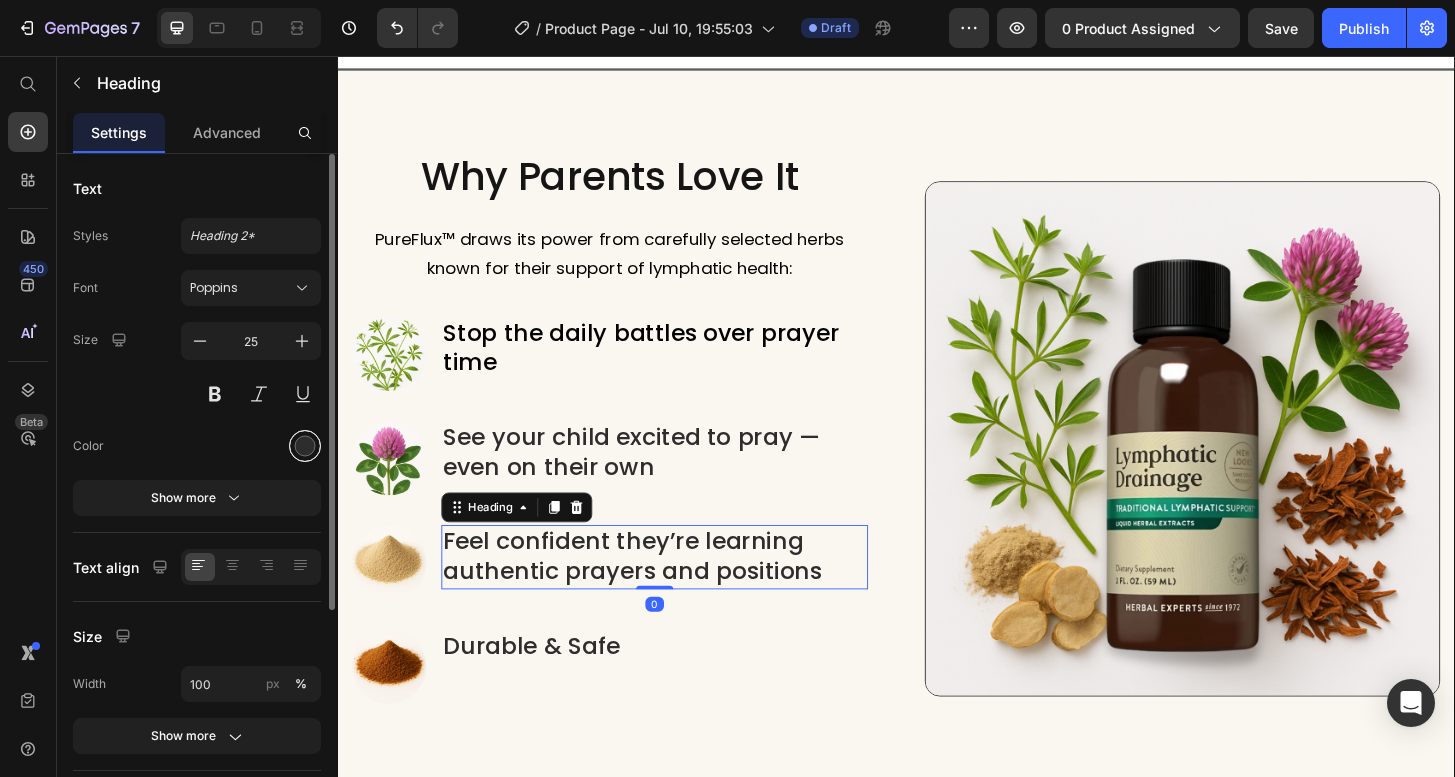 click at bounding box center (305, 446) 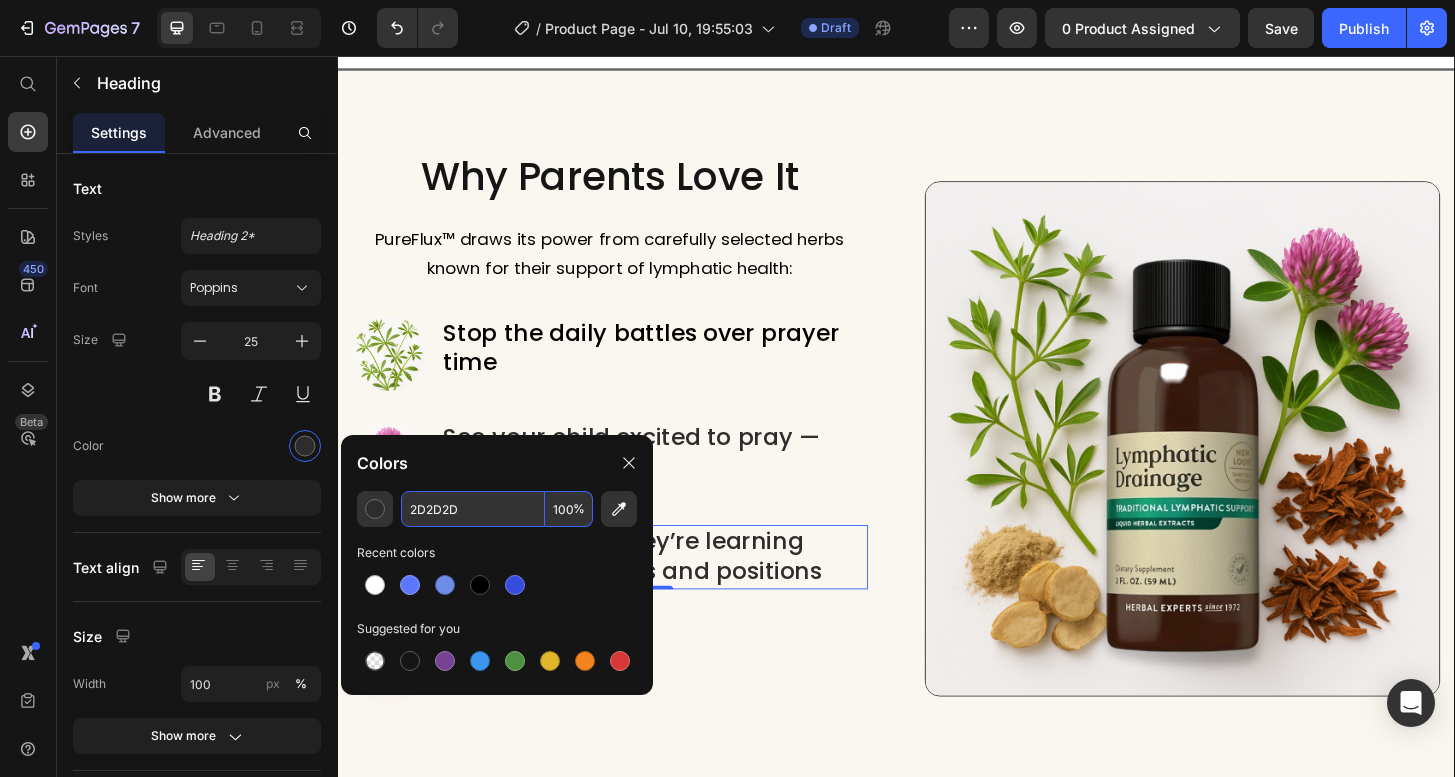click on "2D2D2D" at bounding box center [473, 509] 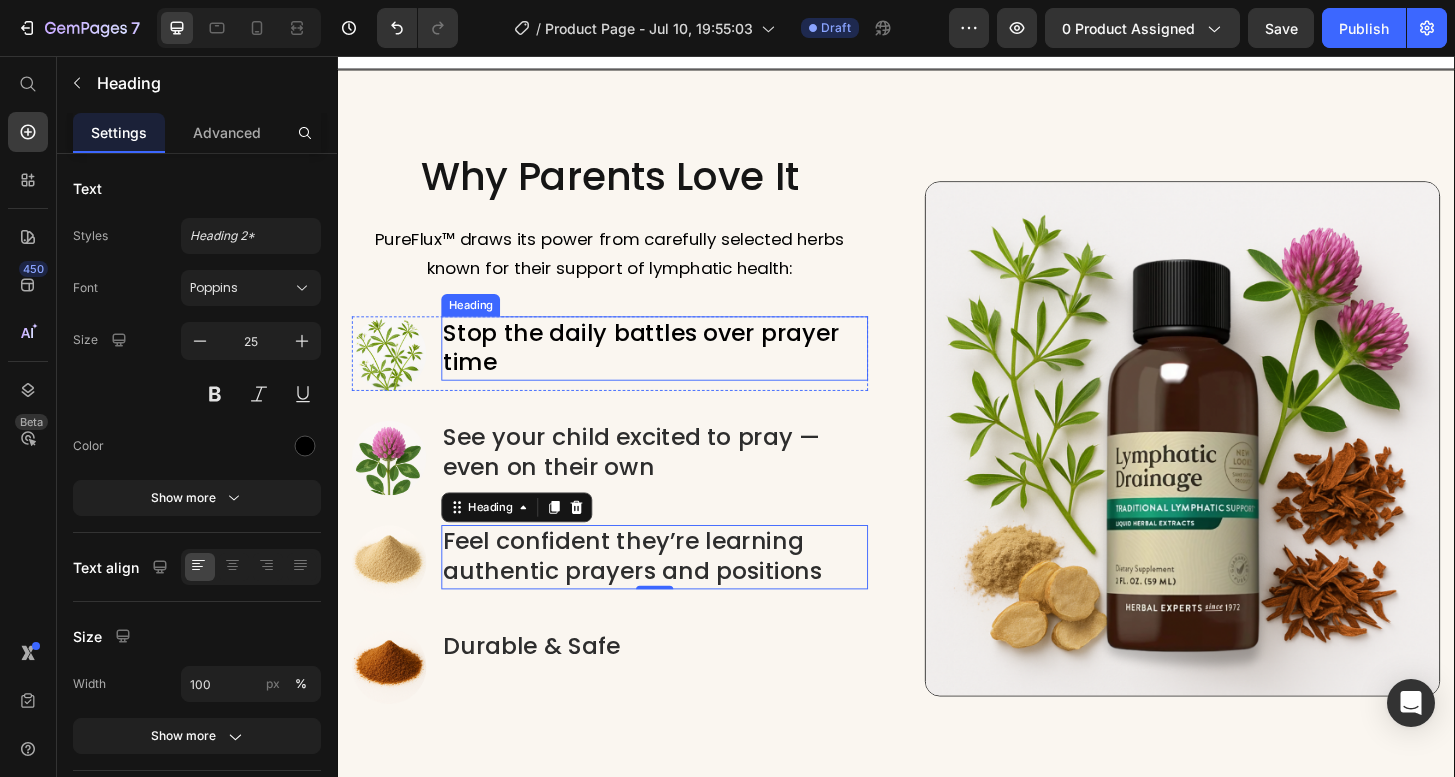 click on "Stop the daily battles over prayer time" at bounding box center [678, 369] 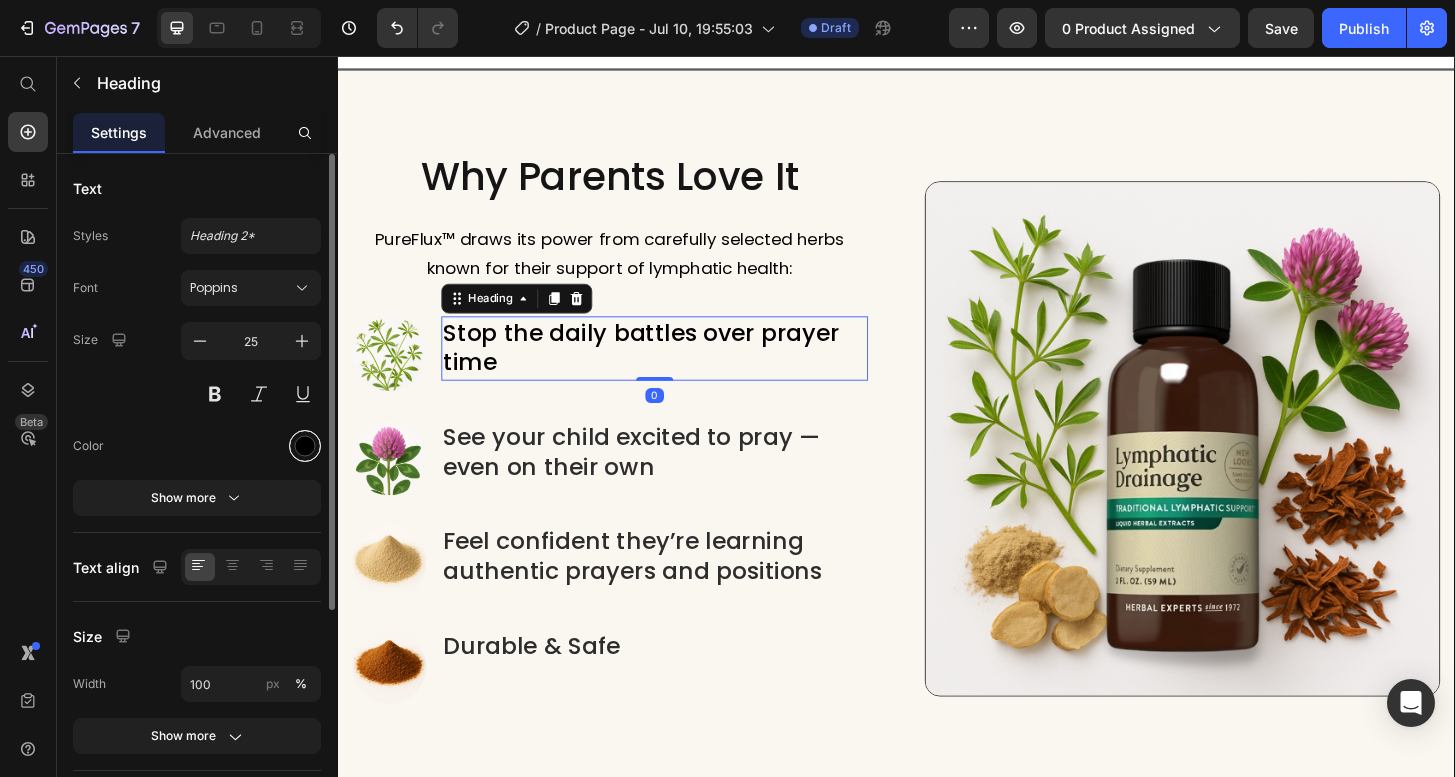 click at bounding box center (305, 446) 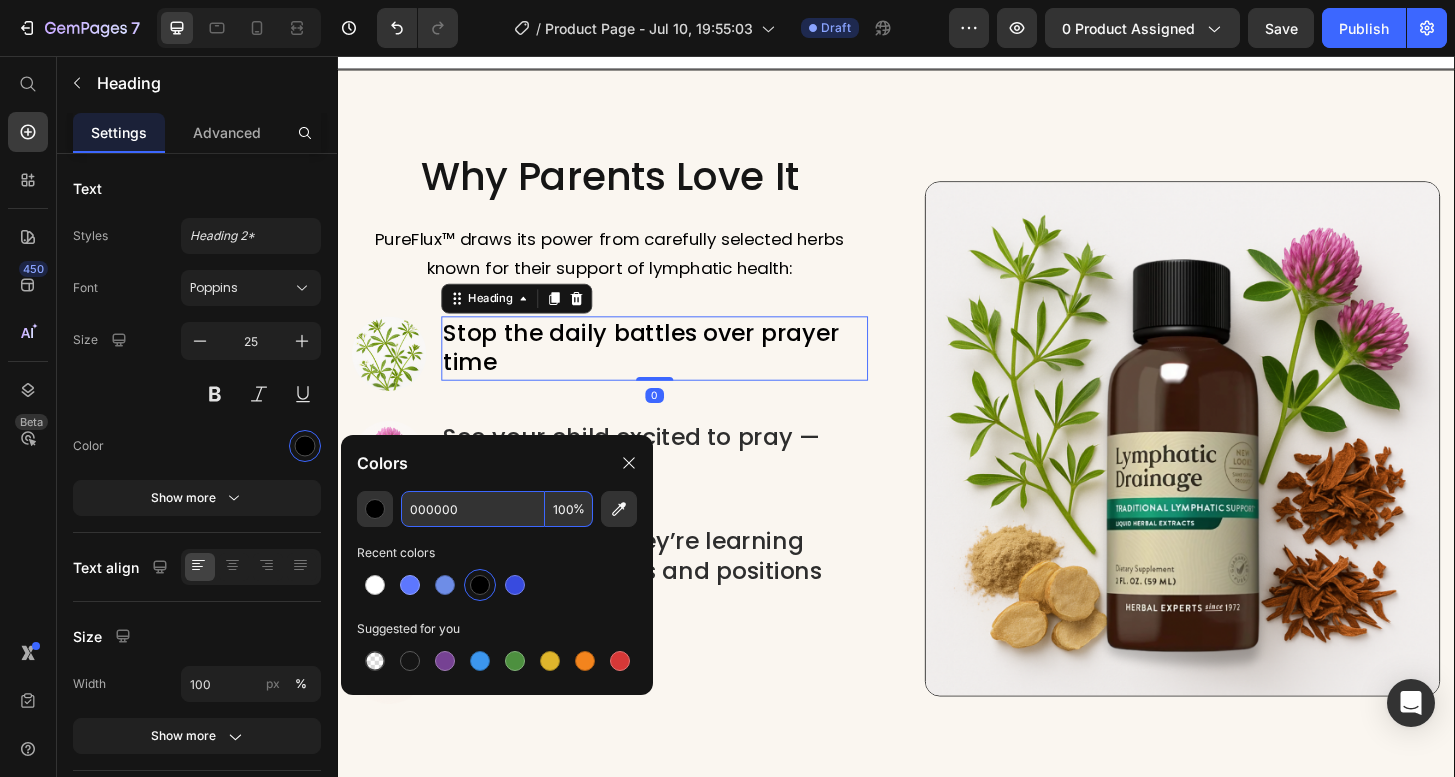 click on "000000" at bounding box center (473, 509) 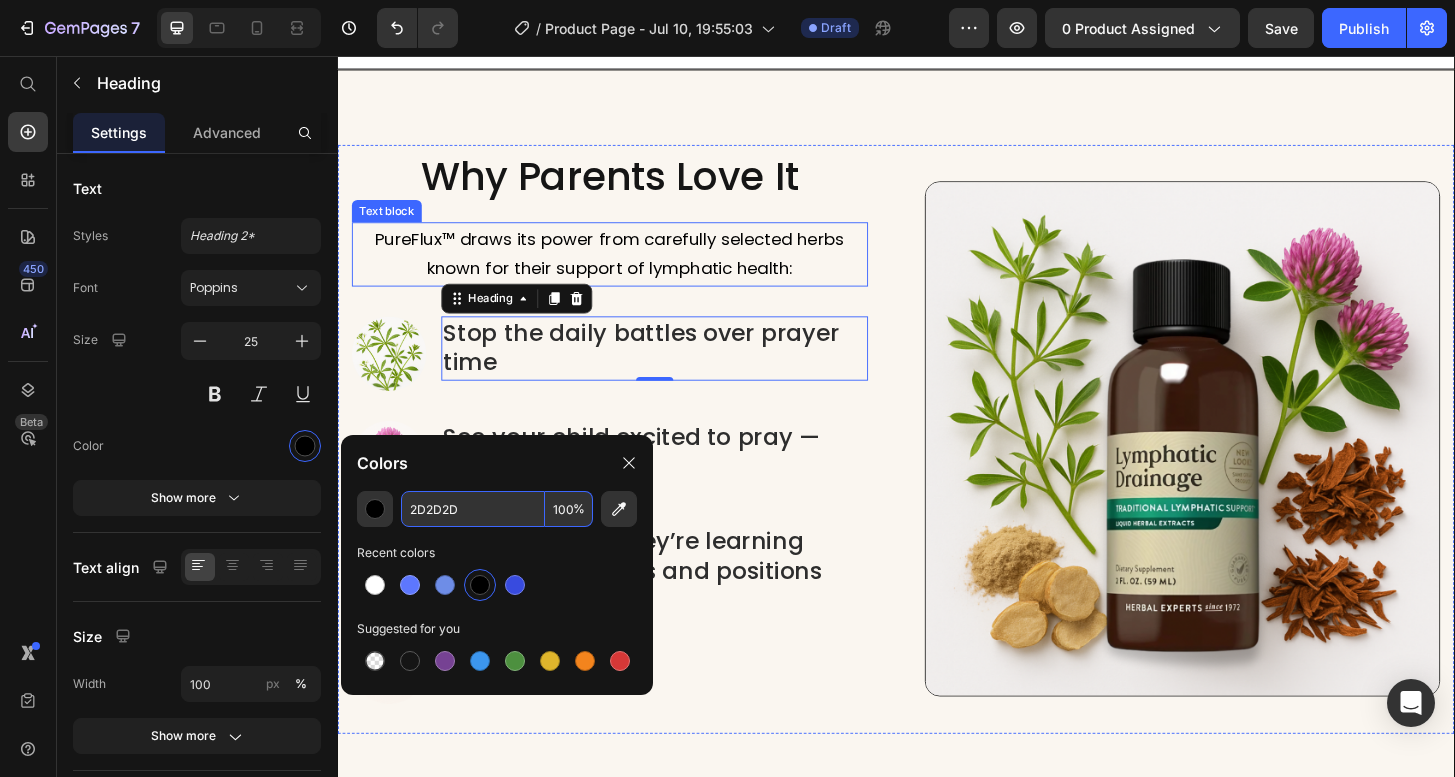 click on "PureFlux™ draws its power from carefully selected herbs known for their support of lymphatic health:" at bounding box center [630, 268] 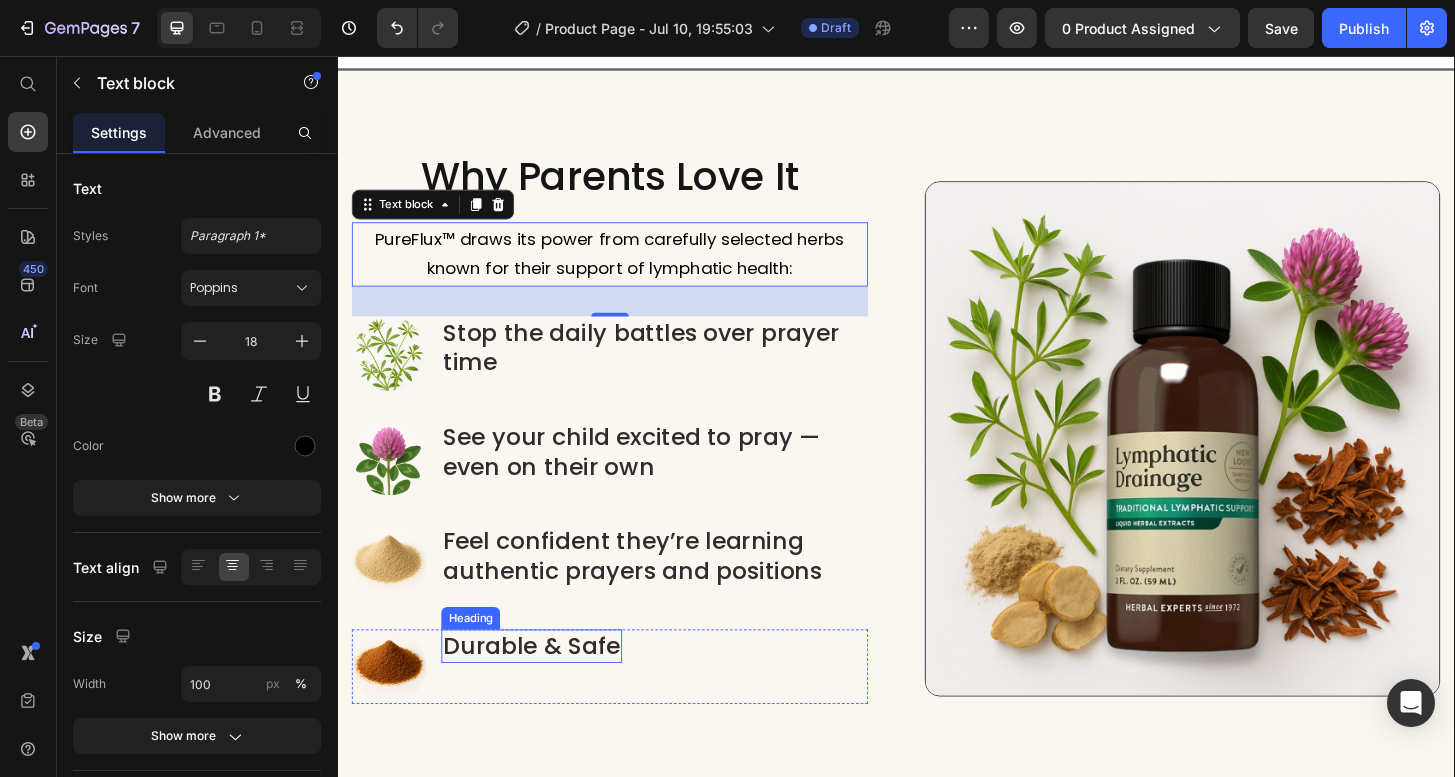 click on "Durable & Safe" at bounding box center (546, 689) 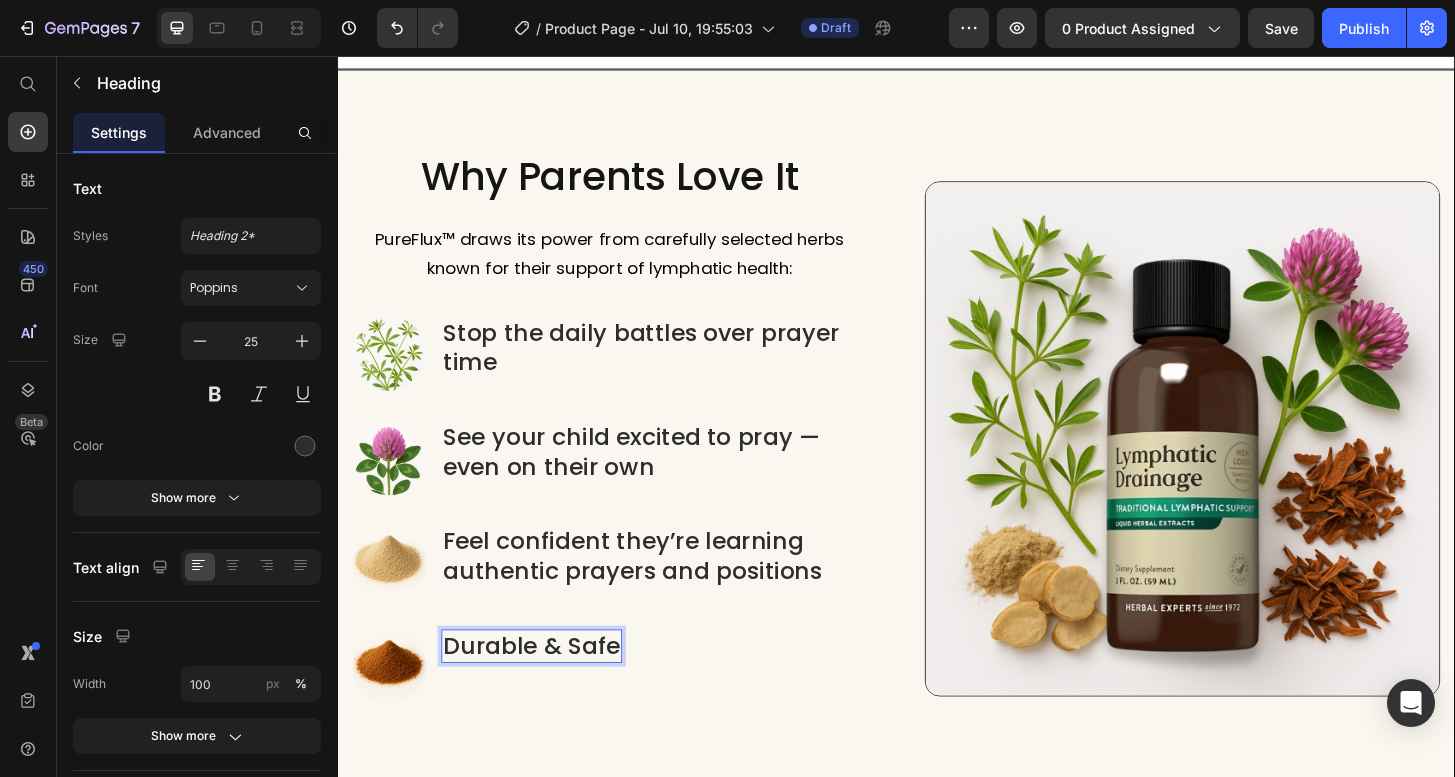 click on "Durable & Safe" at bounding box center [546, 689] 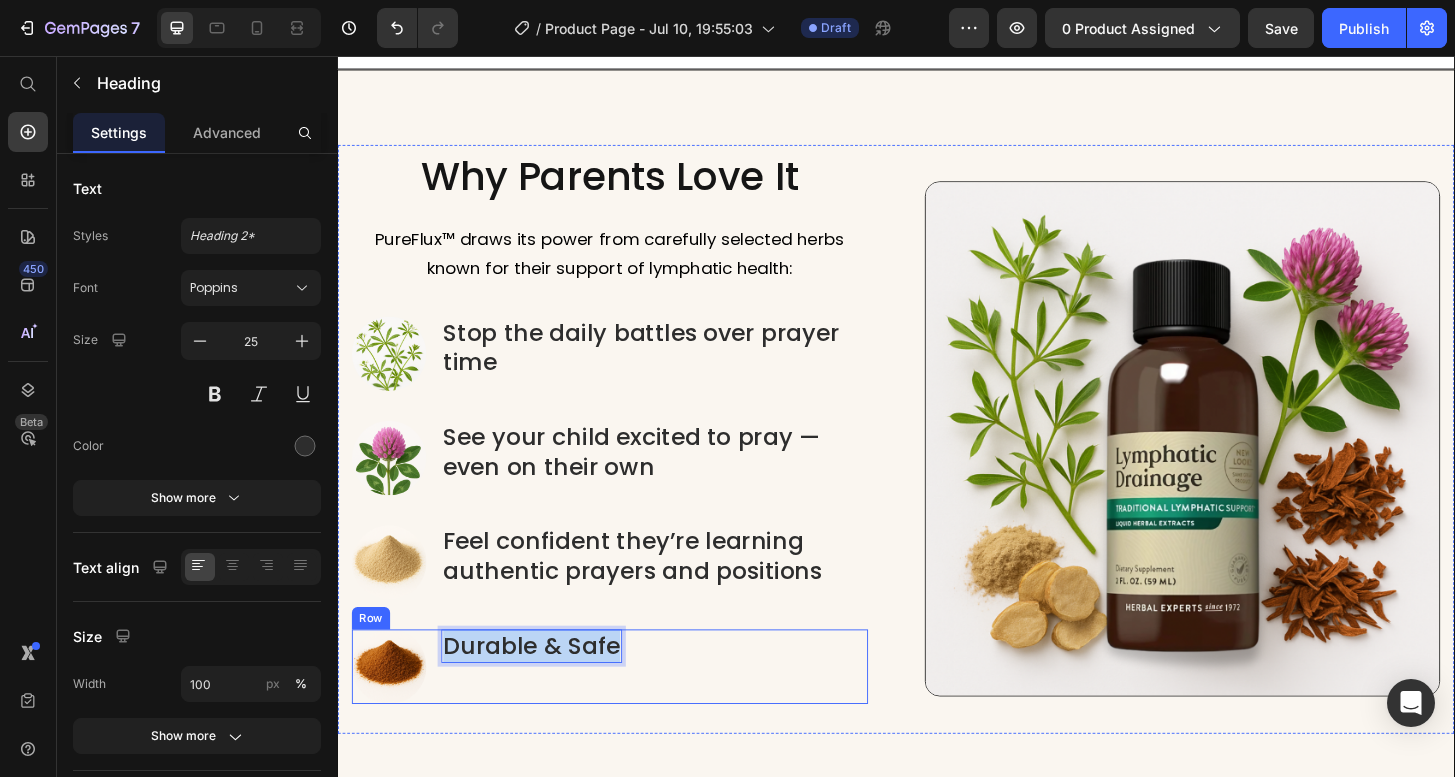 drag, startPoint x: 637, startPoint y: 691, endPoint x: 434, endPoint y: 688, distance: 203.02217 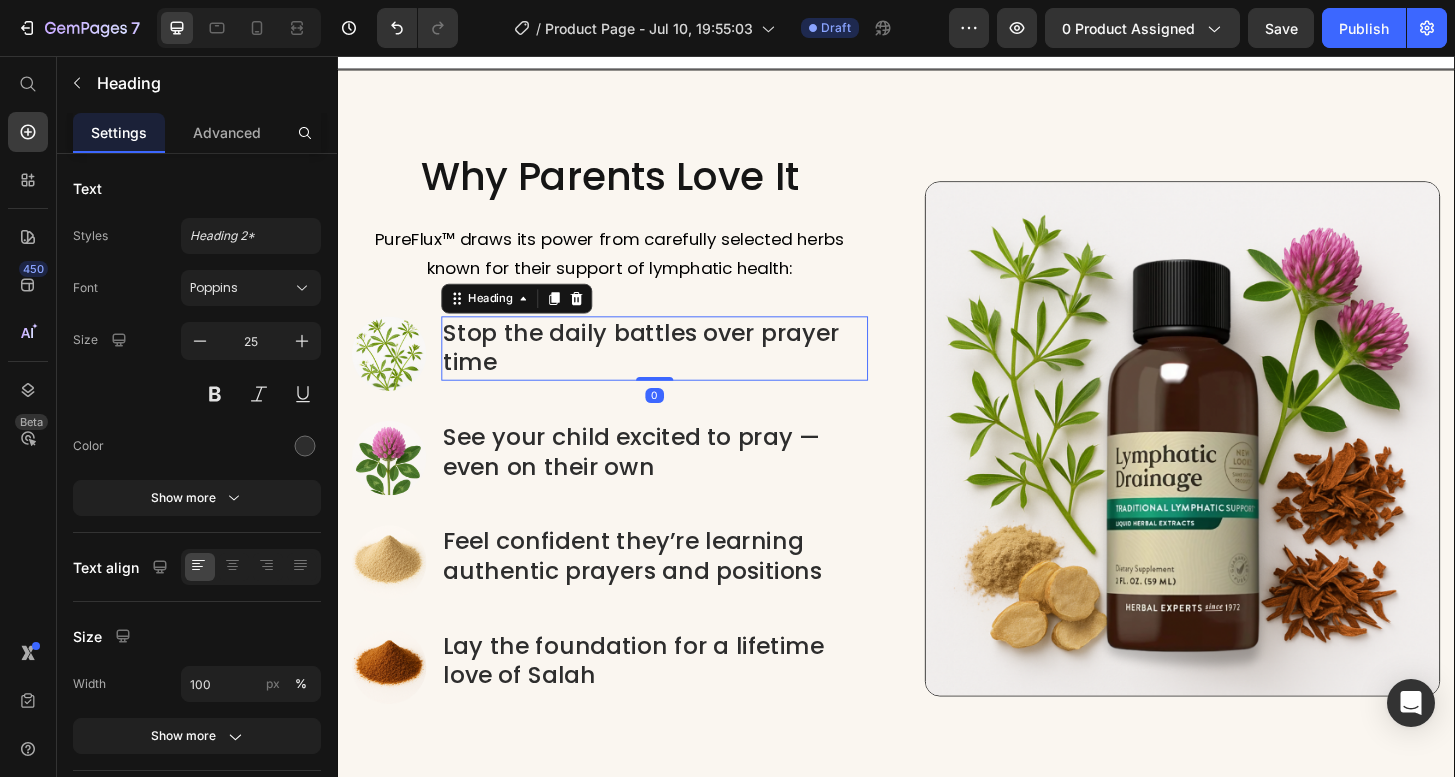 click on "Stop the daily battles over prayer time" at bounding box center (678, 369) 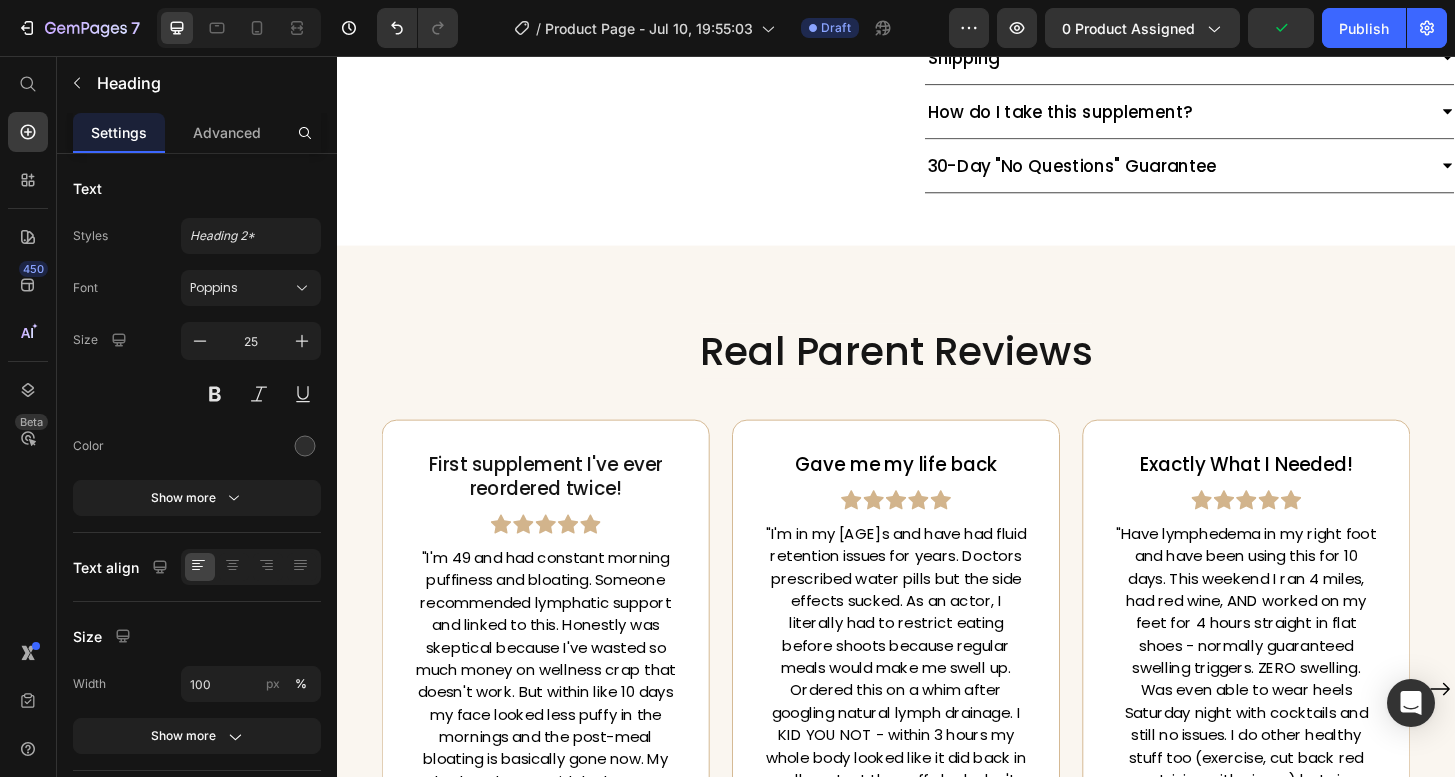 scroll, scrollTop: 1356, scrollLeft: 0, axis: vertical 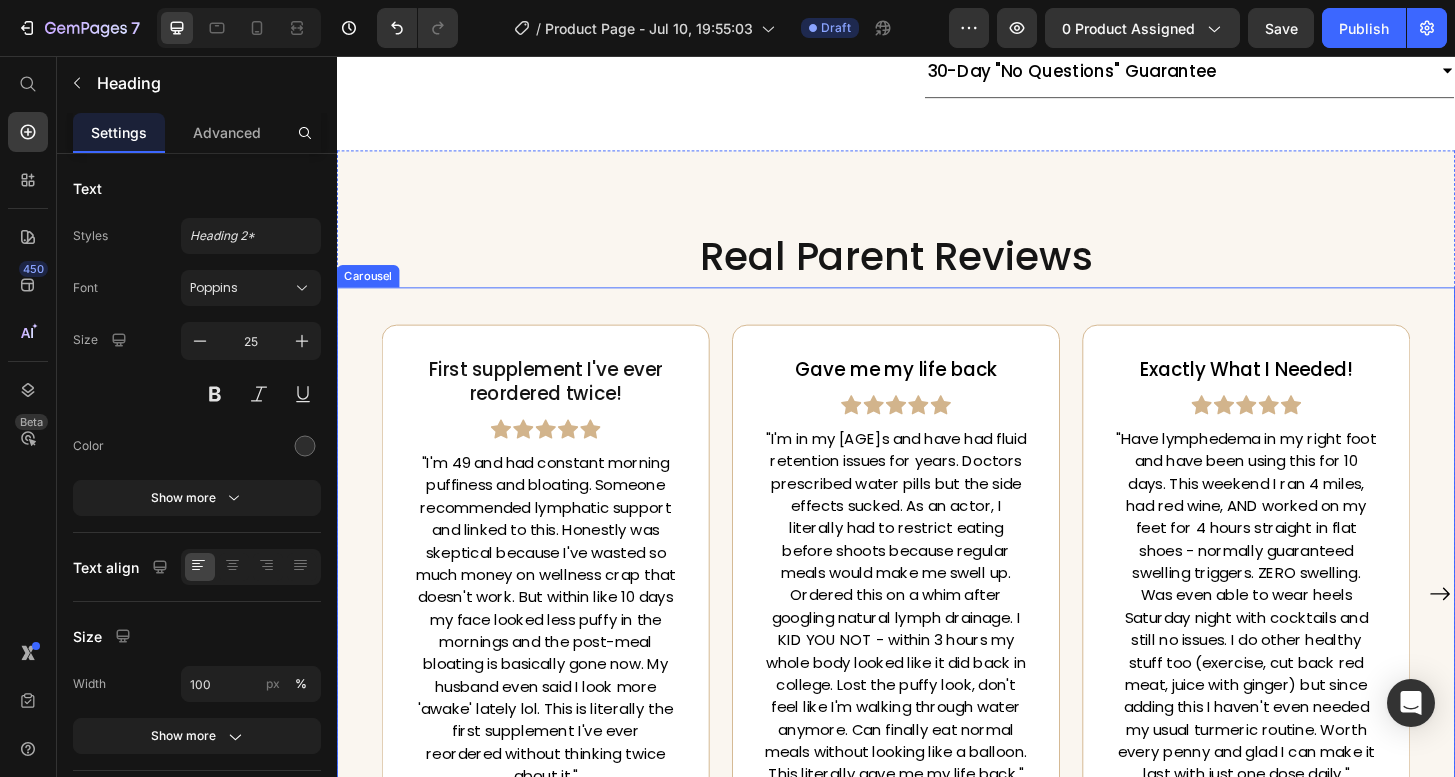click on "First supplement I've ever reordered twice! Text block
Icon
Icon
Icon
Icon
Icon Row "I'm 49 and had constant morning puffiness and bloating. Someone recommended lymphatic support and linked to this. Honestly was skeptical because I've wasted so much money on wellness crap that doesn't work. But within like 10 days my face looked way less puffy in the mornings and the post-meal bloating is basically gone now. My husband even said I look more 'awake' lately lol. This is literally the first supplement I've ever reordered without thinking twice about it." Text block – [NAME] L. Item List Row Gave me my life back Text block
Icon
Icon
Icon
Icon
Icon Row Text block – [NAME] M. Item List Row Exactly What I Needed! Text block
Icon
Icon
Icon
Icon
Icon Row Row Icon" at bounding box center [937, 627] 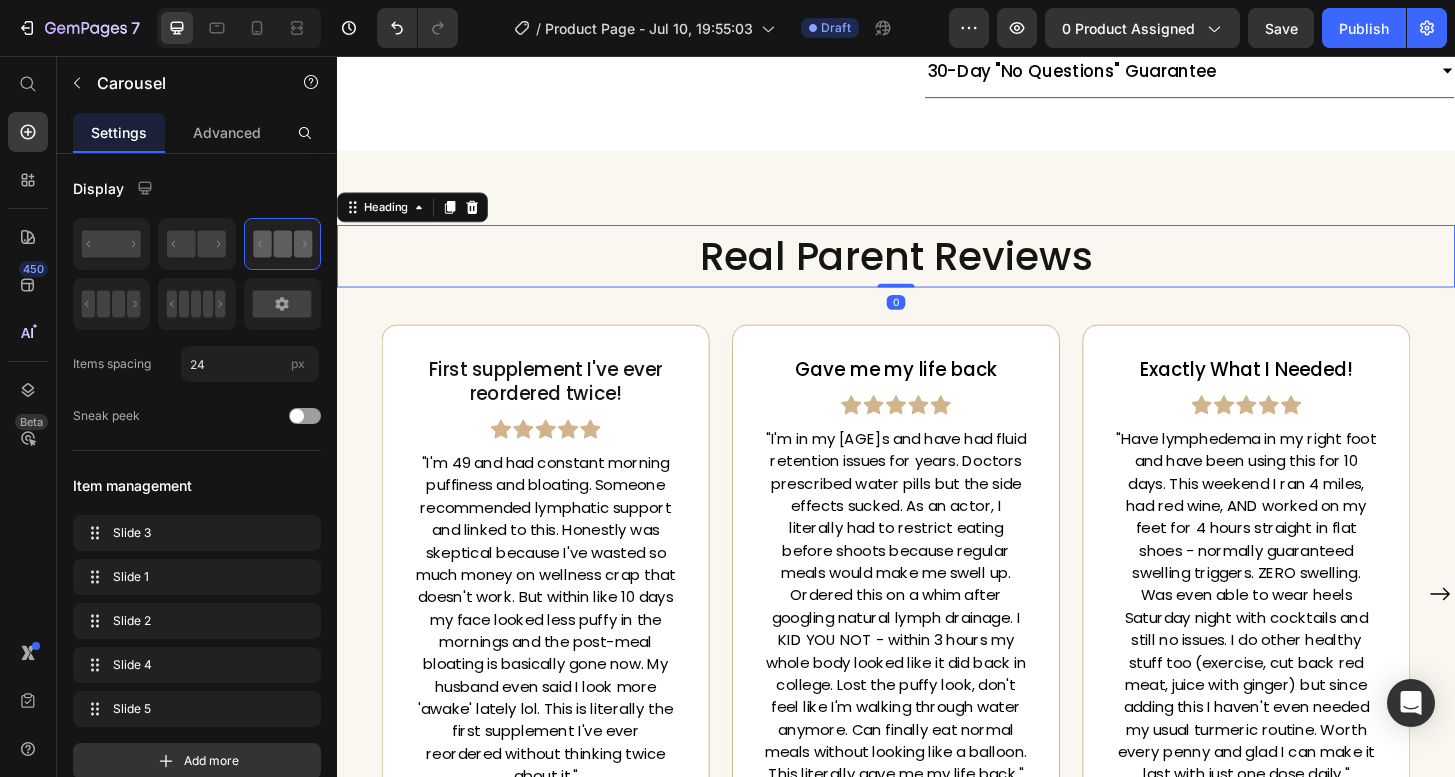 click on "Real Parent Reviews" at bounding box center (937, 270) 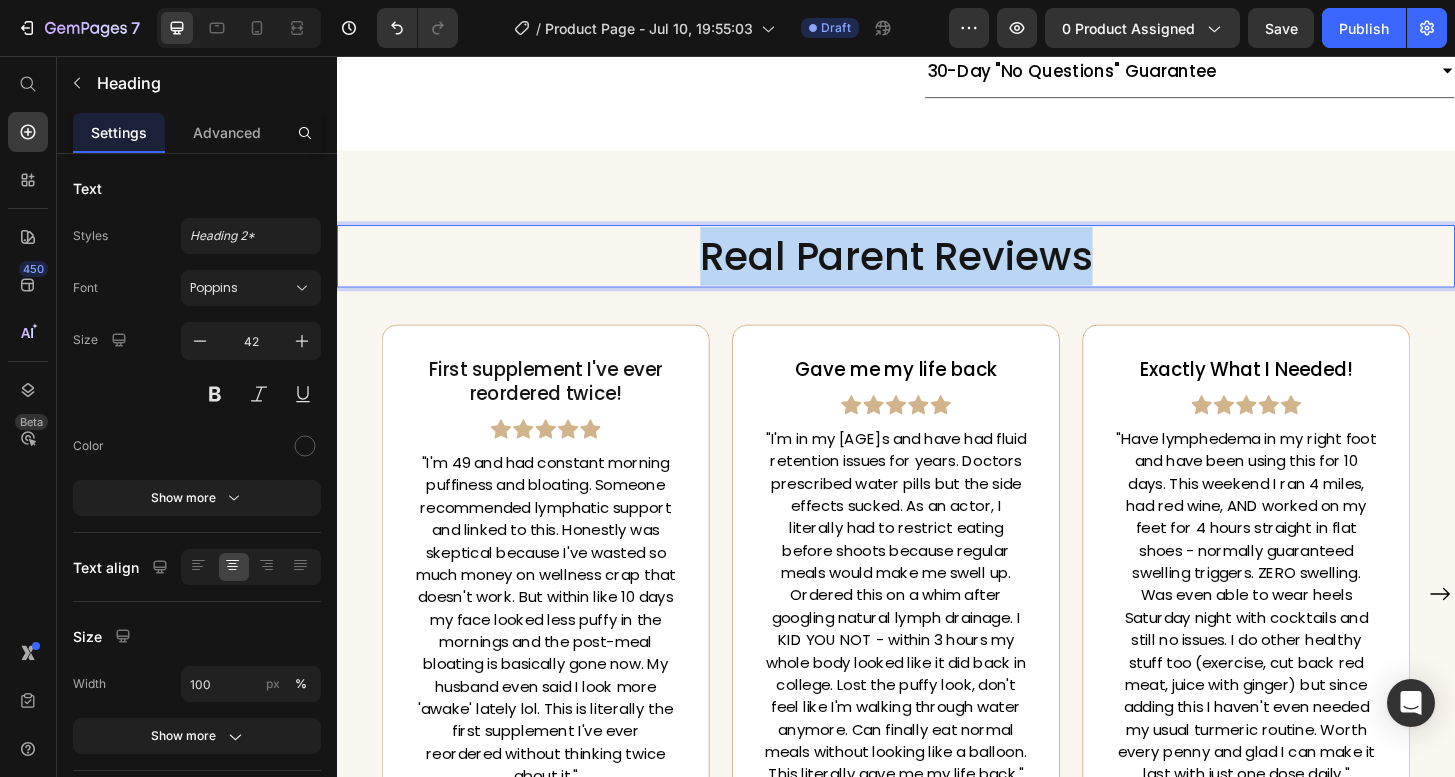 drag, startPoint x: 1155, startPoint y: 270, endPoint x: 684, endPoint y: 264, distance: 471.0382 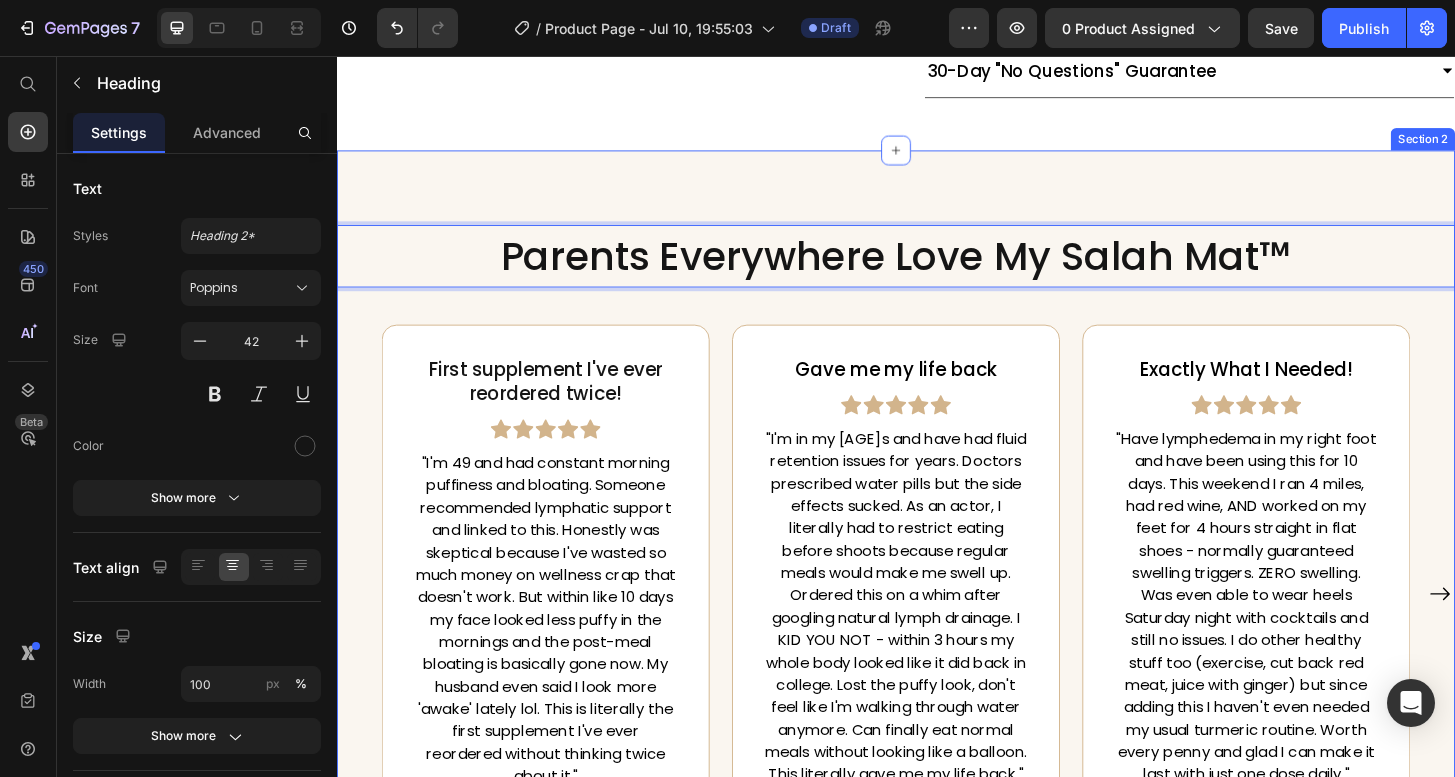 click on "Parents Everywhere Love My Salah Mat™ Heading   0
First supplement I've ever reordered twice! Text block
Icon
Icon
Icon
Icon
Icon Row "I'm 49 and had constant morning puffiness and bloating. Someone recommended lymphatic support and linked to this. Honestly was skeptical because I've wasted so much money on wellness crap that doesn't work. But within like 10 days my face looked way less puffy in the mornings and the post-meal bloating is basically gone now. My husband even said I look more 'awake' lately lol. This is literally the first supplement I've ever reordered without thinking twice about it." Text block – [NAME] L. Item List Row Gave me my life back Text block
Icon
Icon
Icon
Icon
Icon Row Text block – [NAME] M. Item List Row Exactly What I Needed! Text block
Icon
Icon
Icon Row" at bounding box center [937, 594] 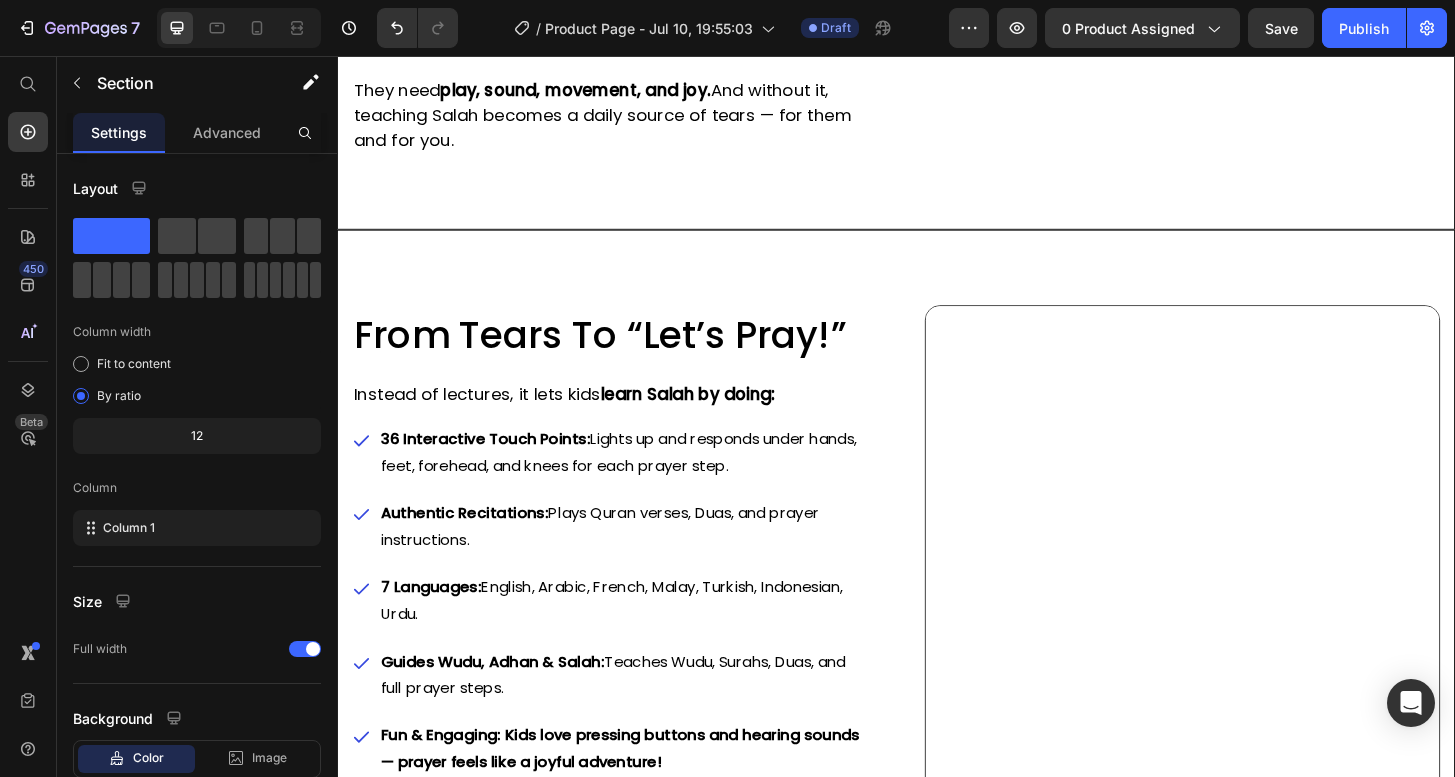 scroll, scrollTop: 2983, scrollLeft: 0, axis: vertical 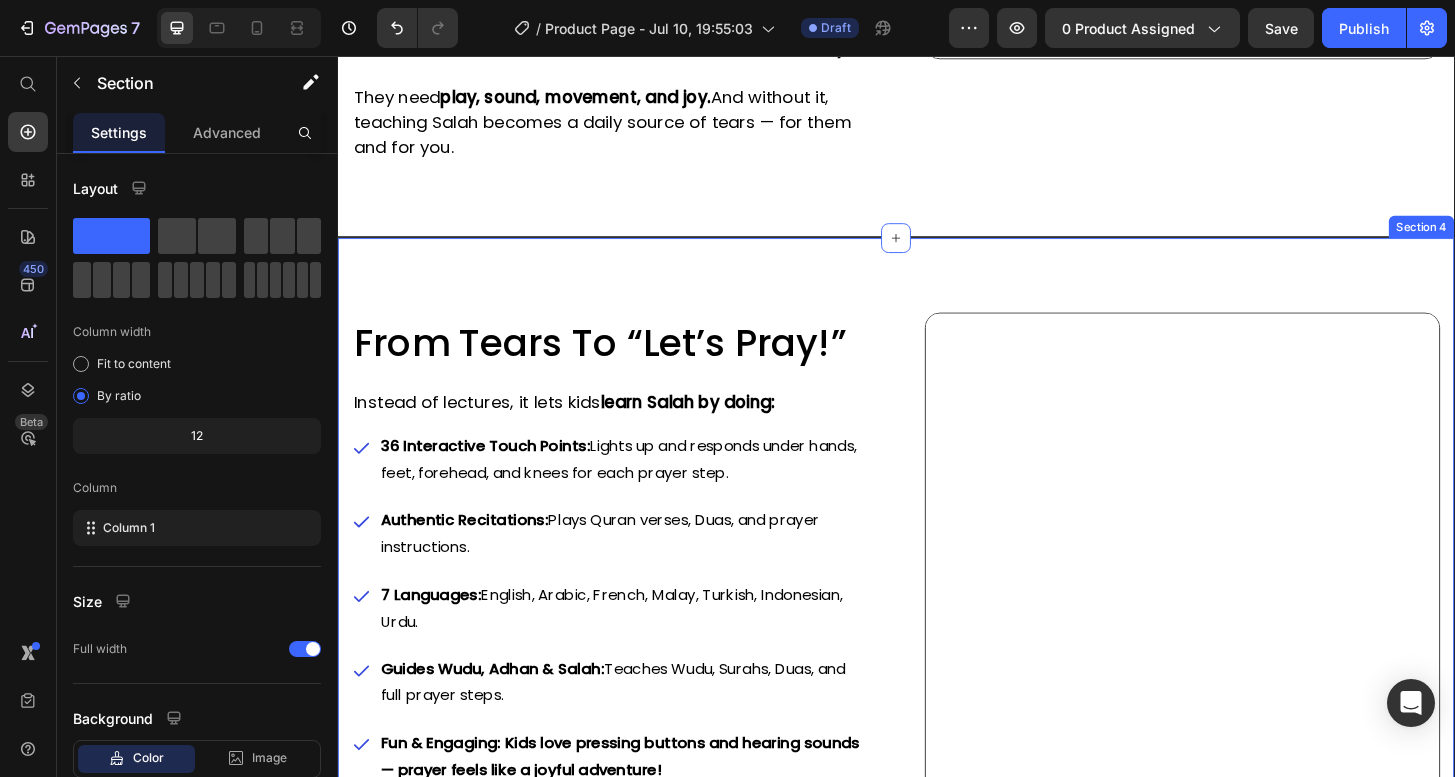 click on "From Tears to “Let’s Pray!” Heading Instead of lectures, it lets kids  learn Salah by doing: Text block
36 Interactive Touch Points:  Lights up and responds under hands, feet, forehead, and knees for each prayer step.
Authentic Recitations:  Plays Quran verses, Duas, and prayer instructions.
7 Languages:  English, Arabic, French, Malay, Turkish, Indonesian, Urdu.
Guides Wudu, Adhan & Salah:  Teaches Wudu, Surahs, Duas, and full prayer steps.
Fun & Engaging: Kids love pressing buttons and hearing sounds — prayer feels like a joyful adventure! Item List Image Row Section 4" at bounding box center [937, 607] 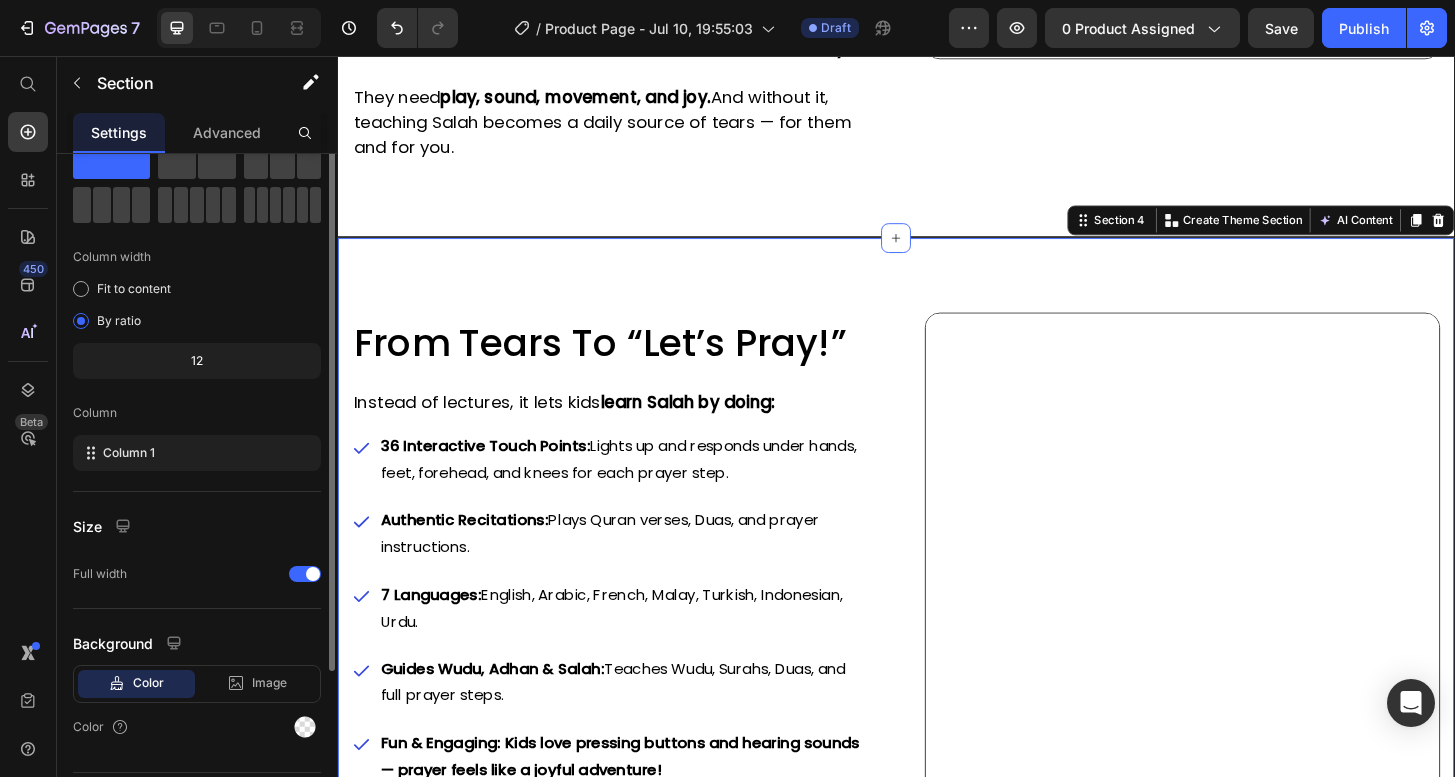 scroll, scrollTop: 0, scrollLeft: 0, axis: both 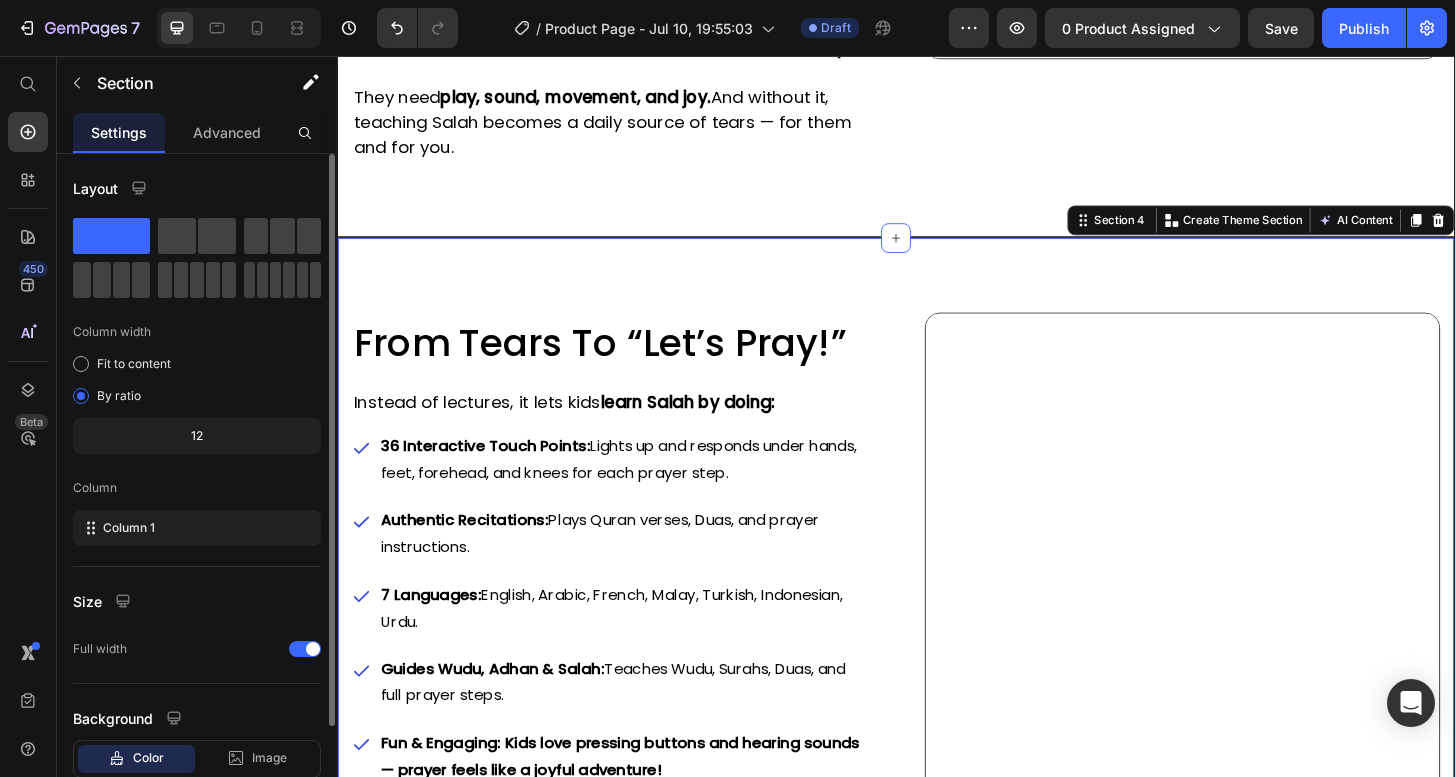 drag, startPoint x: 196, startPoint y: 239, endPoint x: 115, endPoint y: 239, distance: 81 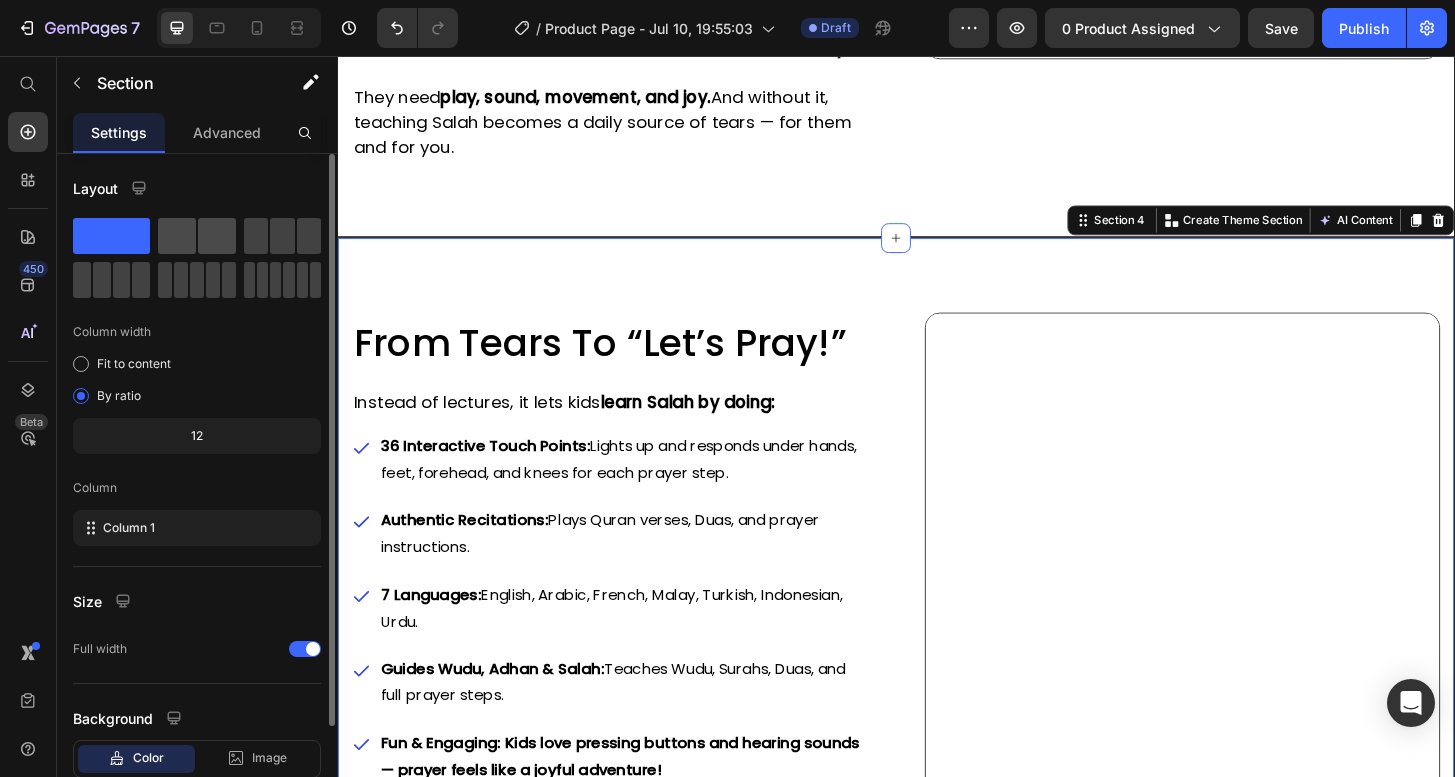 click 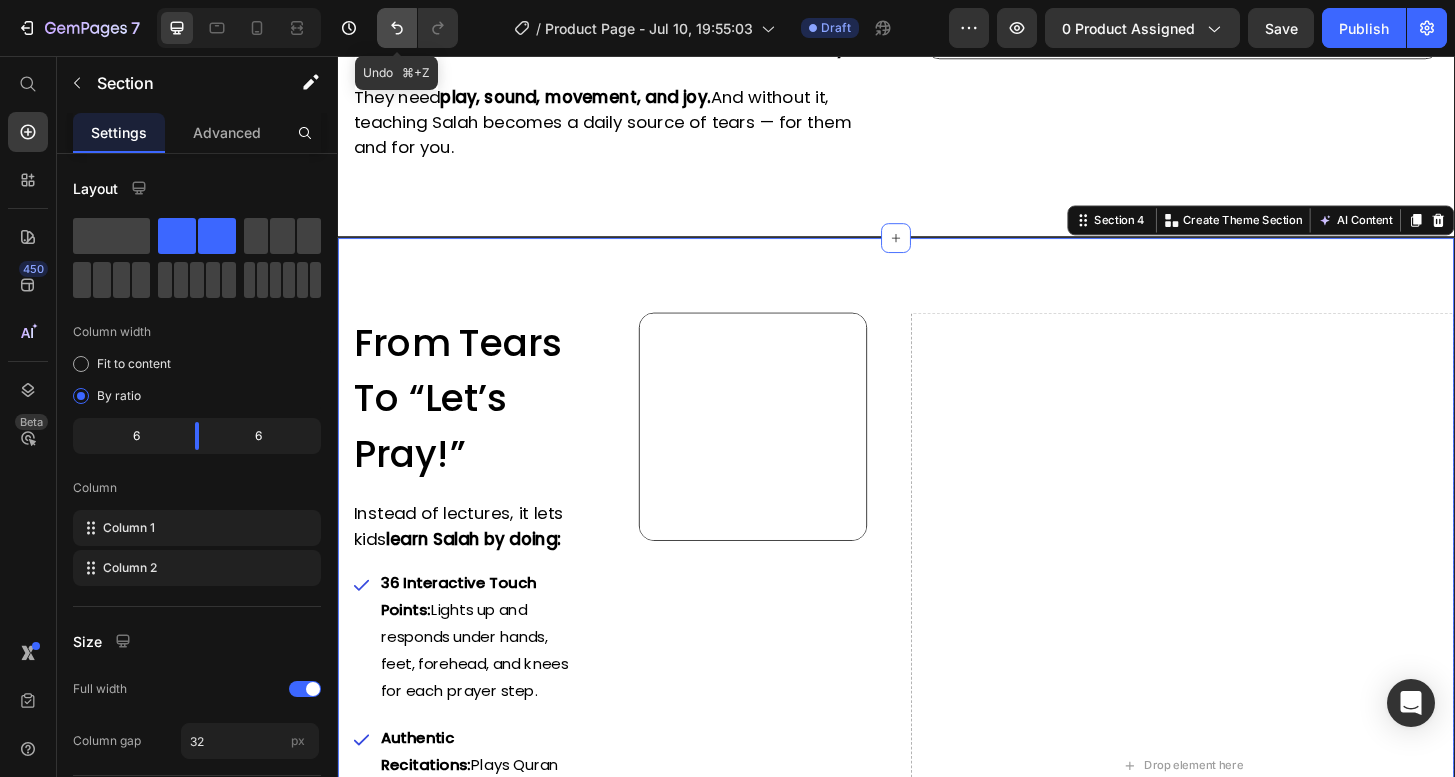 click 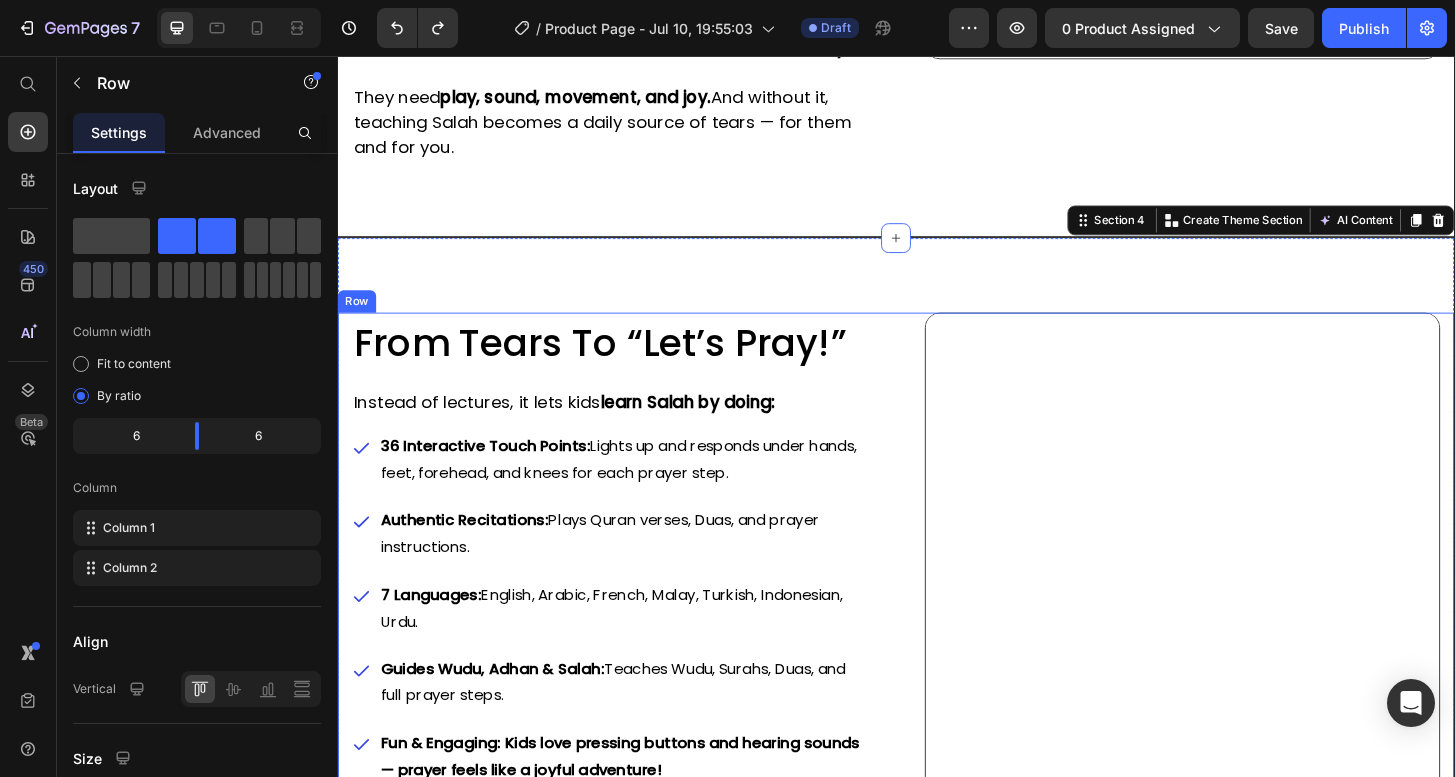 click on "From Tears to “Let’s Pray!” Heading Instead of lectures, it lets kids  learn Salah by doing: Text block
36 Interactive Touch Points:  Lights up and responds under hands, feet, forehead, and knees for each prayer step.
Authentic Recitations:  Plays Quran verses, Duas, and prayer instructions.
7 Languages:  English, Arabic, French, Malay, Turkish, Indonesian, Urdu.
Guides Wudu, Adhan & Salah:  Teaches Wudu, Surahs, Duas, and full prayer steps.
Fun & Engaging: Kids love pressing buttons and hearing sounds — prayer feels like a joyful adventure! Item List Image Row" at bounding box center (937, 607) 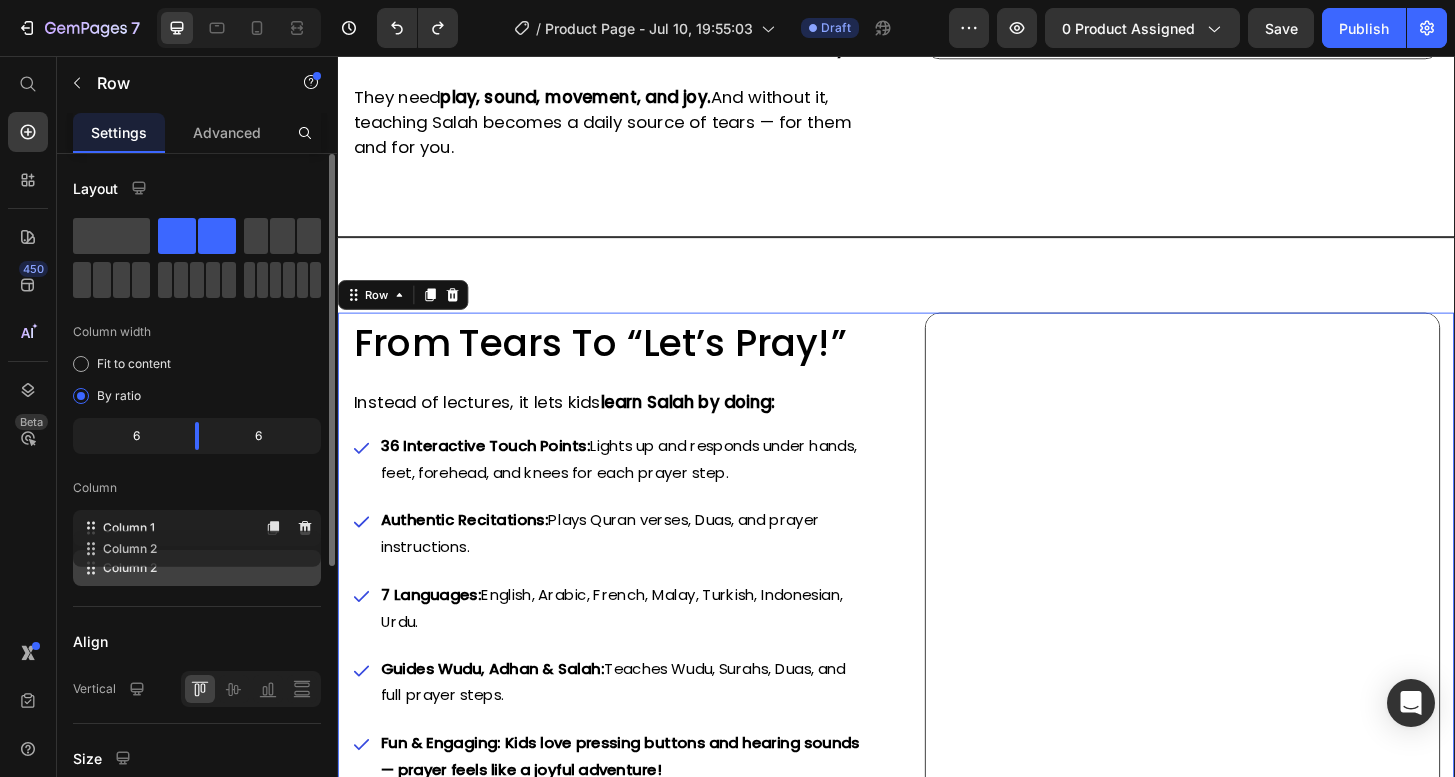 type 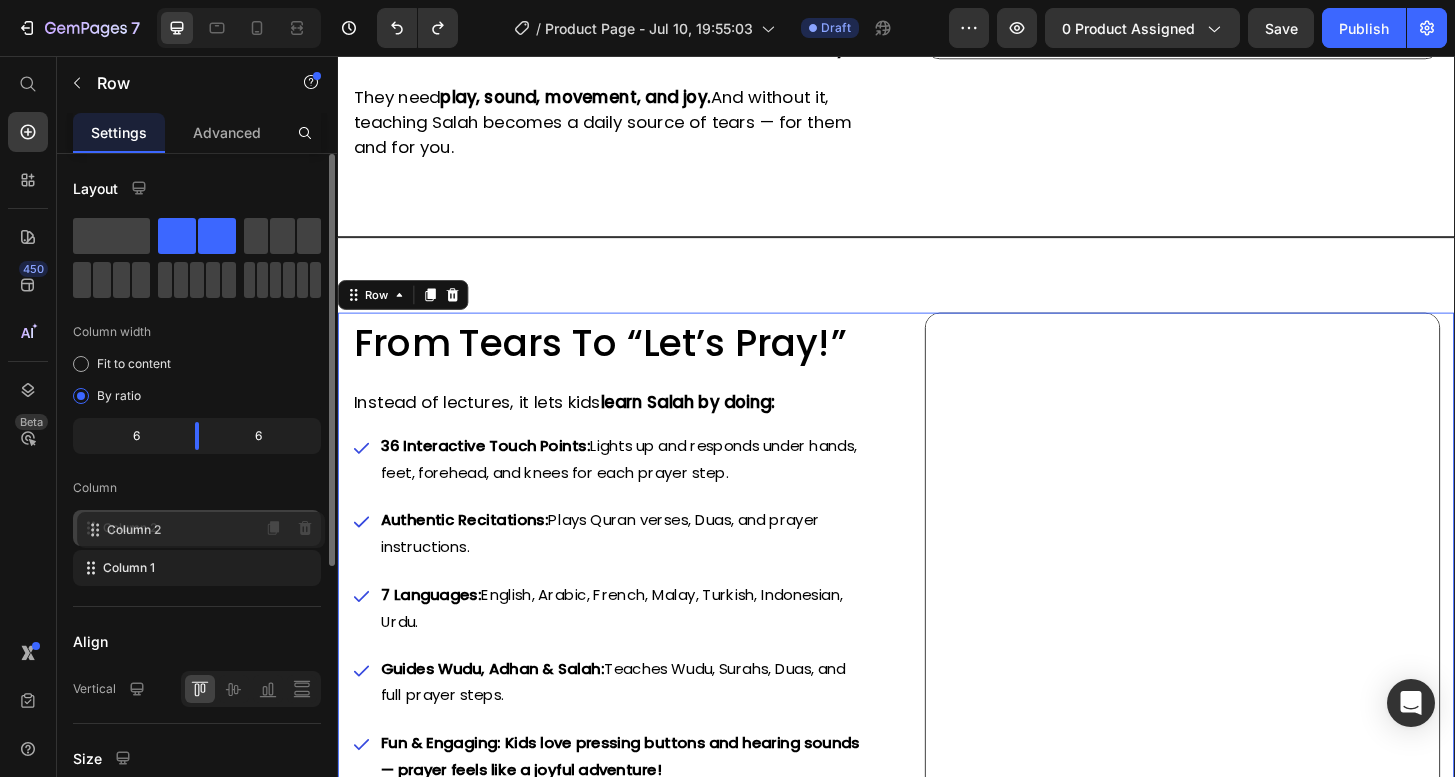 drag, startPoint x: 150, startPoint y: 574, endPoint x: 157, endPoint y: 528, distance: 46.52956 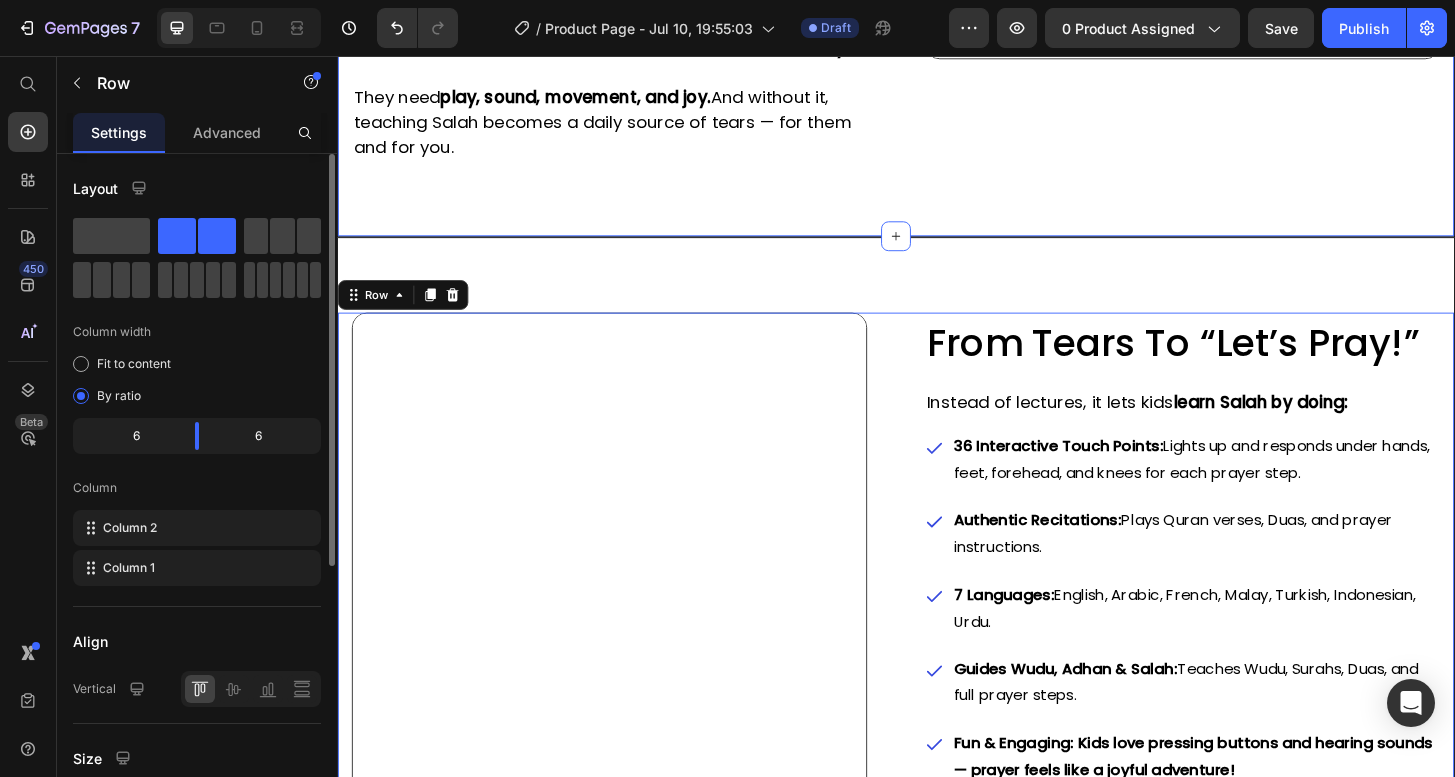 click on "Why Teaching Salah Feels So Hard Heading Does this sound familiar? Text block
Your child runs off while you’re praying…
They groan, whine, or say, “Salah is boring…
You feel guilty, frustrated, and sometimes like you’re failing them — and your faith. Item List You’re not alone. For thousands of Muslim parents, teaching Salah feels like an uphill battle. But it’s  not your fault.   Traditional methods — lectures, books, repeating instructions — were designed for adult minds.  Little kids learn differently.   They need  play, sound, movement, and joy.  And without it, teaching Salah becomes a daily source of tears — for them and for you. Text block Image Row Section 3" at bounding box center (937, -163) 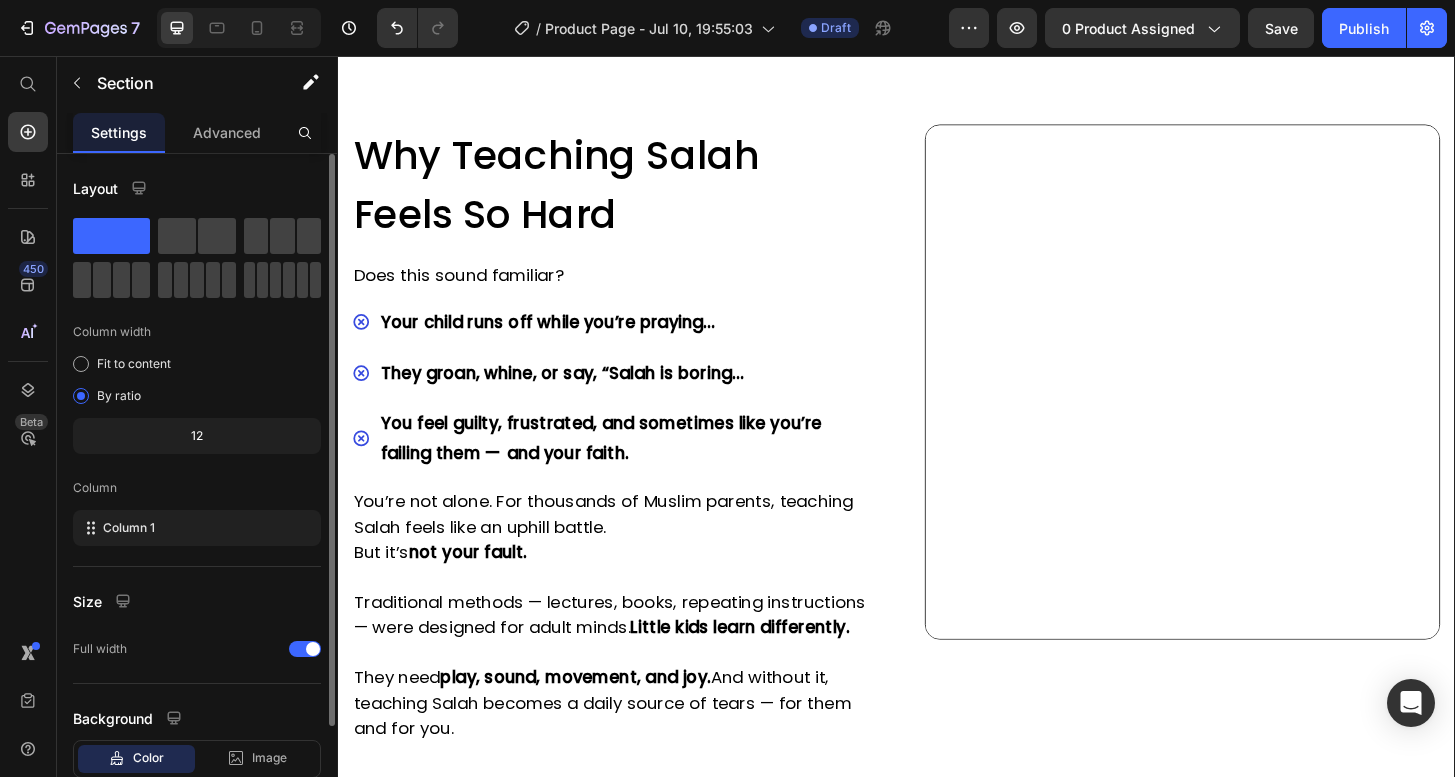 scroll, scrollTop: 2275, scrollLeft: 0, axis: vertical 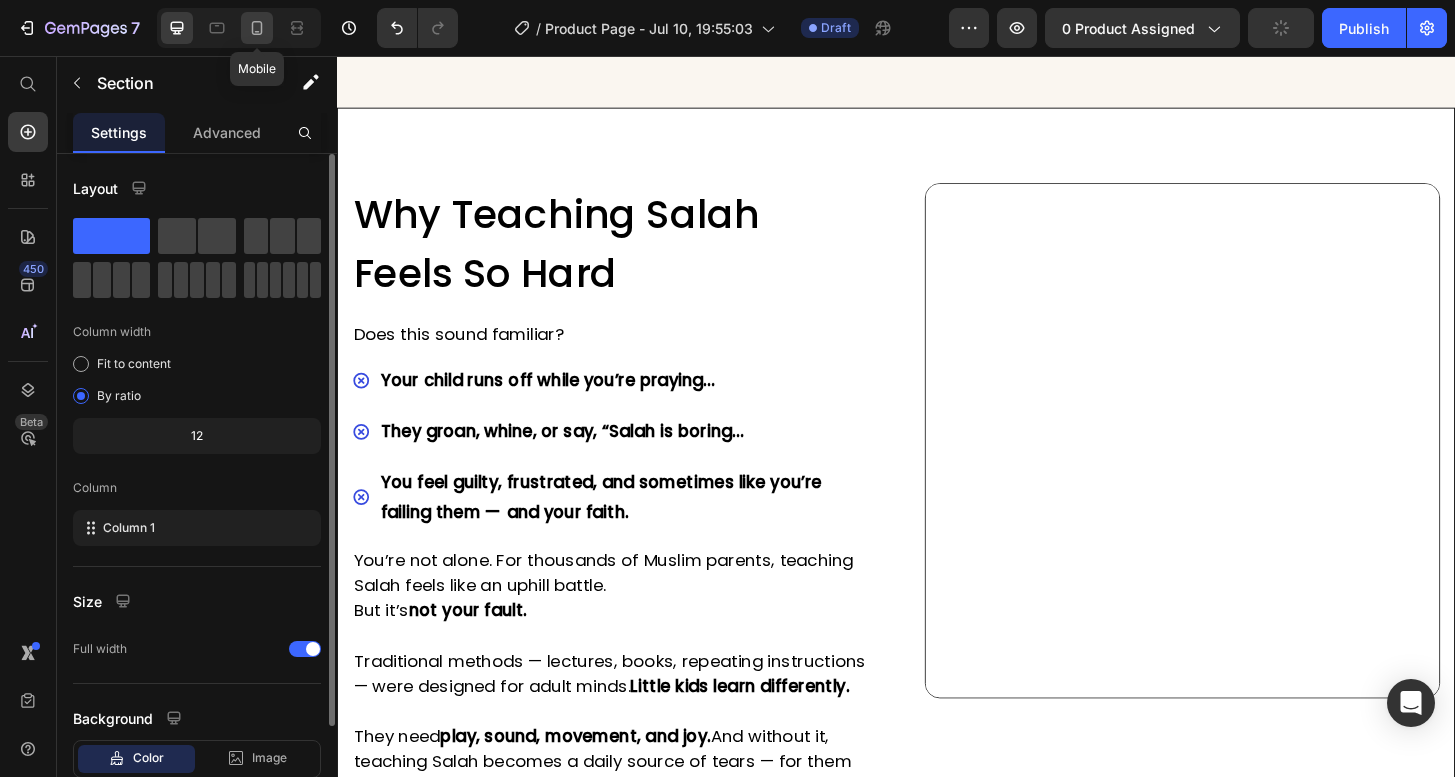click 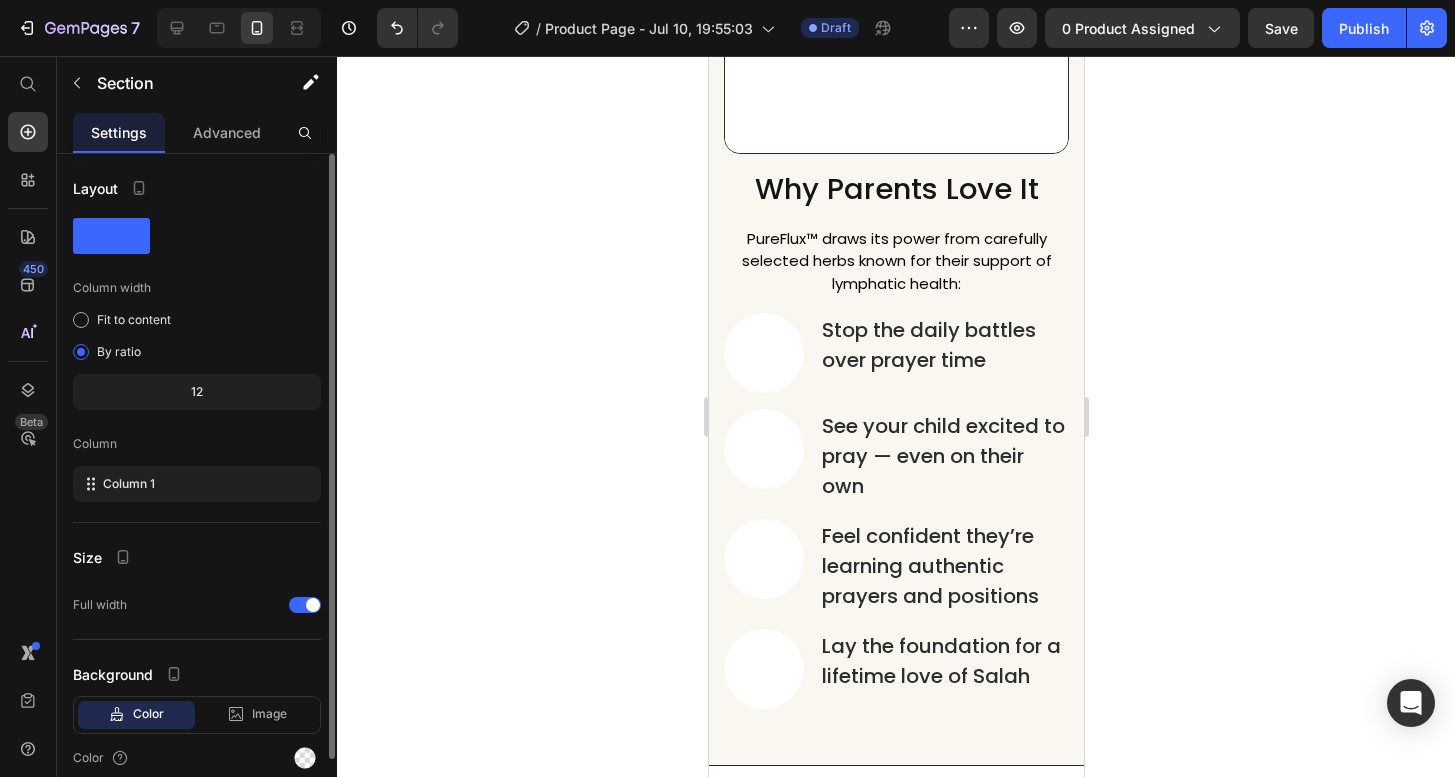 scroll, scrollTop: 4825, scrollLeft: 0, axis: vertical 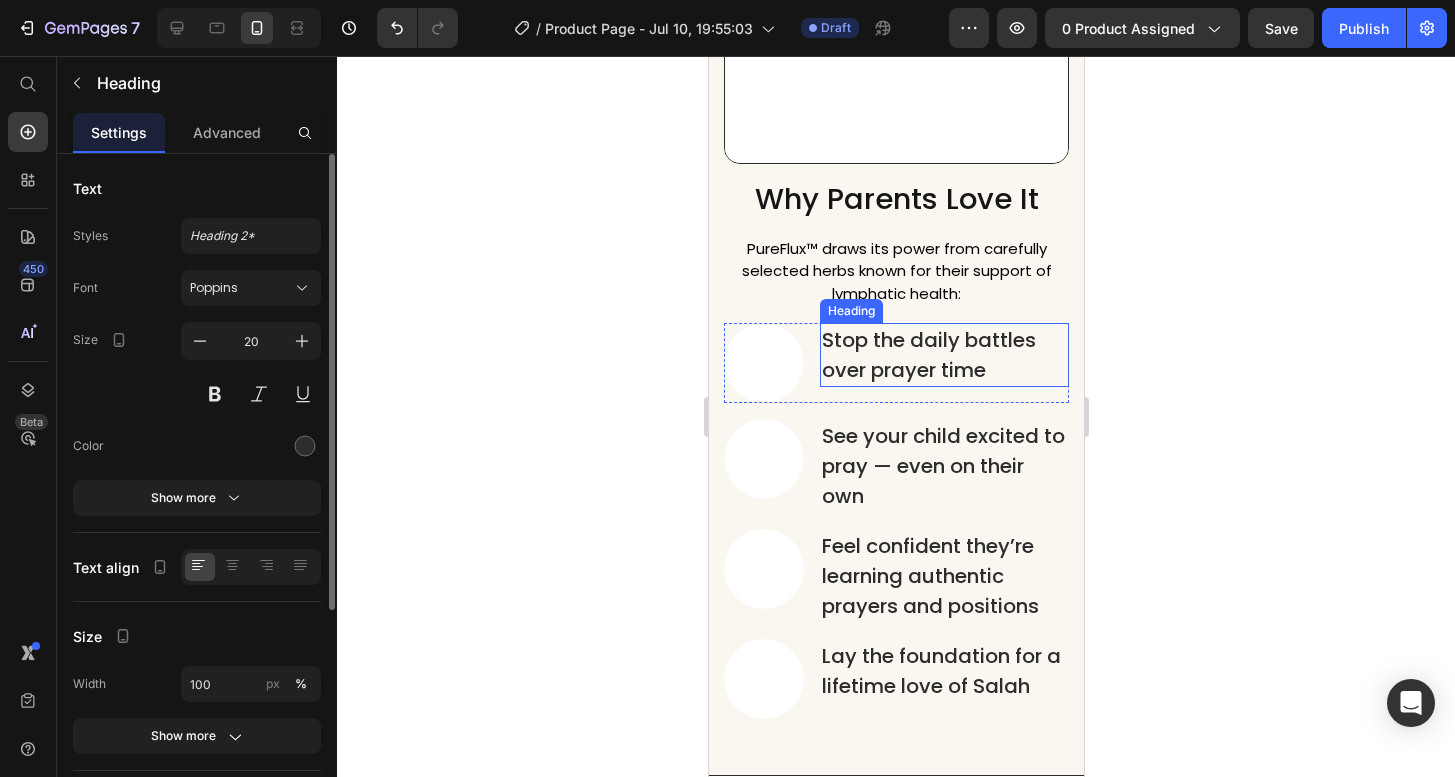 click on "Stop the daily battles over prayer time" at bounding box center (943, 355) 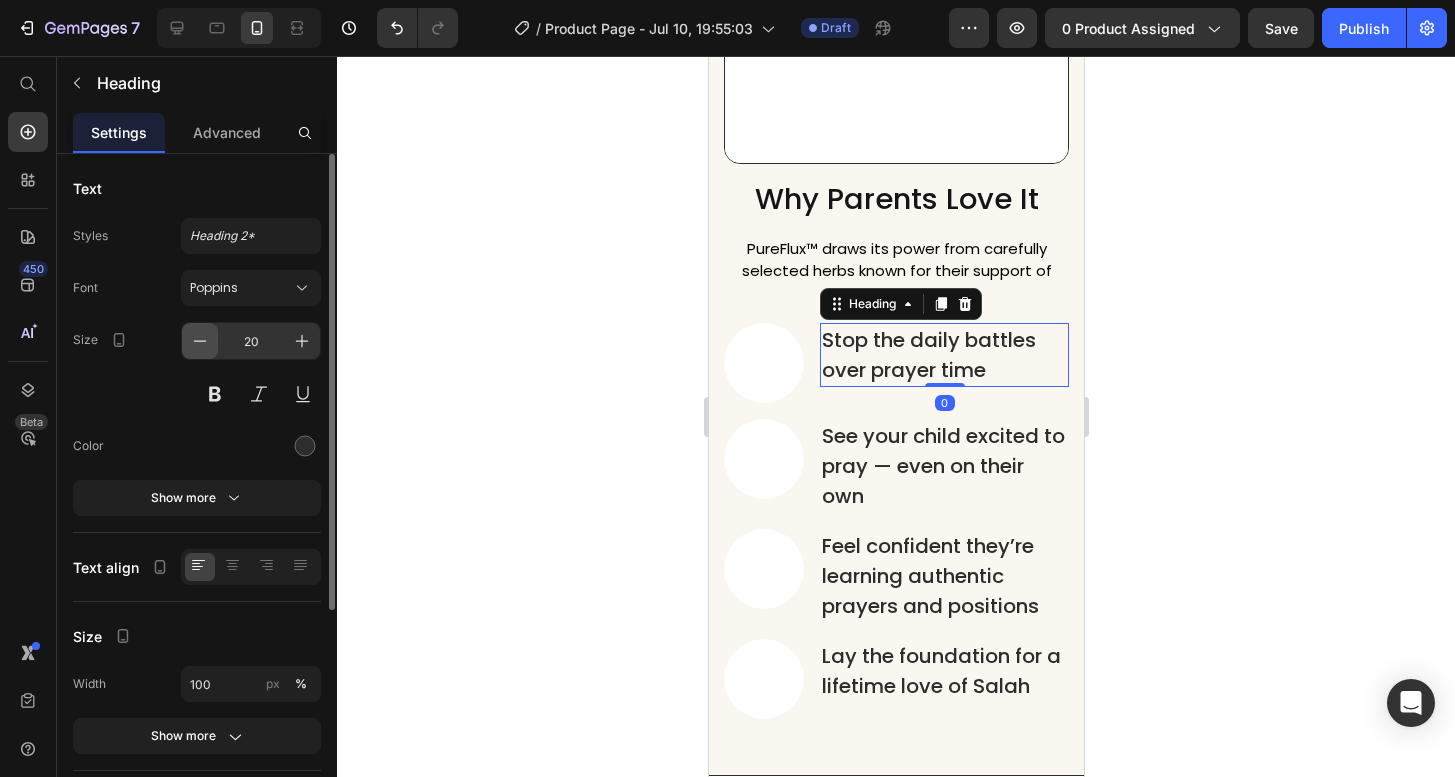 click 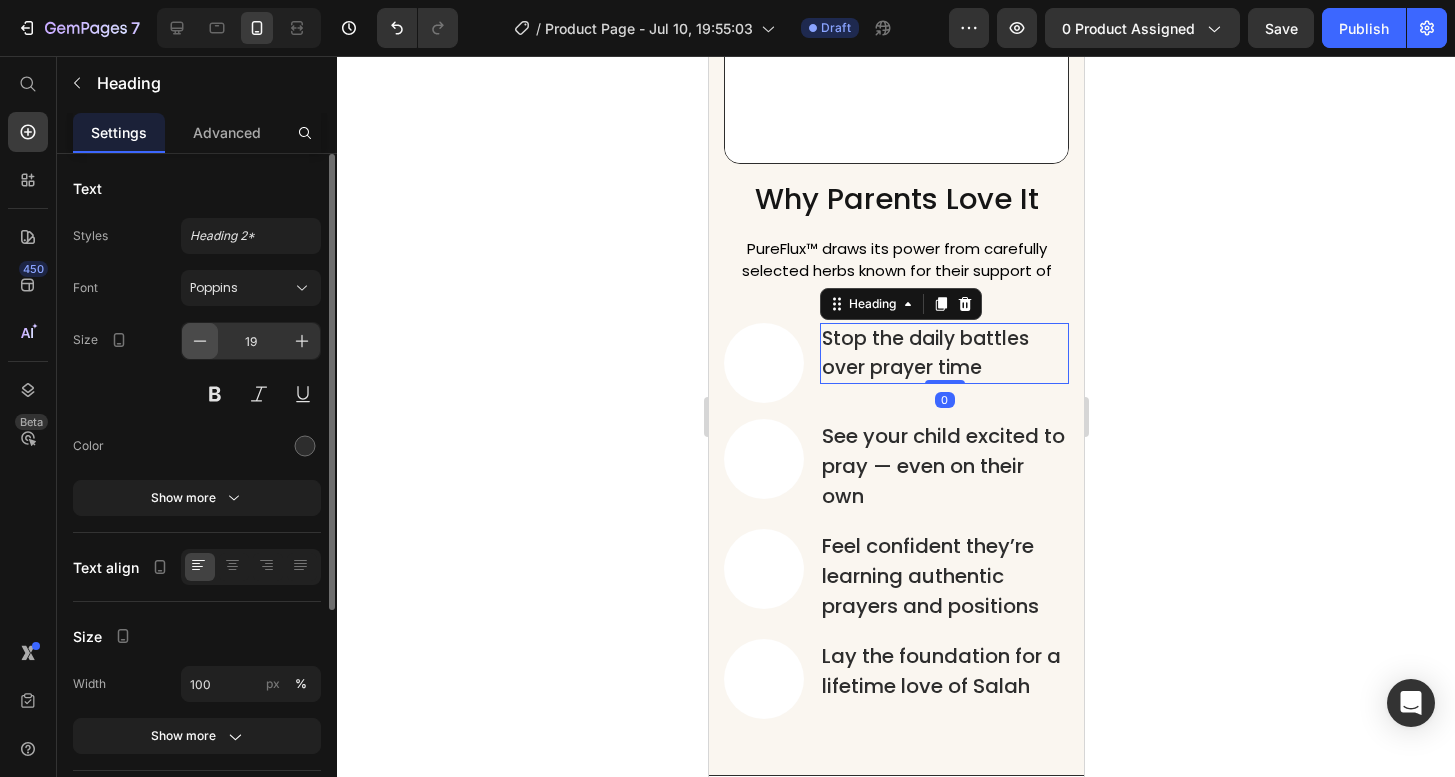 click 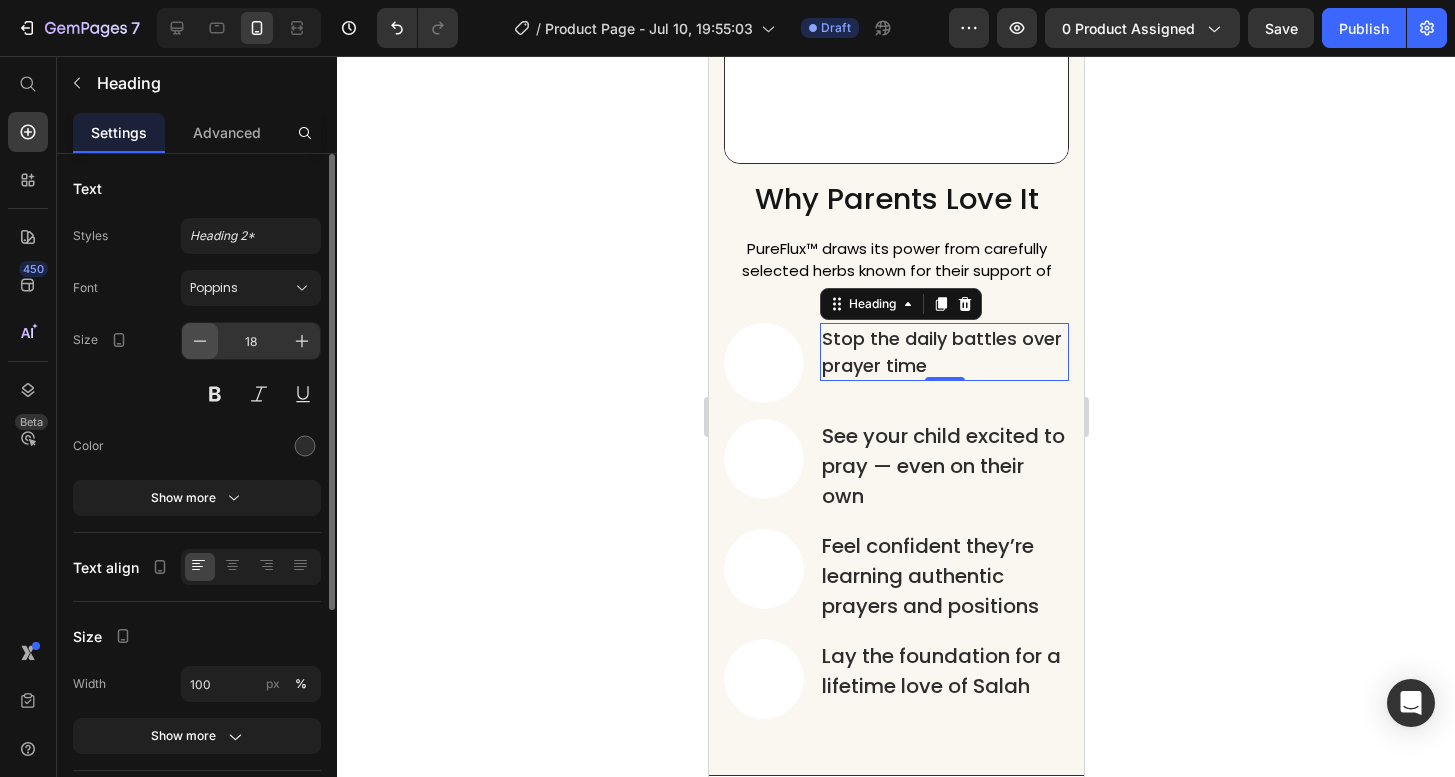 click 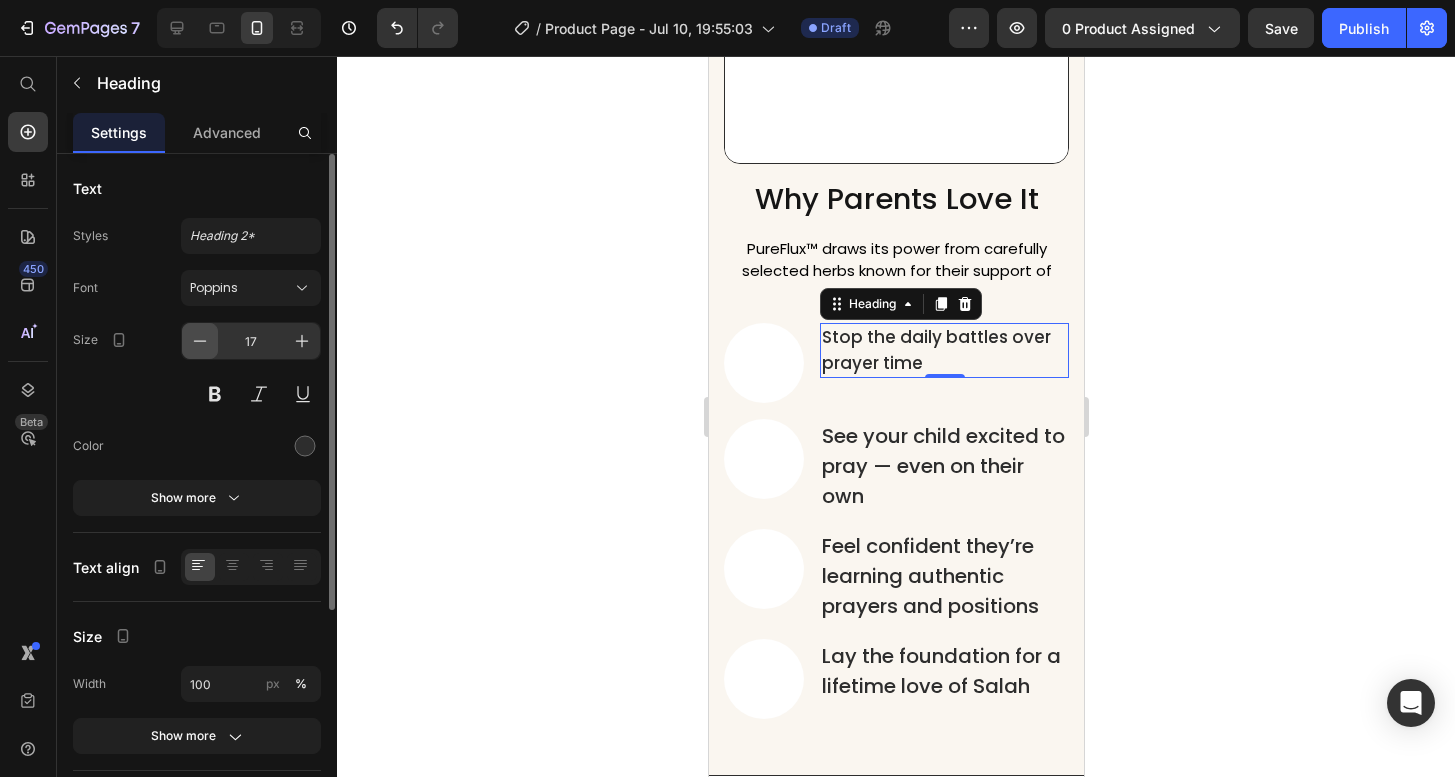 click 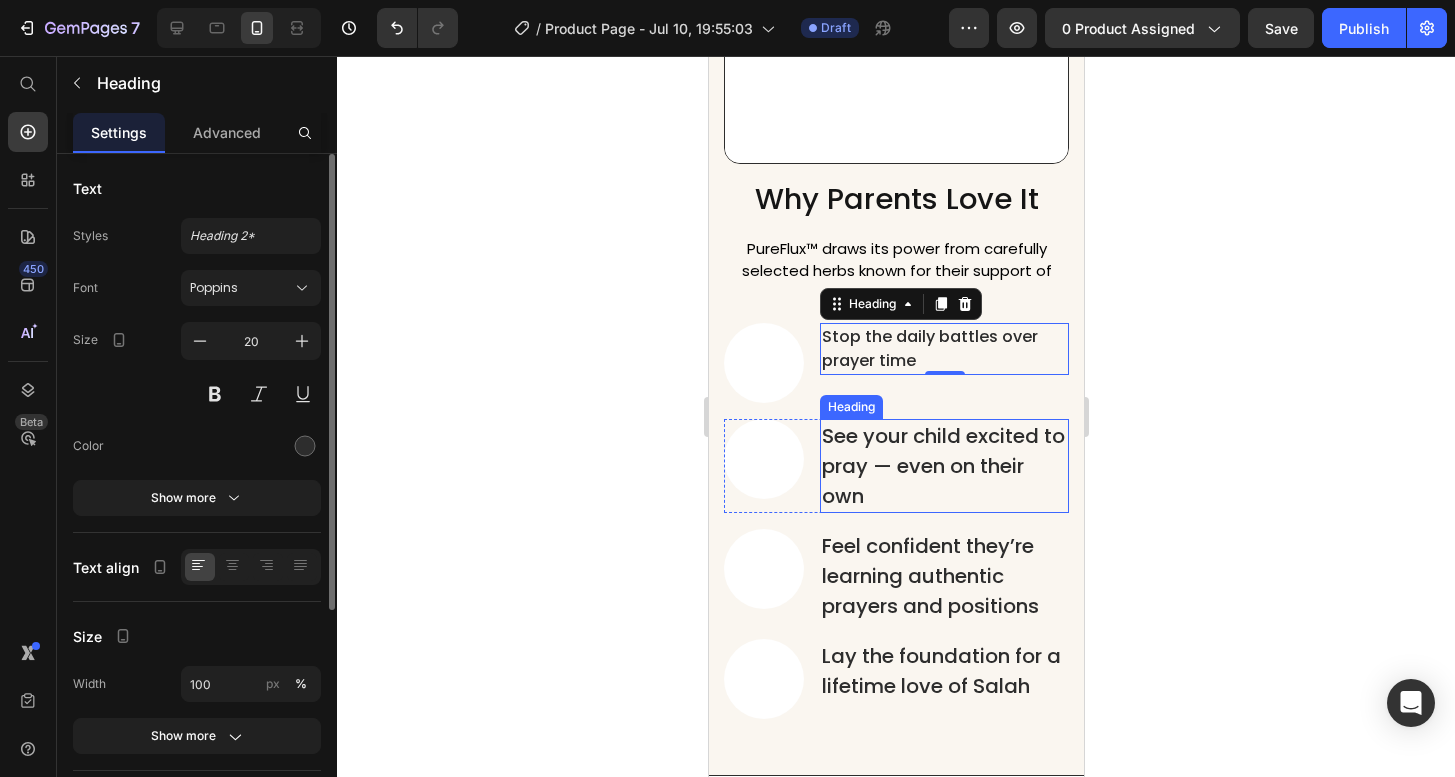 click on "See your child excited to pray — even on their own" at bounding box center [943, 466] 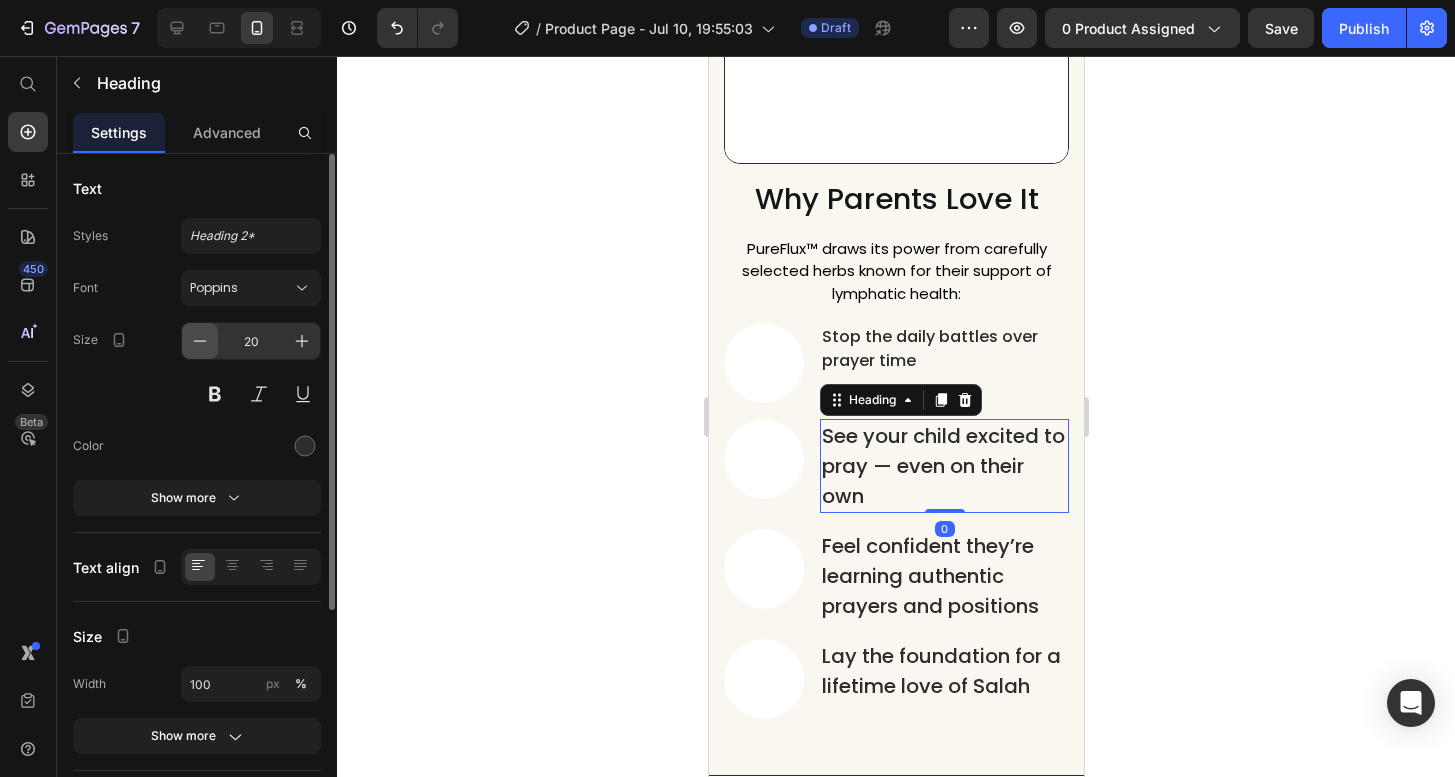 click at bounding box center [200, 341] 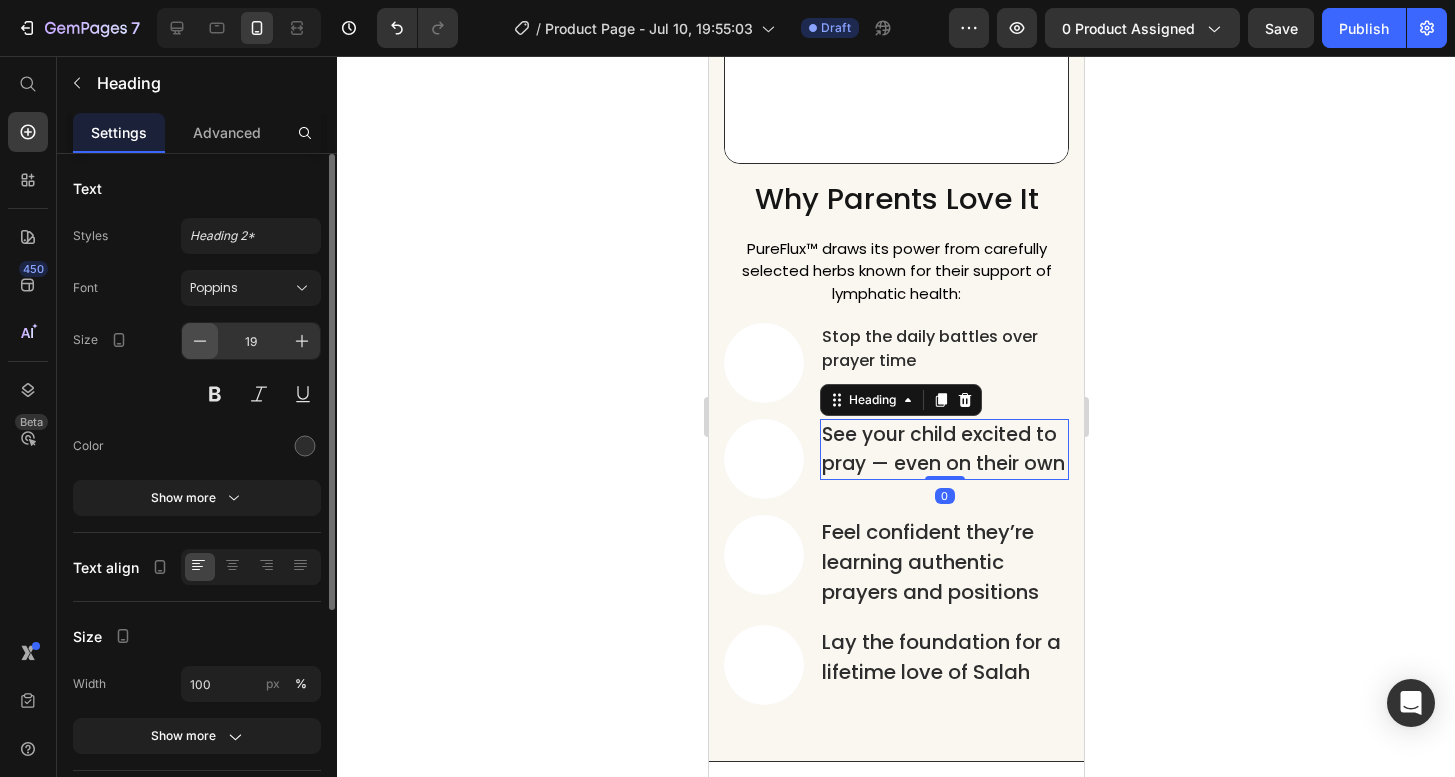 click at bounding box center [200, 341] 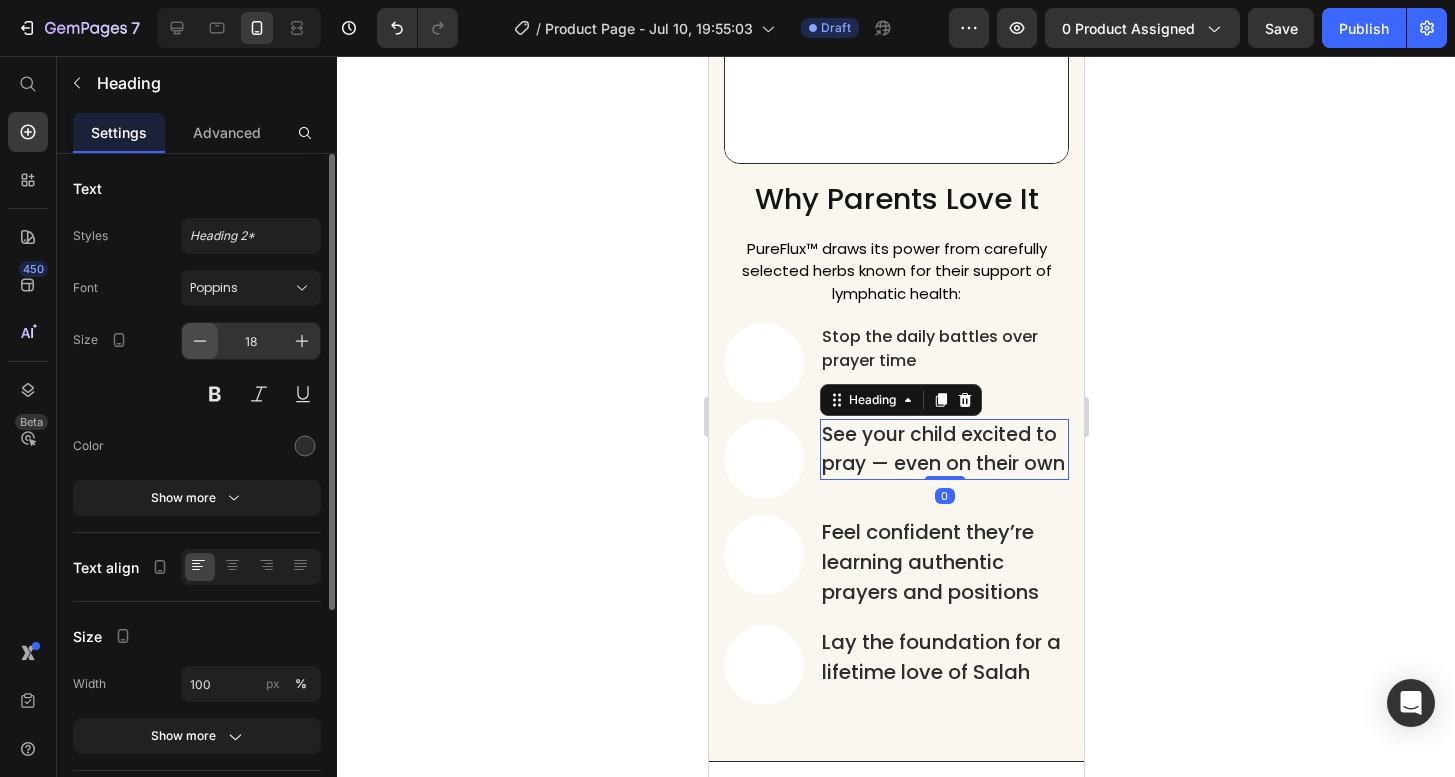 click at bounding box center [200, 341] 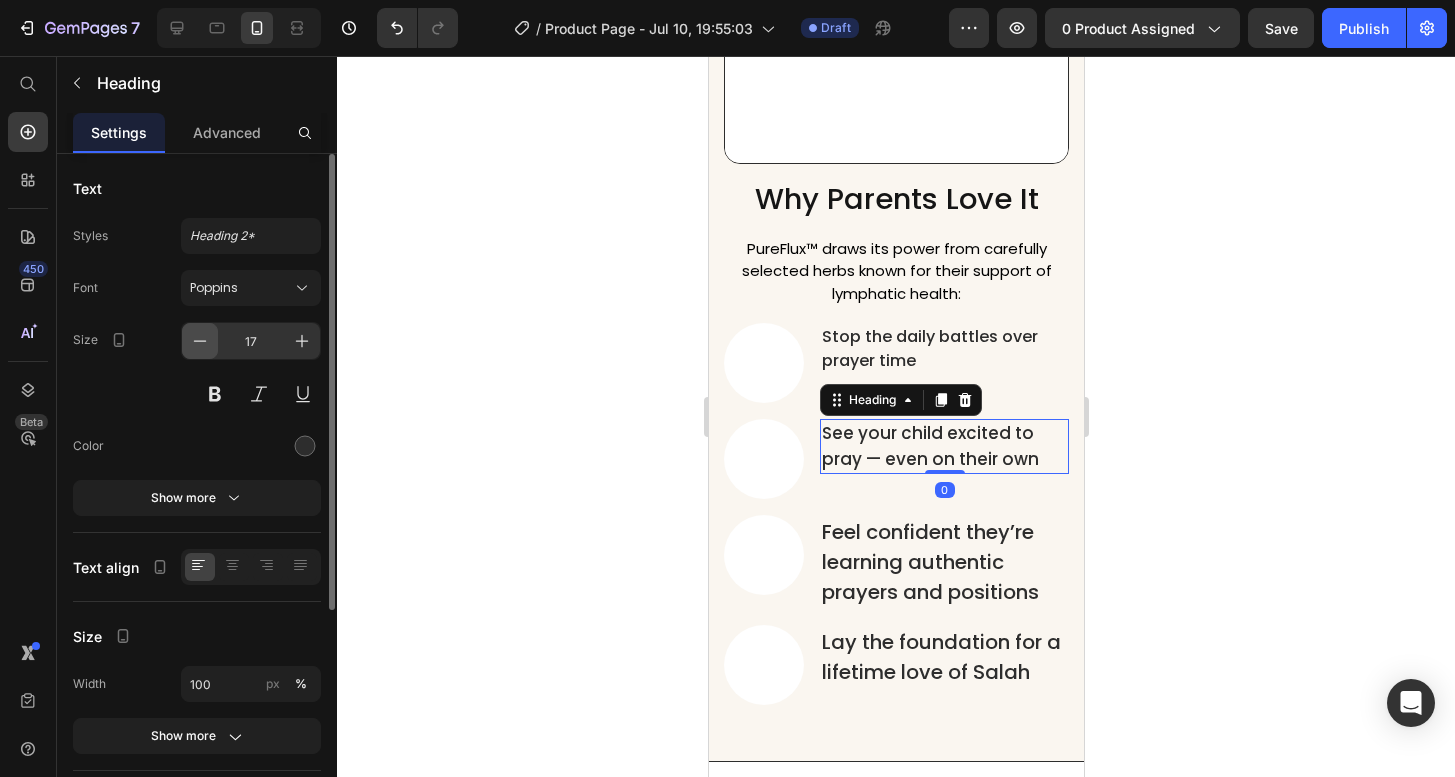 click at bounding box center (200, 341) 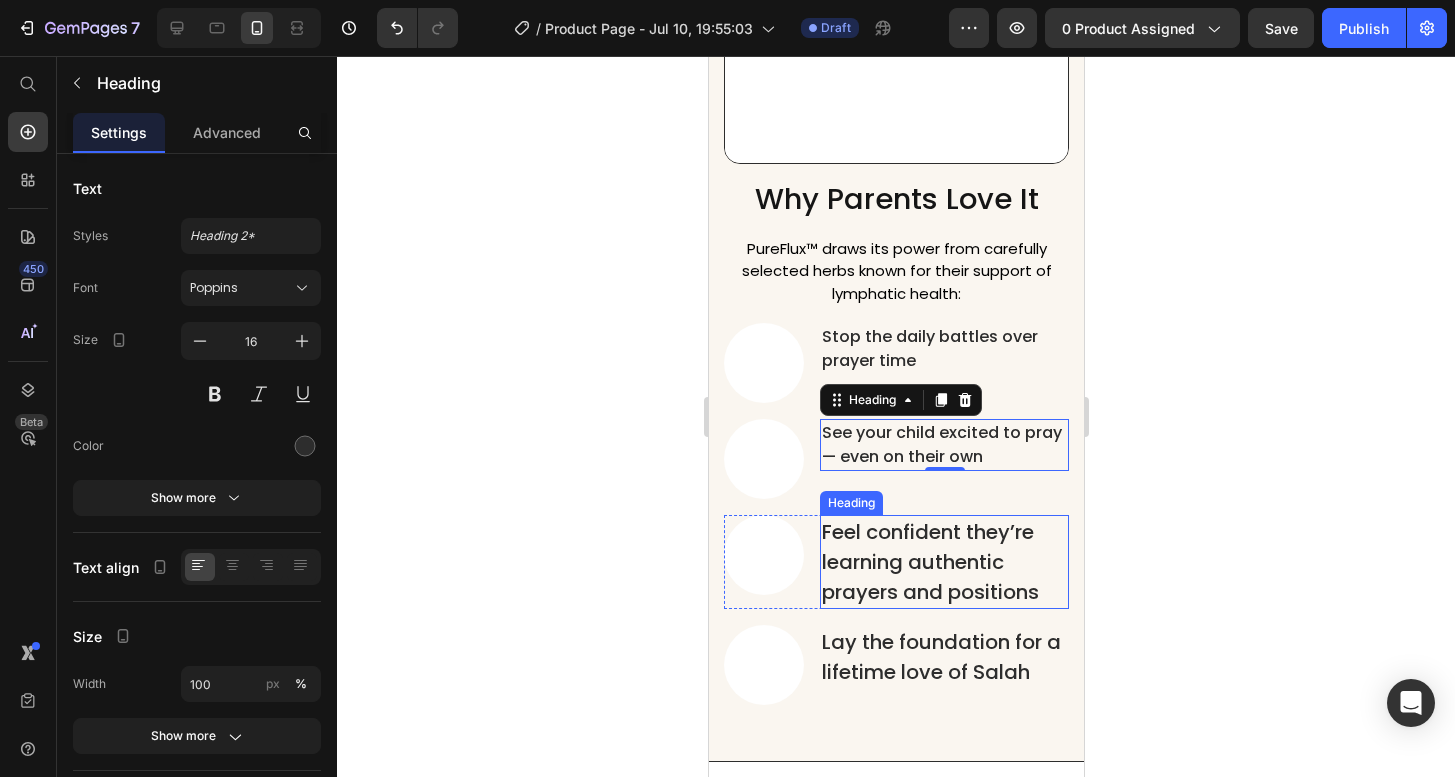 click on "Feel confident they’re learning authentic prayers and positions" at bounding box center (943, 562) 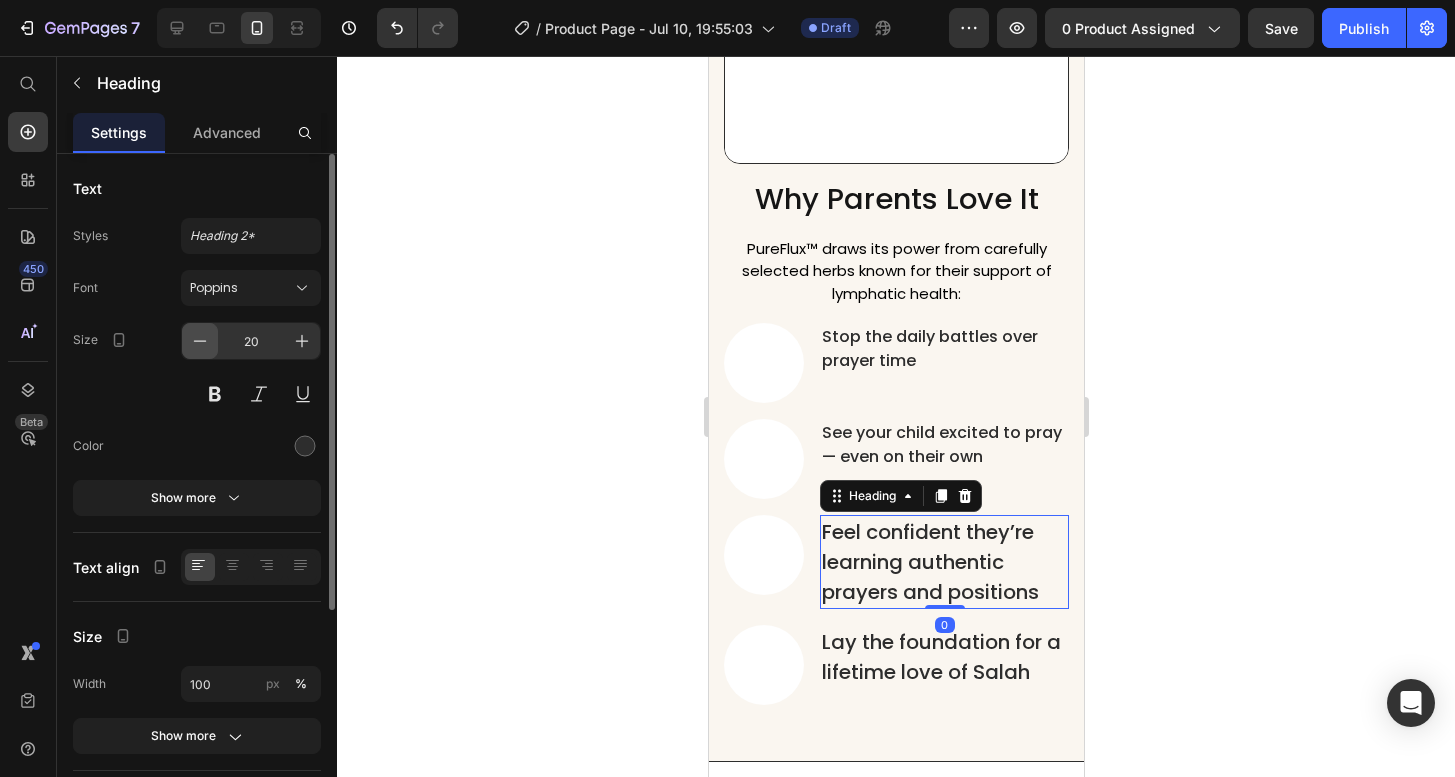 click at bounding box center (200, 341) 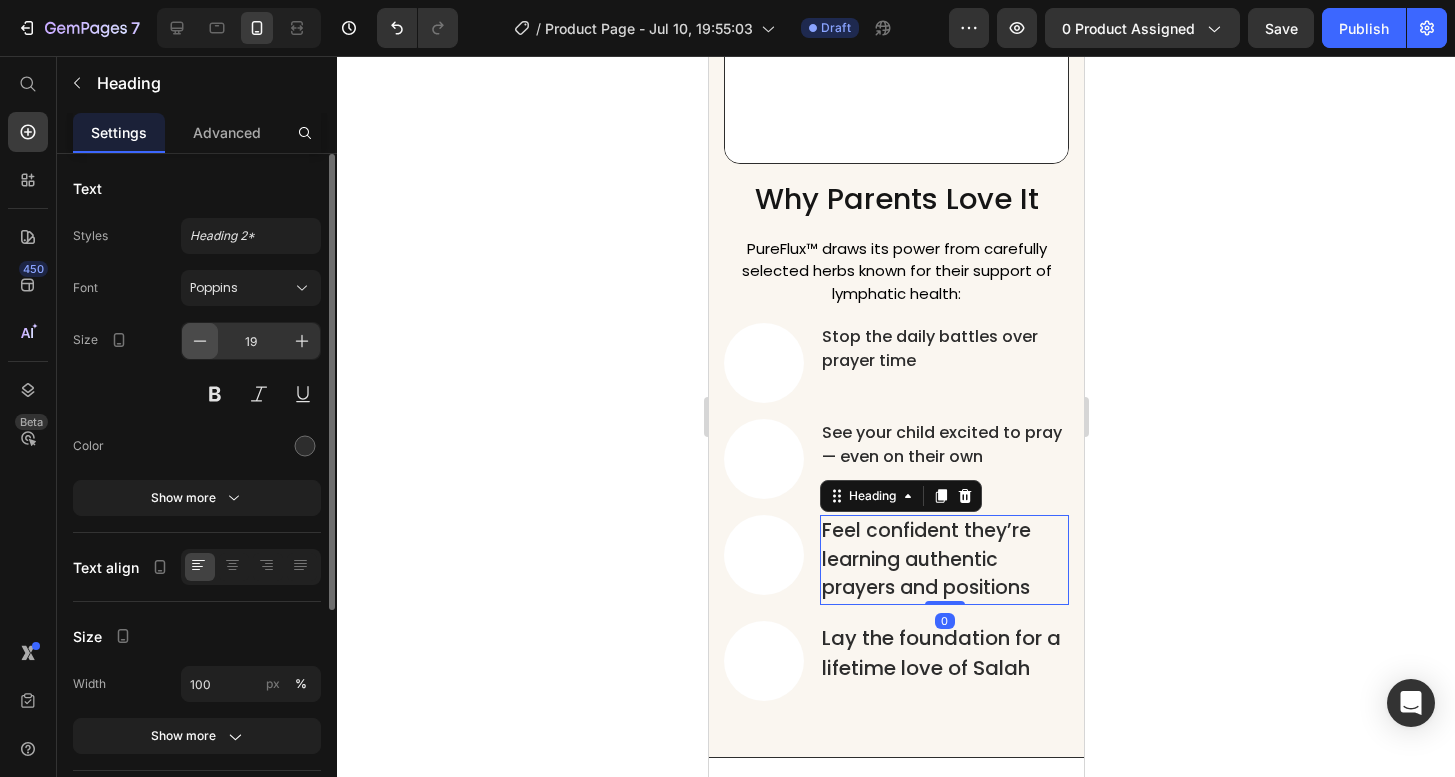 click at bounding box center [200, 341] 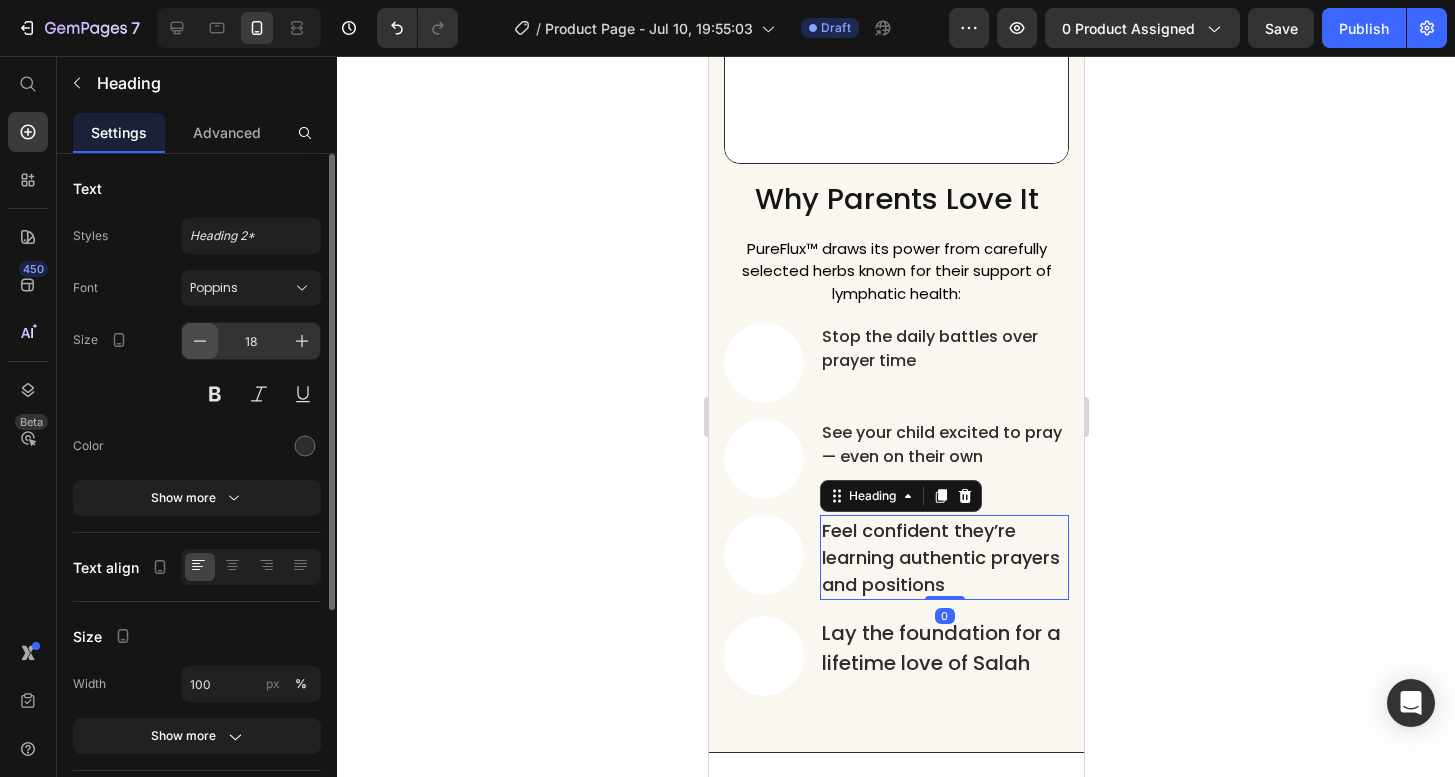 click at bounding box center [200, 341] 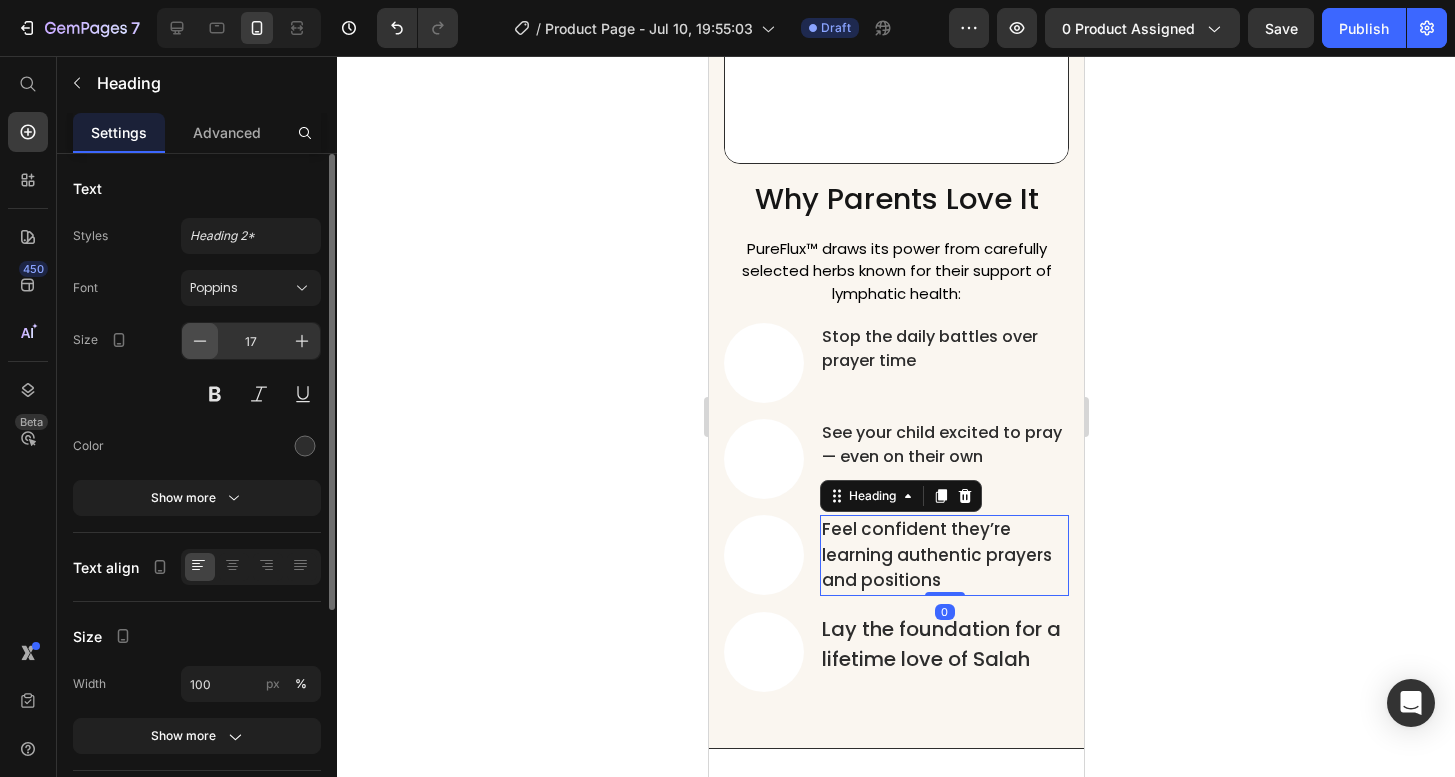 click at bounding box center [200, 341] 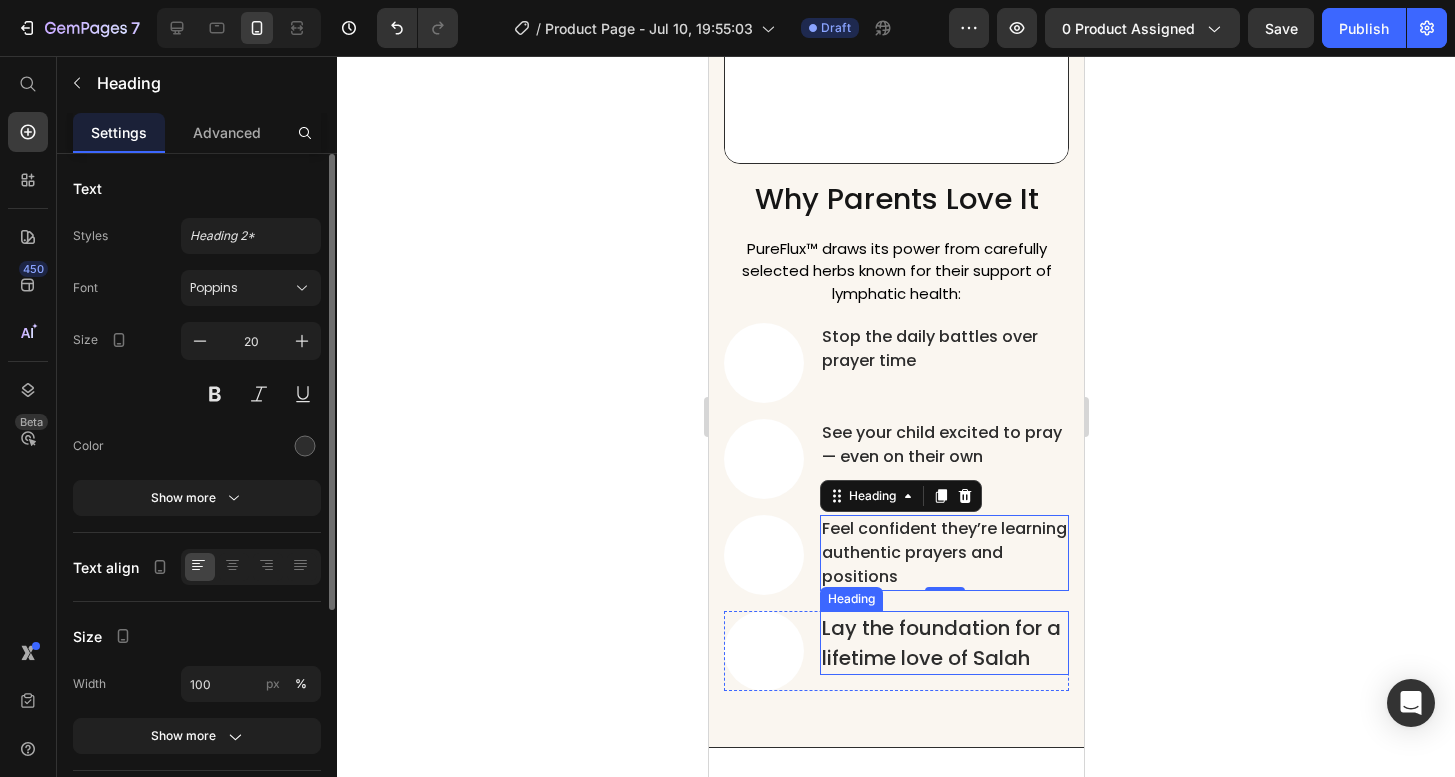 click on "Lay the foundation for a lifetime love of Salah" at bounding box center (943, 643) 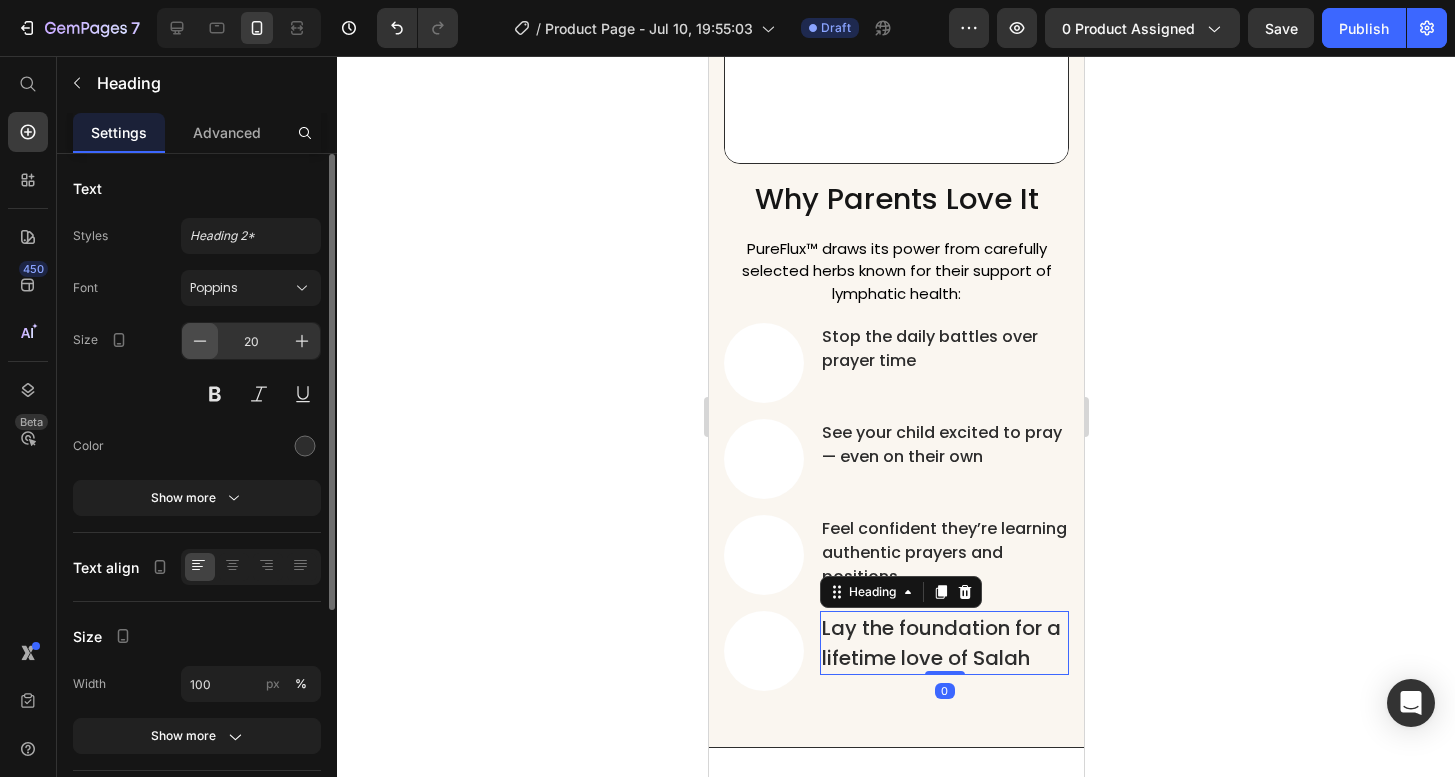 click 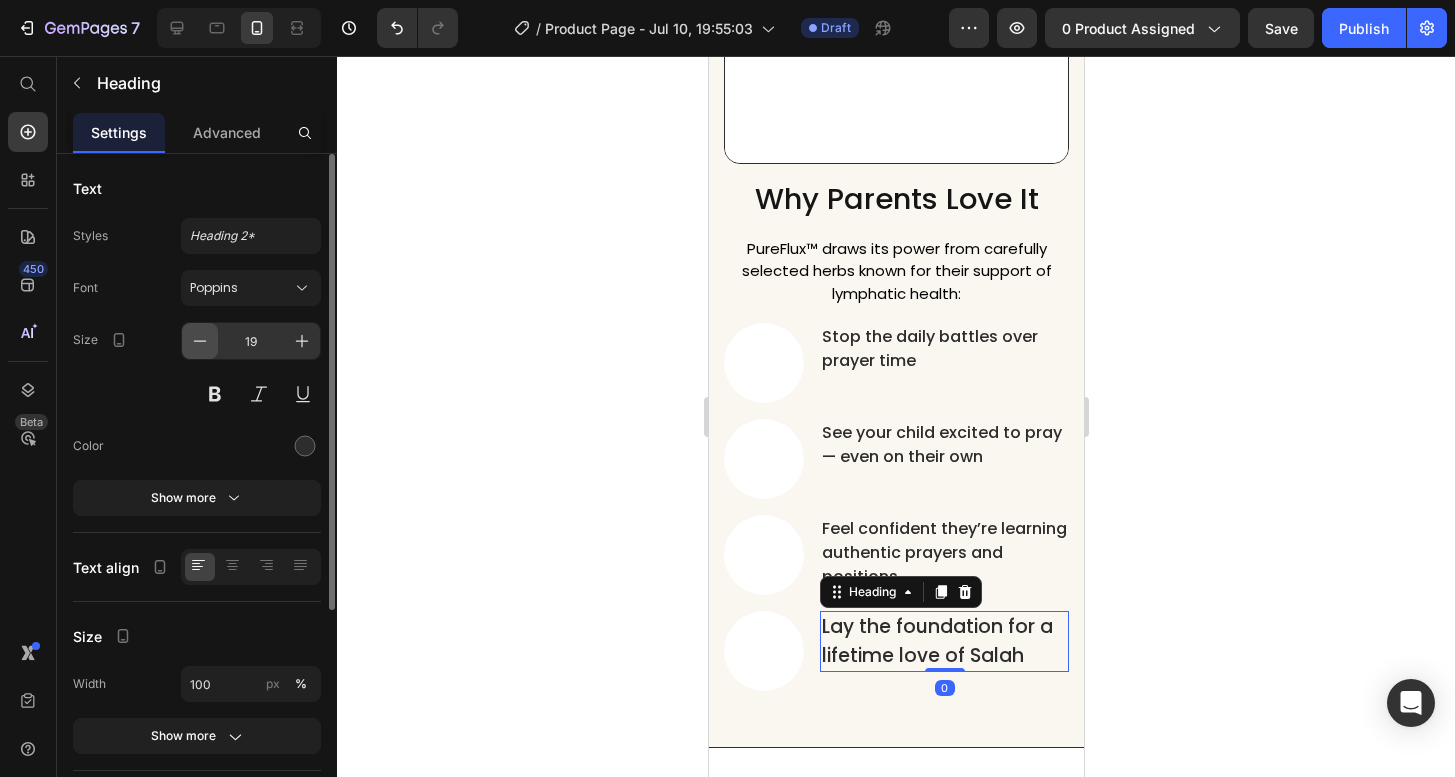 click 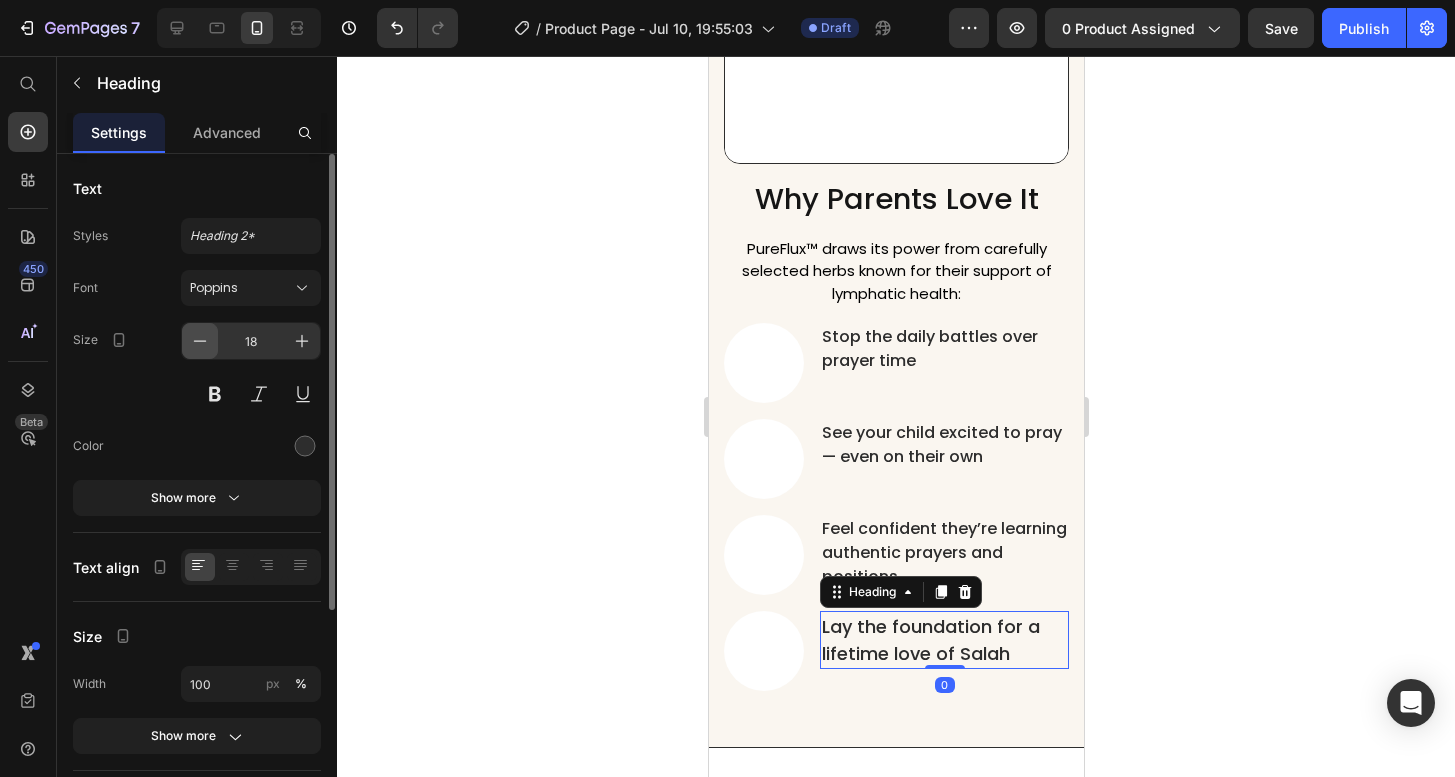 click 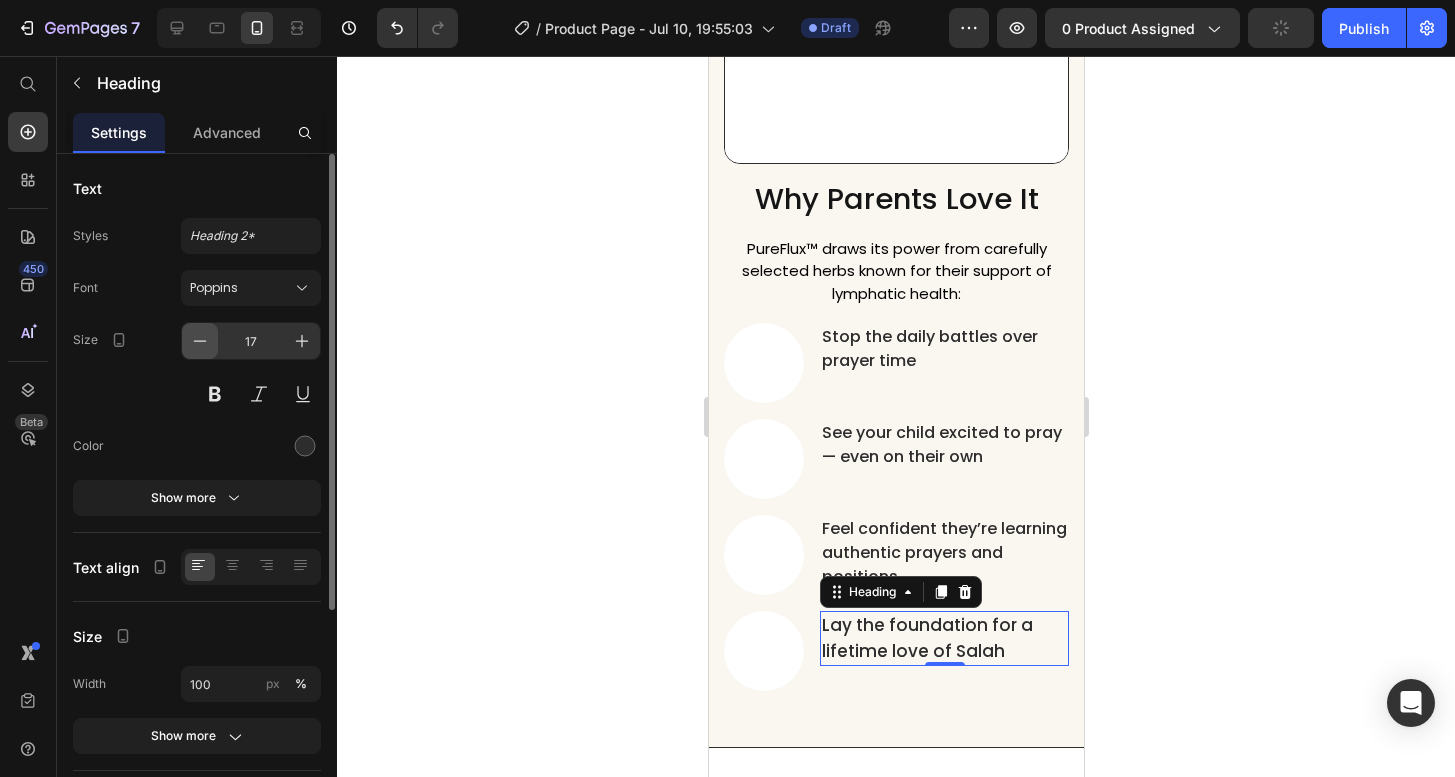 click 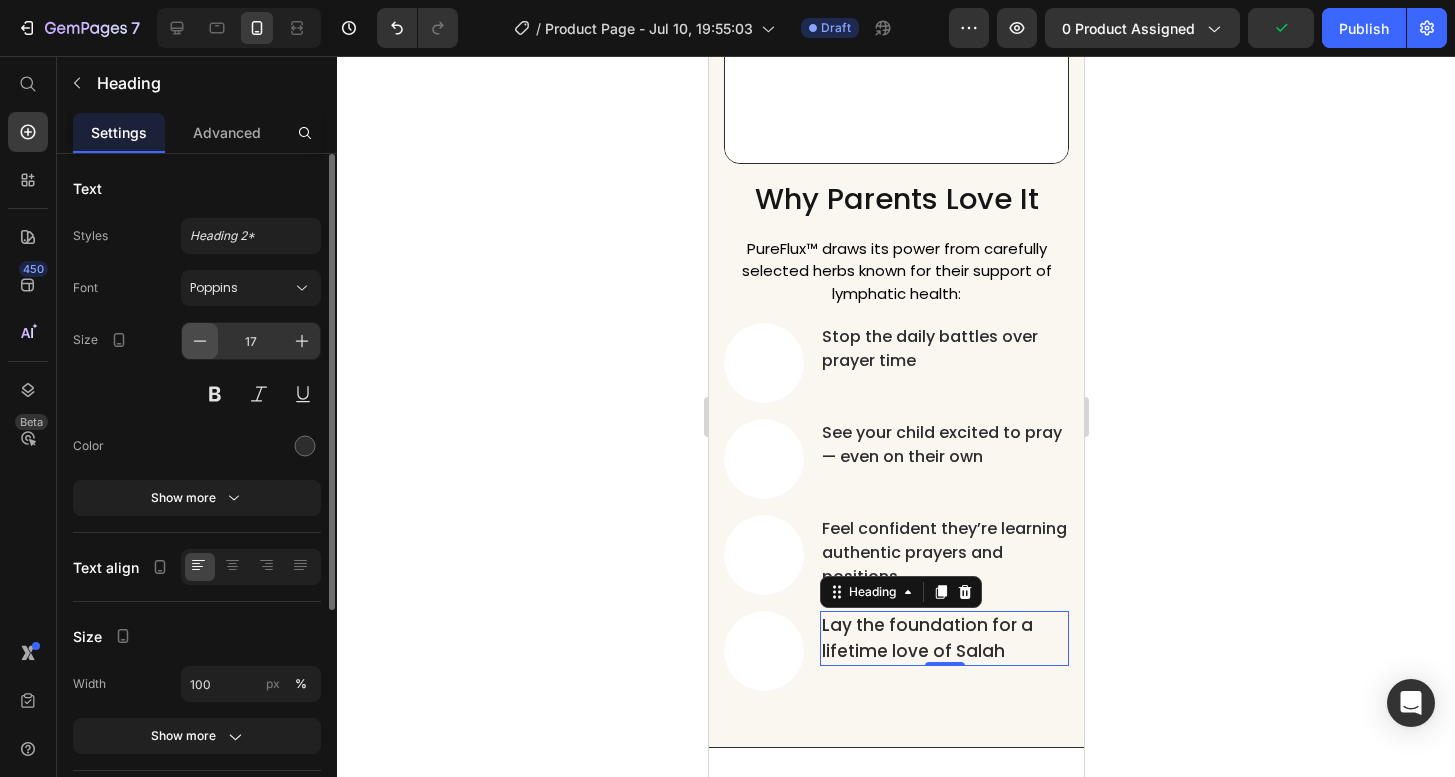 type on "16" 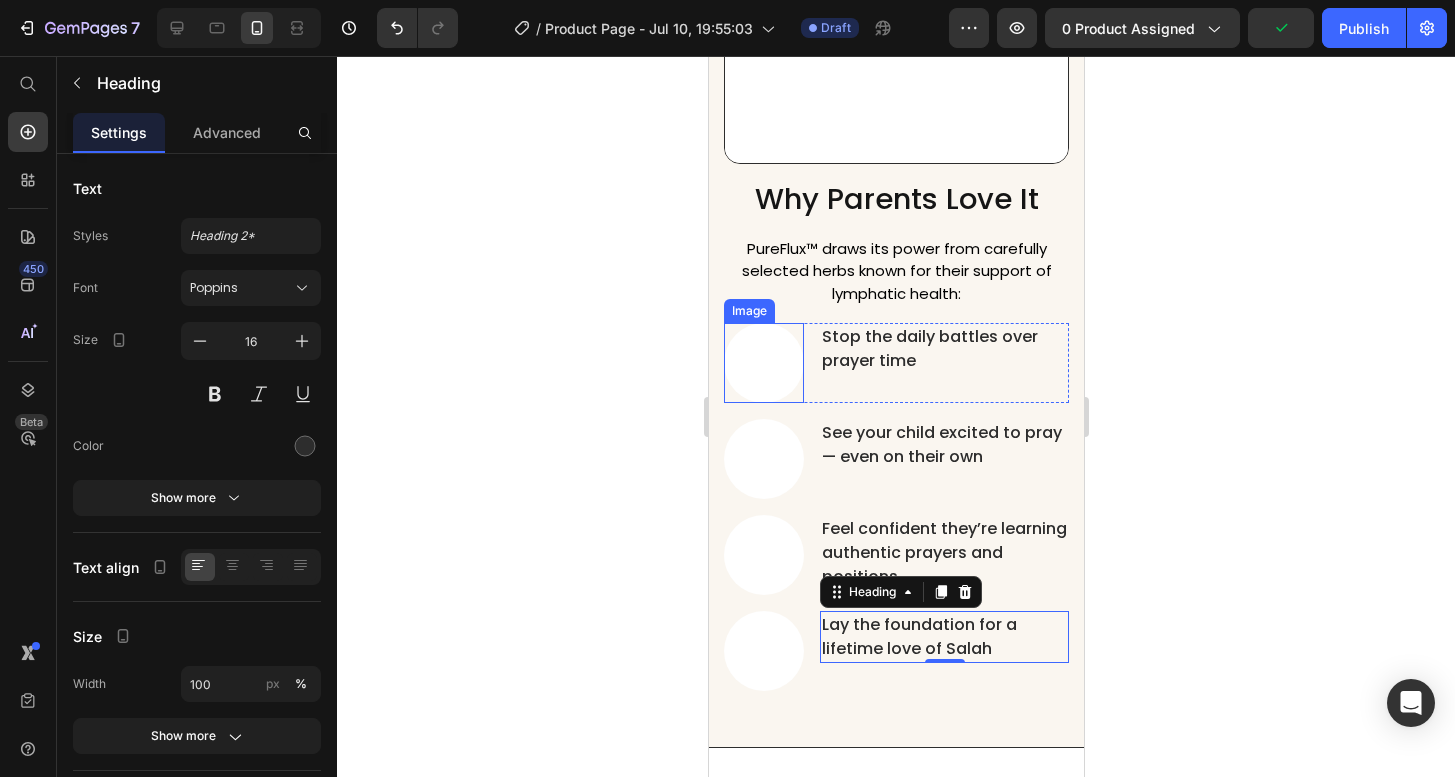 click at bounding box center (763, 363) 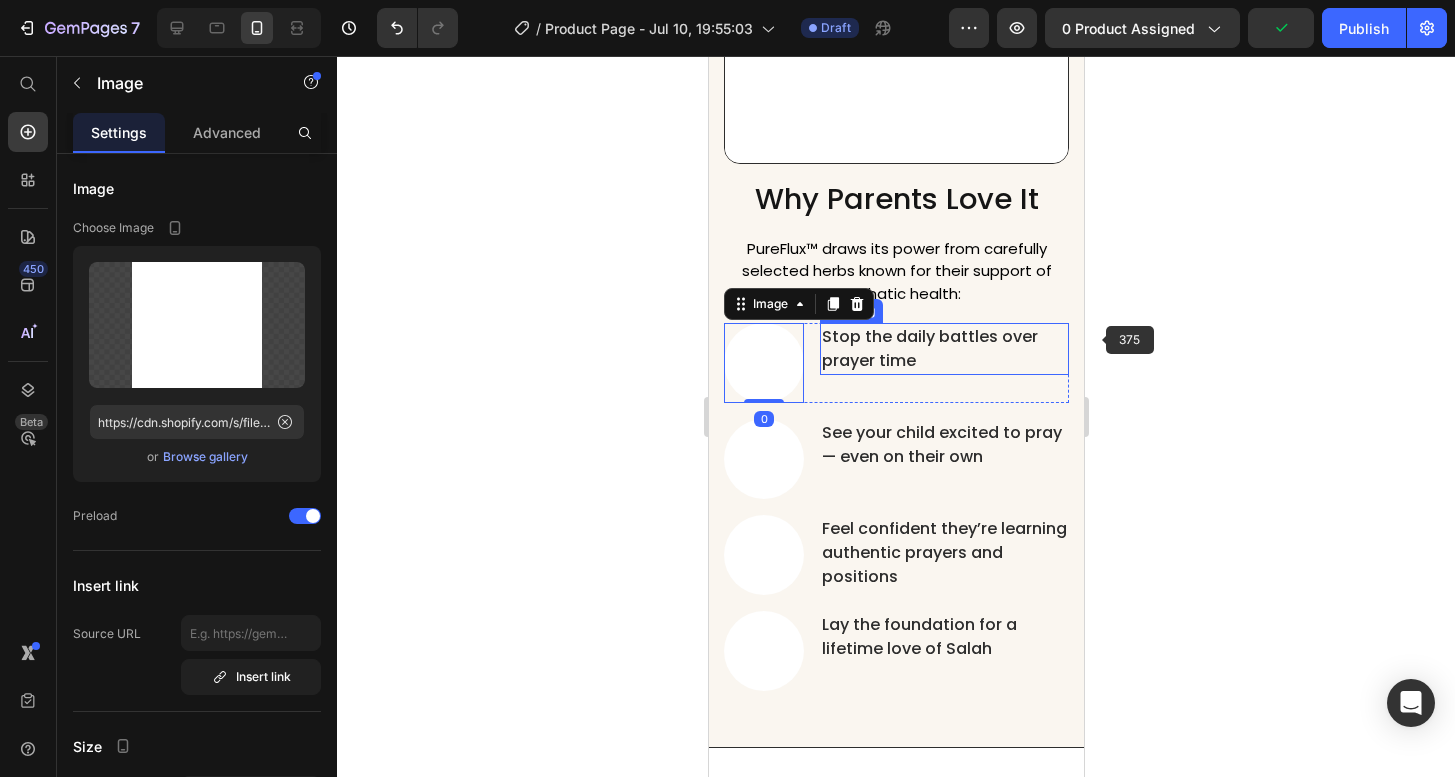 click 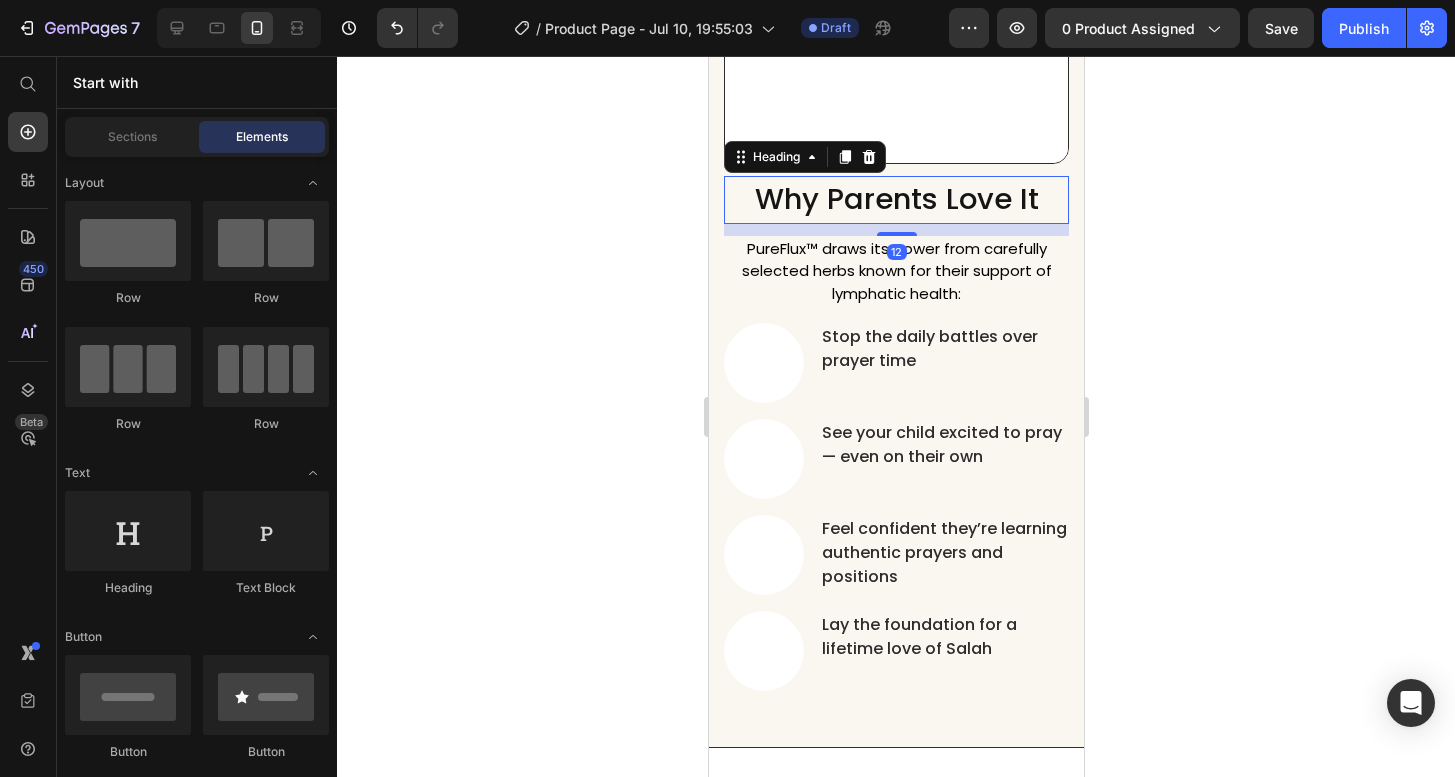 click on "Why Parents Love It" at bounding box center (895, 200) 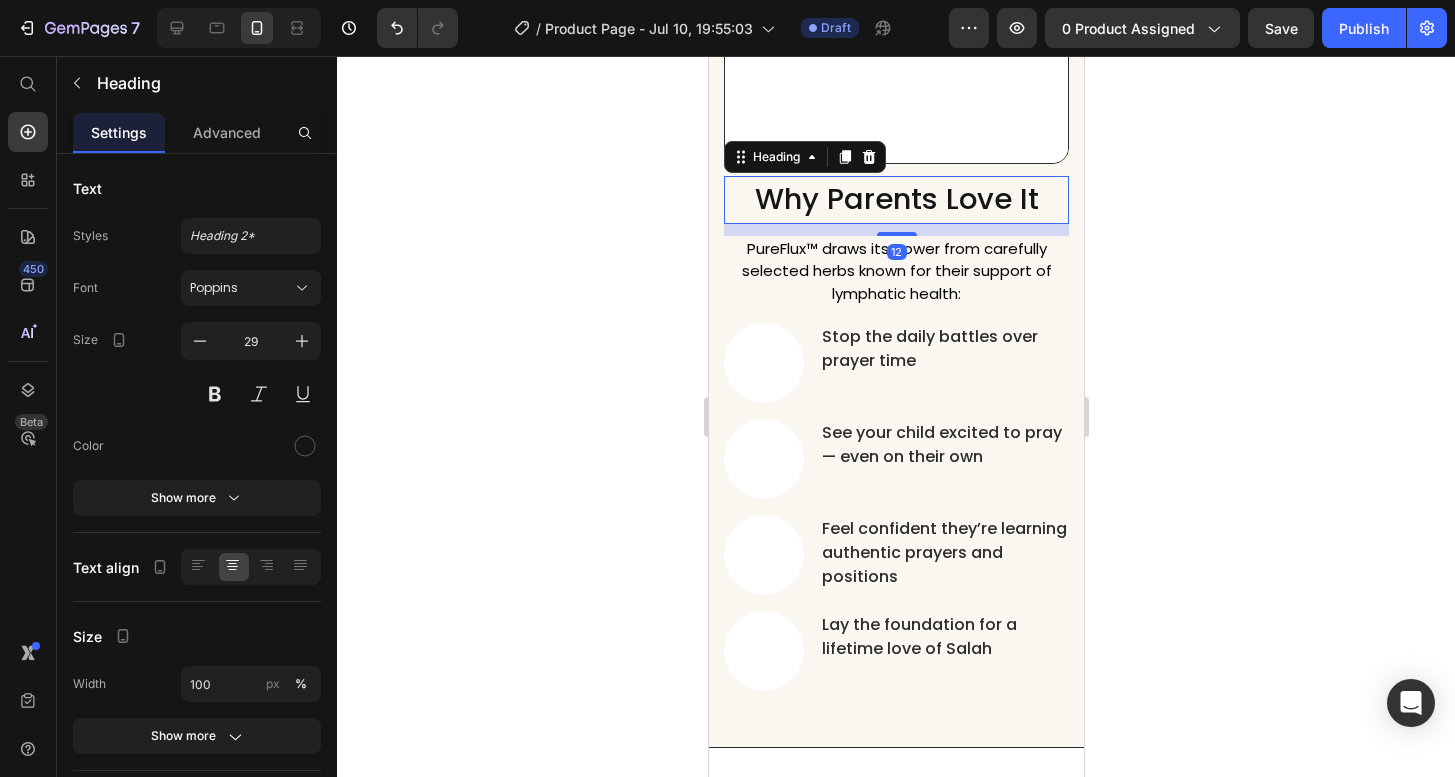 scroll, scrollTop: 4838, scrollLeft: 0, axis: vertical 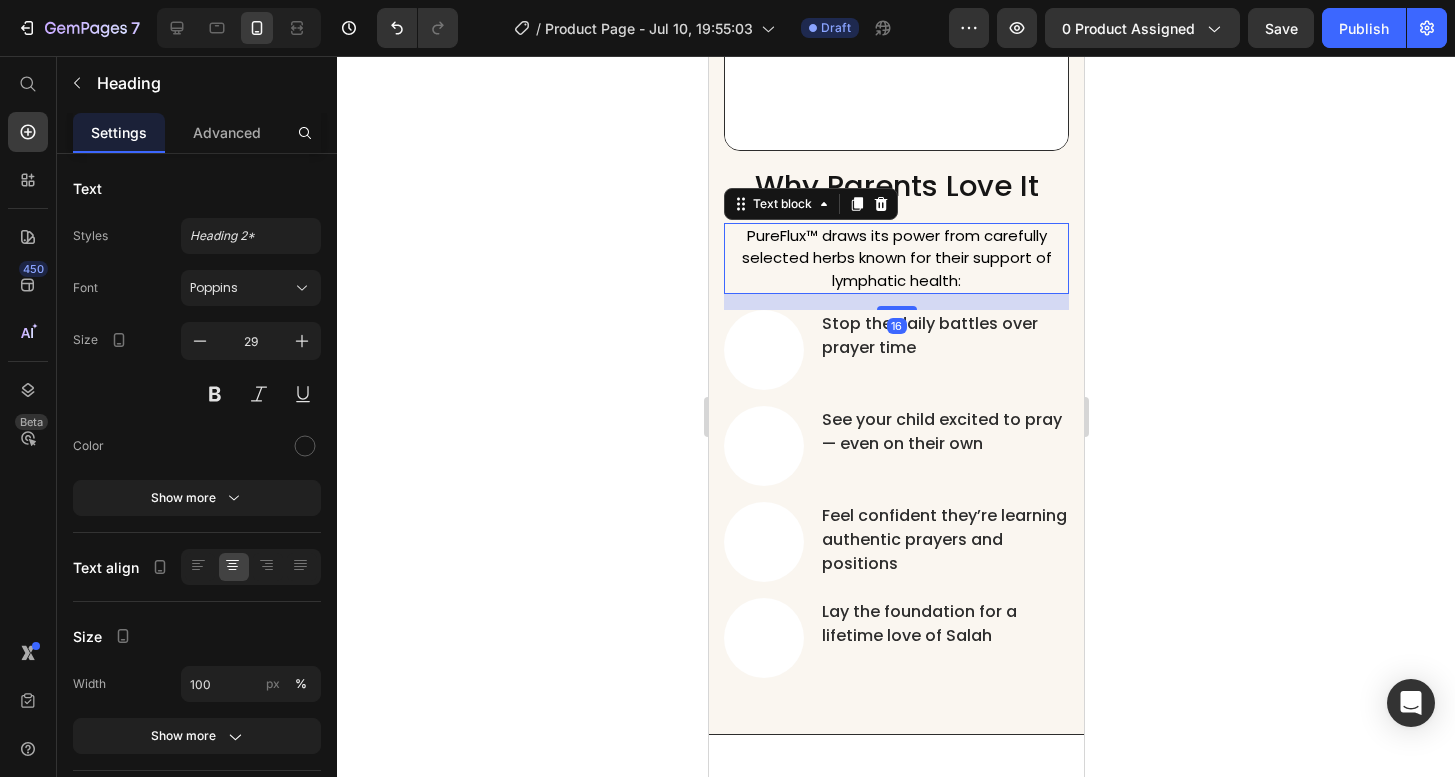 click on "PureFlux™ draws its power from carefully selected herbs known for their support of lymphatic health:" at bounding box center (895, 259) 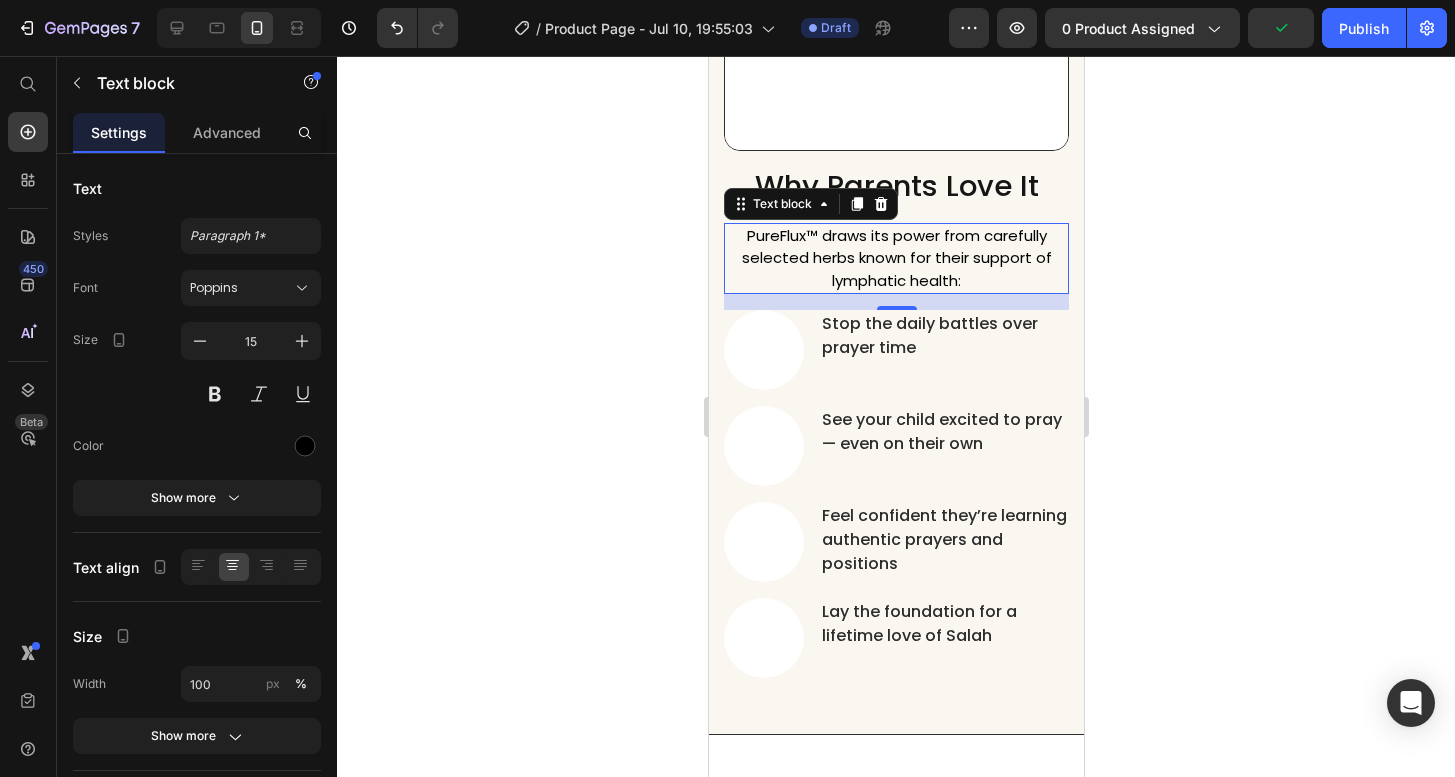 click on "PureFlux™ draws its power from carefully selected herbs known for their support of lymphatic health:" at bounding box center [895, 259] 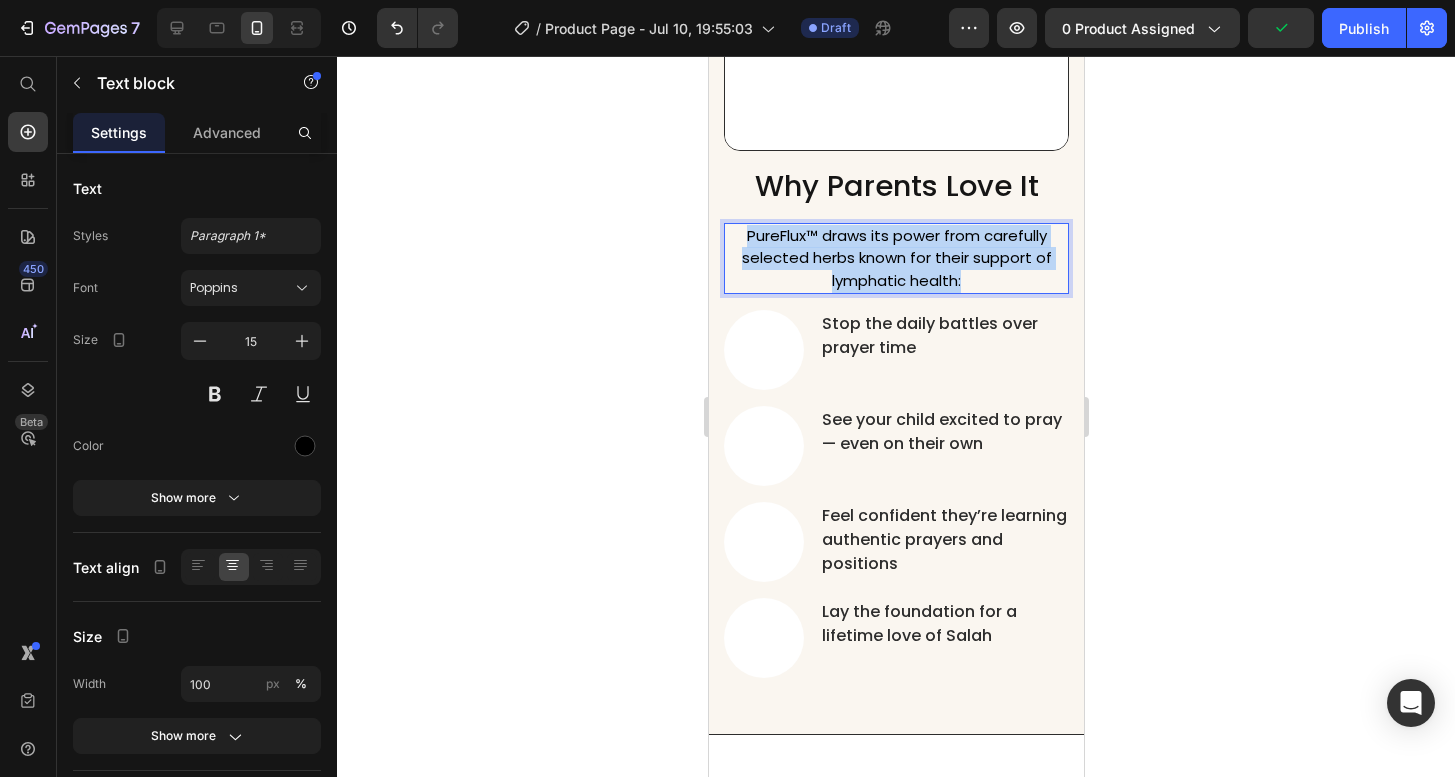 drag, startPoint x: 984, startPoint y: 275, endPoint x: 732, endPoint y: 231, distance: 255.81242 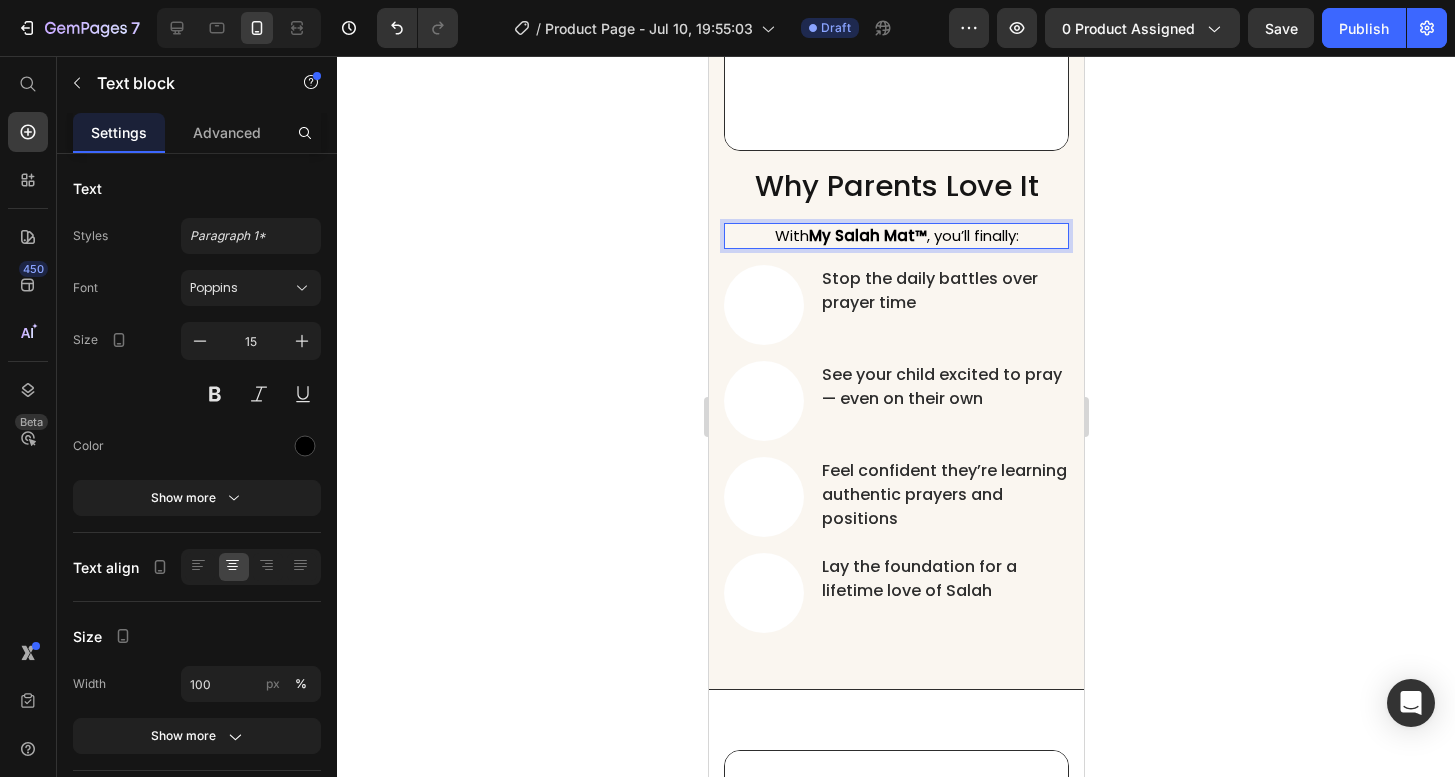click 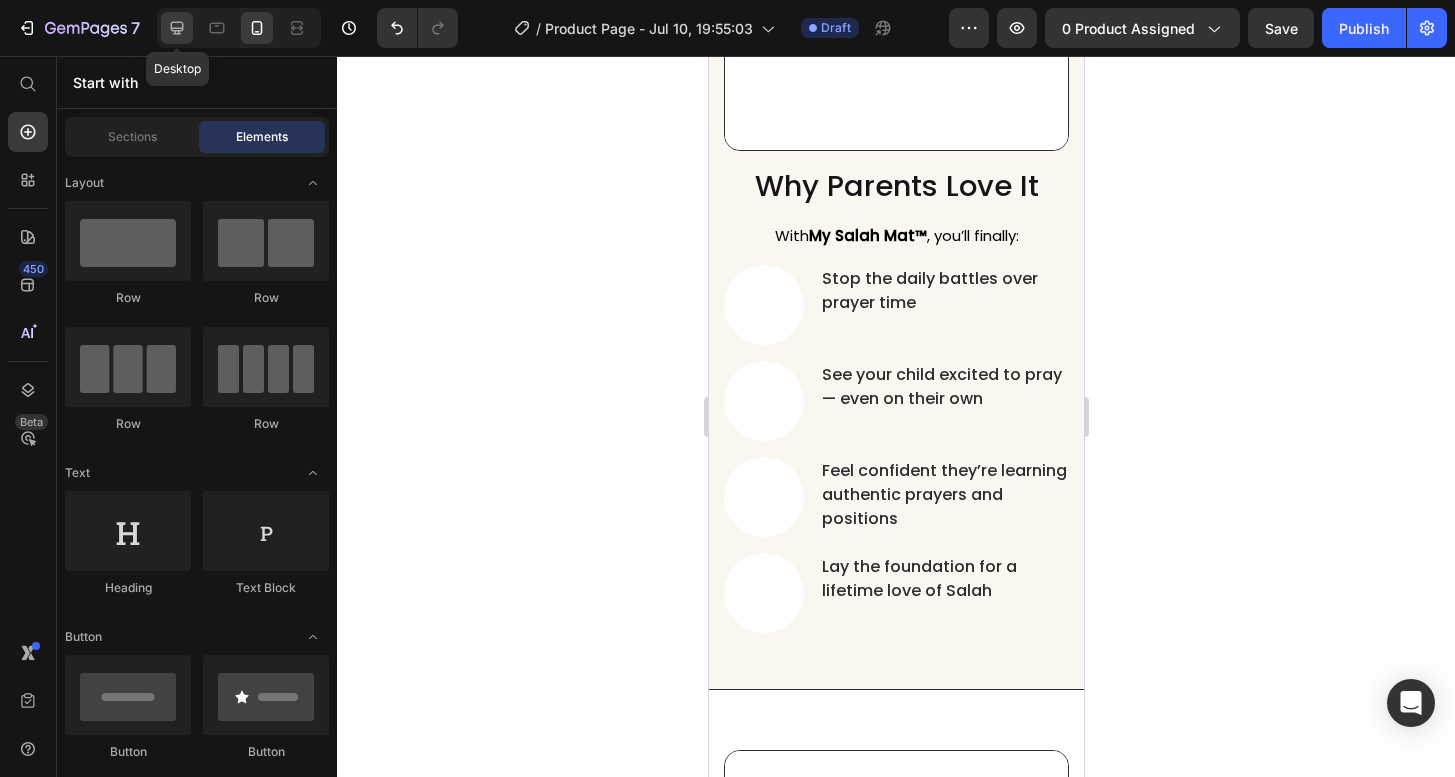 click 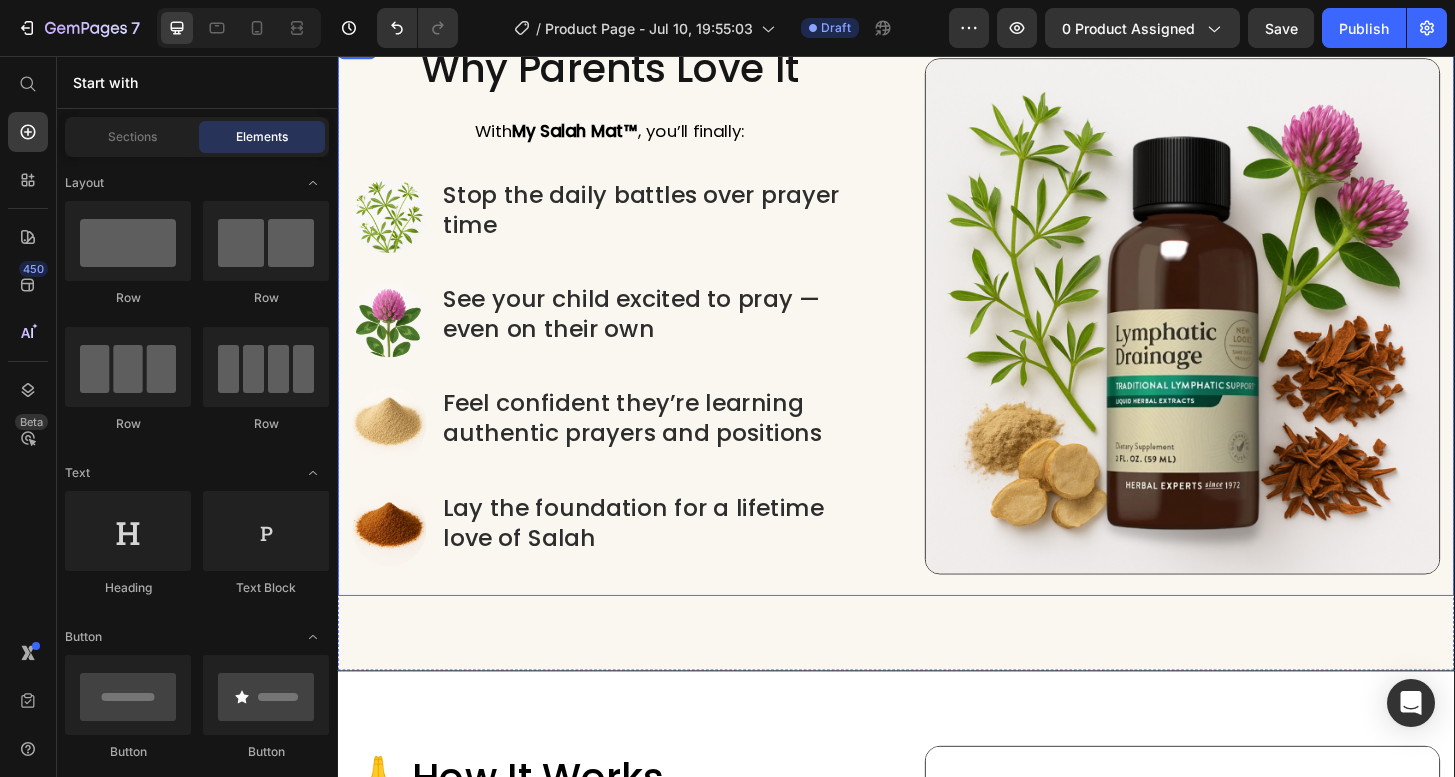 scroll, scrollTop: 4226, scrollLeft: 0, axis: vertical 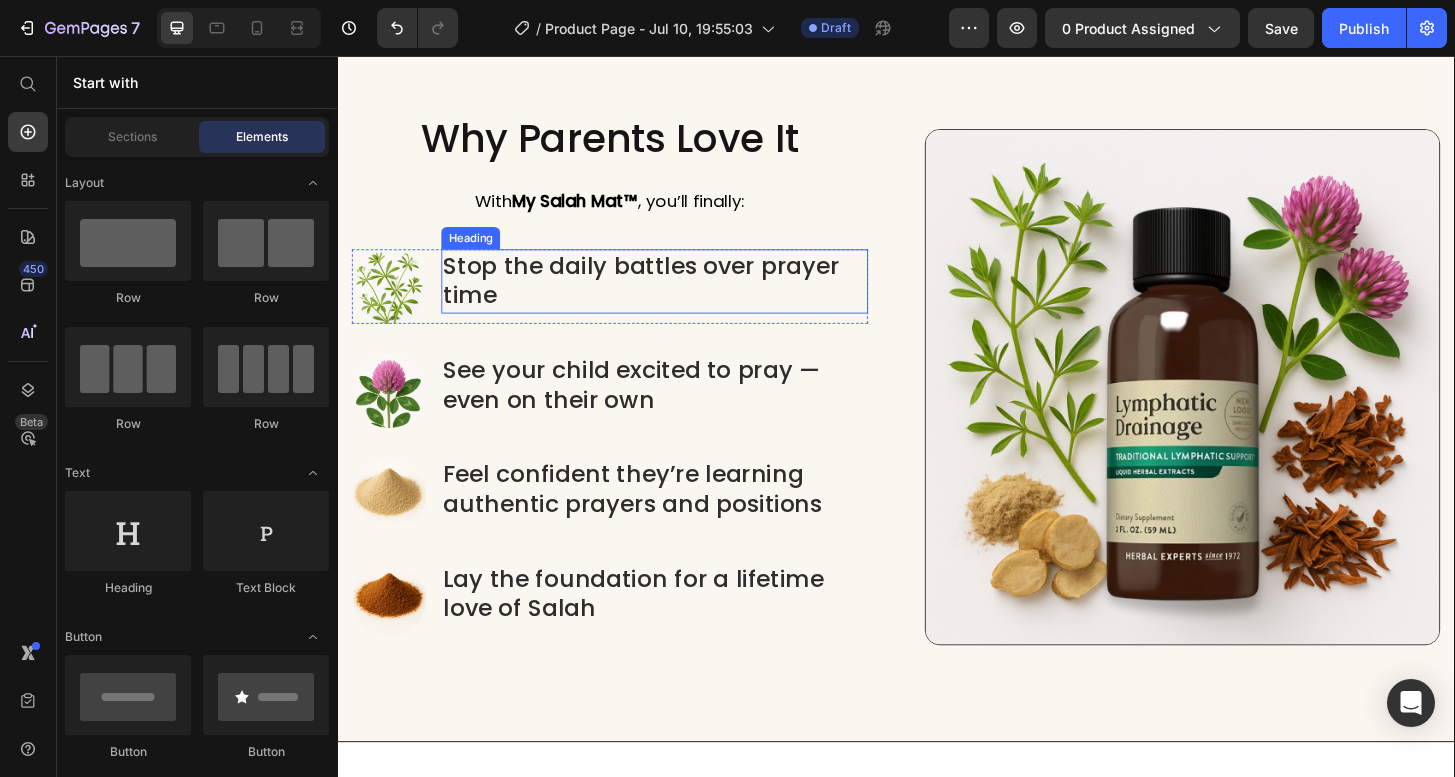 click on "Stop the daily battles over prayer time" at bounding box center (678, 297) 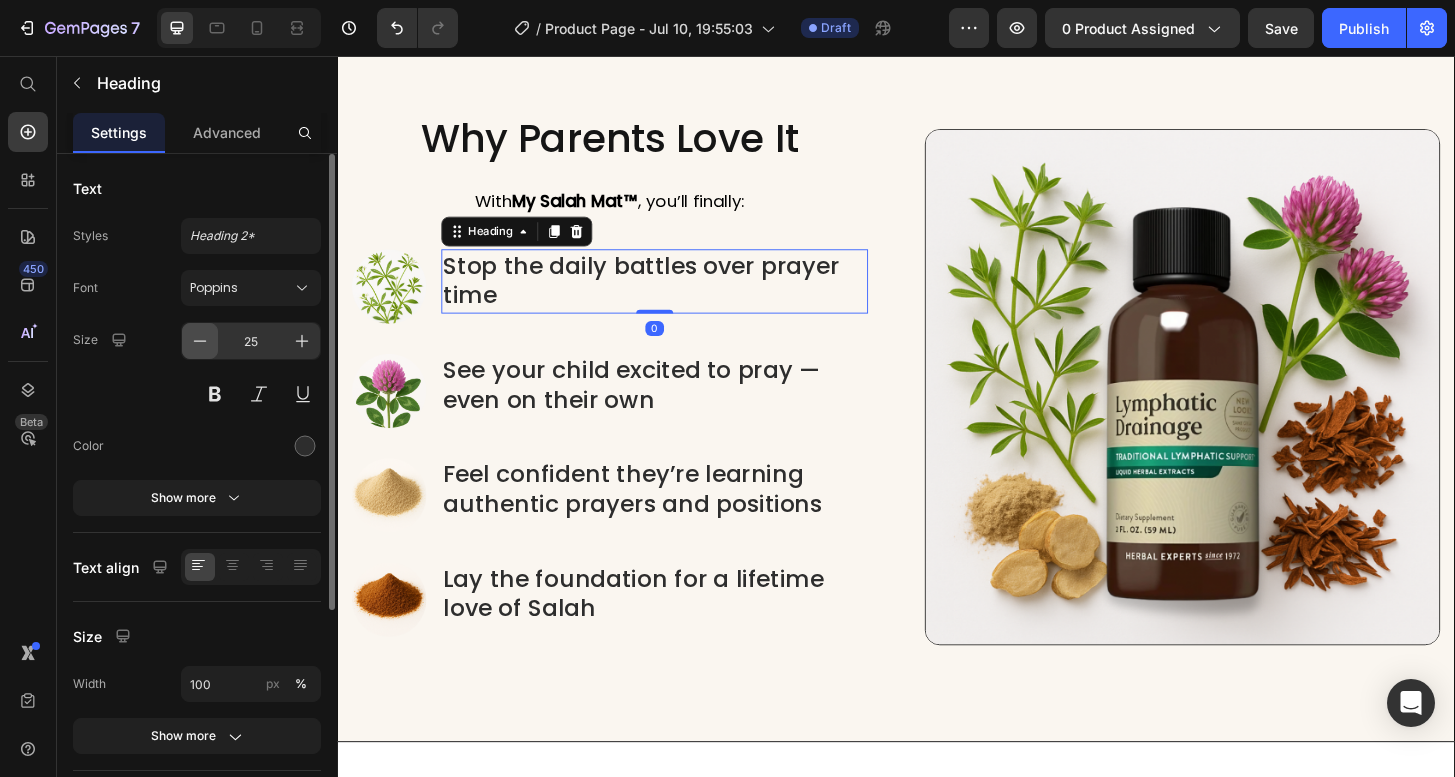 click 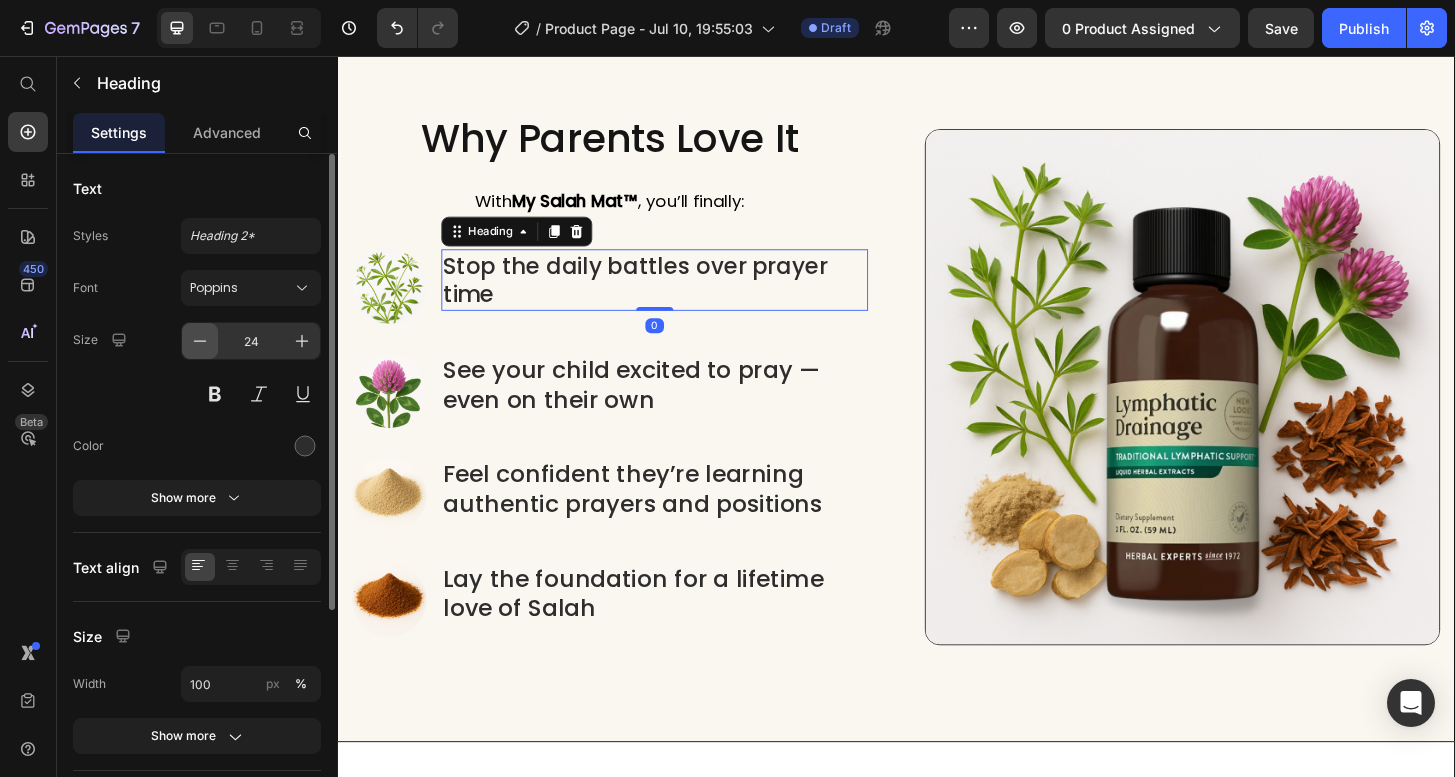 click 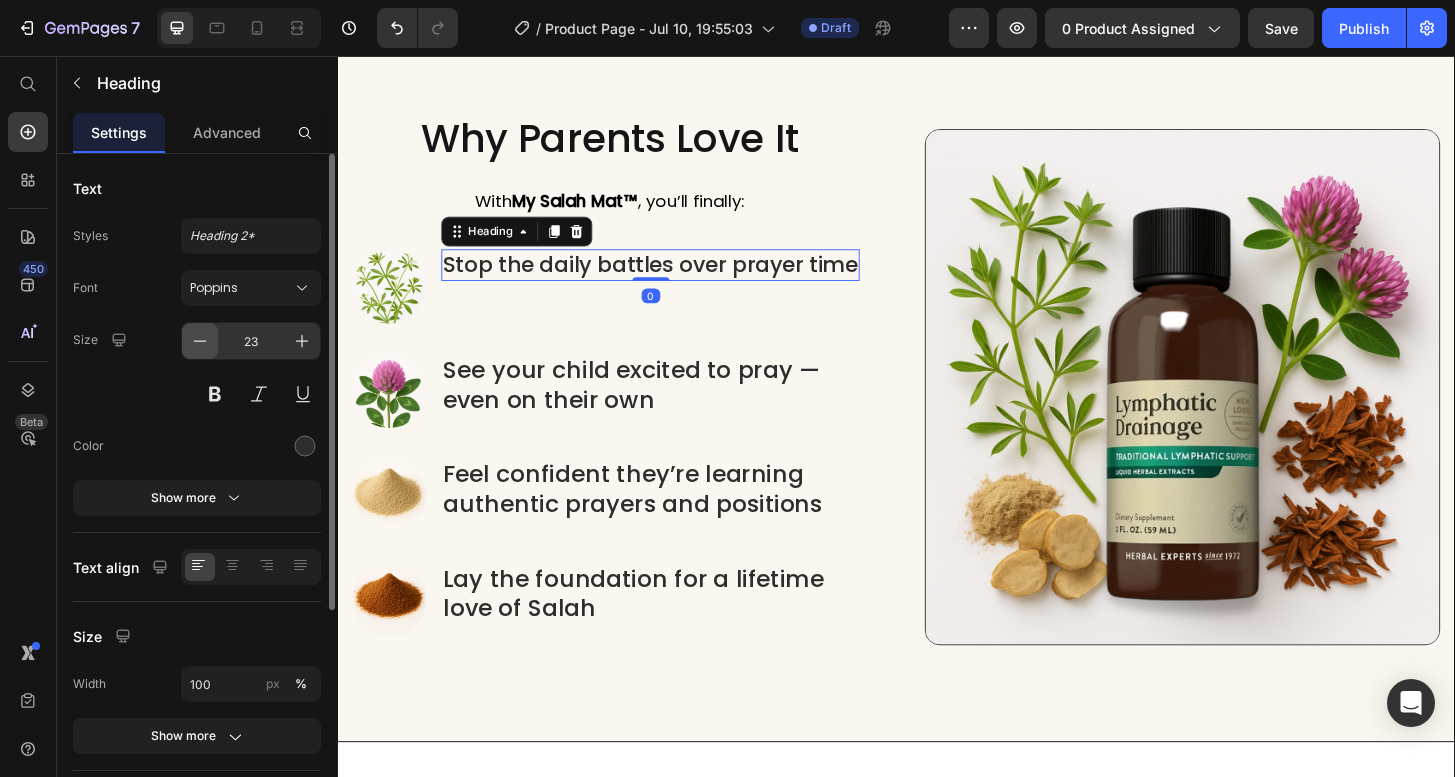 click 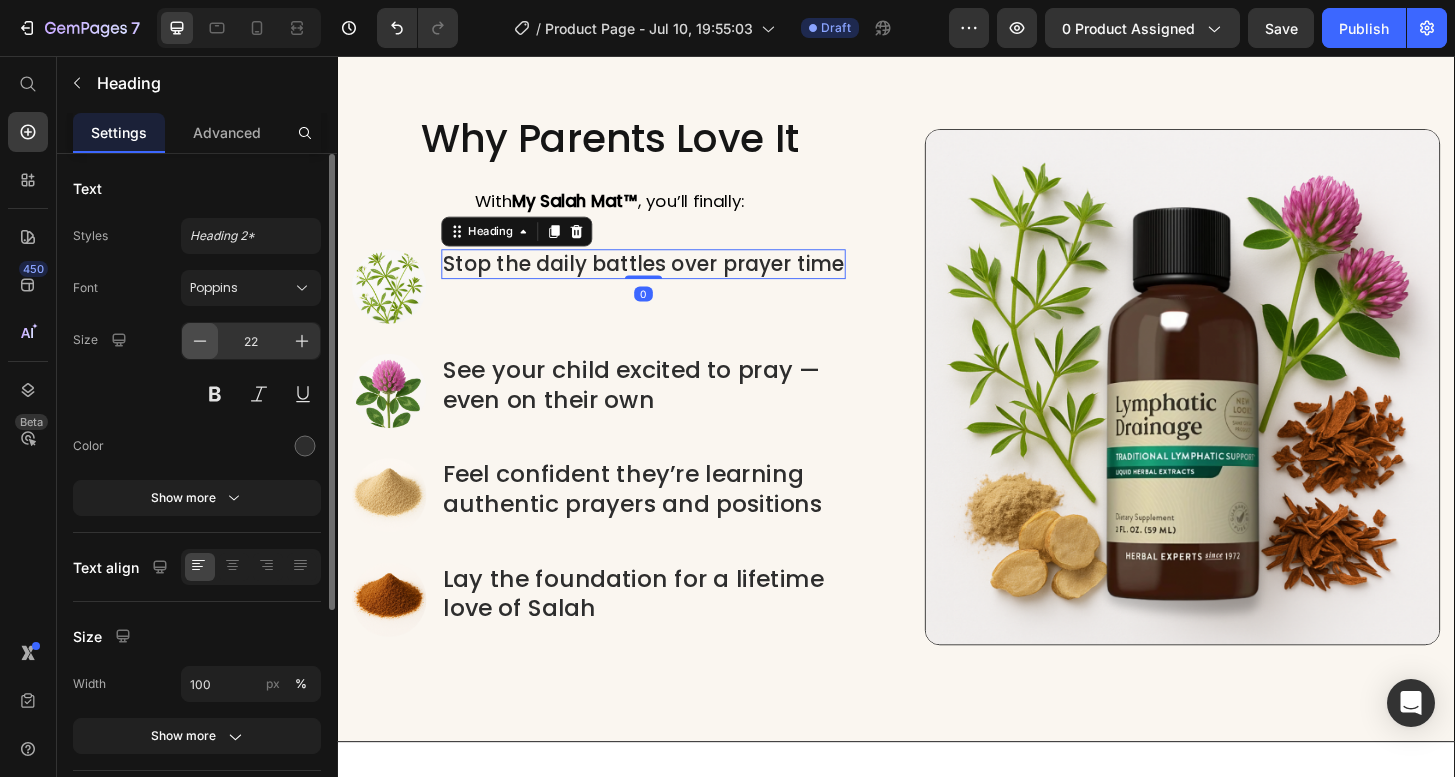 click 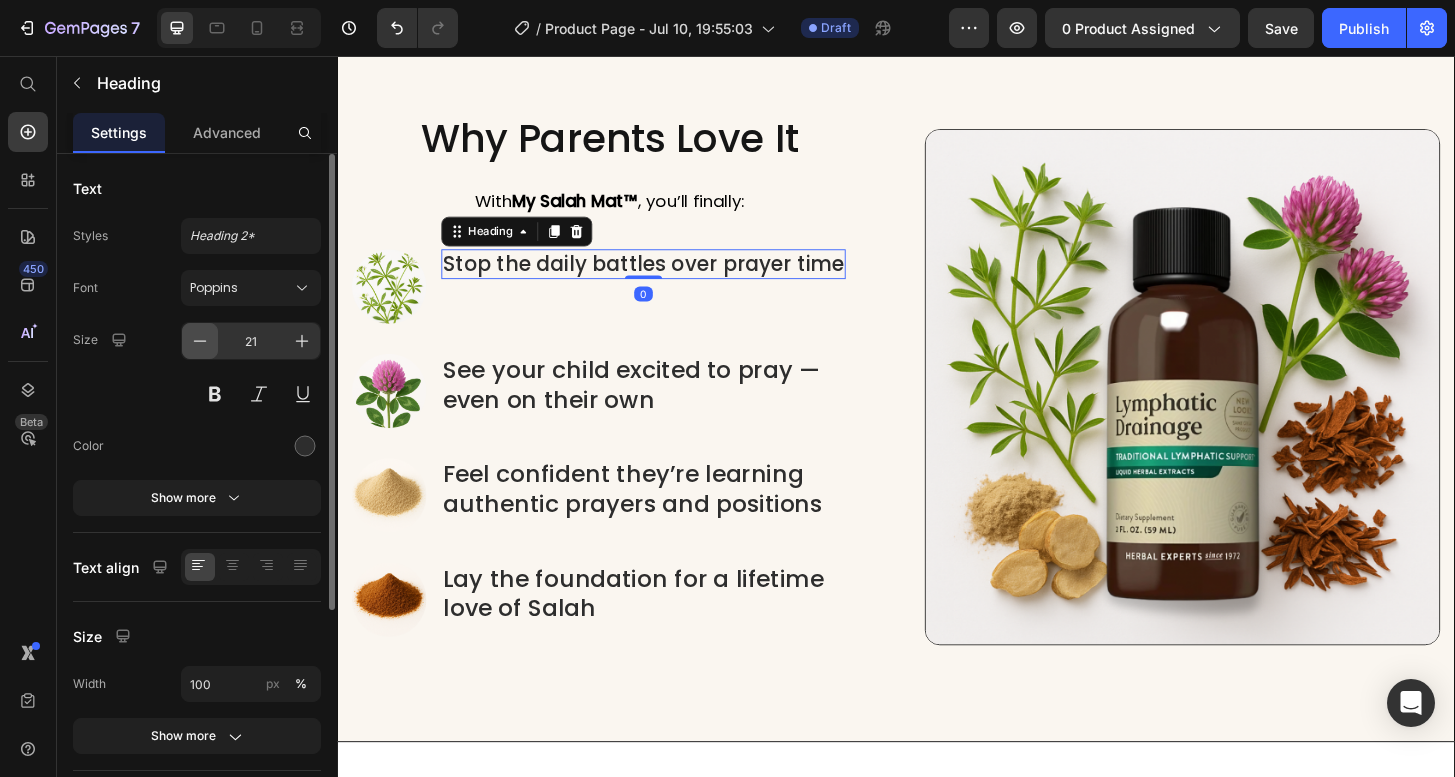 click 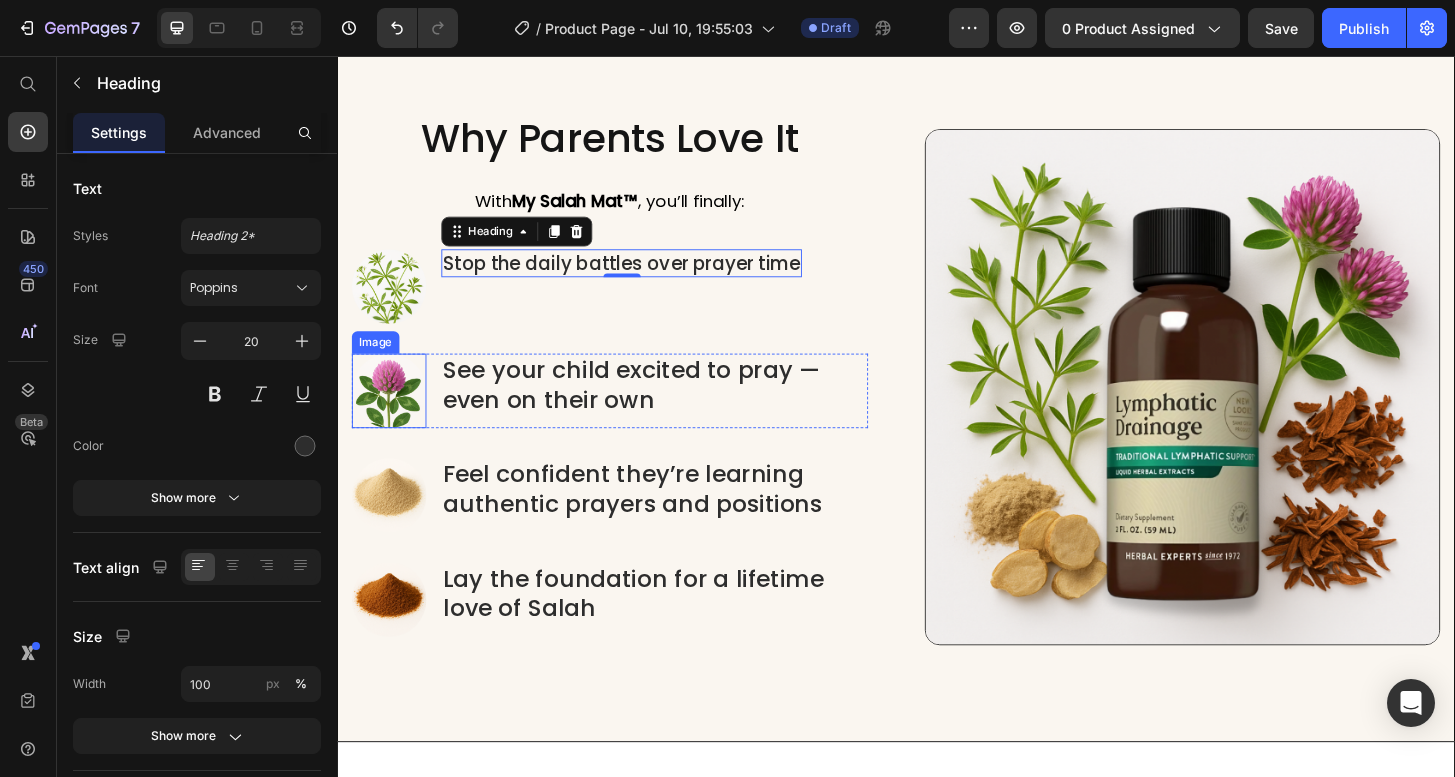 click on "See your child excited to pray — even on their own" at bounding box center [678, 409] 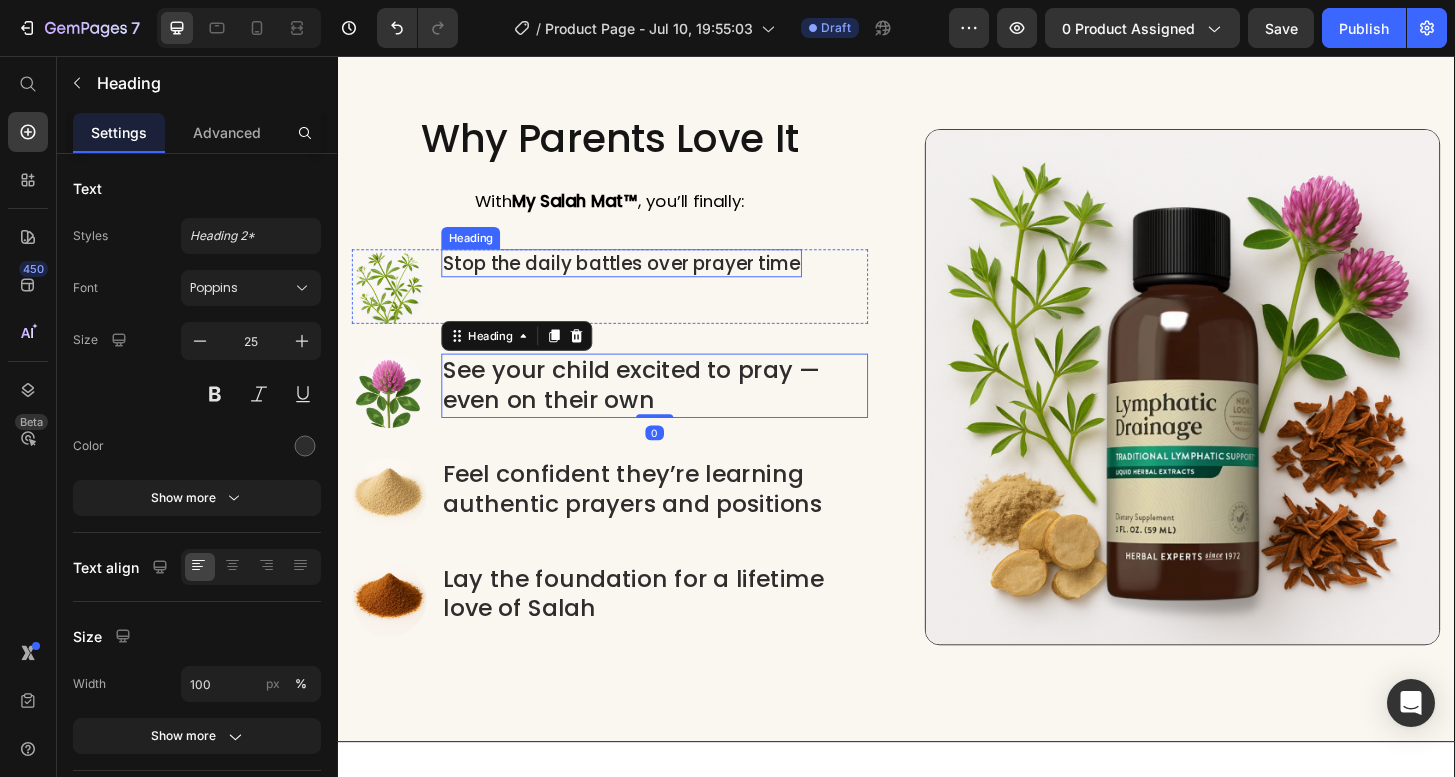 click on "Stop the daily battles over prayer time" at bounding box center (642, 278) 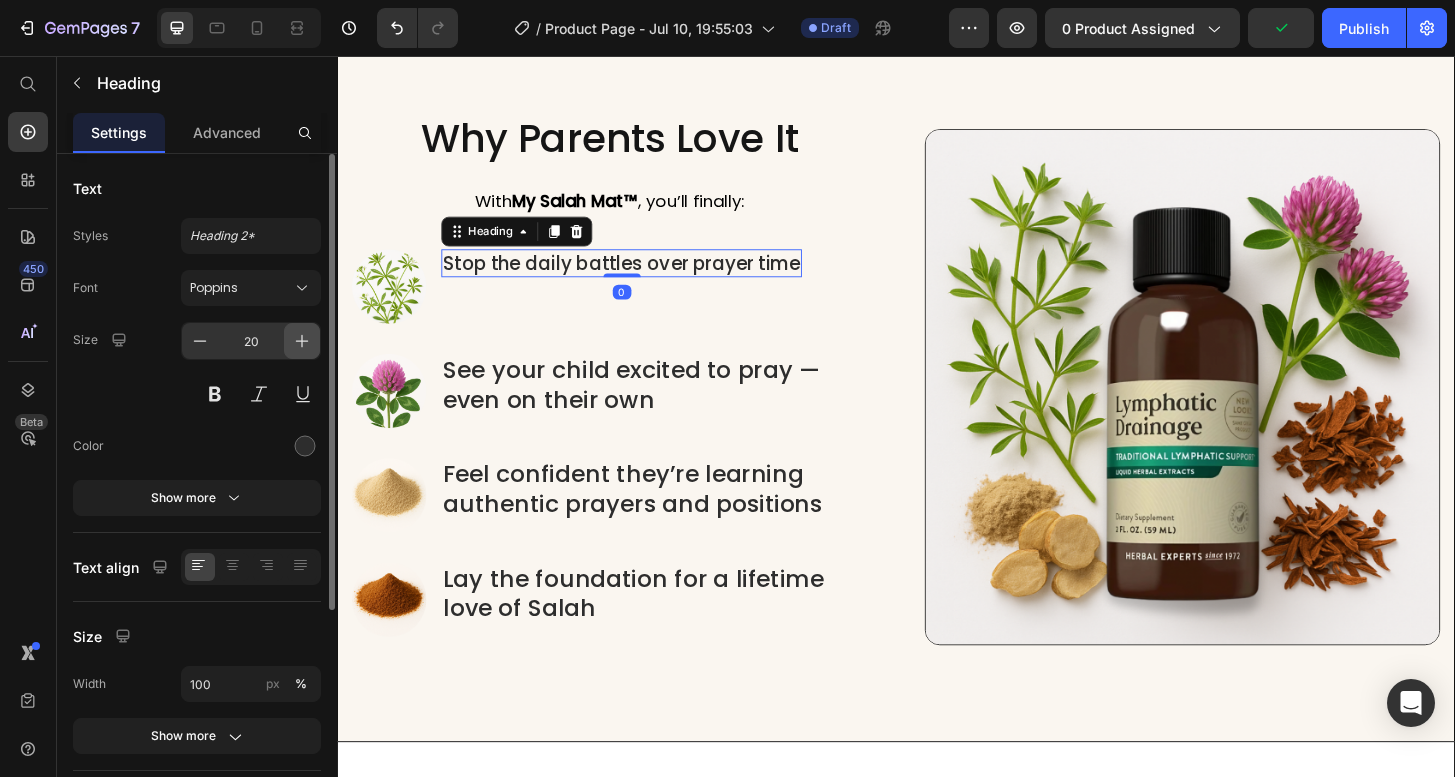 click at bounding box center (302, 341) 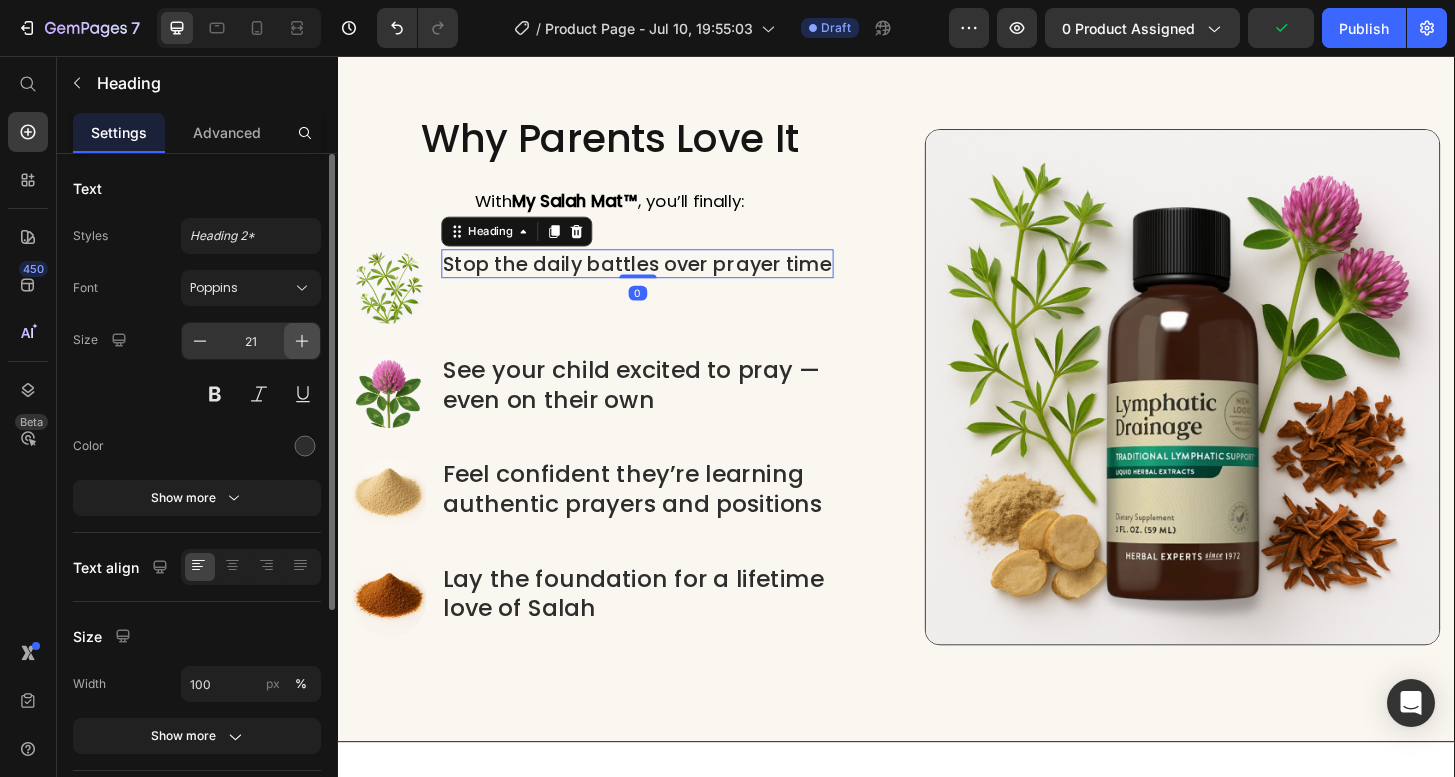 click at bounding box center [302, 341] 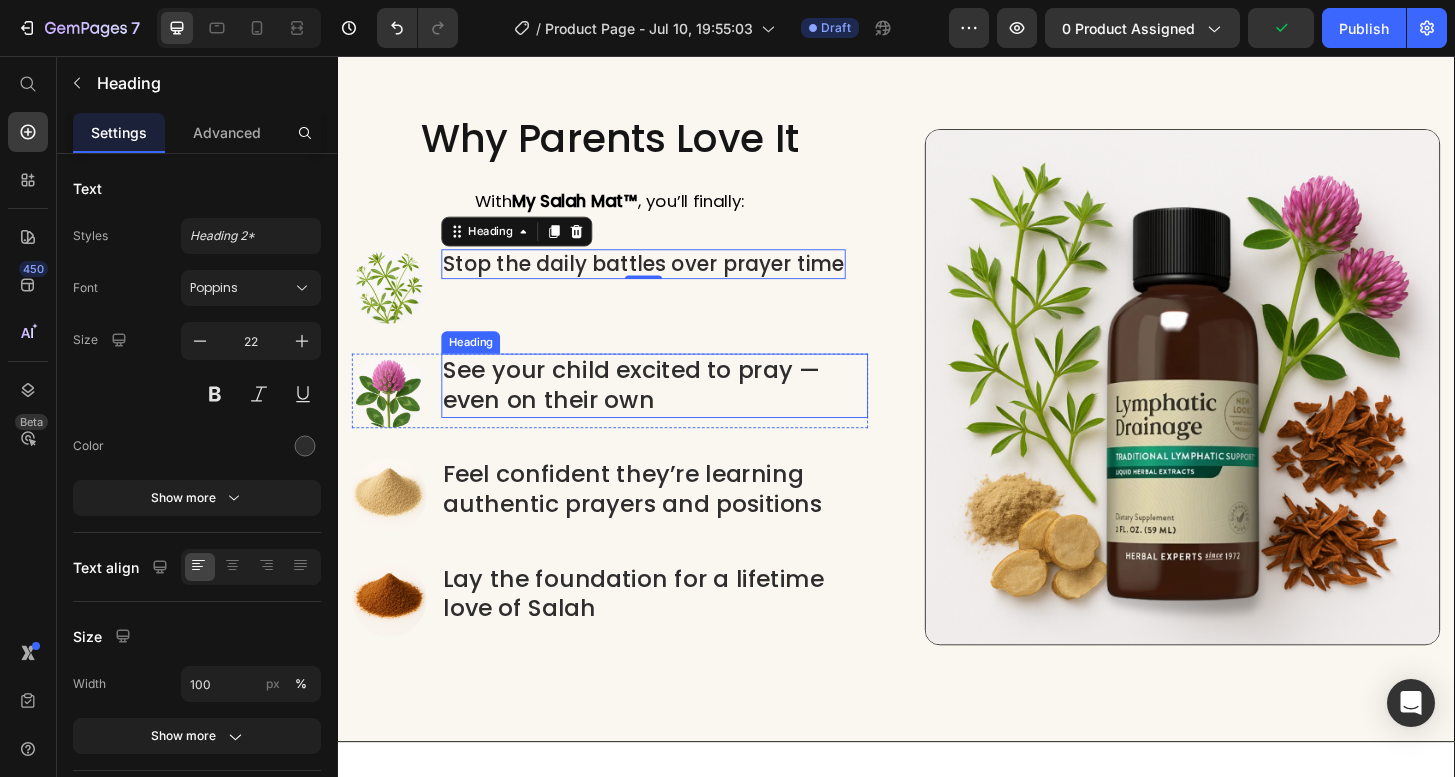 click on "See your child excited to pray — even on their own" at bounding box center [678, 409] 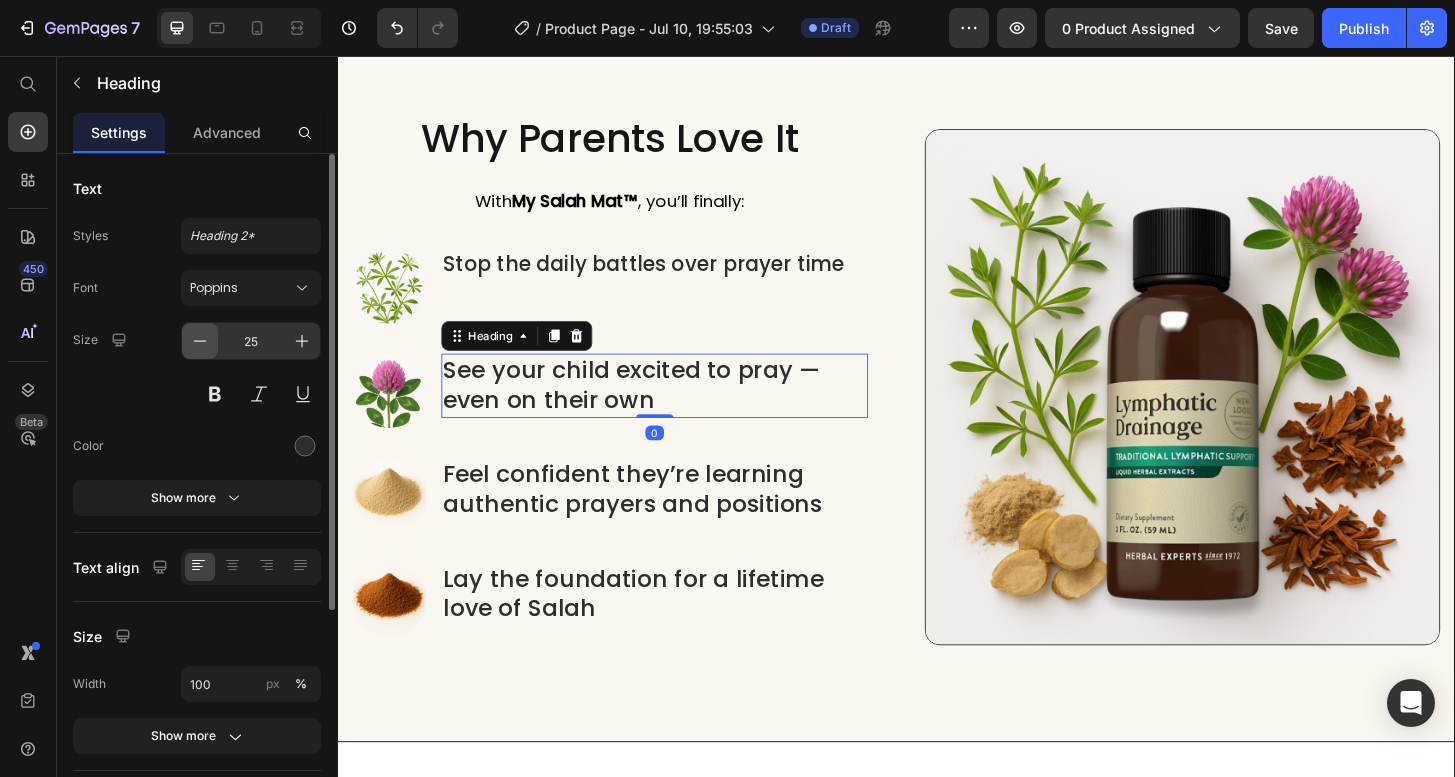 click 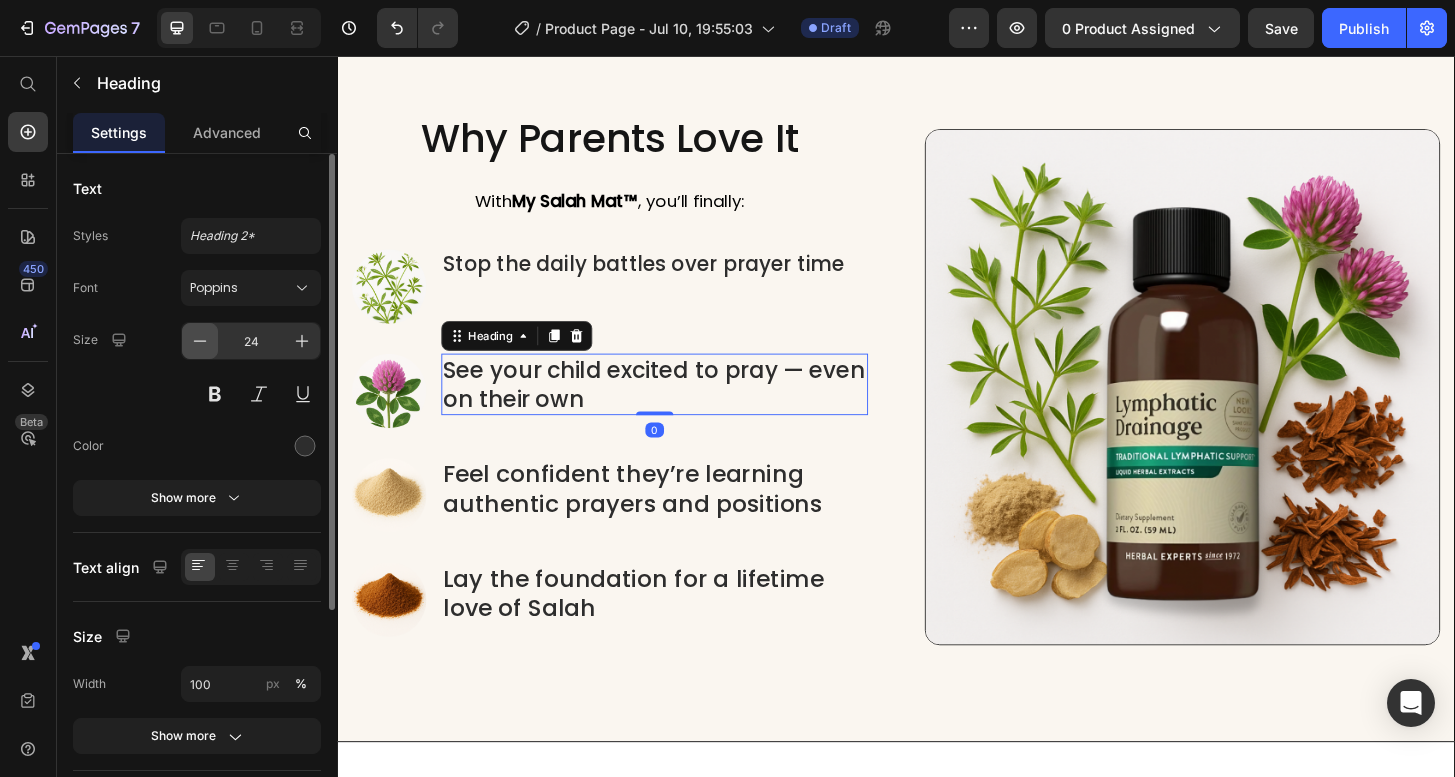 click 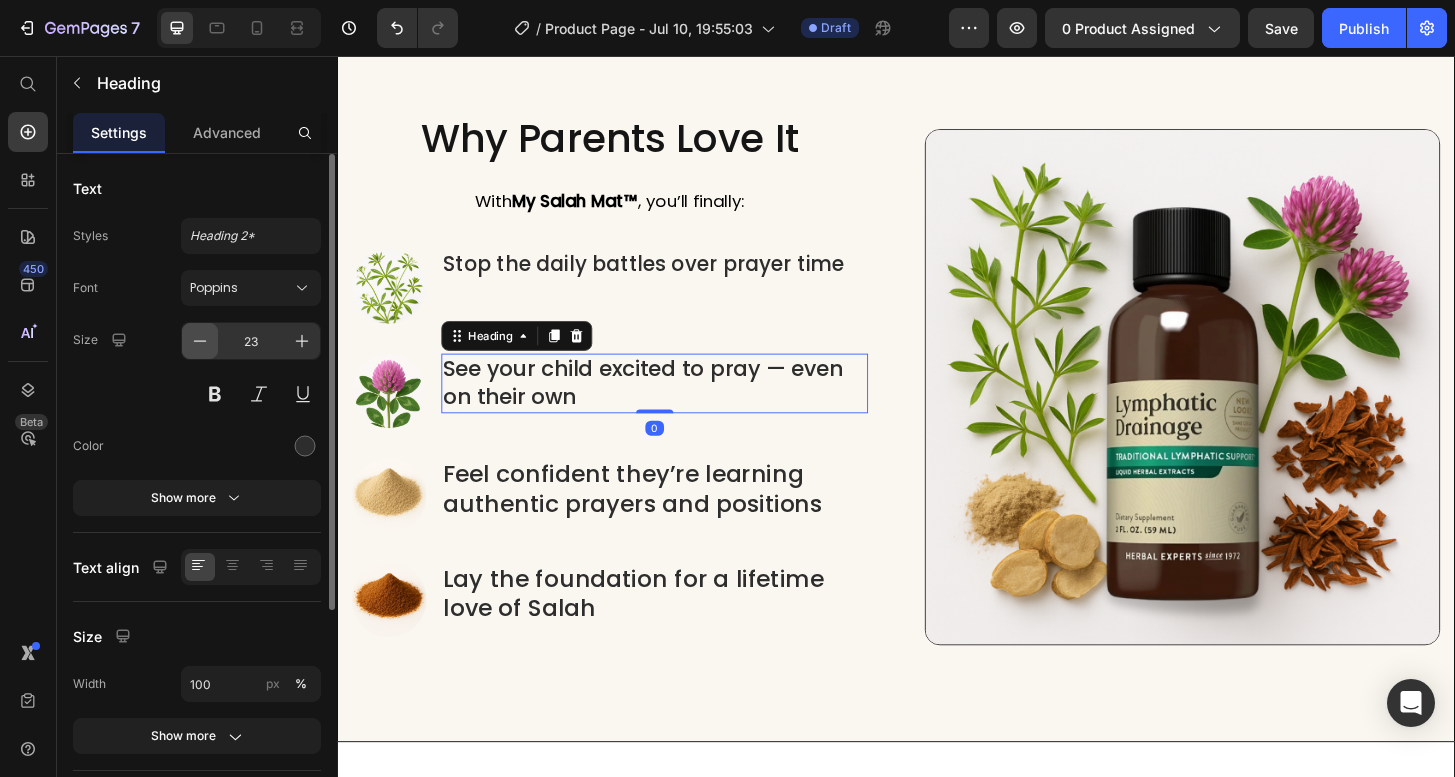click 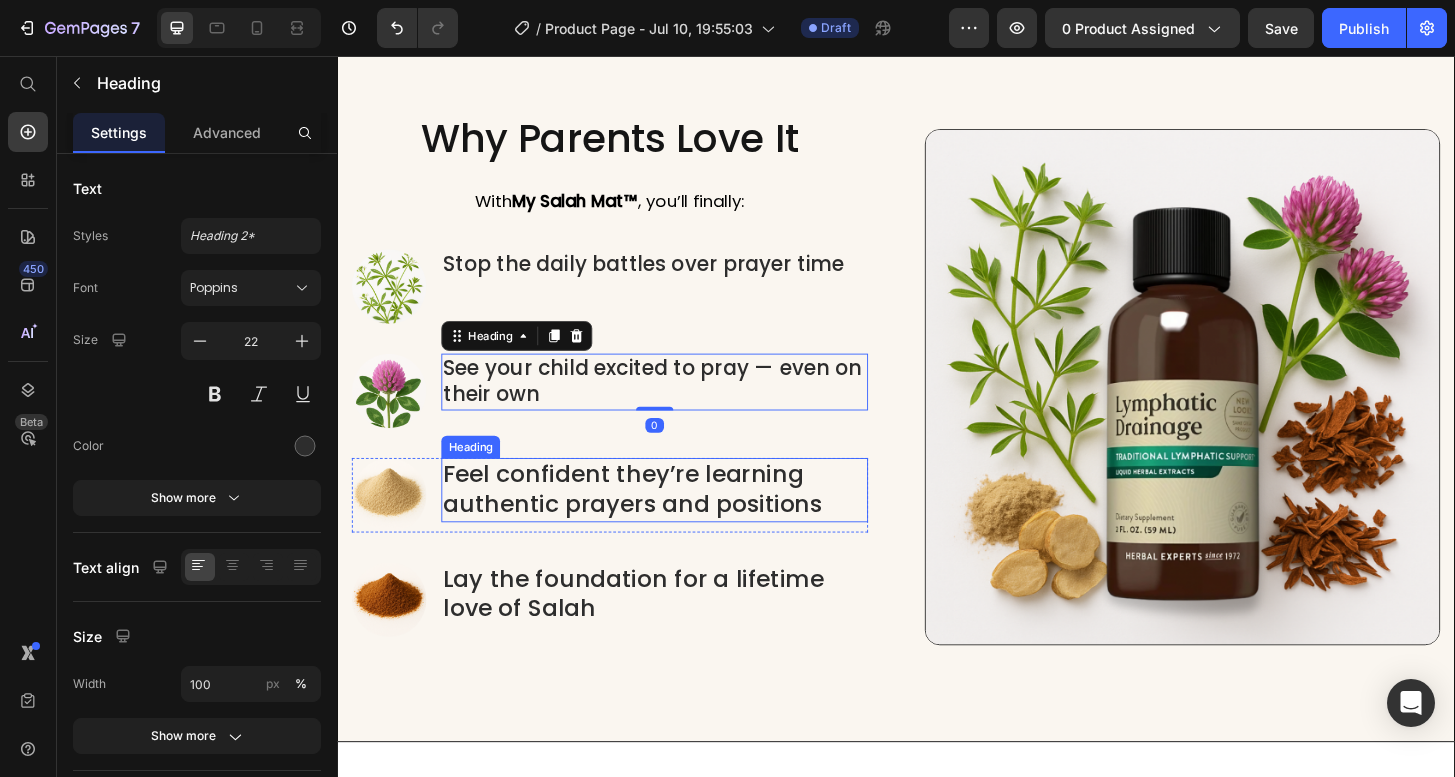 click on "Feel confident they’re learning authentic prayers and positions" at bounding box center (678, 521) 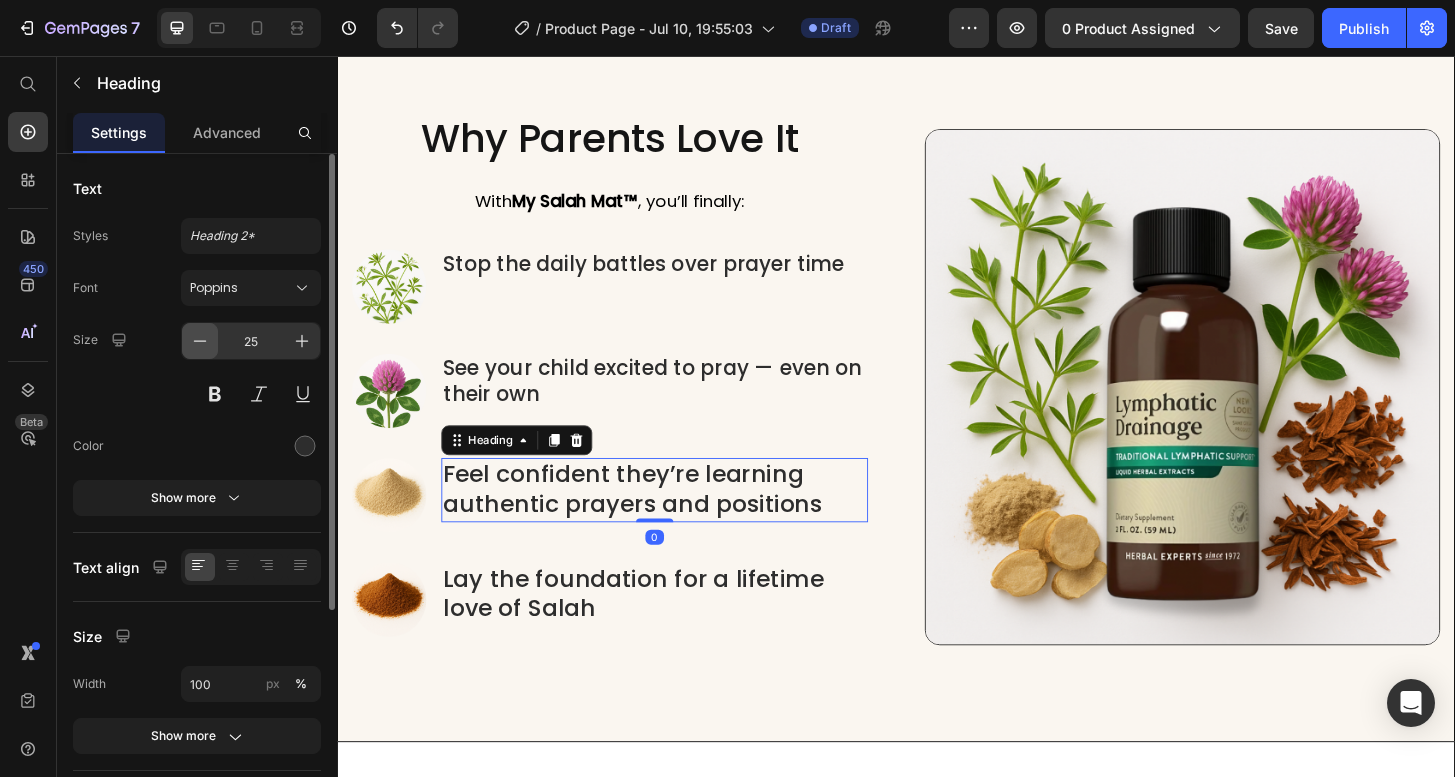 click 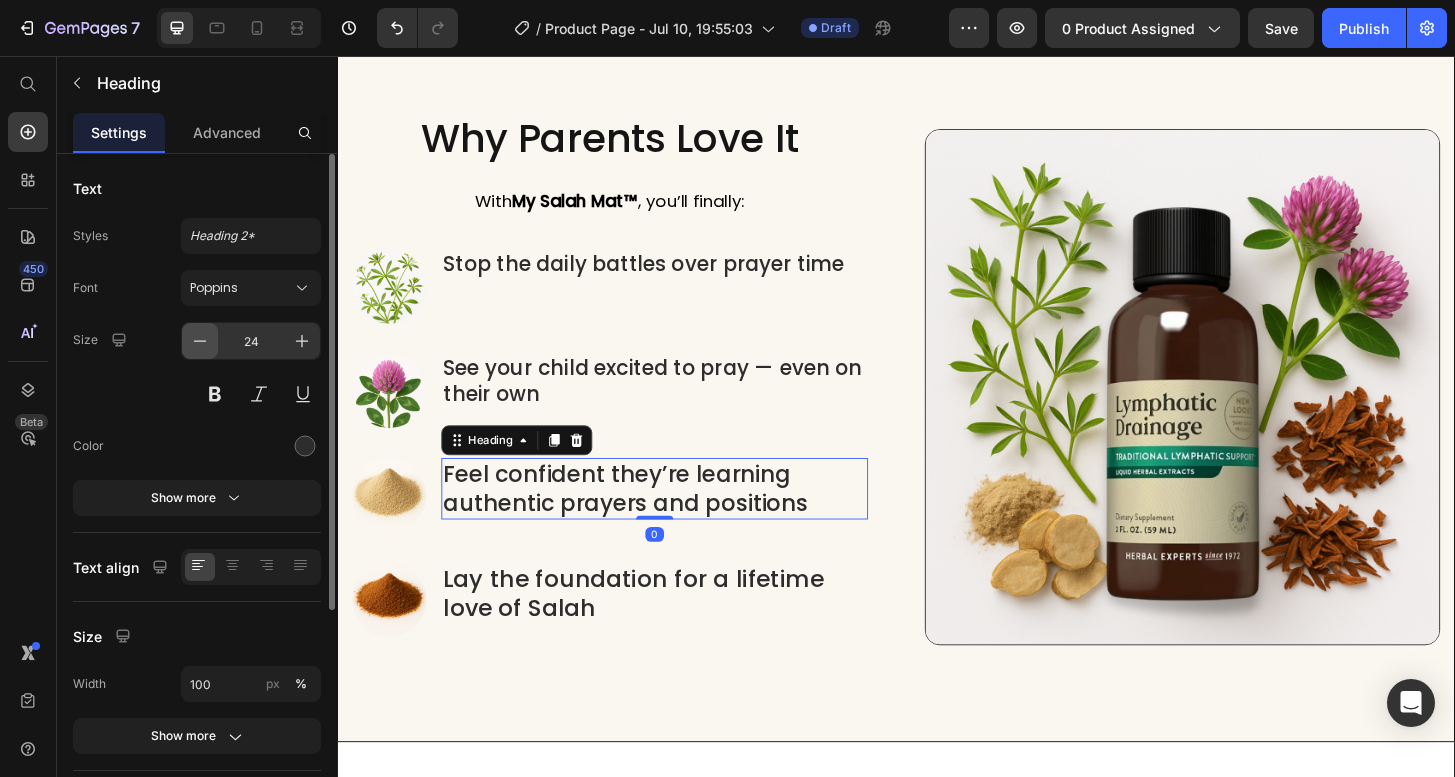 click 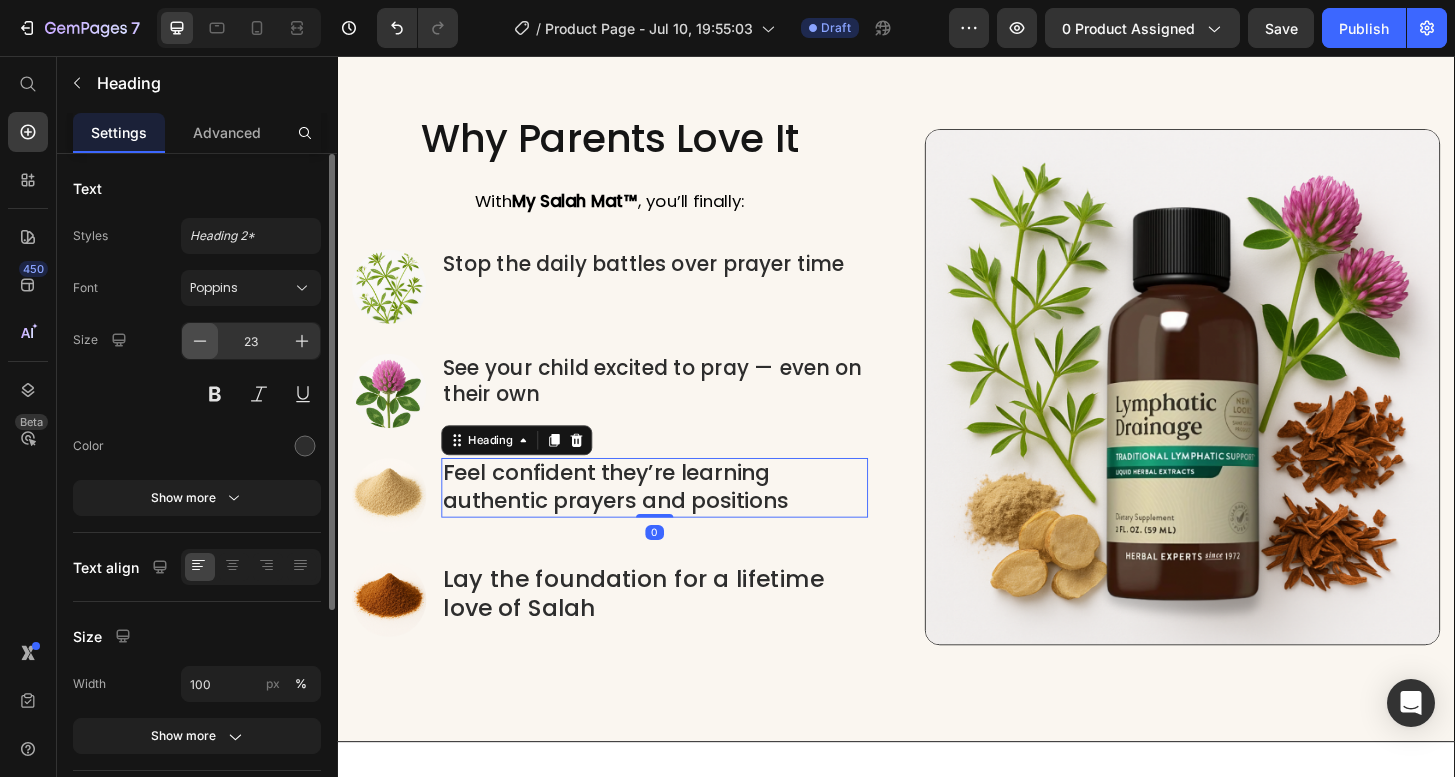 click 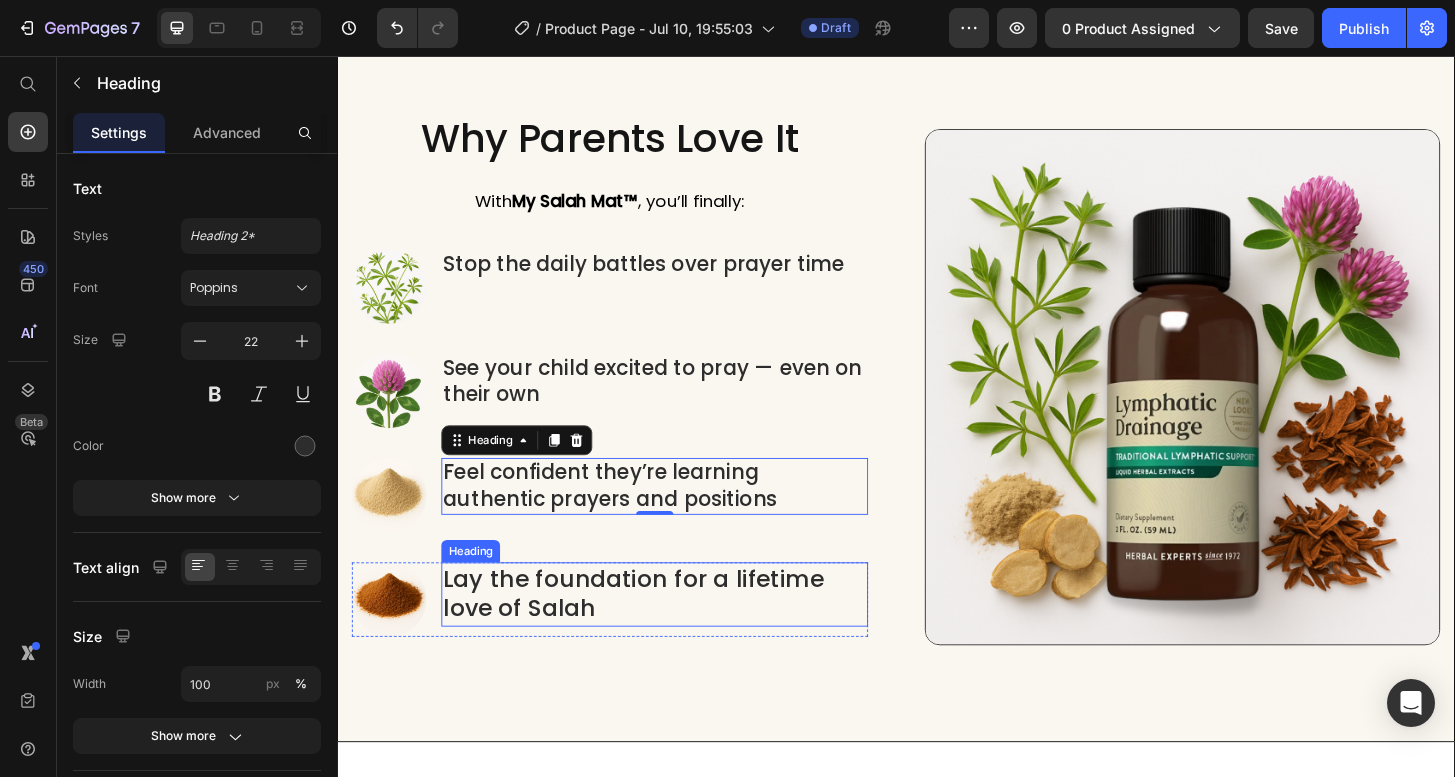 click on "Lay the foundation for a lifetime love of Salah" at bounding box center [678, 633] 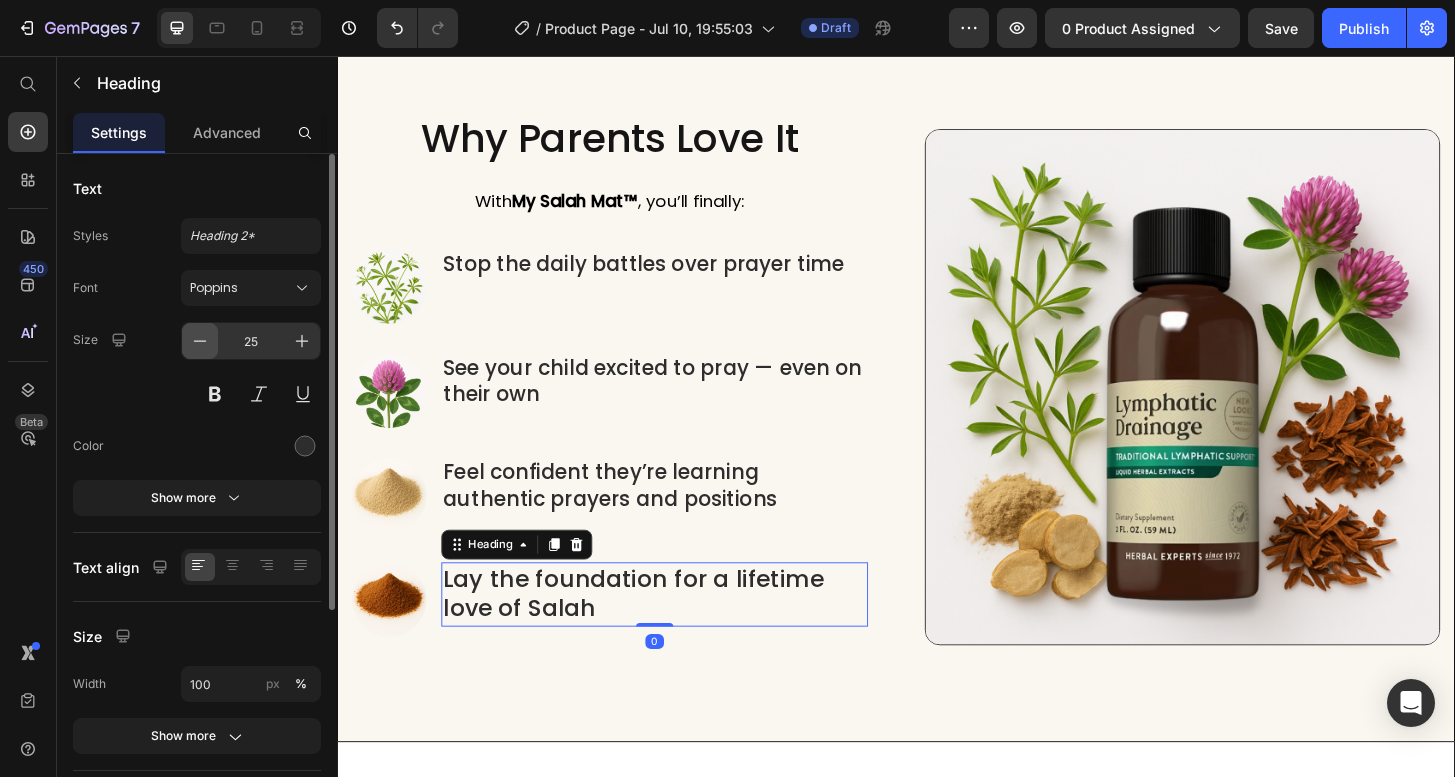 click 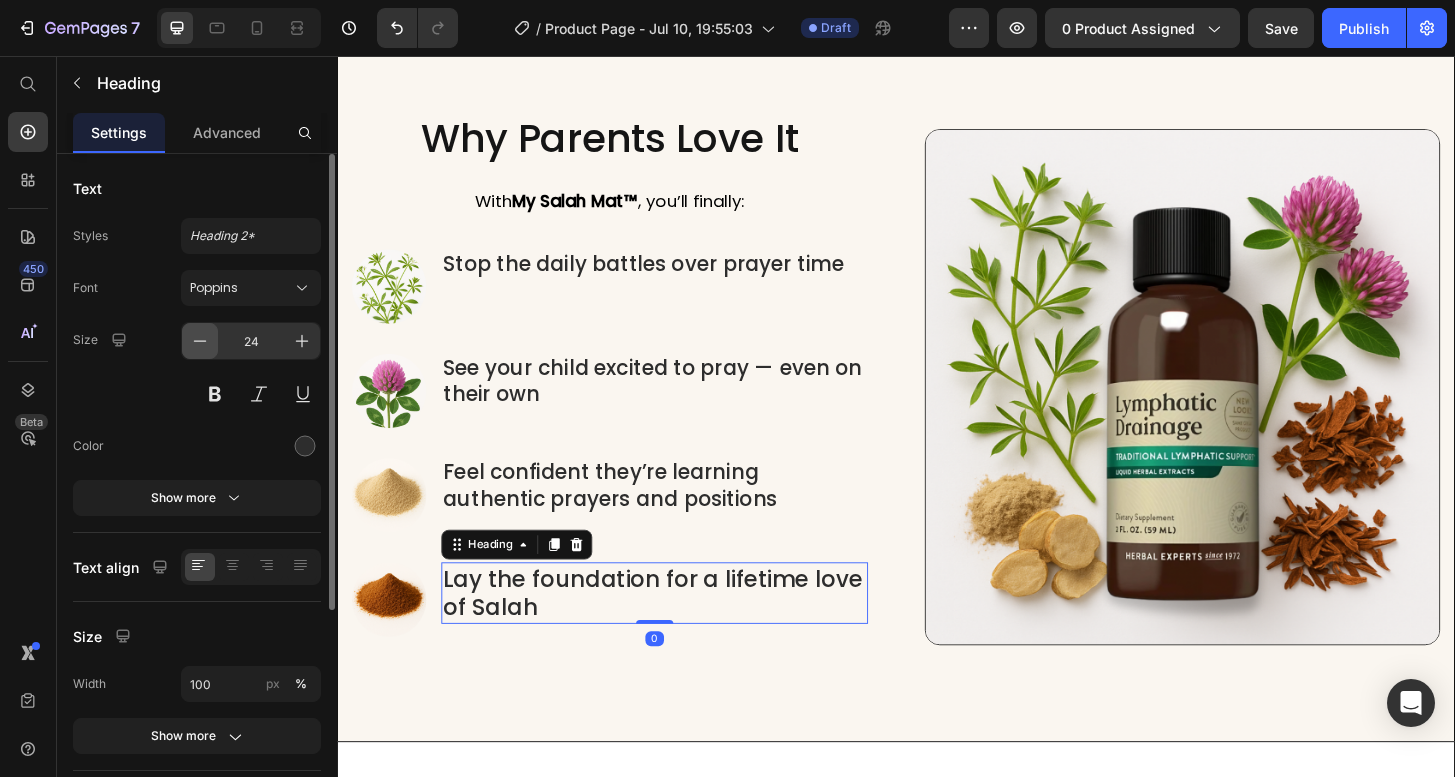 click 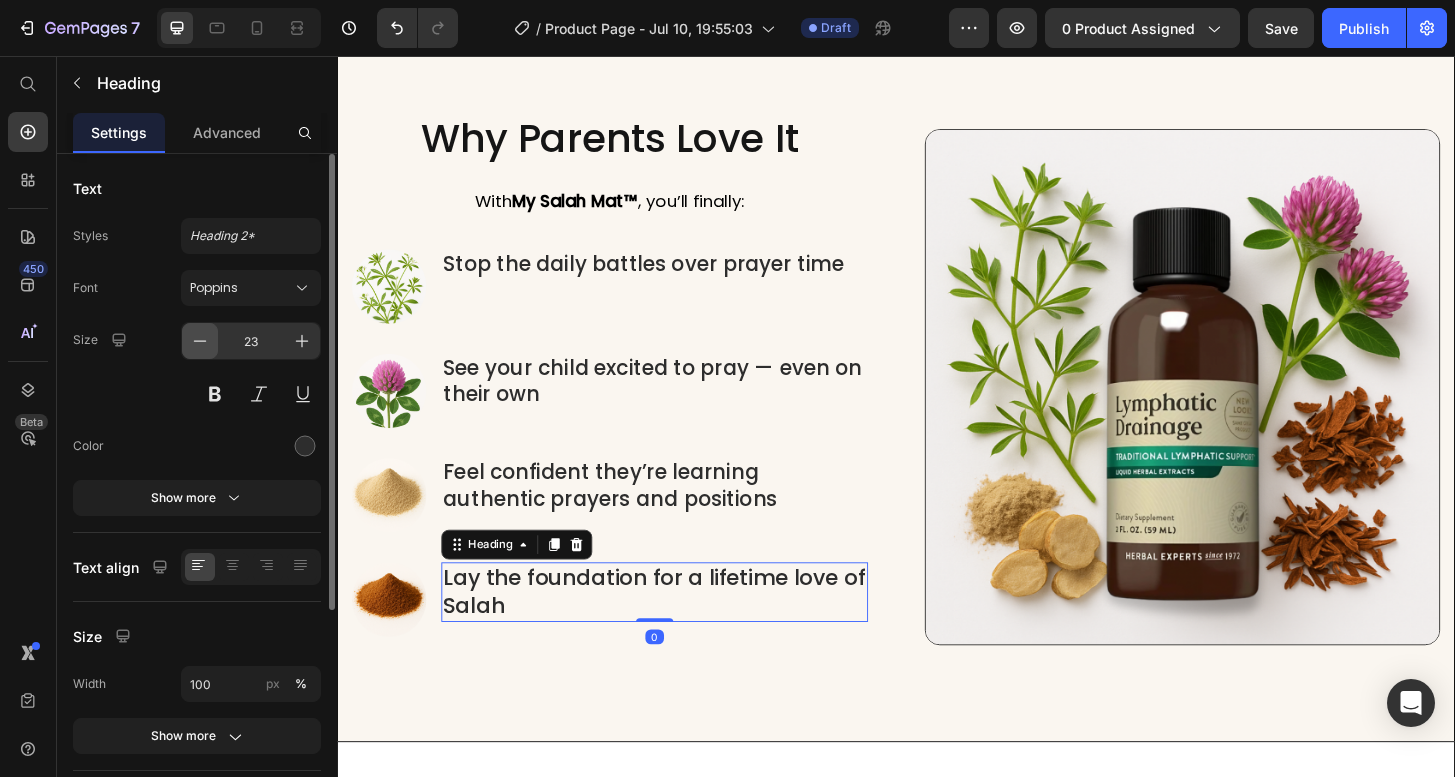 click 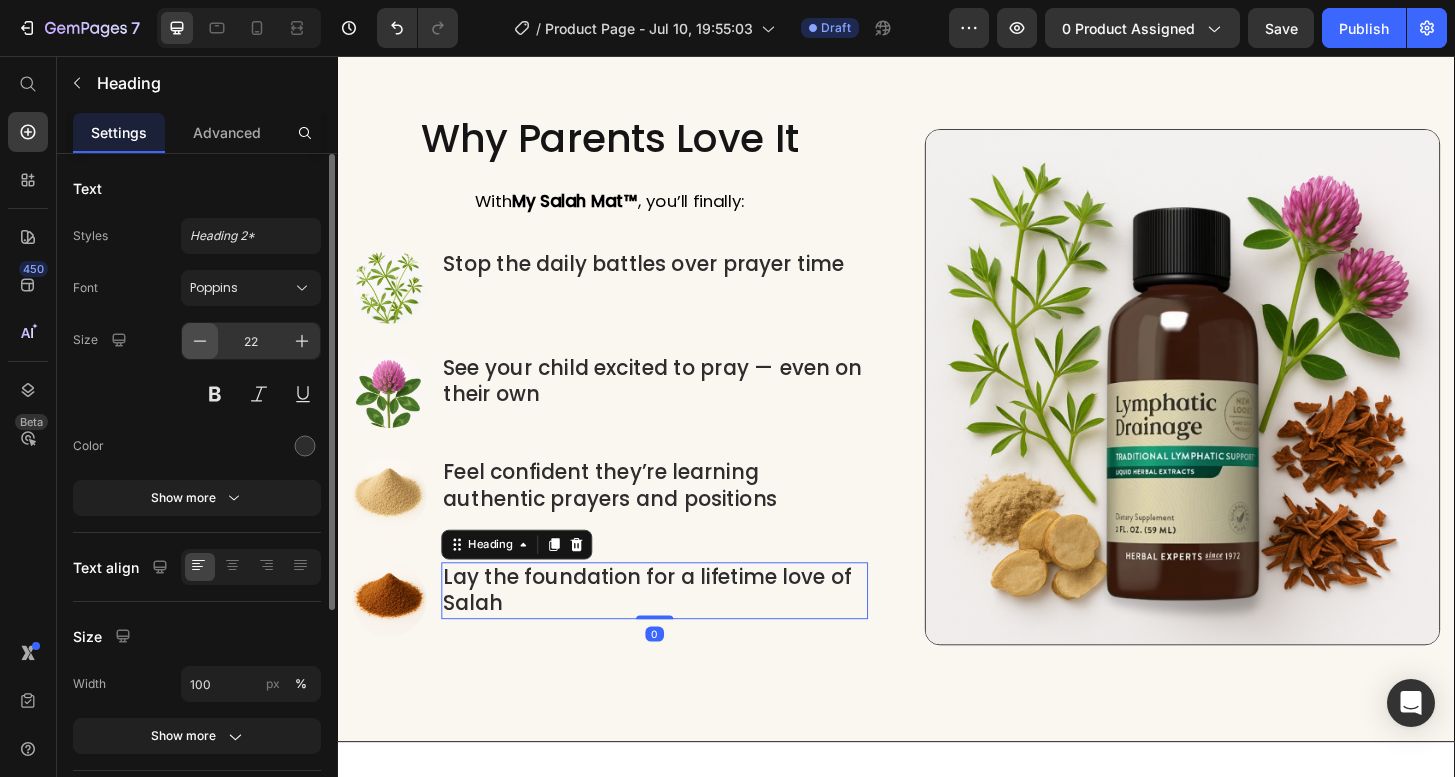 click 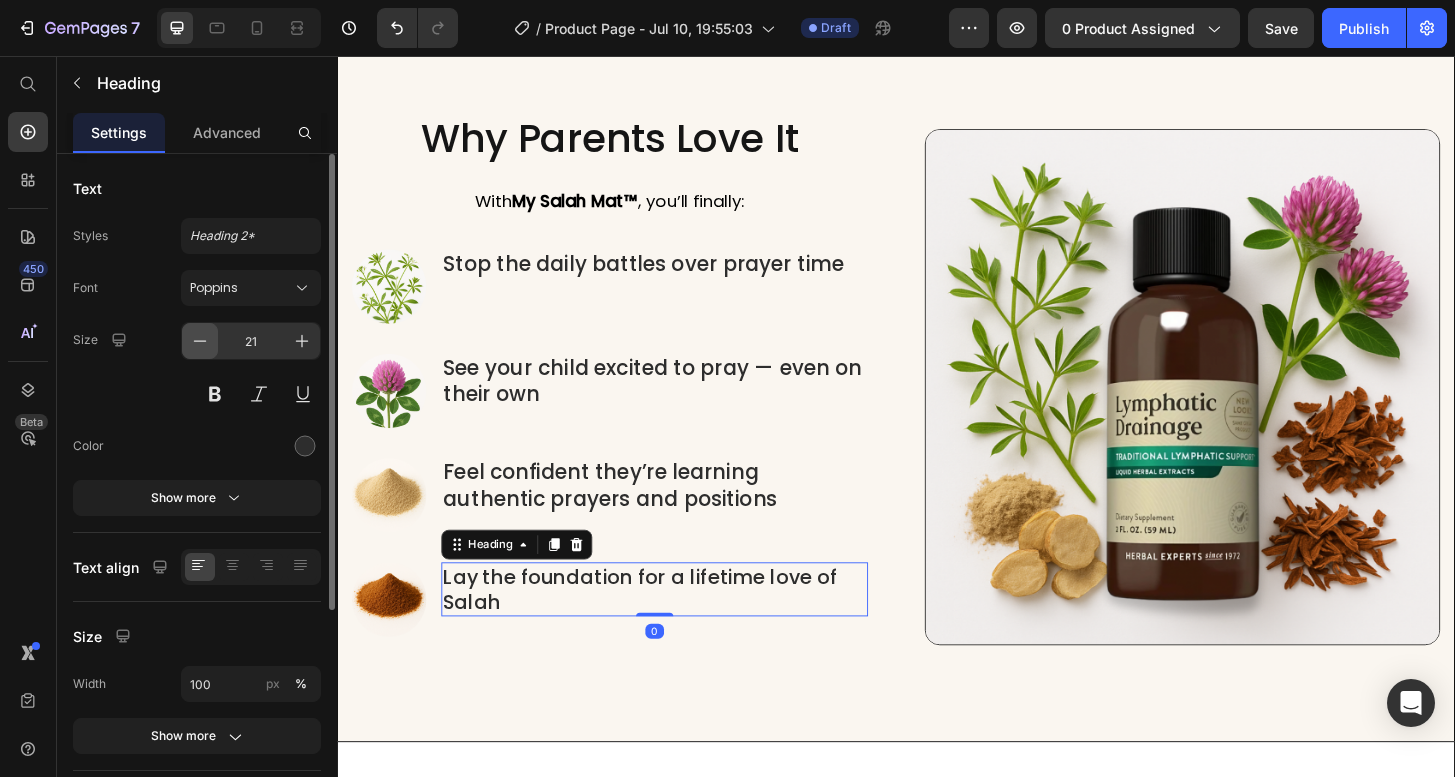 click 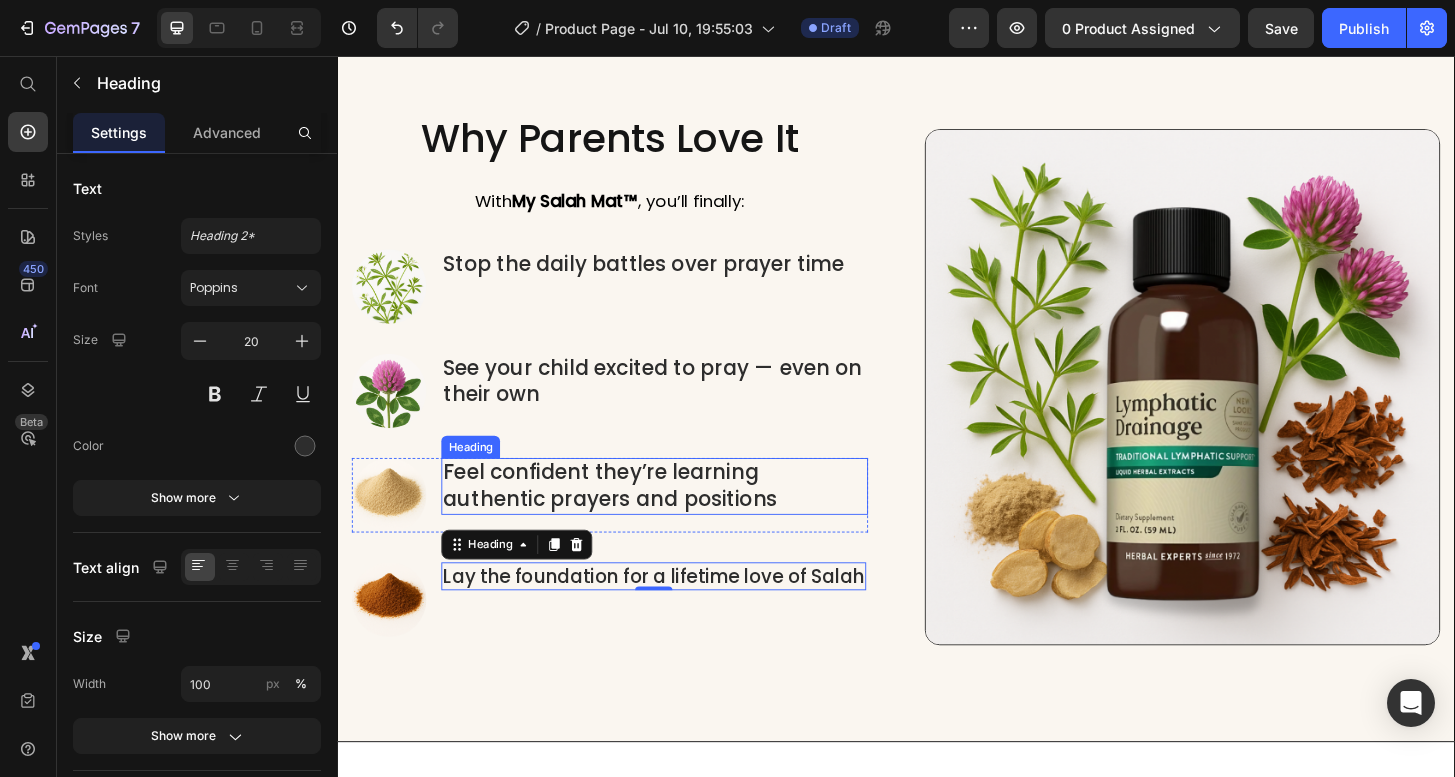 click on "Feel confident they’re learning authentic prayers and positions" at bounding box center [678, 517] 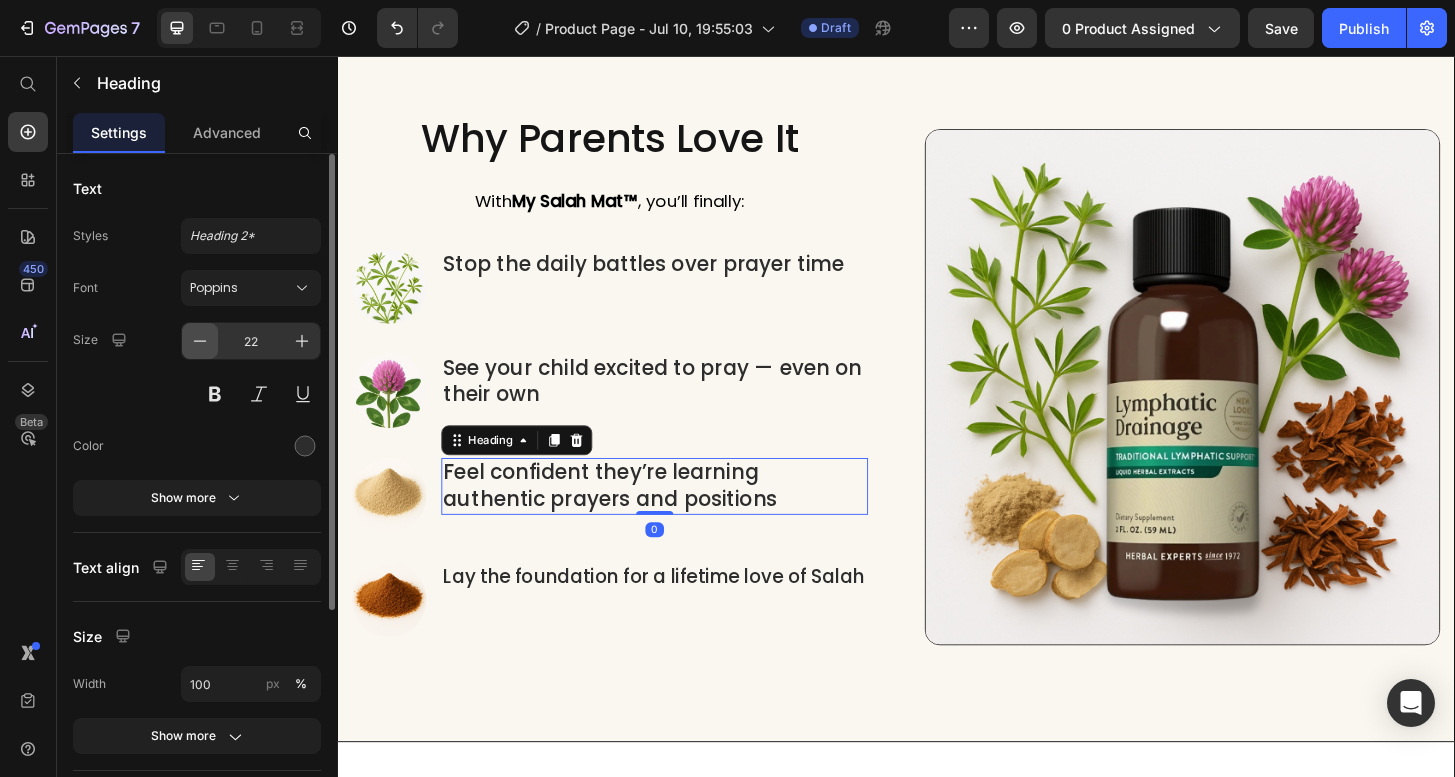 click 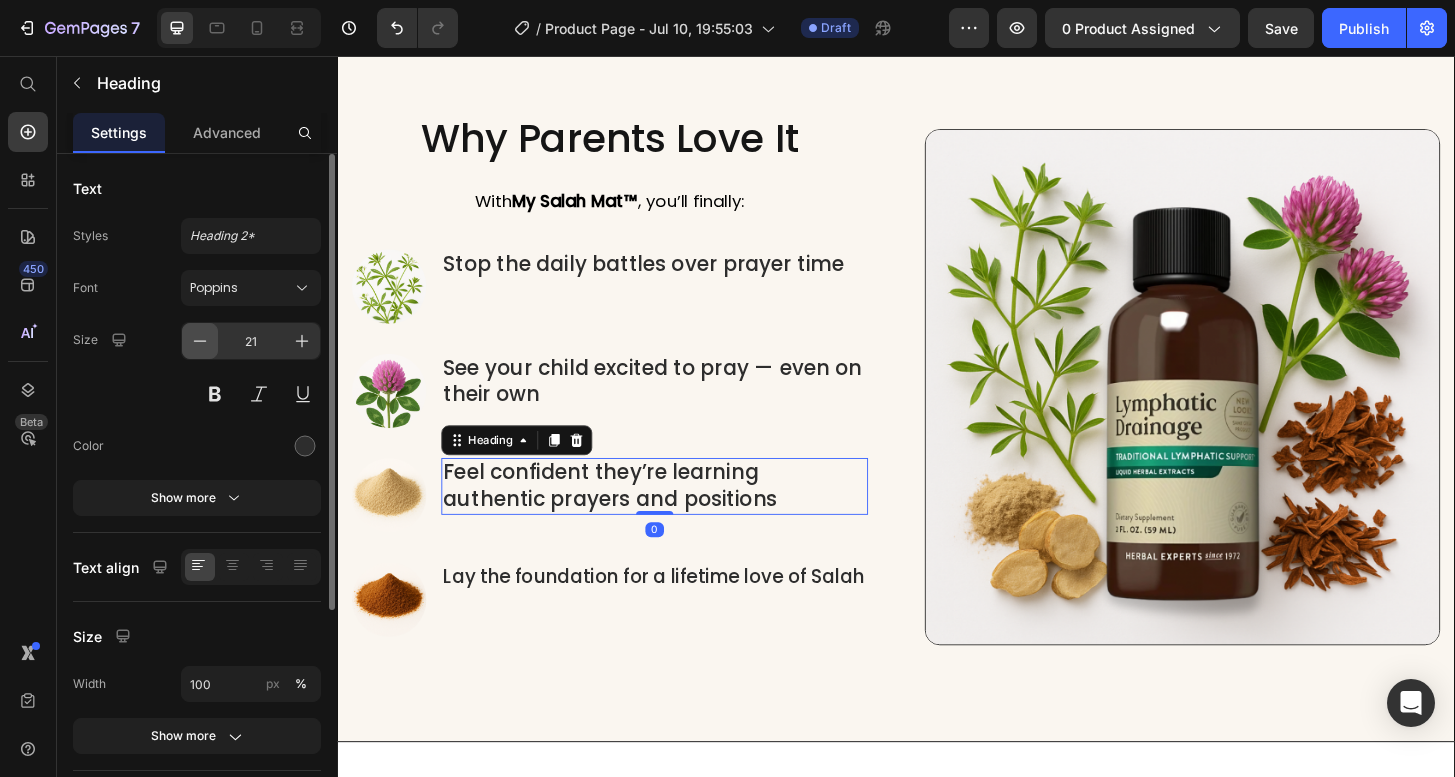 click 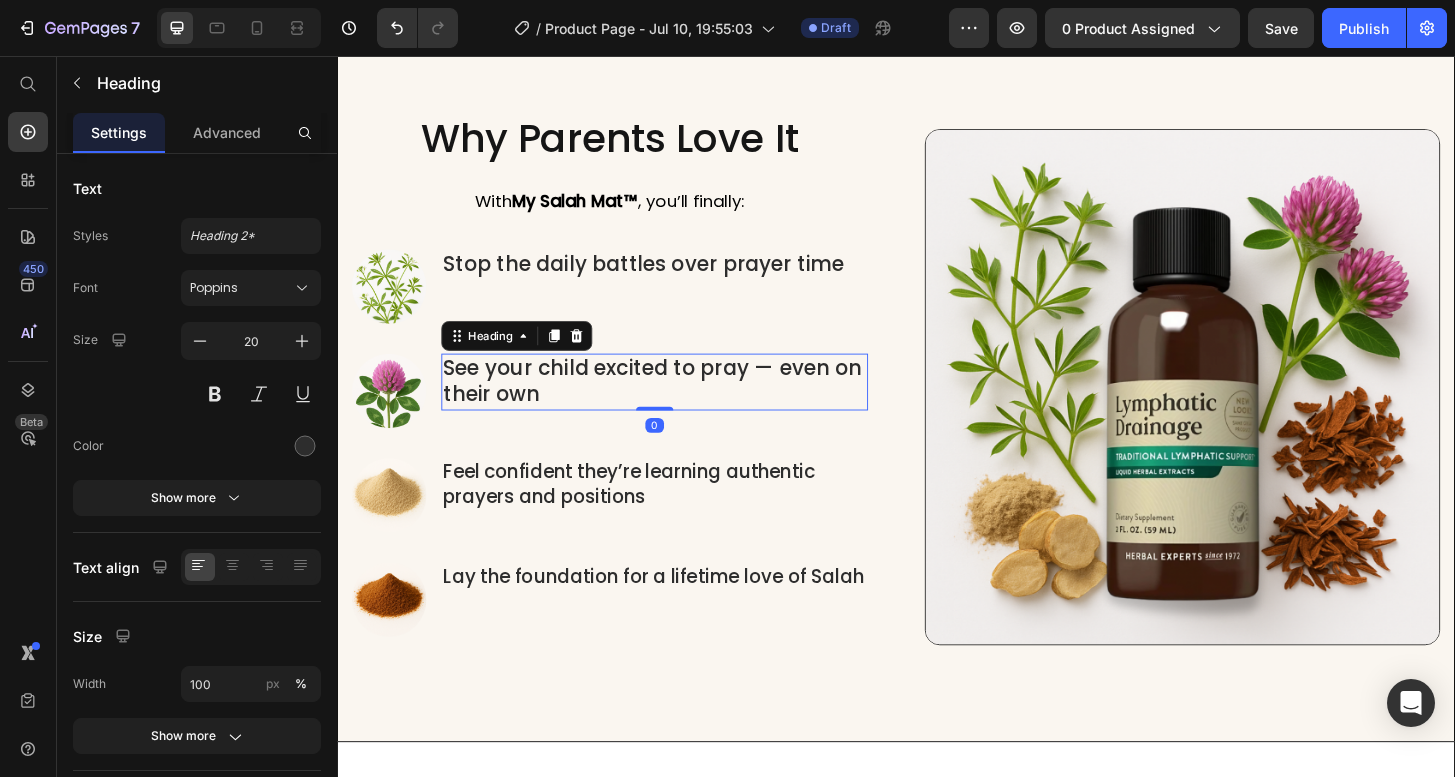 click on "See your child excited to pray — even on their own" at bounding box center [678, 405] 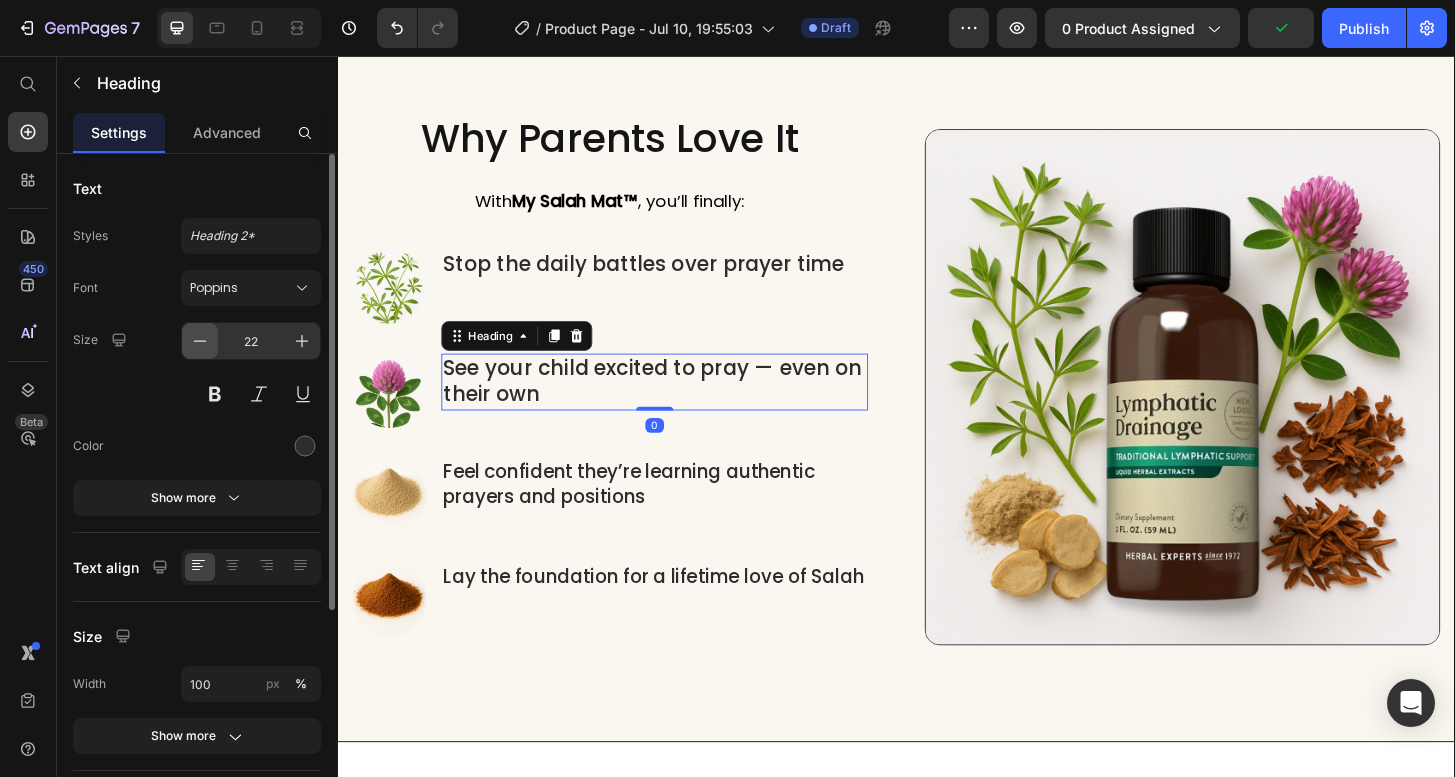 click 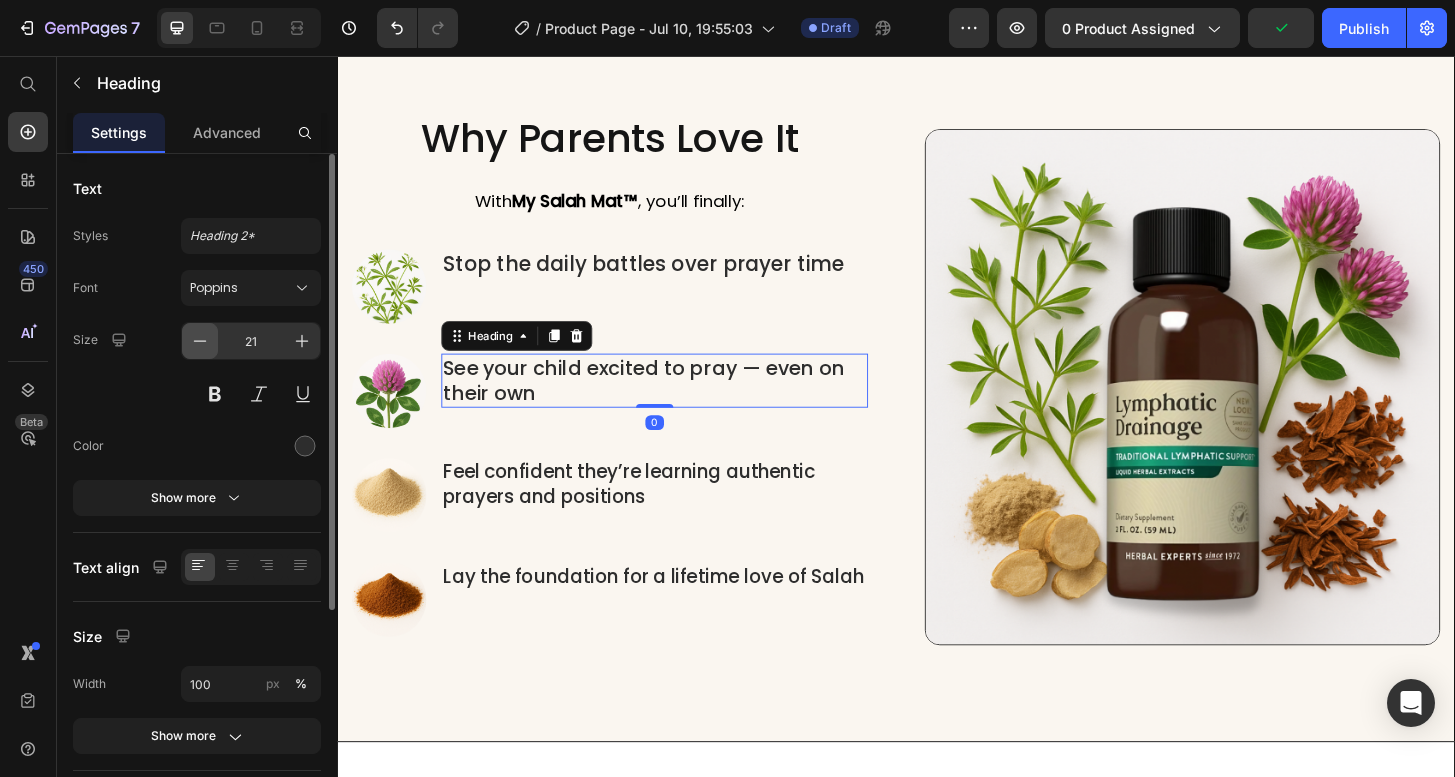 click 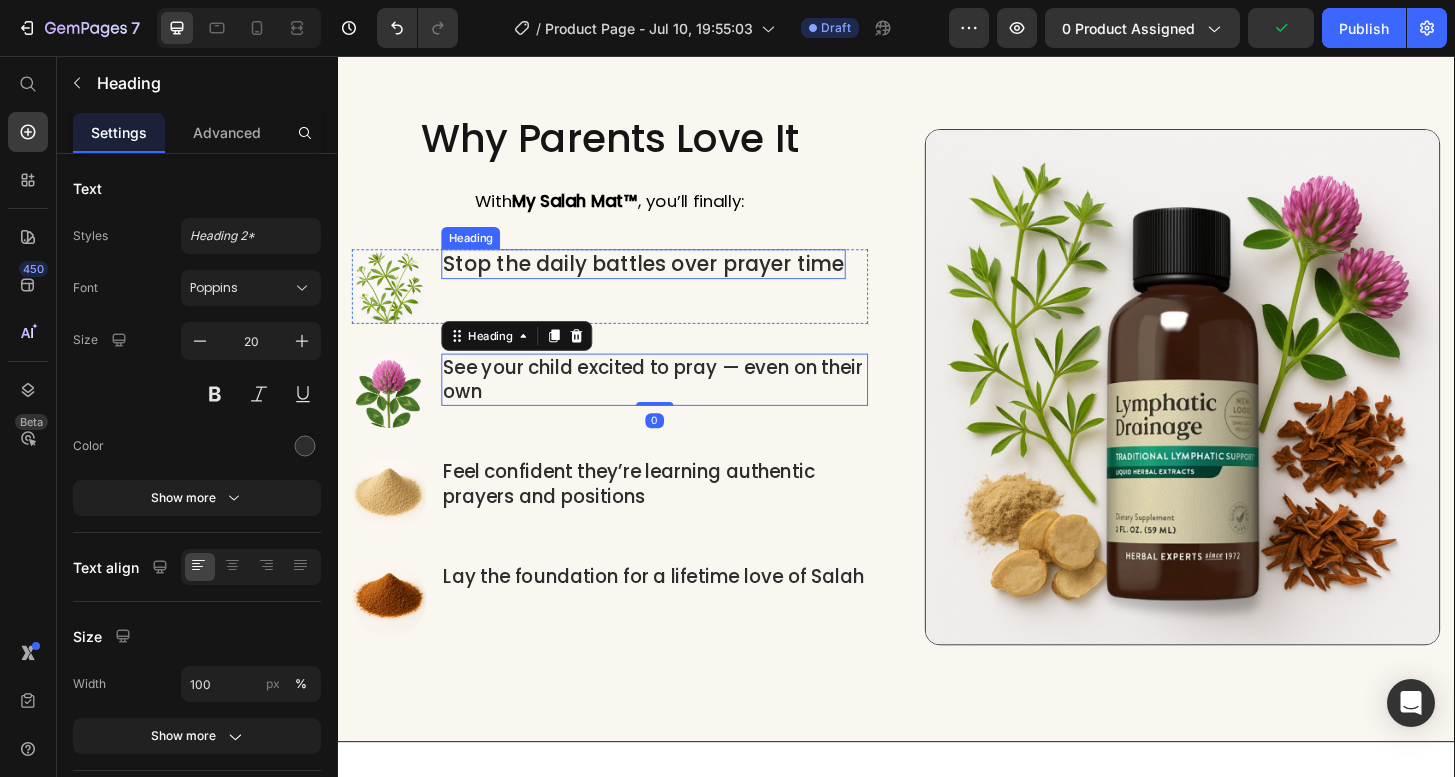 click on "Stop the daily battles over prayer time" at bounding box center (666, 279) 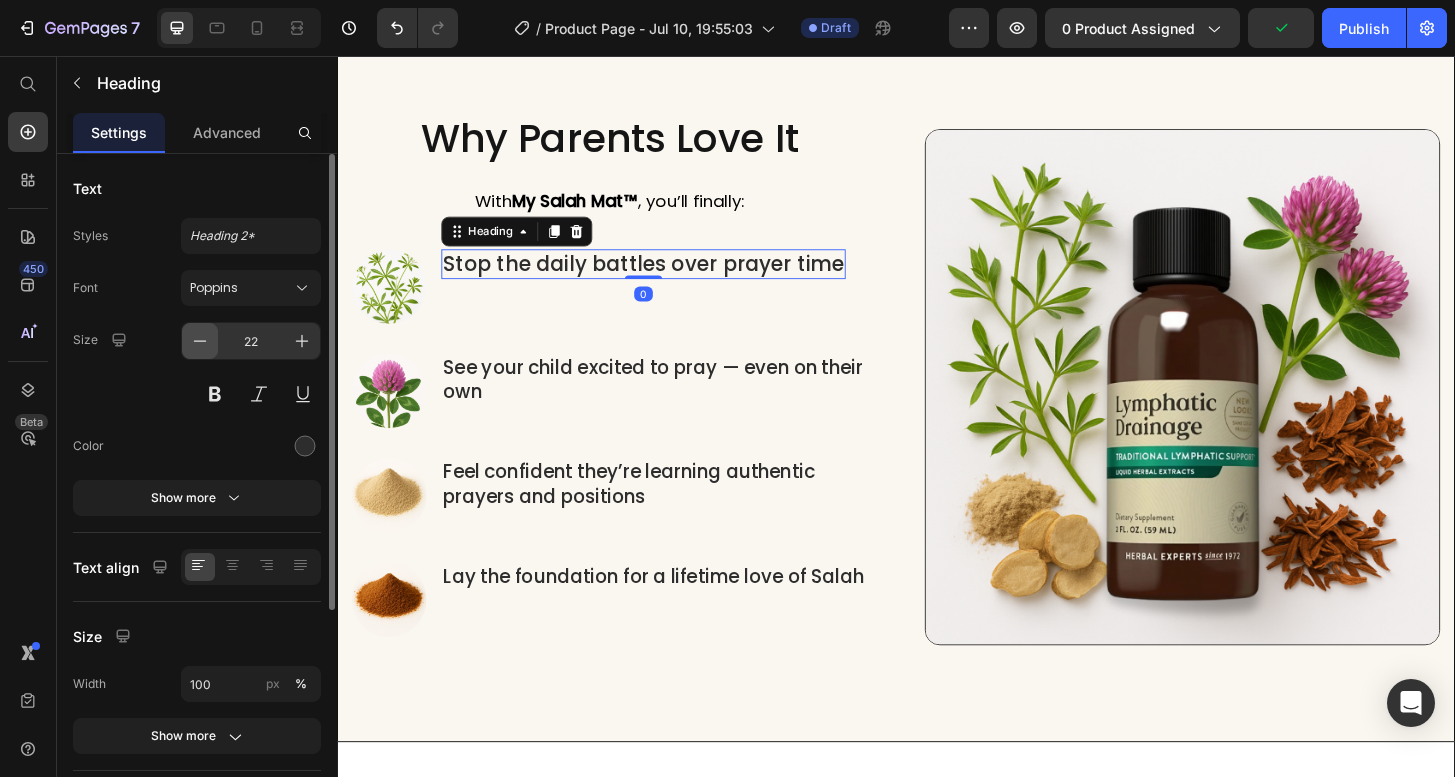 click 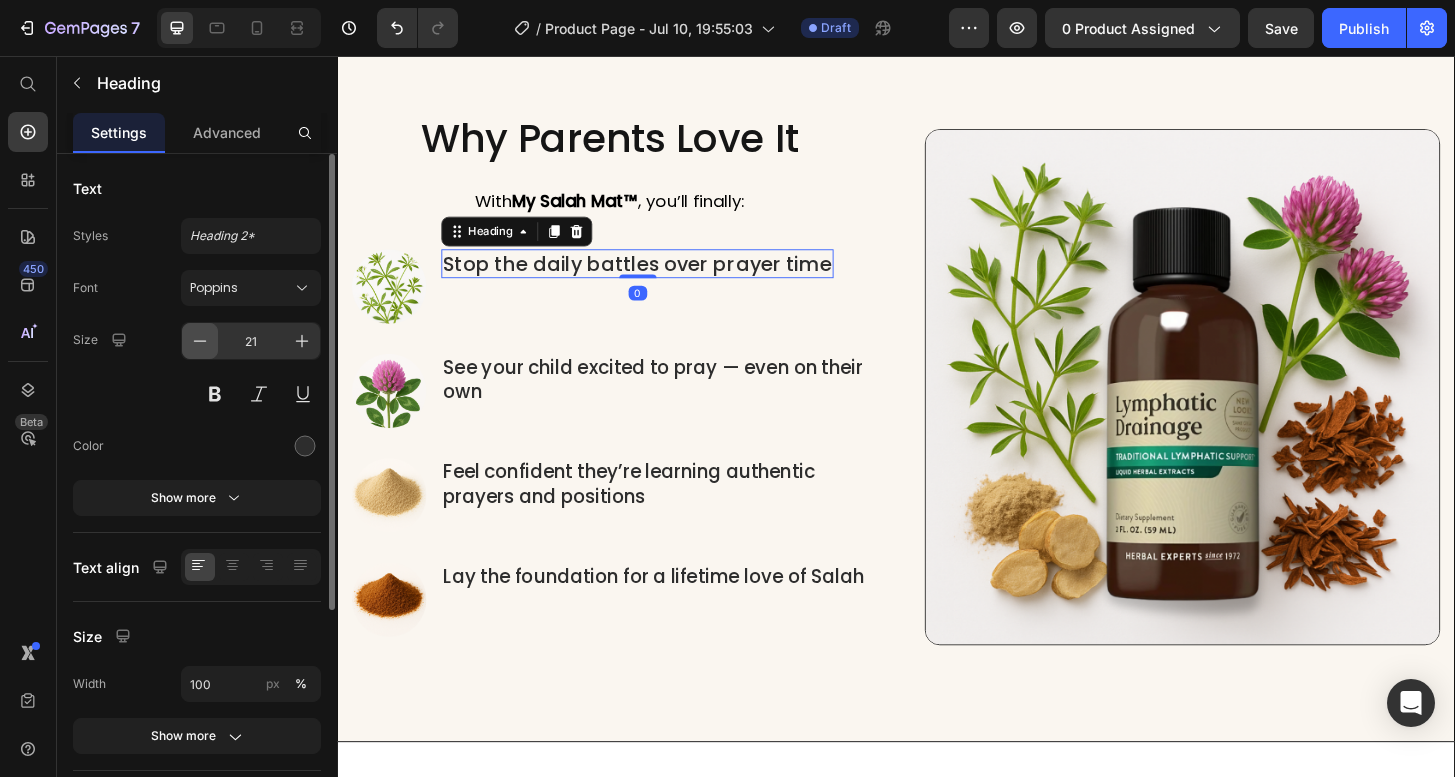 click 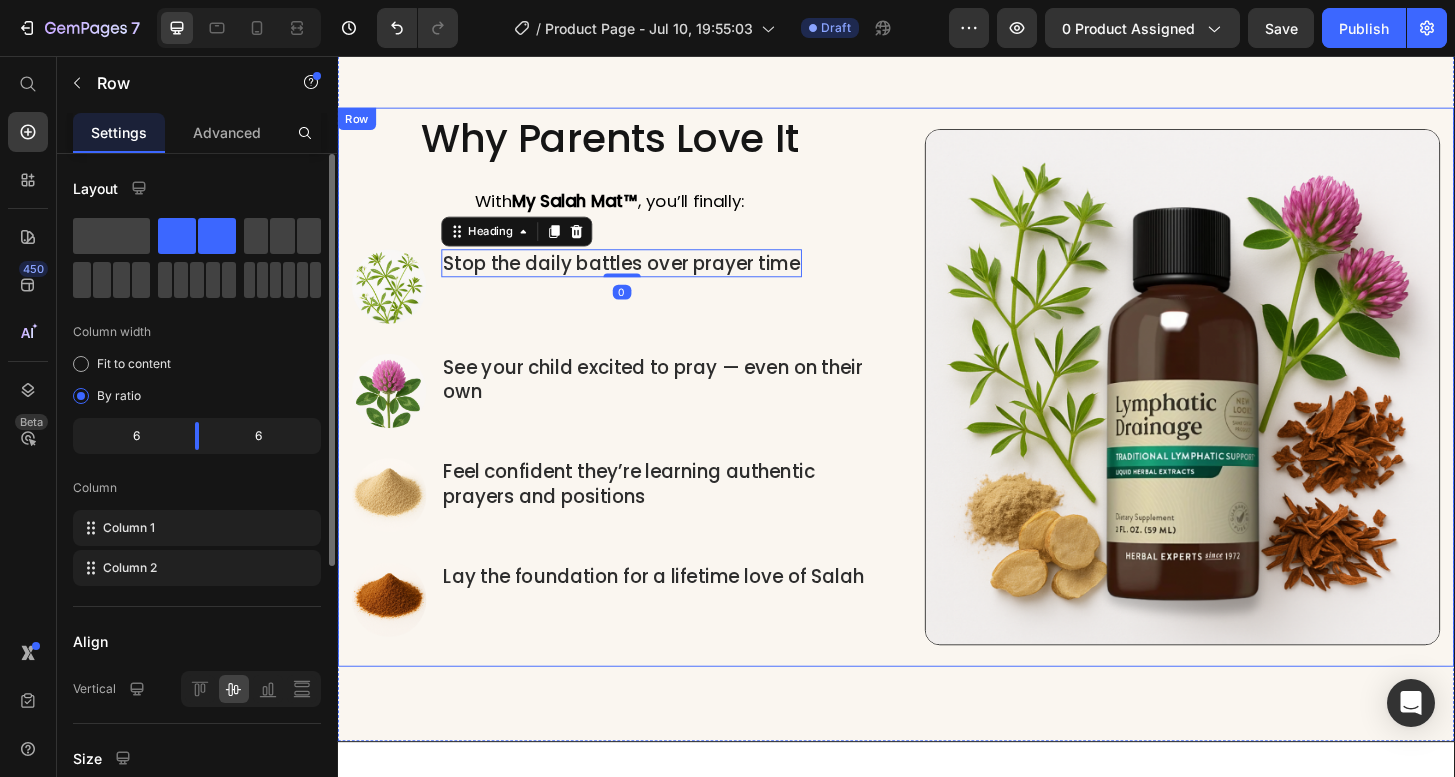 click on "Why Parents Love It Heading With  My Salah Mat™ , you’ll finally: Text block Image Stop the daily battles over prayer time Heading   0 Row Image See your child excited to pray — even on their own Heading Row Image Feel confident they’re learning authentic prayers and positions Heading Row Image Lay the foundation for a lifetime love of Salah Heading Row" at bounding box center (630, 410) 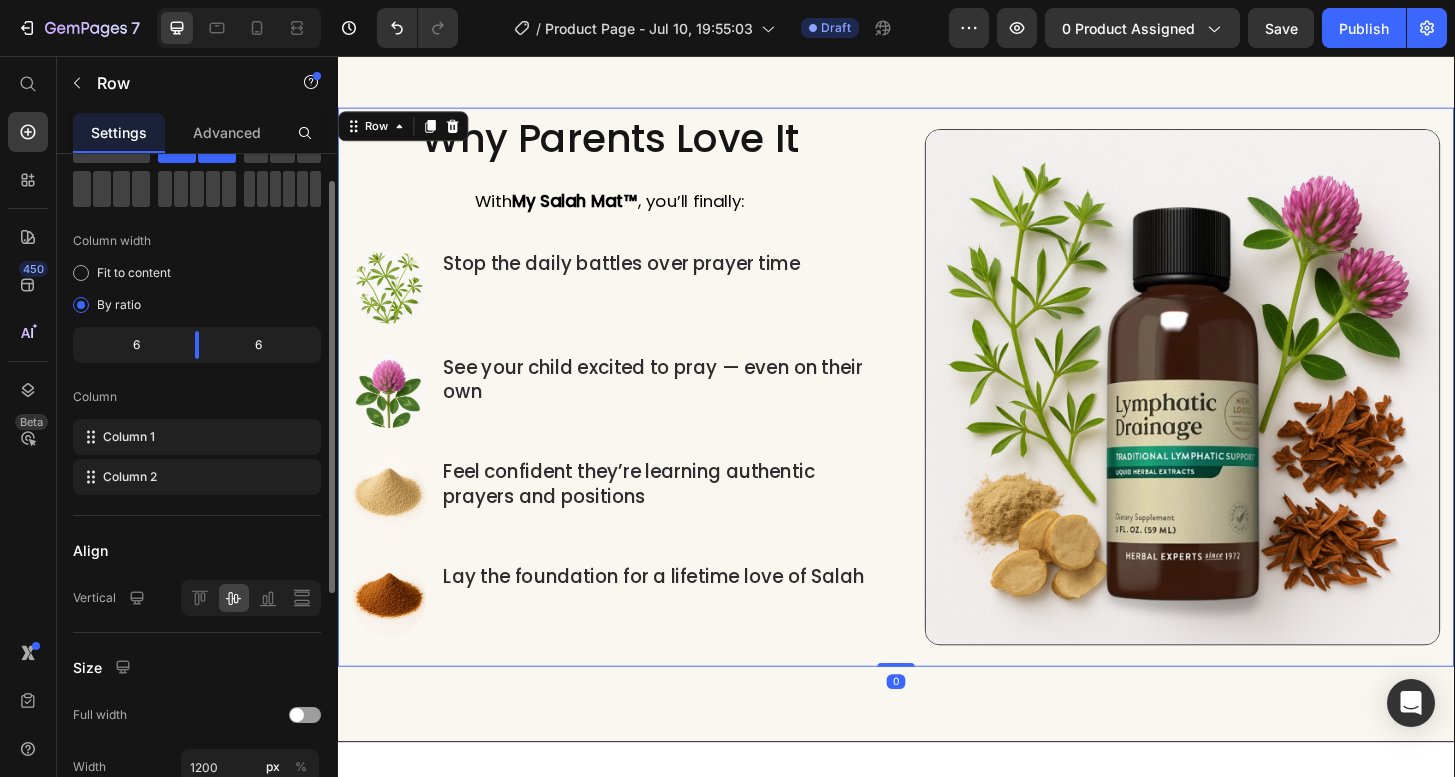 scroll, scrollTop: 159, scrollLeft: 0, axis: vertical 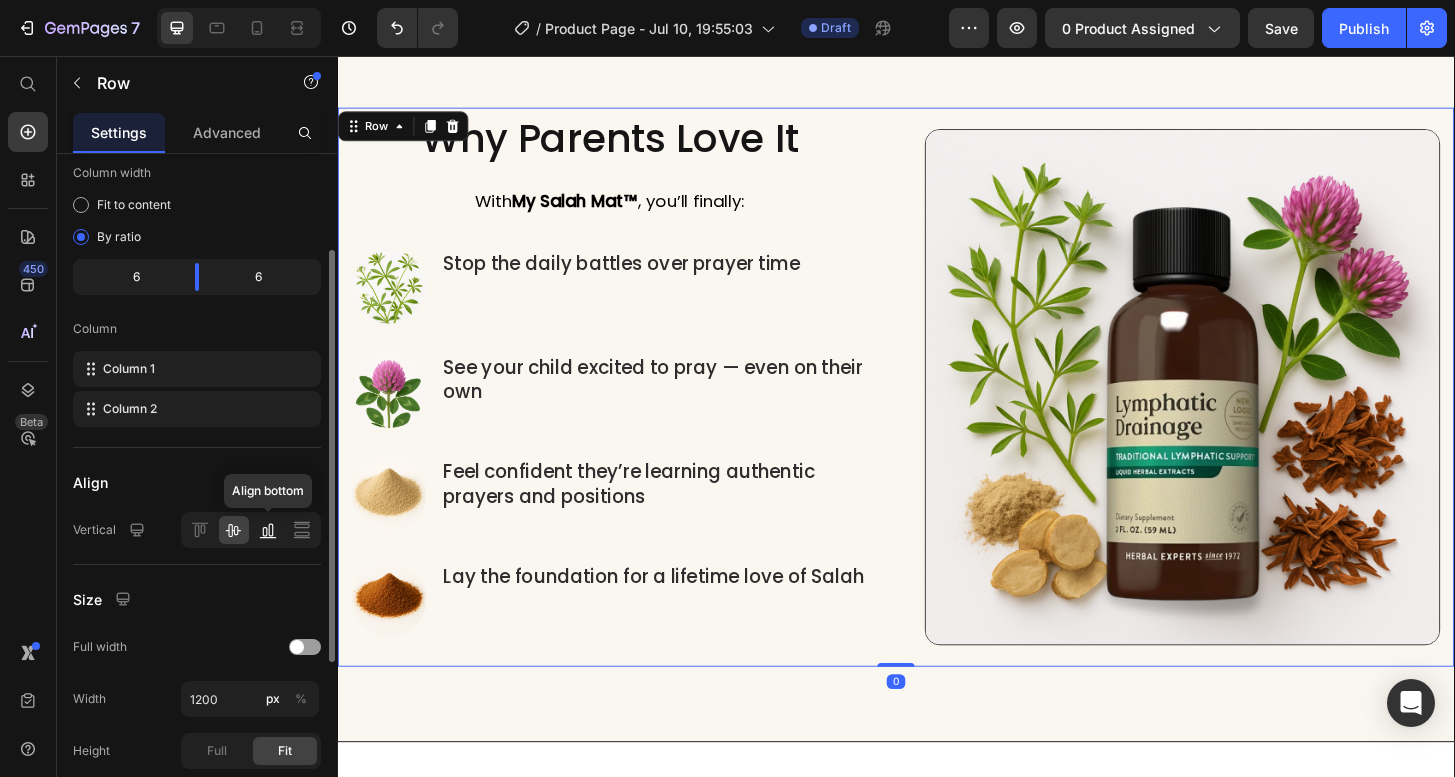 click 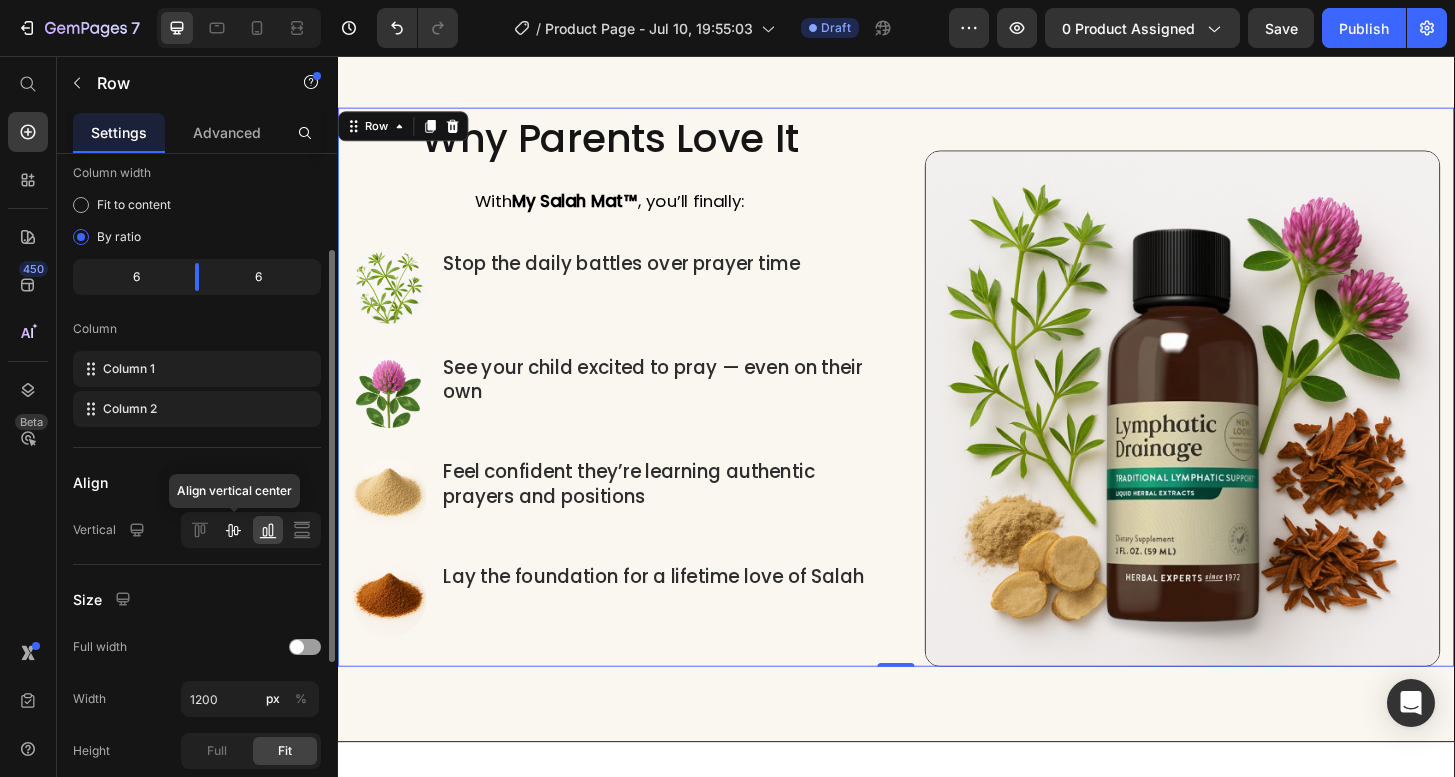 click 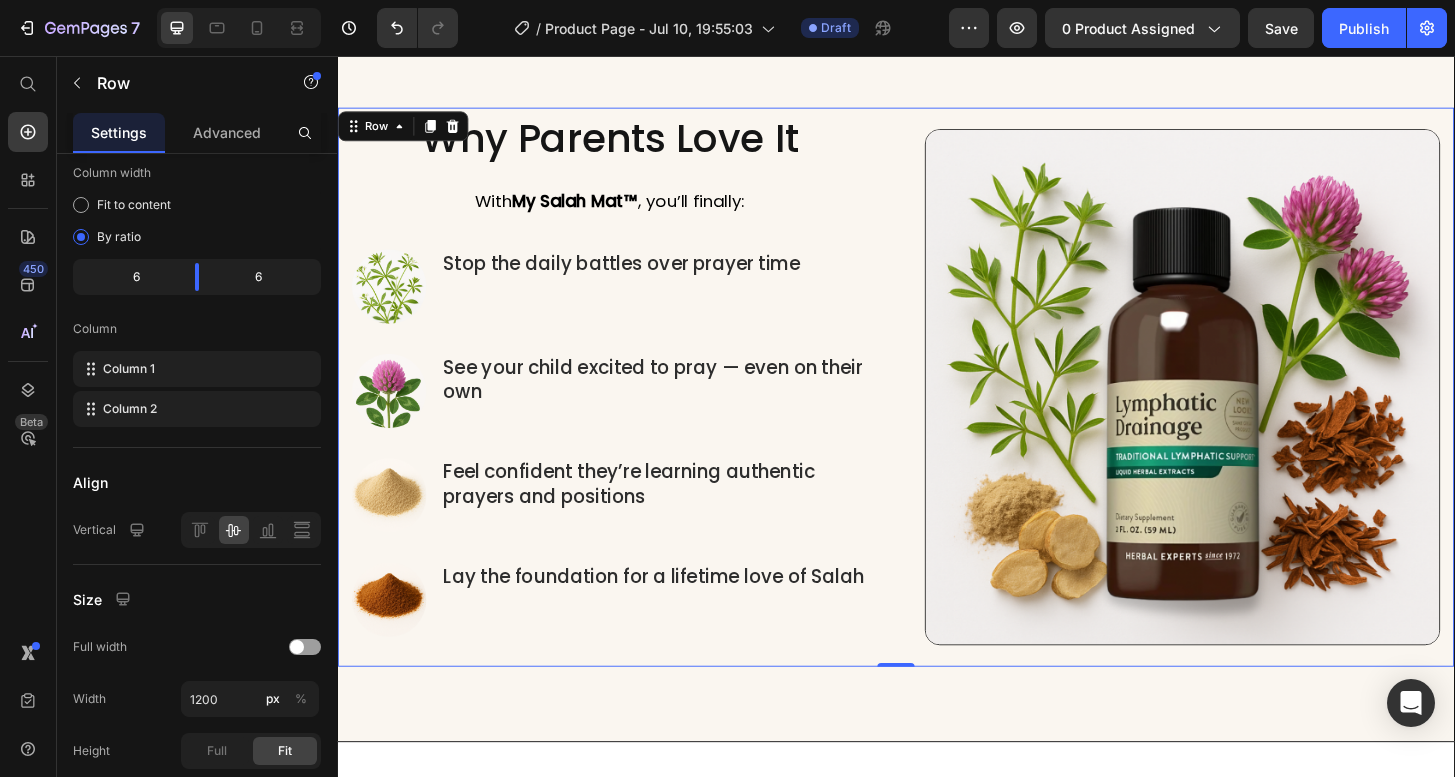 click on "Why Parents Love It Heading With  My Salah Mat™ , you’ll finally: Text block Image Stop the daily battles over prayer time Heading Row Image See your child excited to pray — even on their own Heading Row Image Feel confident they’re learning authentic prayers and positions Heading Row Image Lay the foundation for a lifetime love of Salah Heading Row" at bounding box center (630, 410) 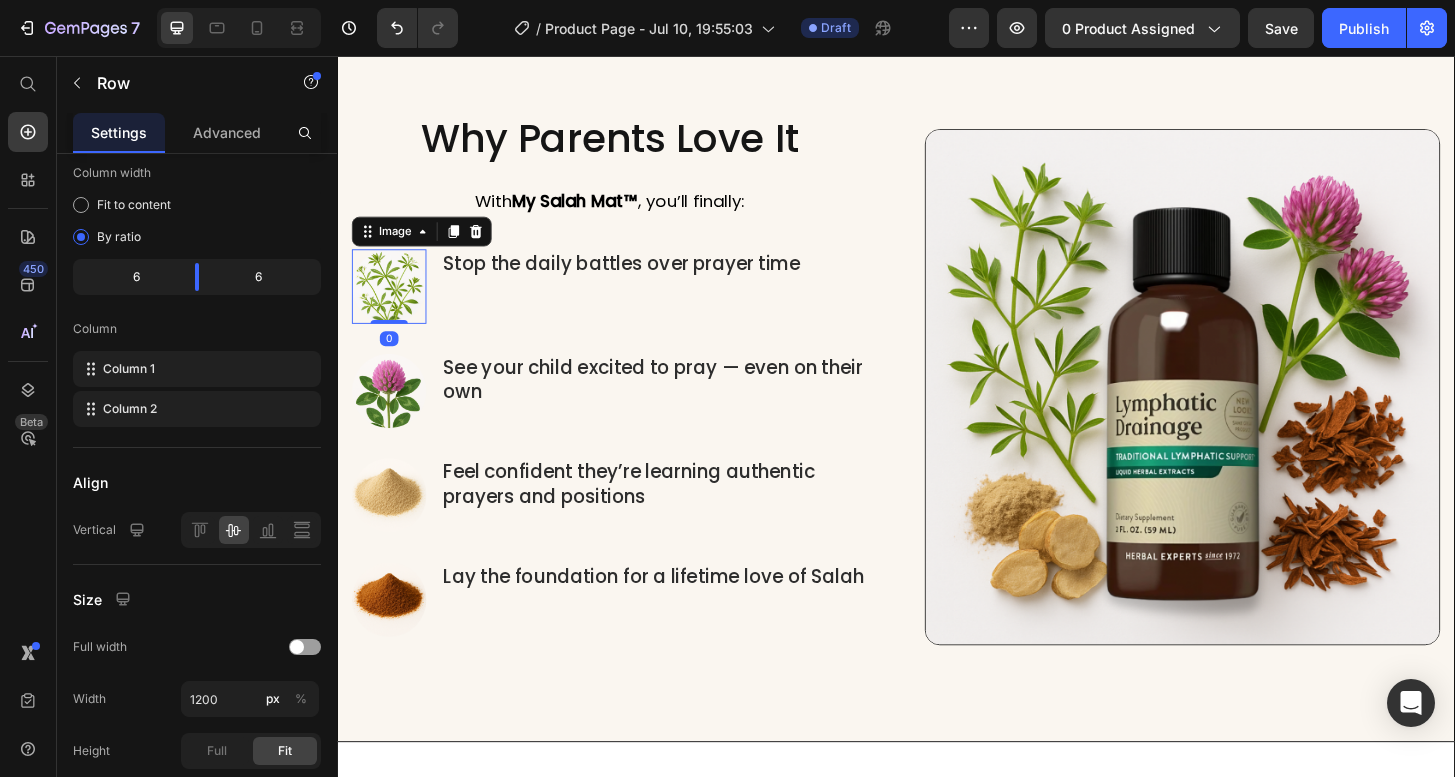 click at bounding box center [393, 303] 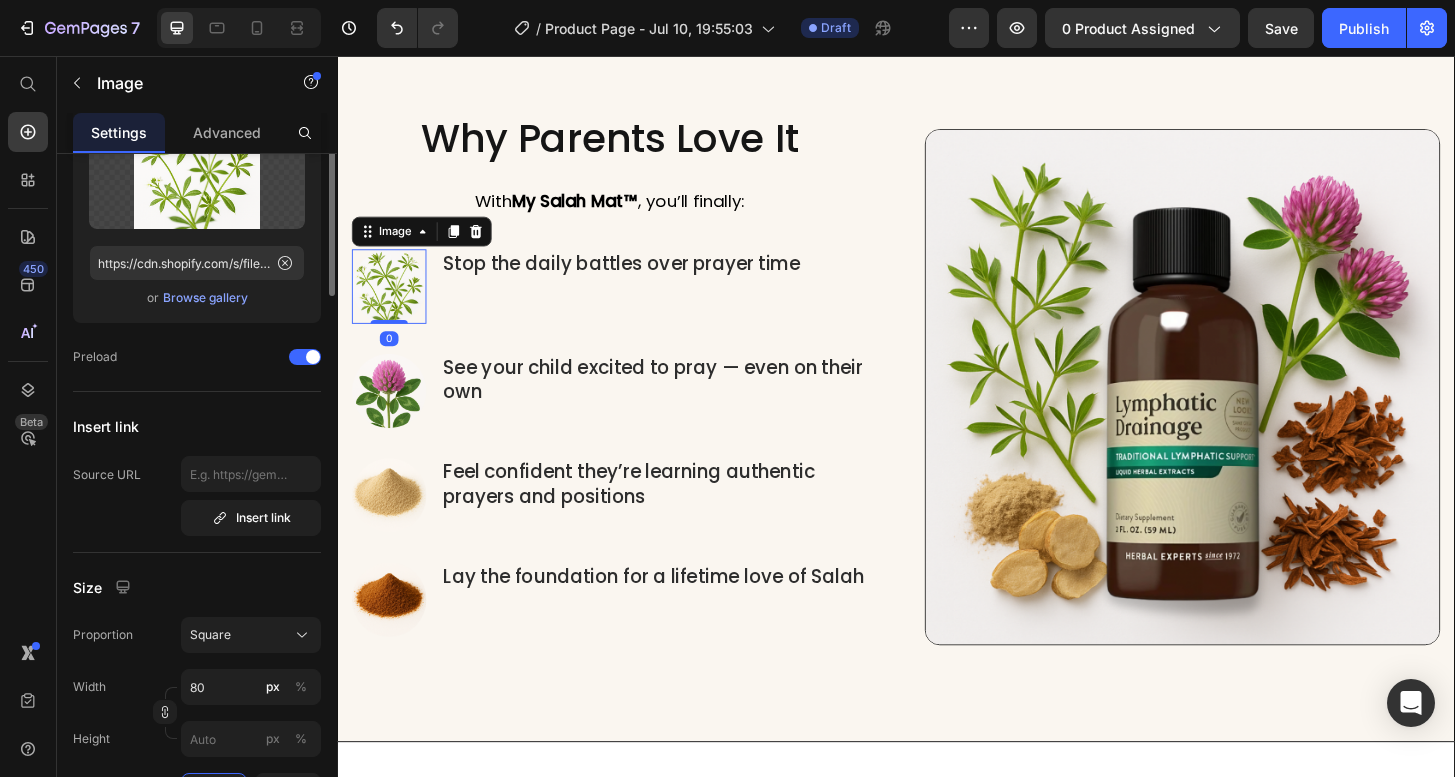 scroll, scrollTop: 0, scrollLeft: 0, axis: both 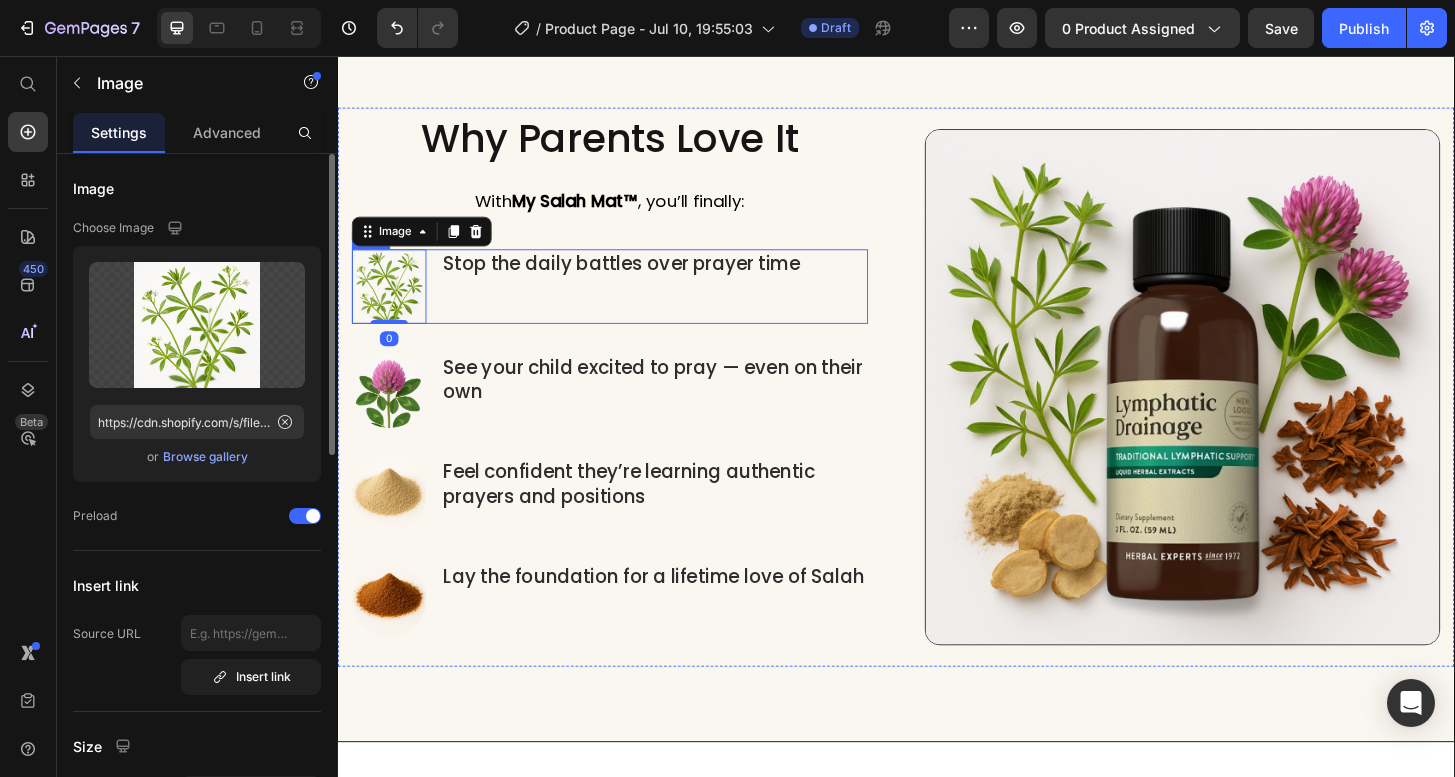 click on "Stop the daily battles over prayer time Heading" at bounding box center (642, 303) 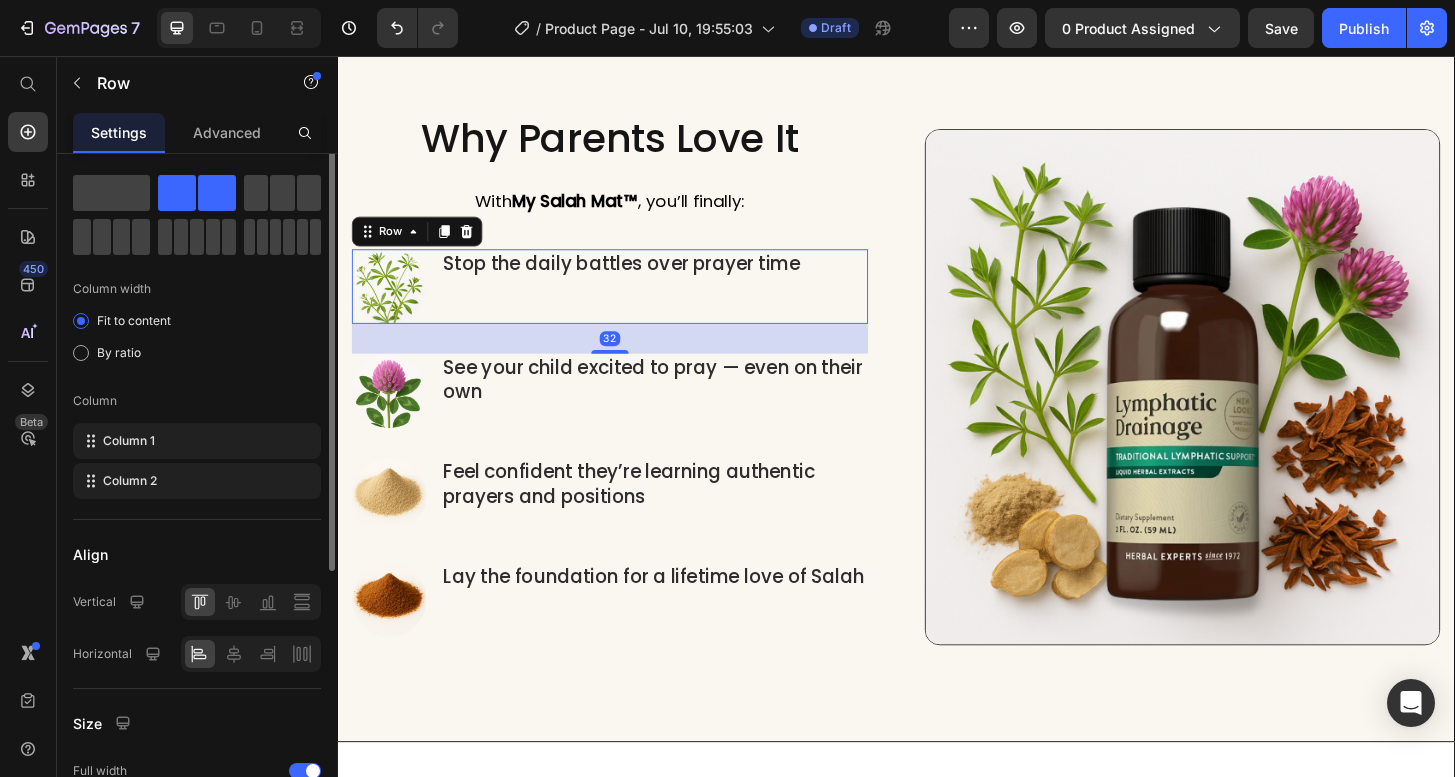 scroll, scrollTop: 81, scrollLeft: 0, axis: vertical 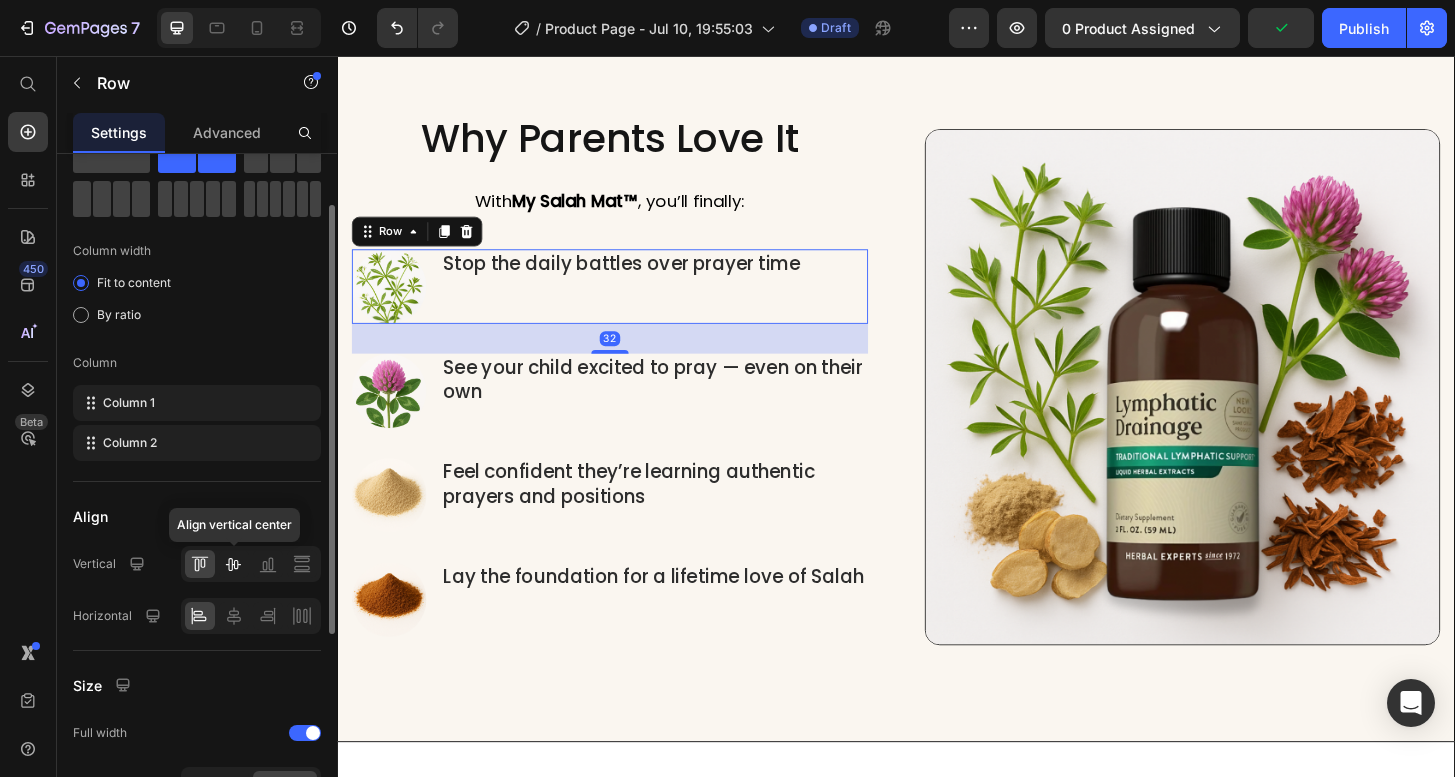 click 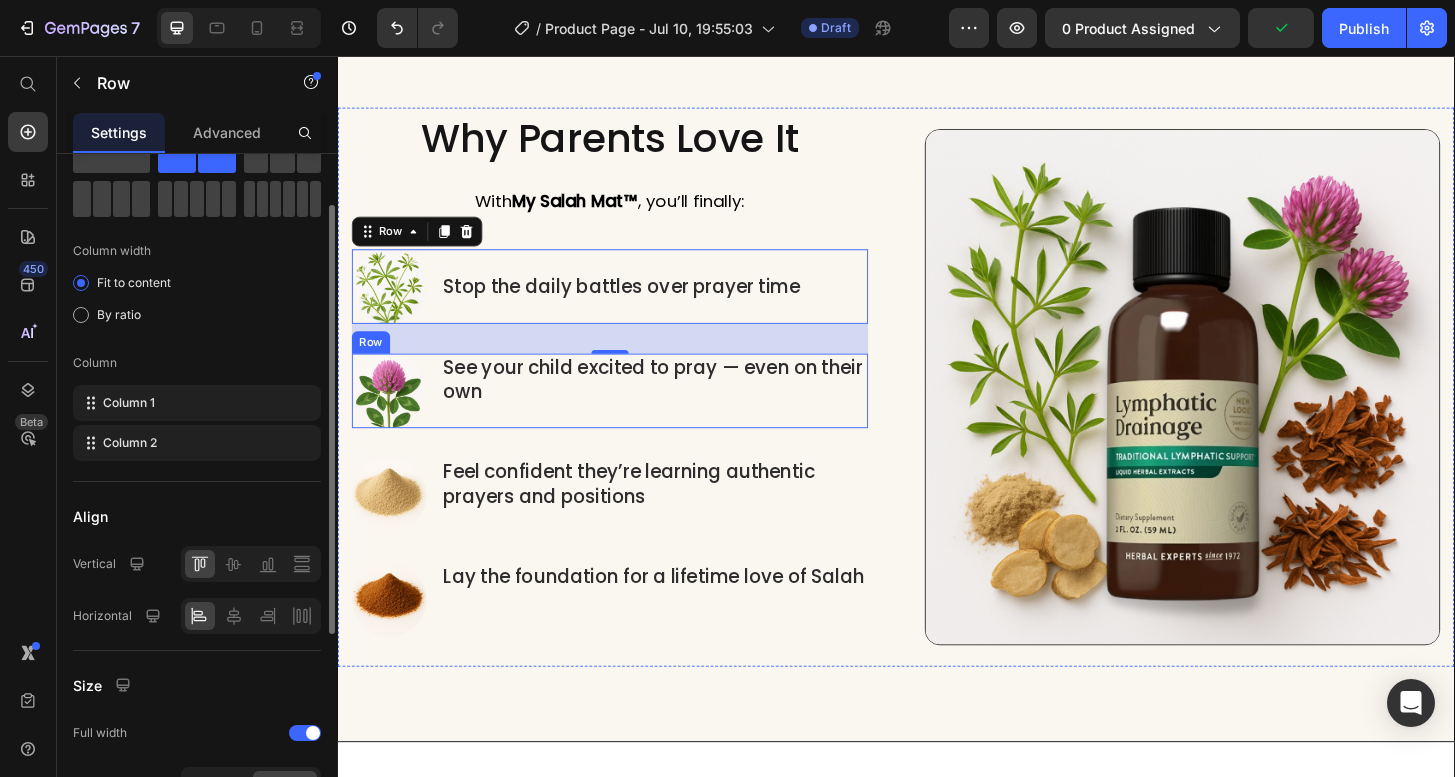 click on "Image See your child excited to pray — even on their own Heading Row" at bounding box center (630, 415) 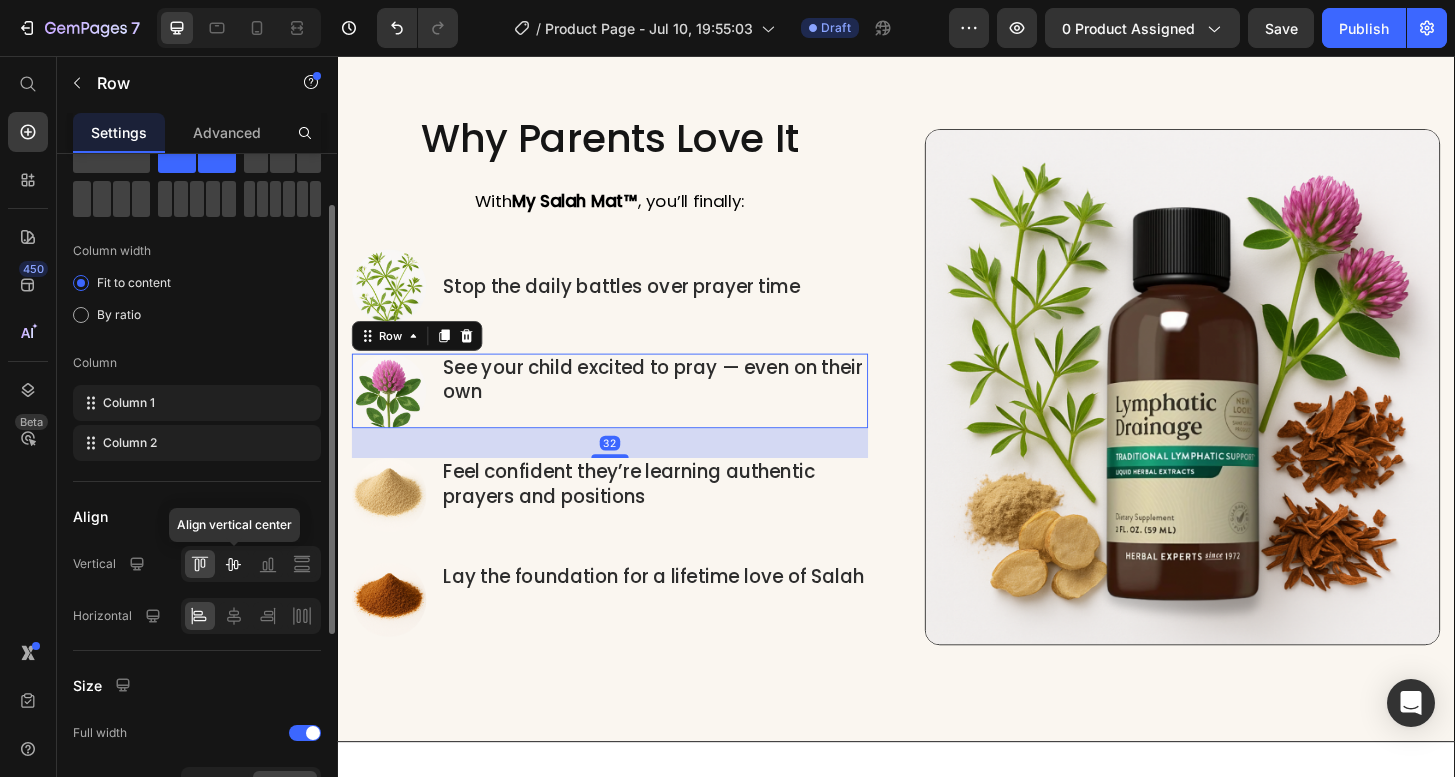 click 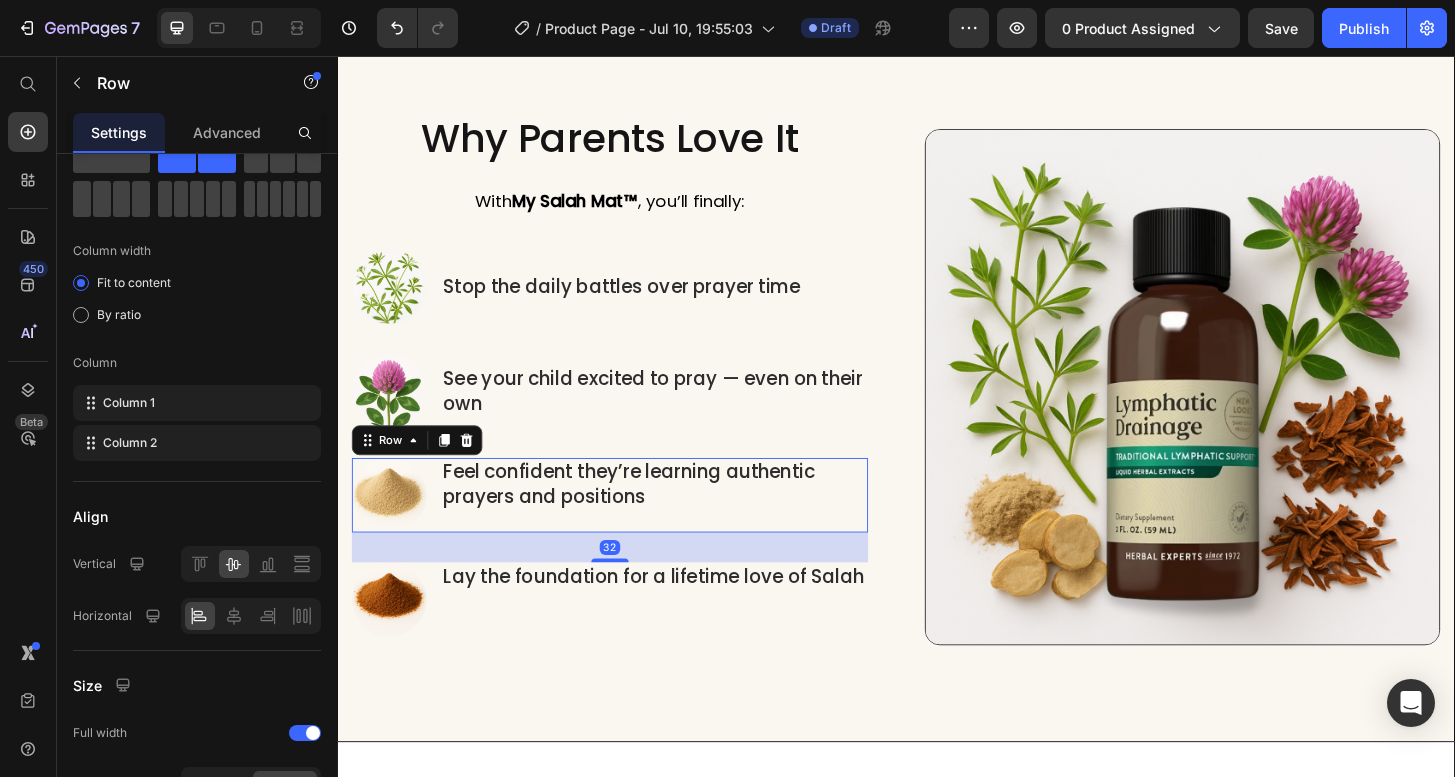 click on "Image Feel confident they’re learning authentic prayers and positions Heading Row   32" at bounding box center (630, 527) 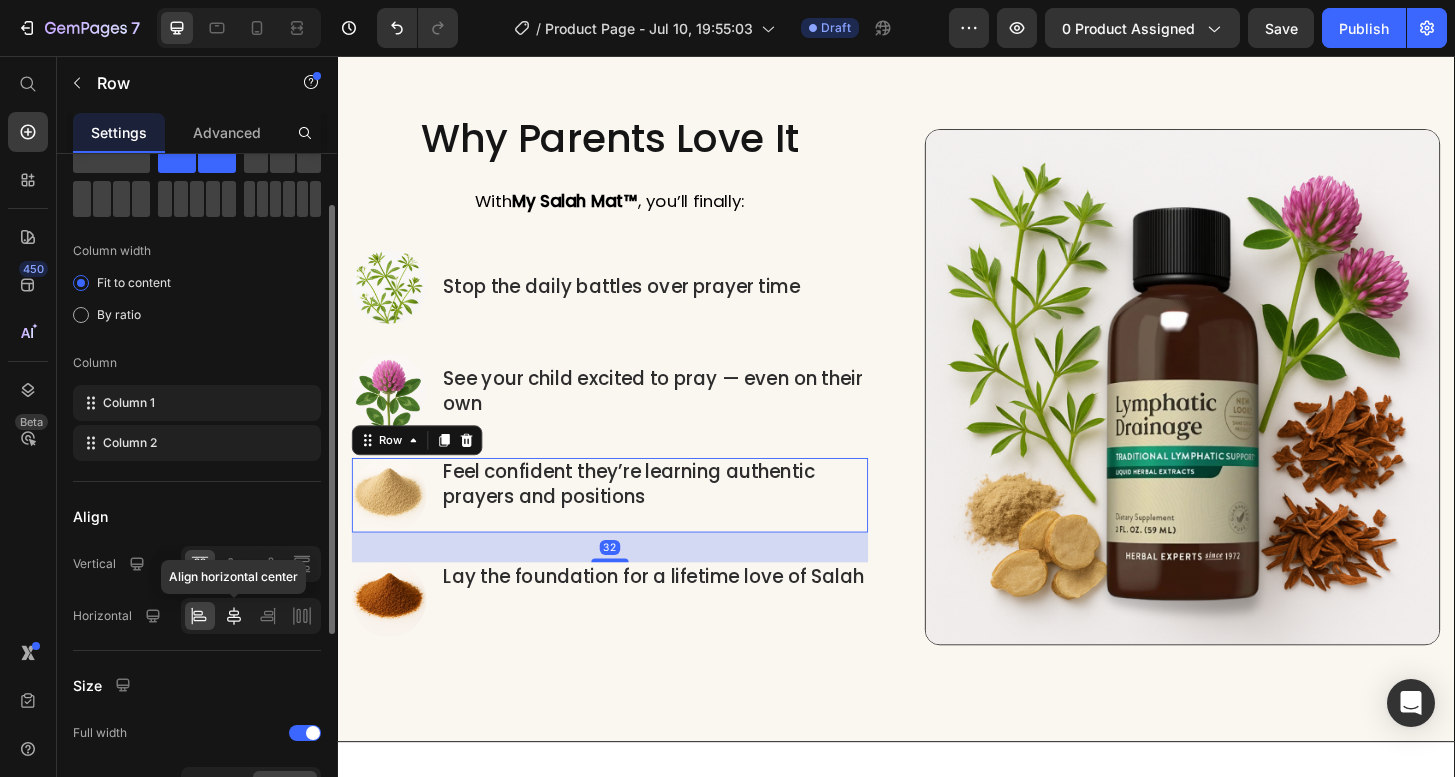 click 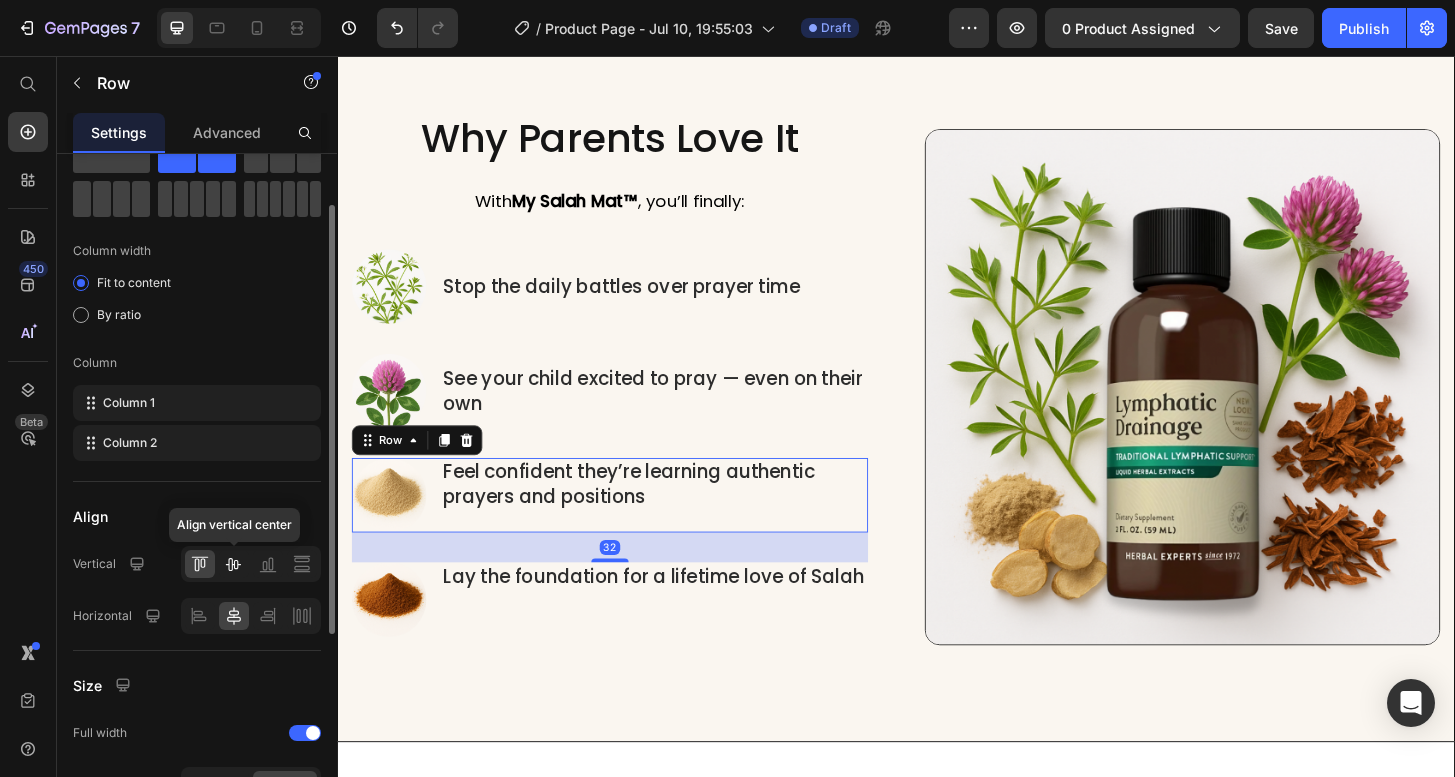 click 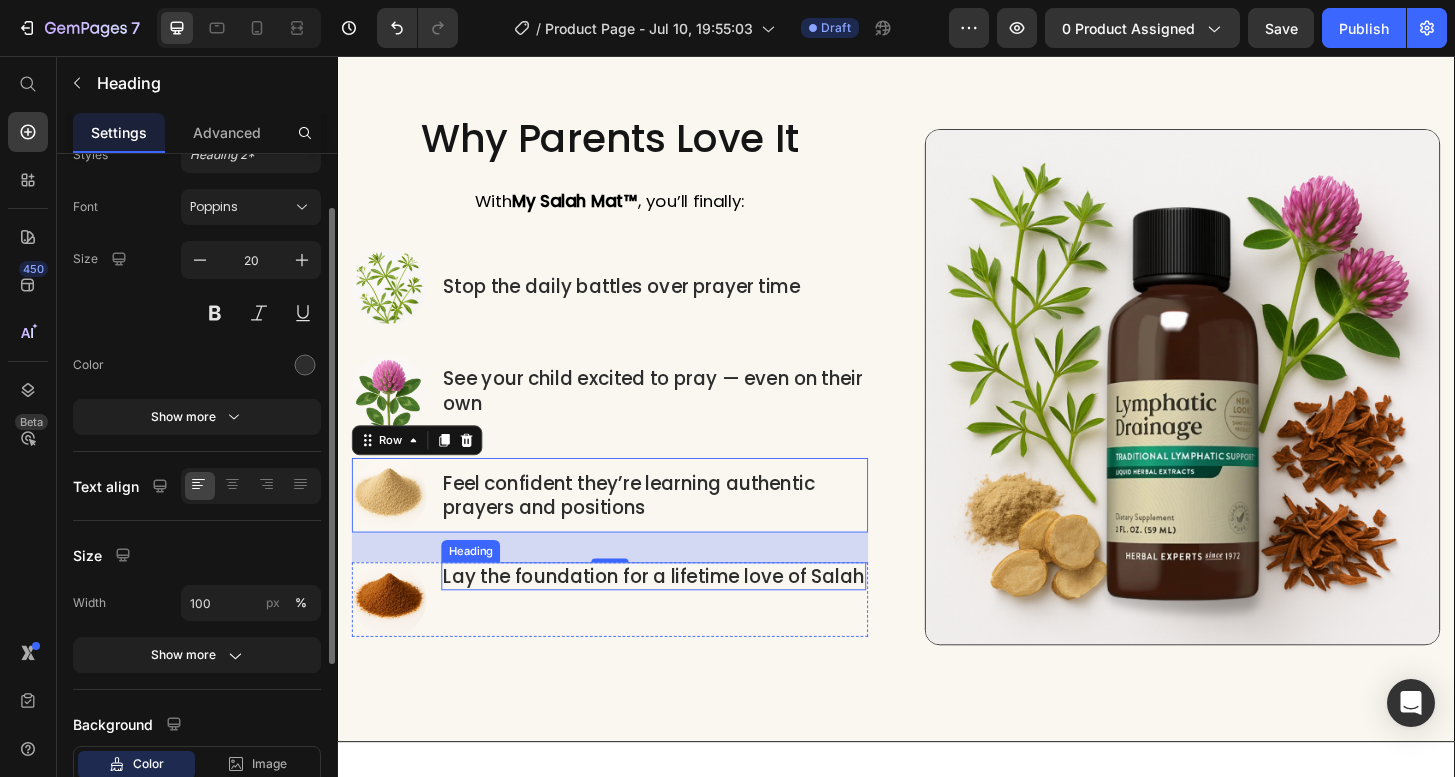 click on "Lay the foundation for a lifetime love of Salah" at bounding box center (677, 614) 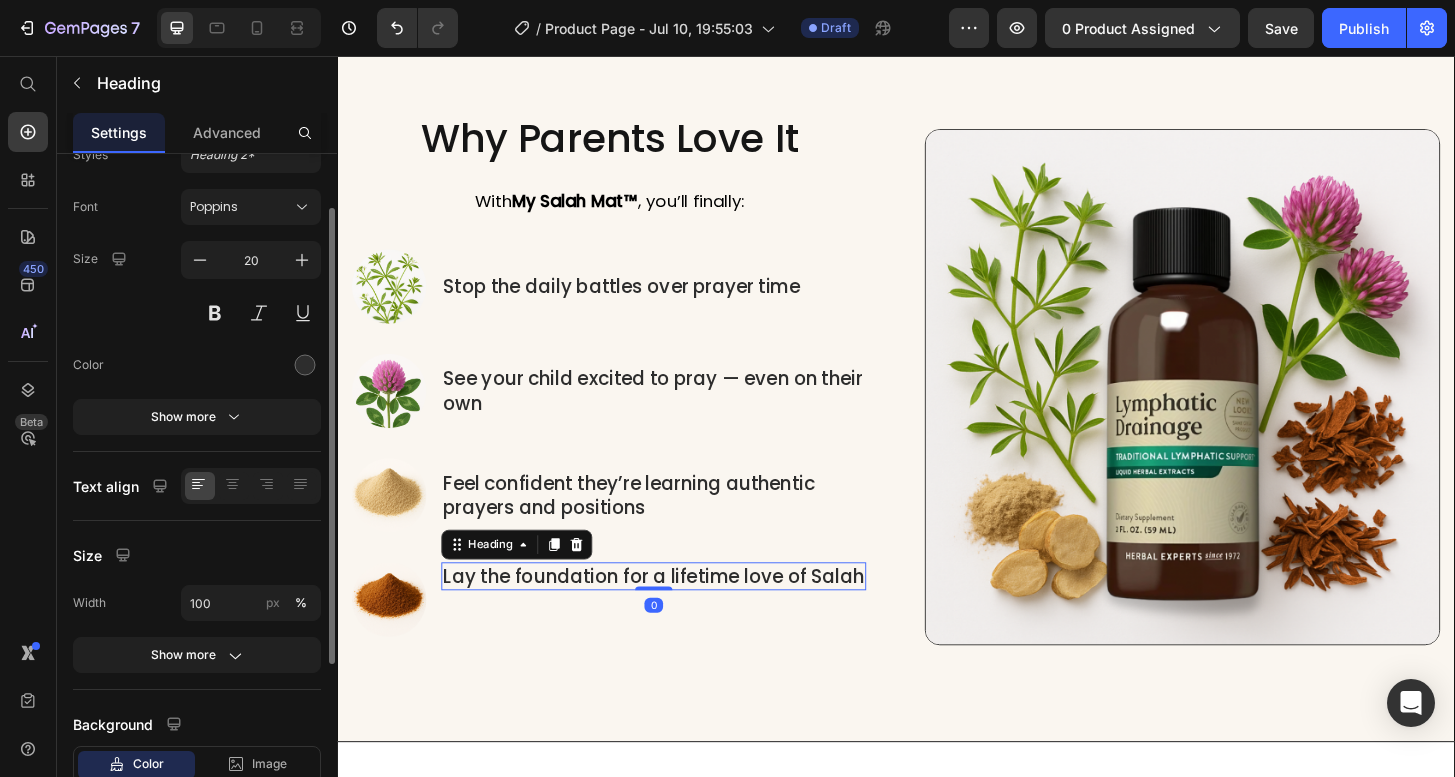 scroll, scrollTop: 0, scrollLeft: 0, axis: both 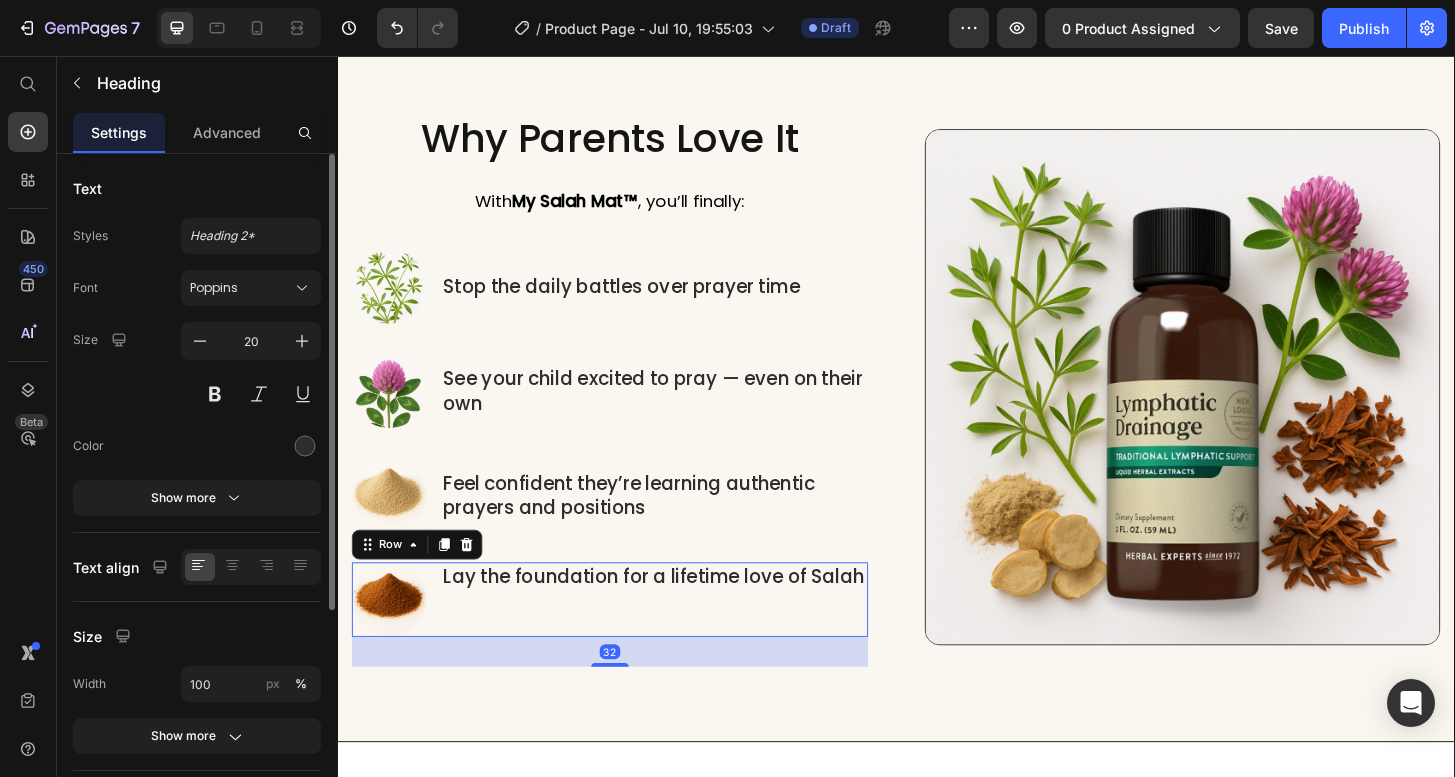 click on "Lay the foundation for a lifetime love of Salah Heading" at bounding box center [677, 639] 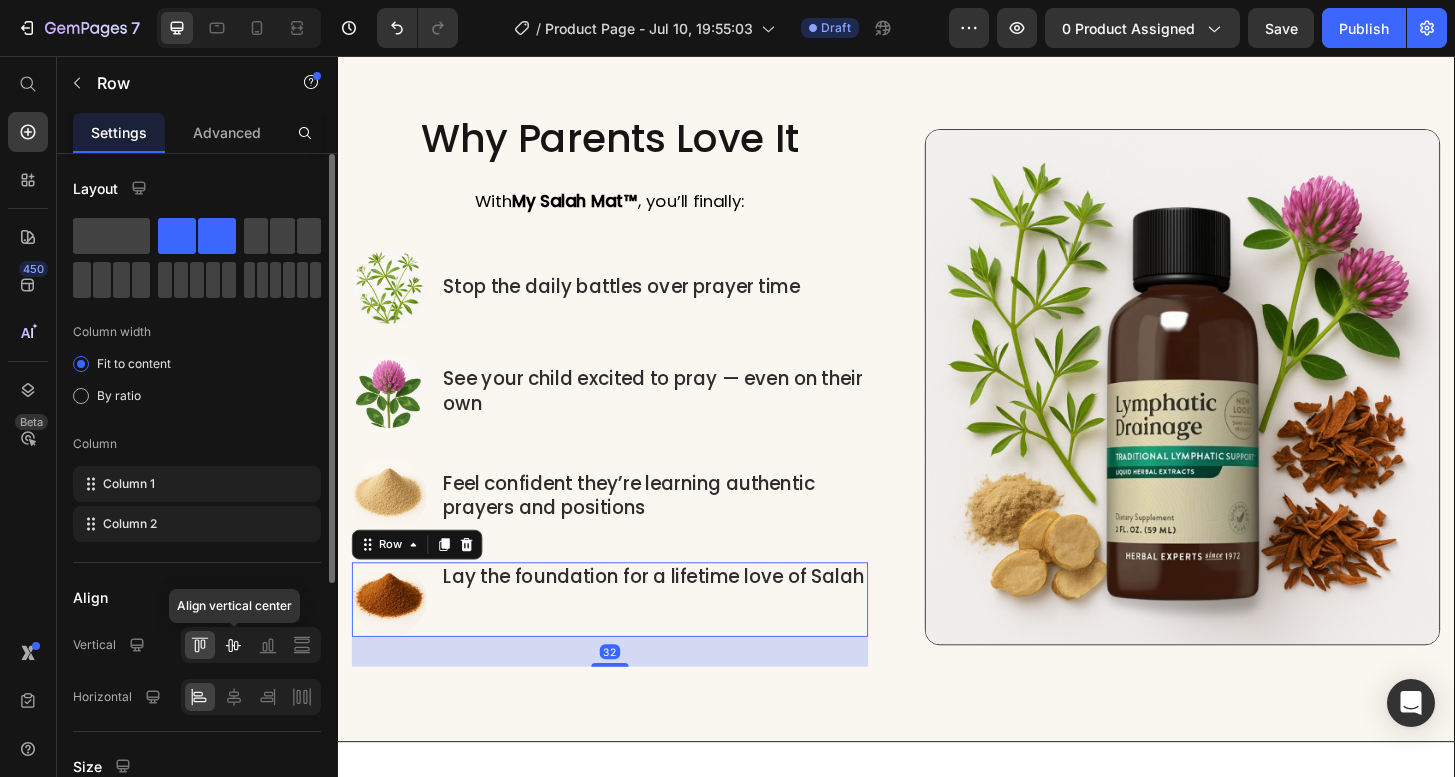 click 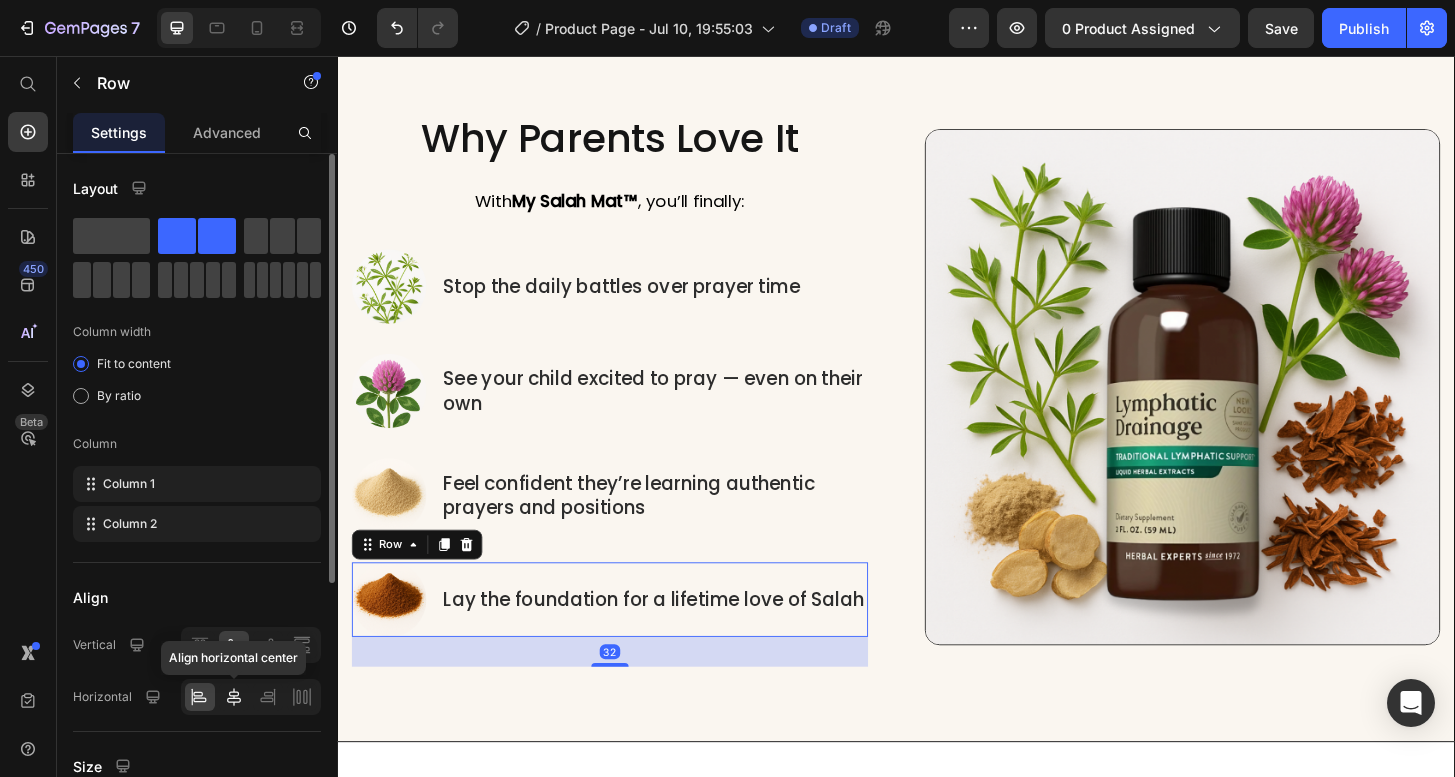 click 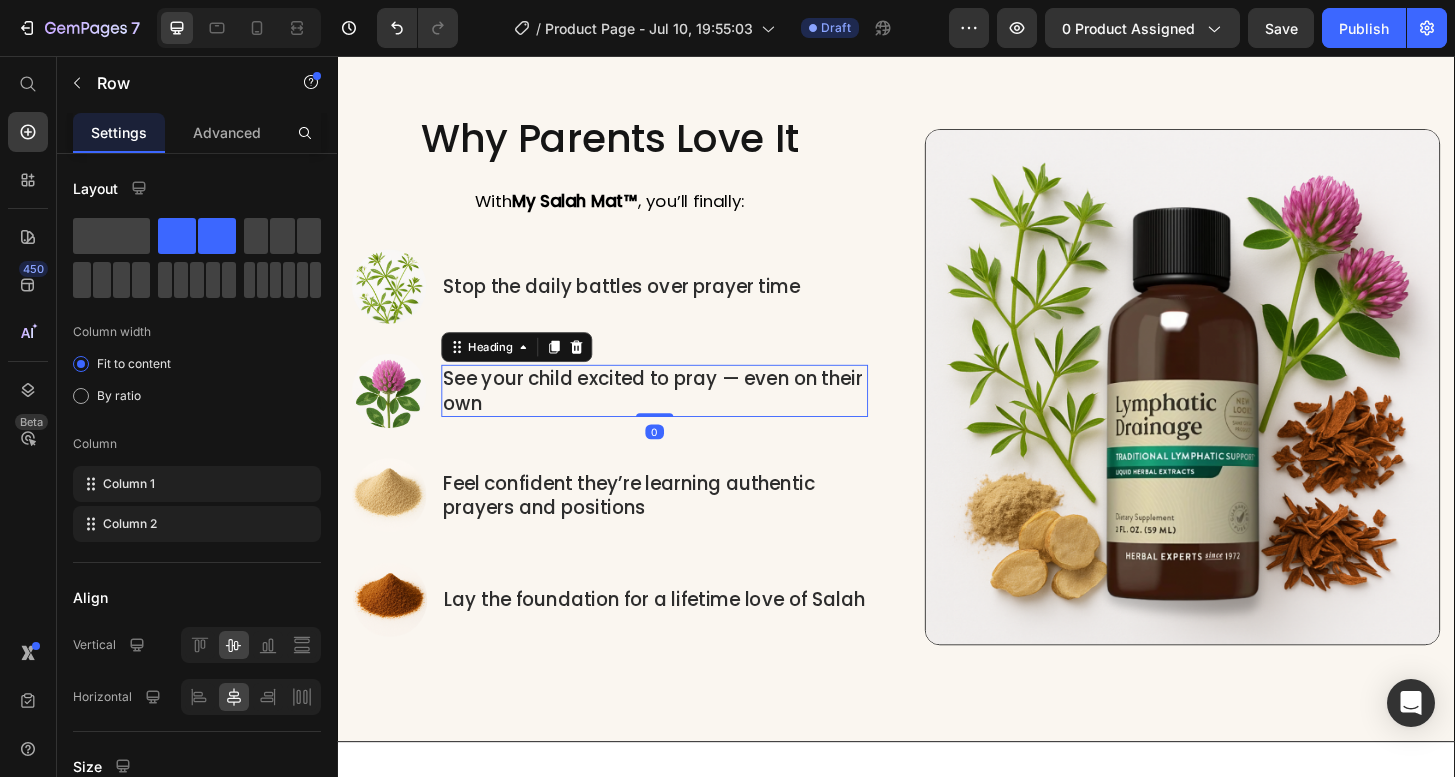 click on "See your child excited to pray — even on their own" at bounding box center [678, 415] 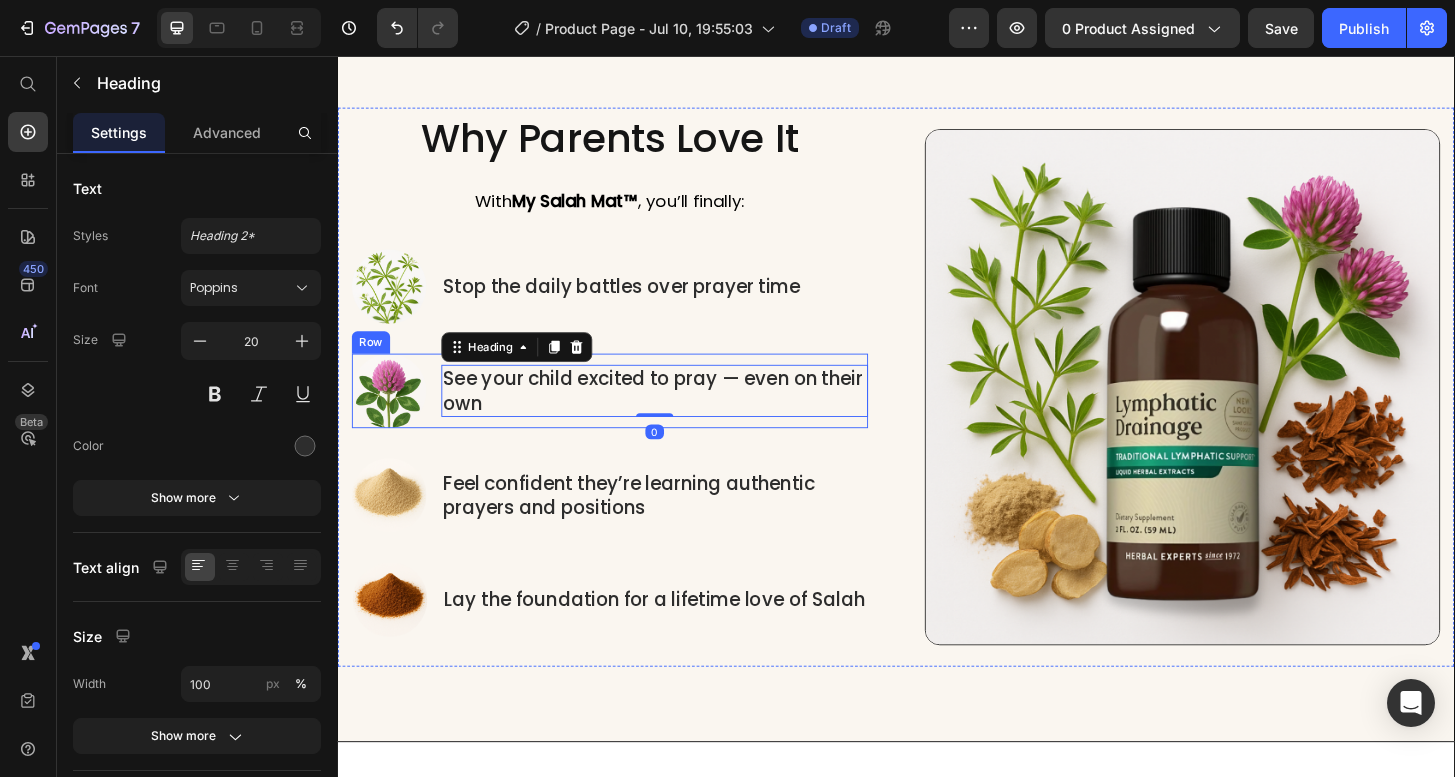 click on "Parents love It Heading With  My Salah Mat™ , you’ll finally: Text block Image Stop the daily battles over prayer time Heading Row Image See your child excited to pray — even on their own Heading   0 Row Image Feel confident they’re learning authentic prayers and positions Heading Row Image Lay the foundation for a lifetime love of Salah Heading Row" at bounding box center [630, 410] 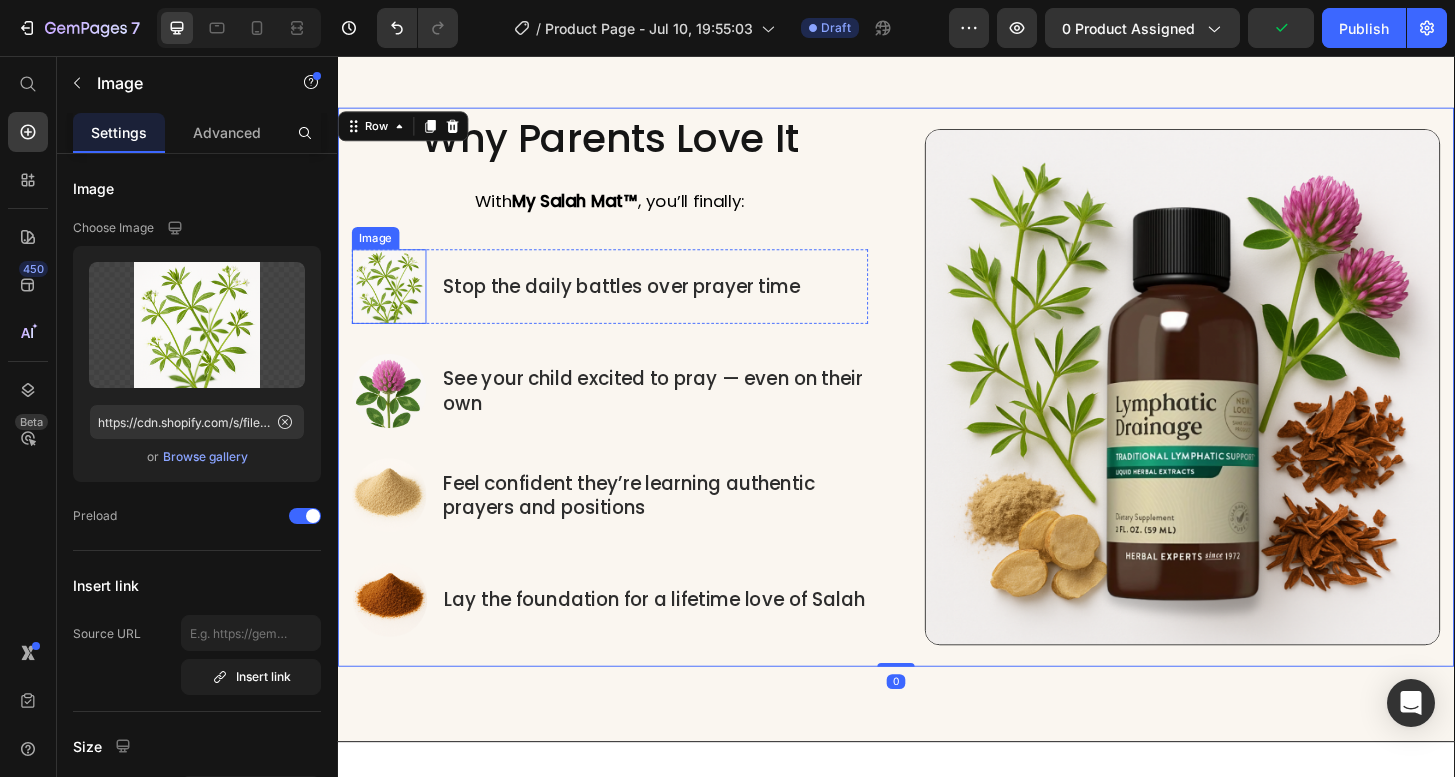 click at bounding box center (393, 303) 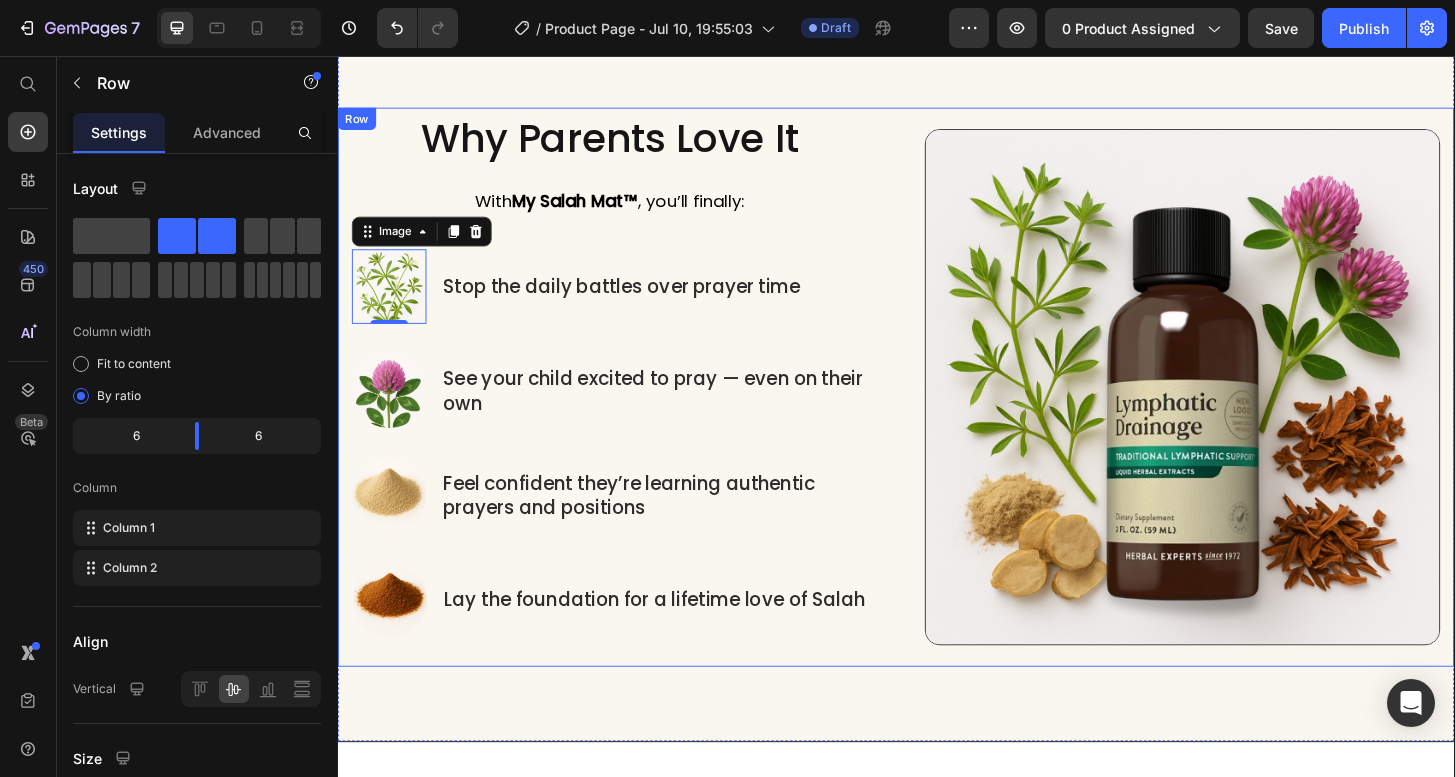 click on "Why Parents Love It Heading With  My Salah Mat™ , you’ll finally: Text block Image   0 Stop the daily battles over prayer time Heading Row Image See your child excited to pray — even on their own Heading Row Image Feel confident they’re learning authentic prayers and positions Heading Row Image Lay the foundation for a lifetime love of Salah Heading Row" at bounding box center (630, 410) 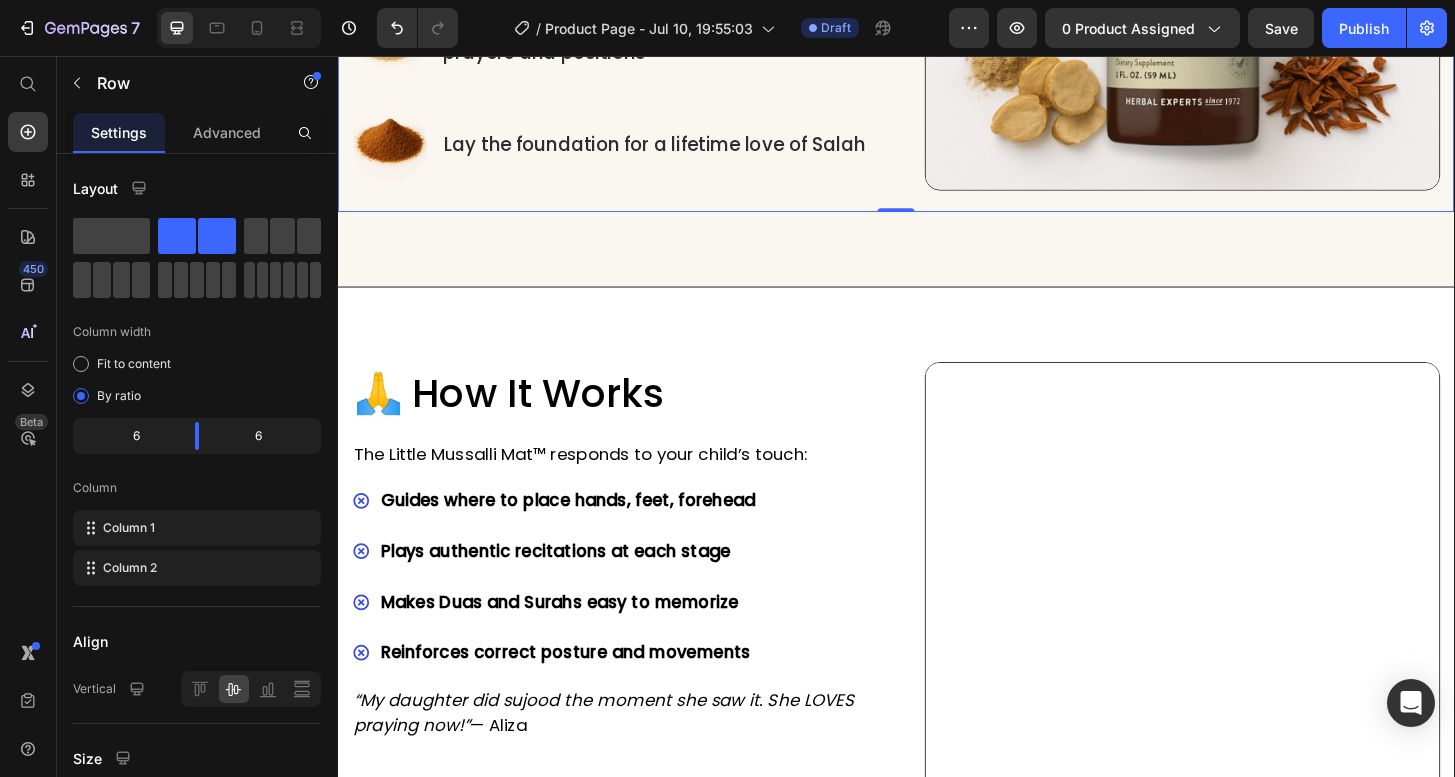 scroll, scrollTop: 4786, scrollLeft: 0, axis: vertical 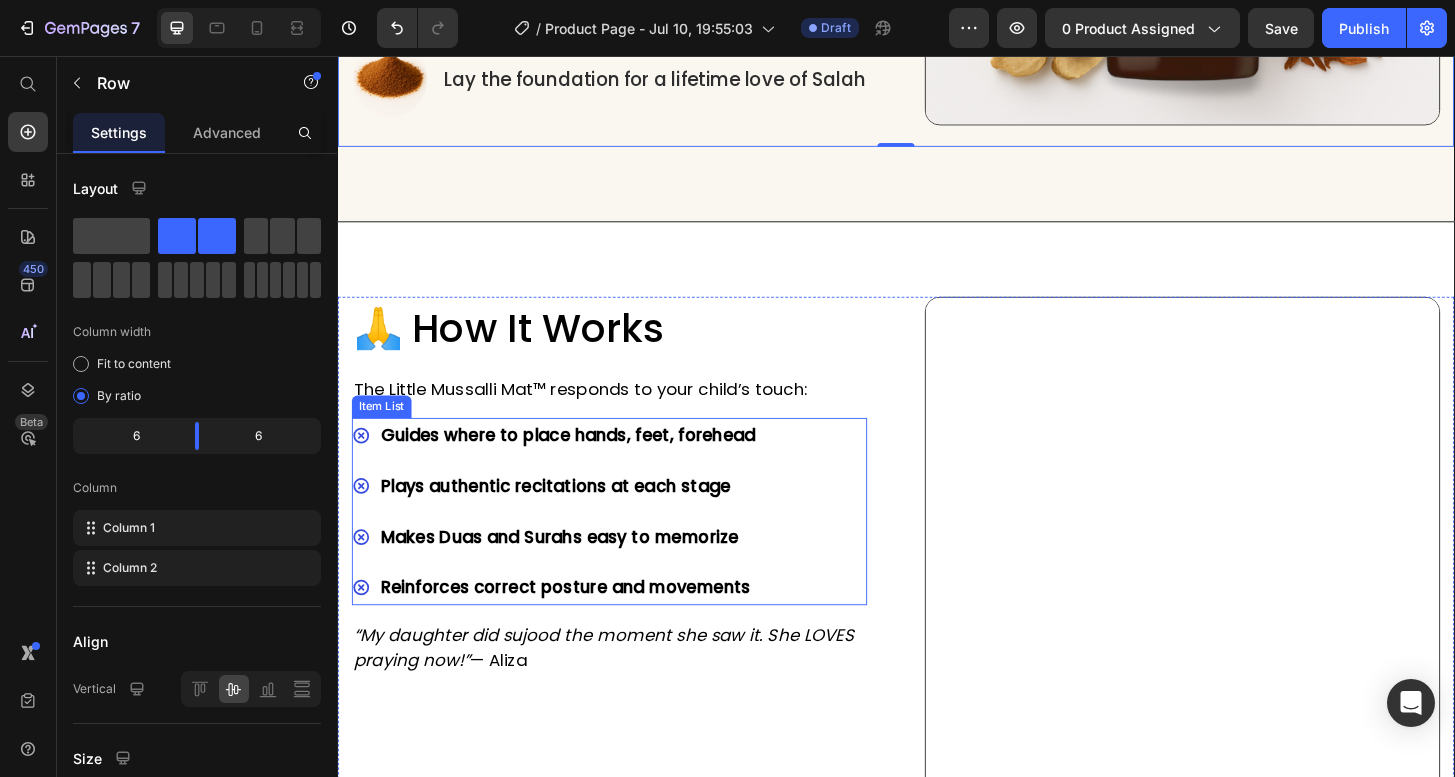 click on "Guides where to place hands, feet, forehead" at bounding box center (585, 462) 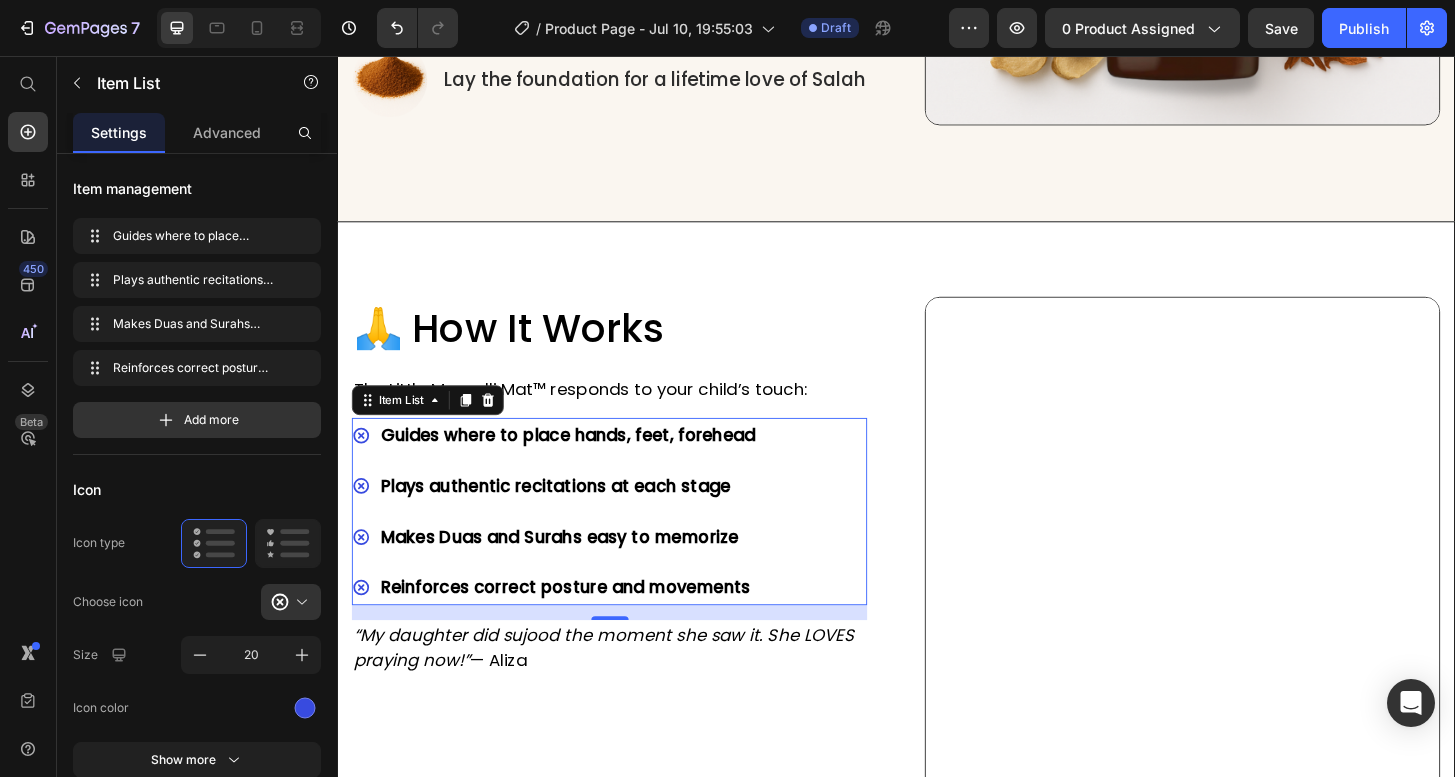 click on "Guides where to place hands, feet, forehead" at bounding box center (571, 463) 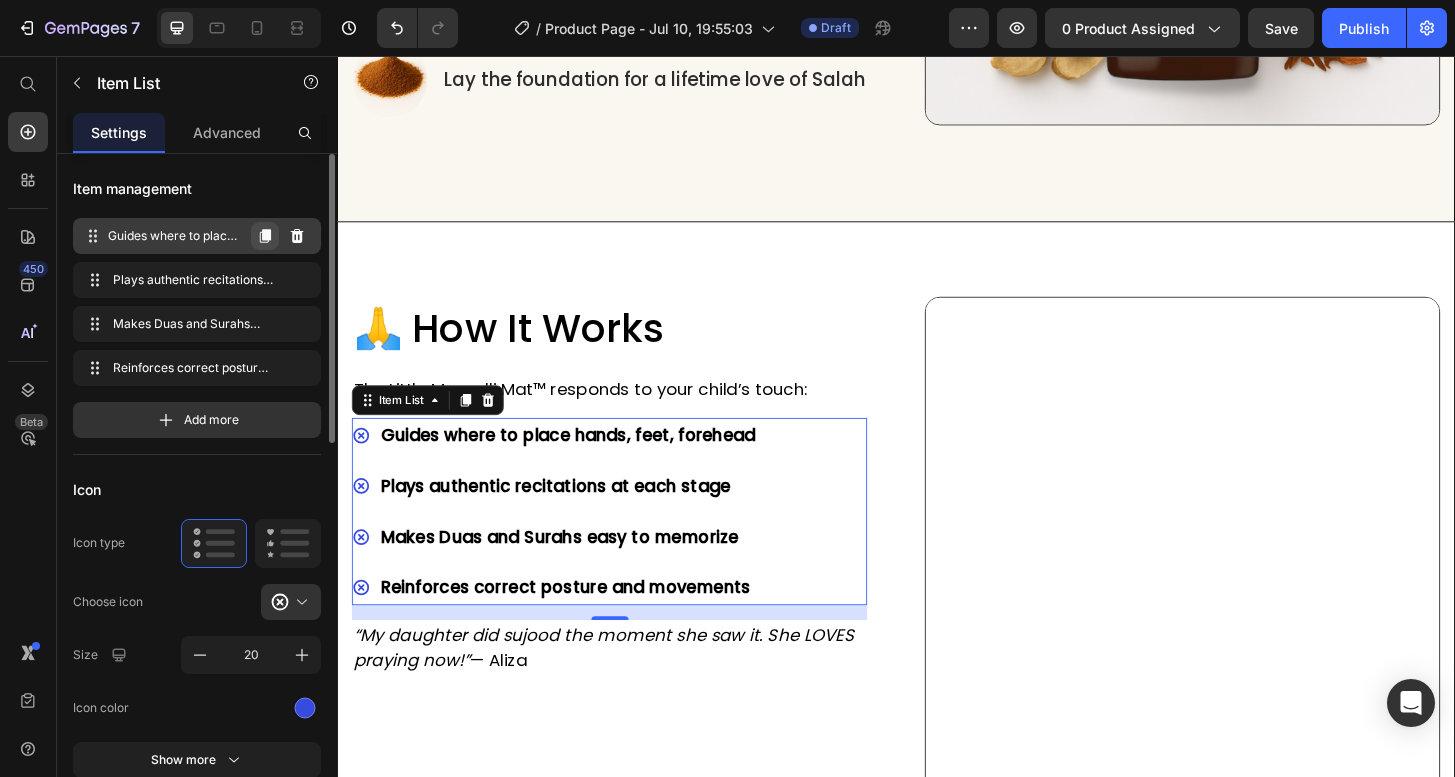 click 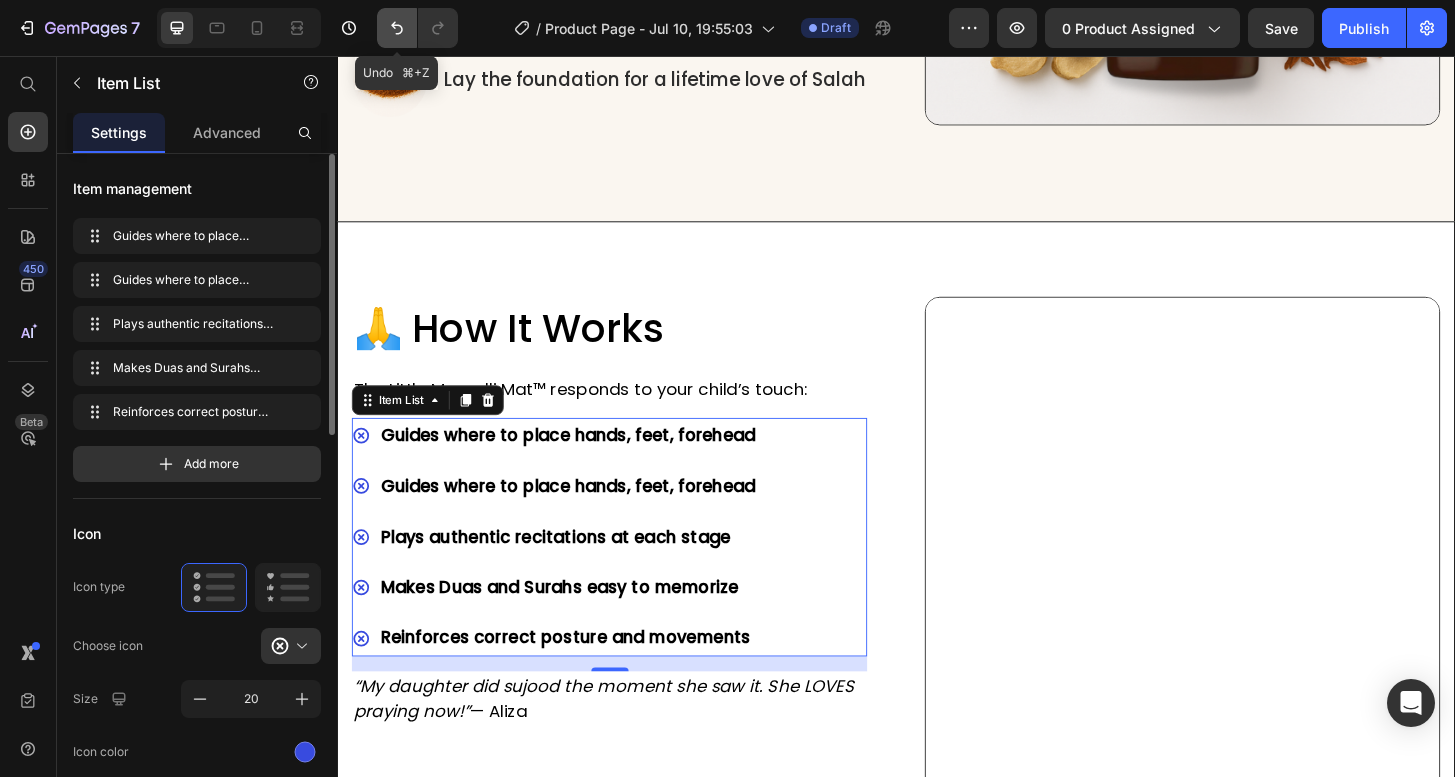 click 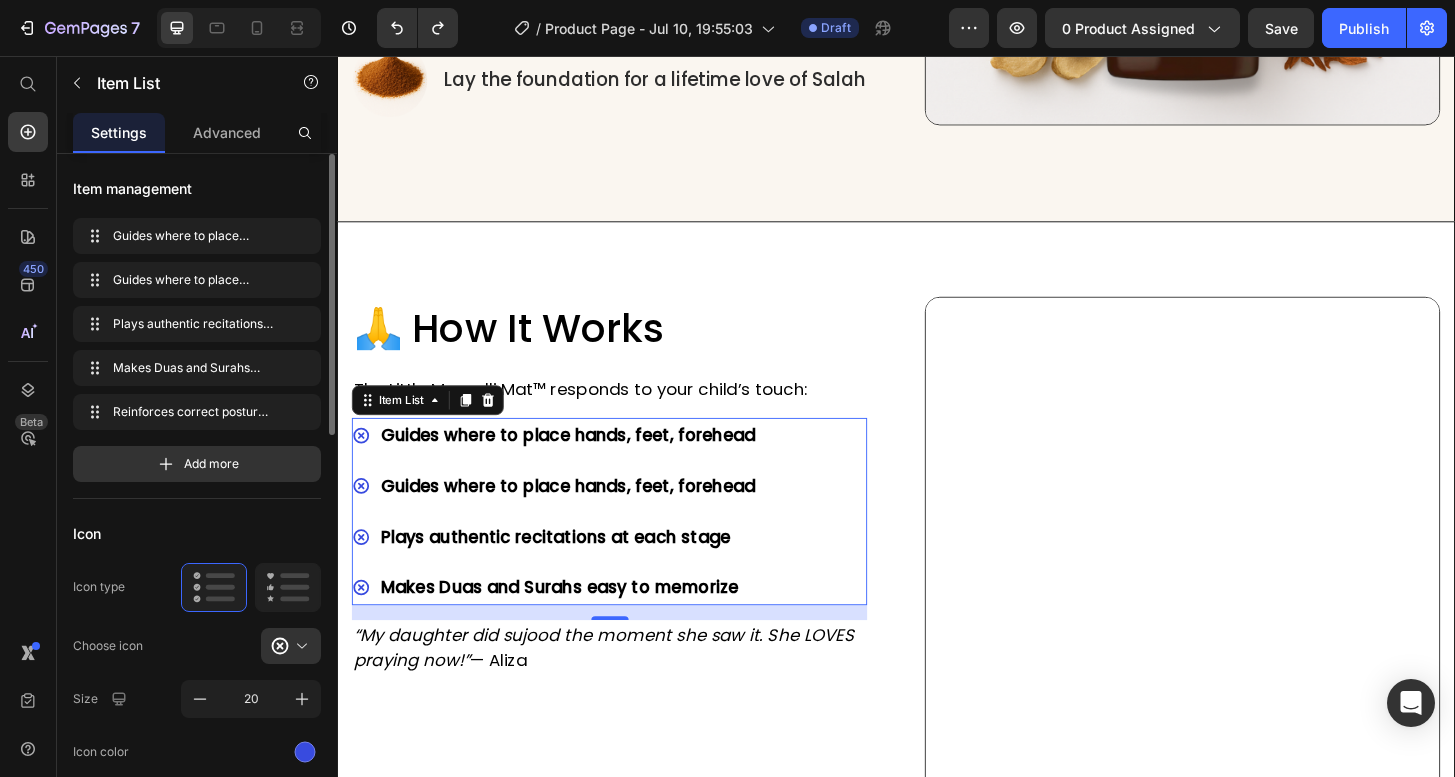 click on "Guides where to place hands, feet, forehead" at bounding box center [585, 462] 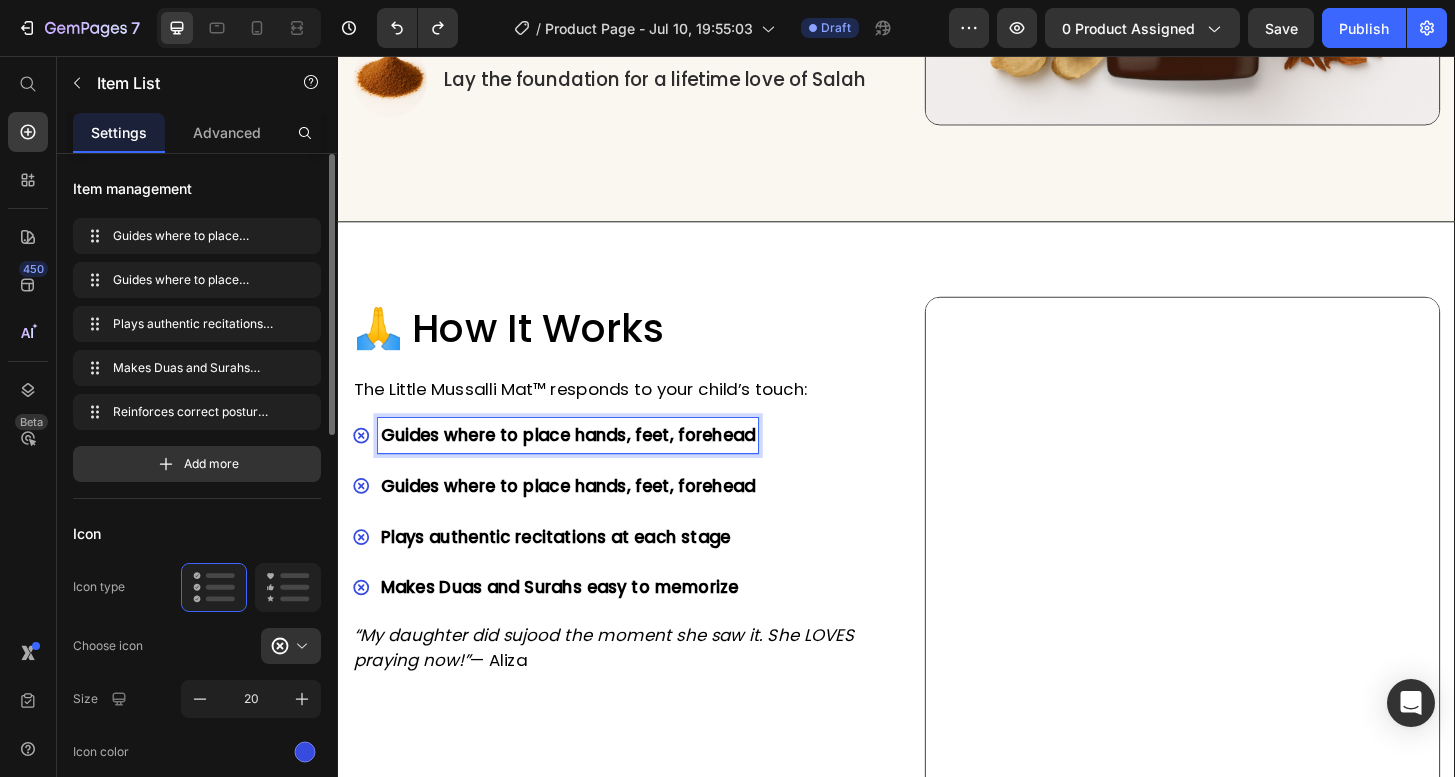 click on "Guides where to place hands, feet, forehead" at bounding box center (585, 462) 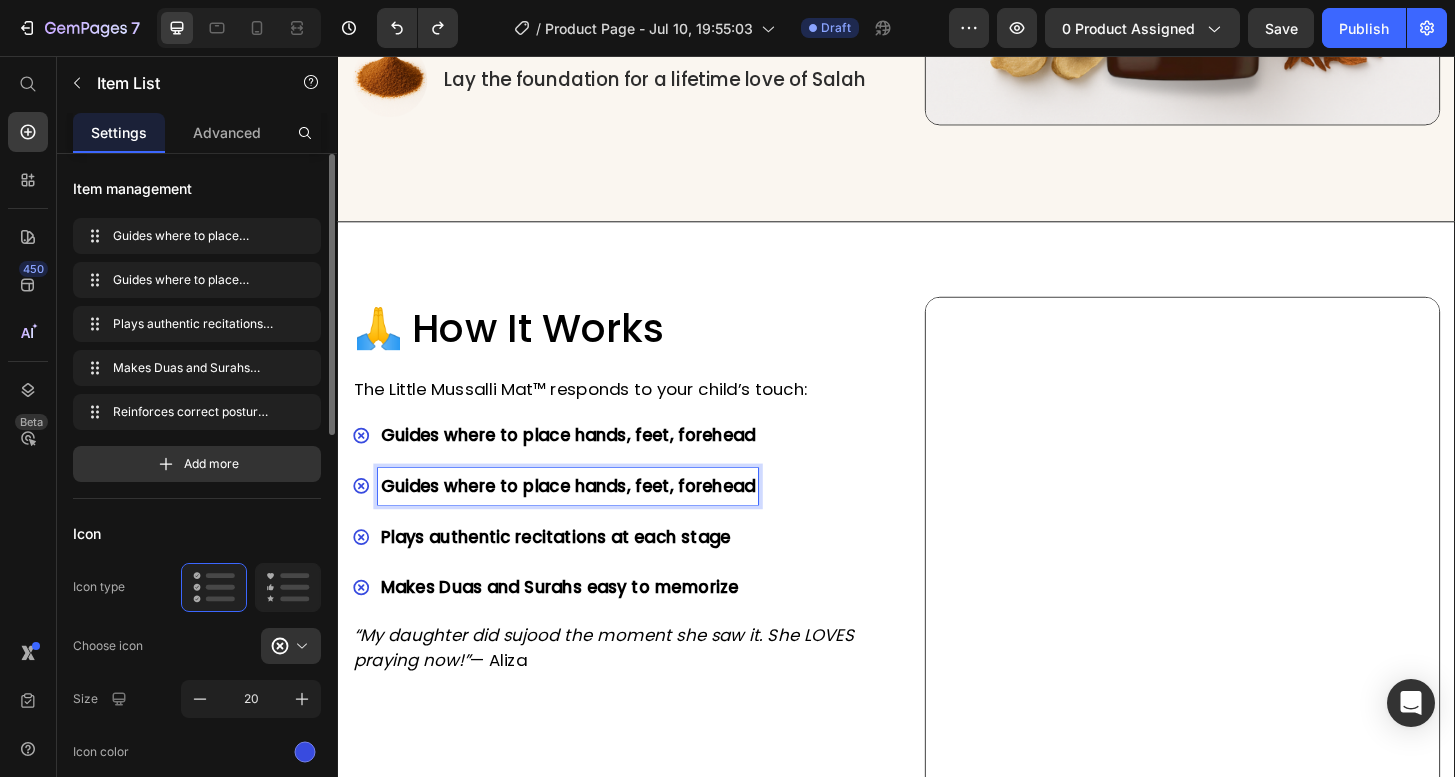 click on "Guides where to place hands, feet, forehead" at bounding box center [585, 462] 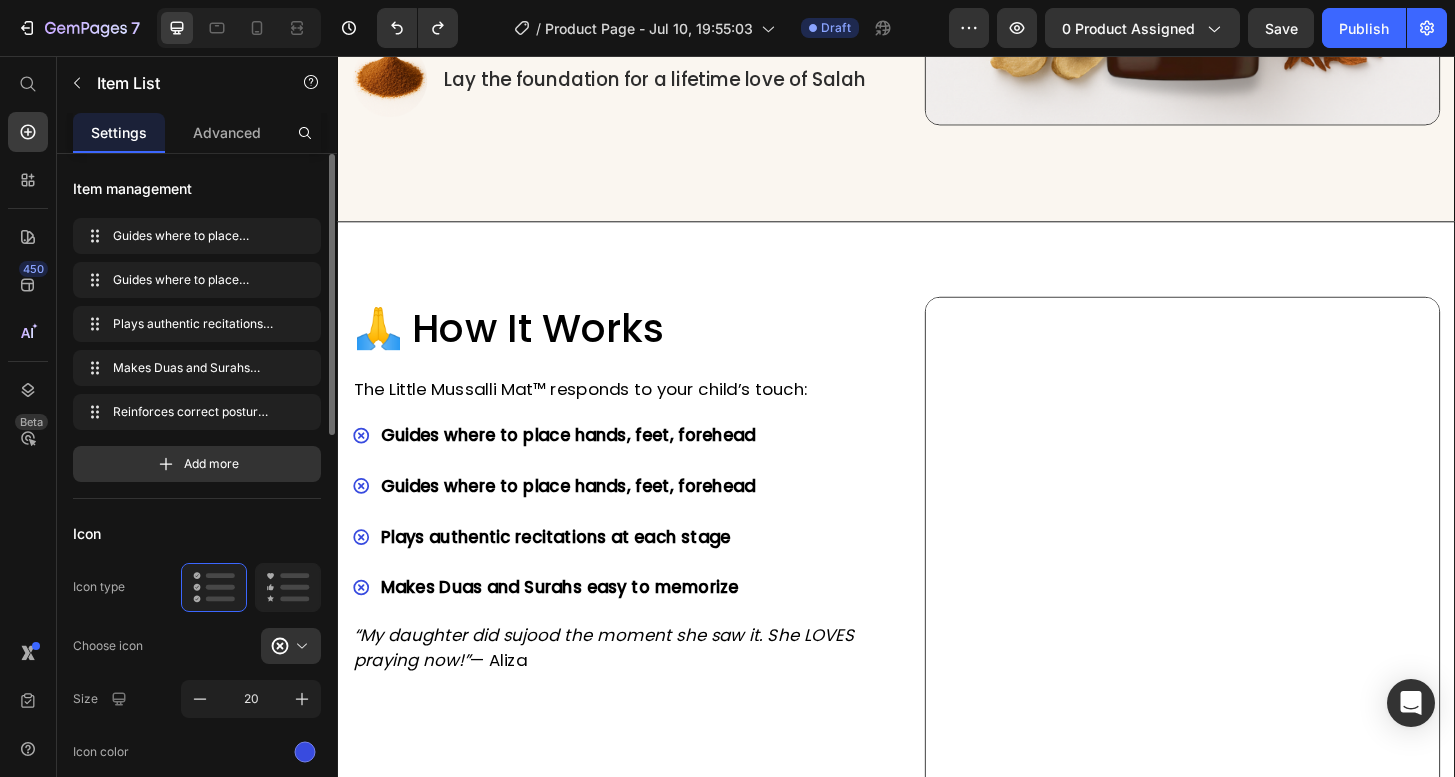 click on "Guides where to place hands, feet, forehead Guides where to place hands, feet, forehead Plays authentic recitations at each stage Makes Duas and Surahs easy to memorize" at bounding box center [629, 545] 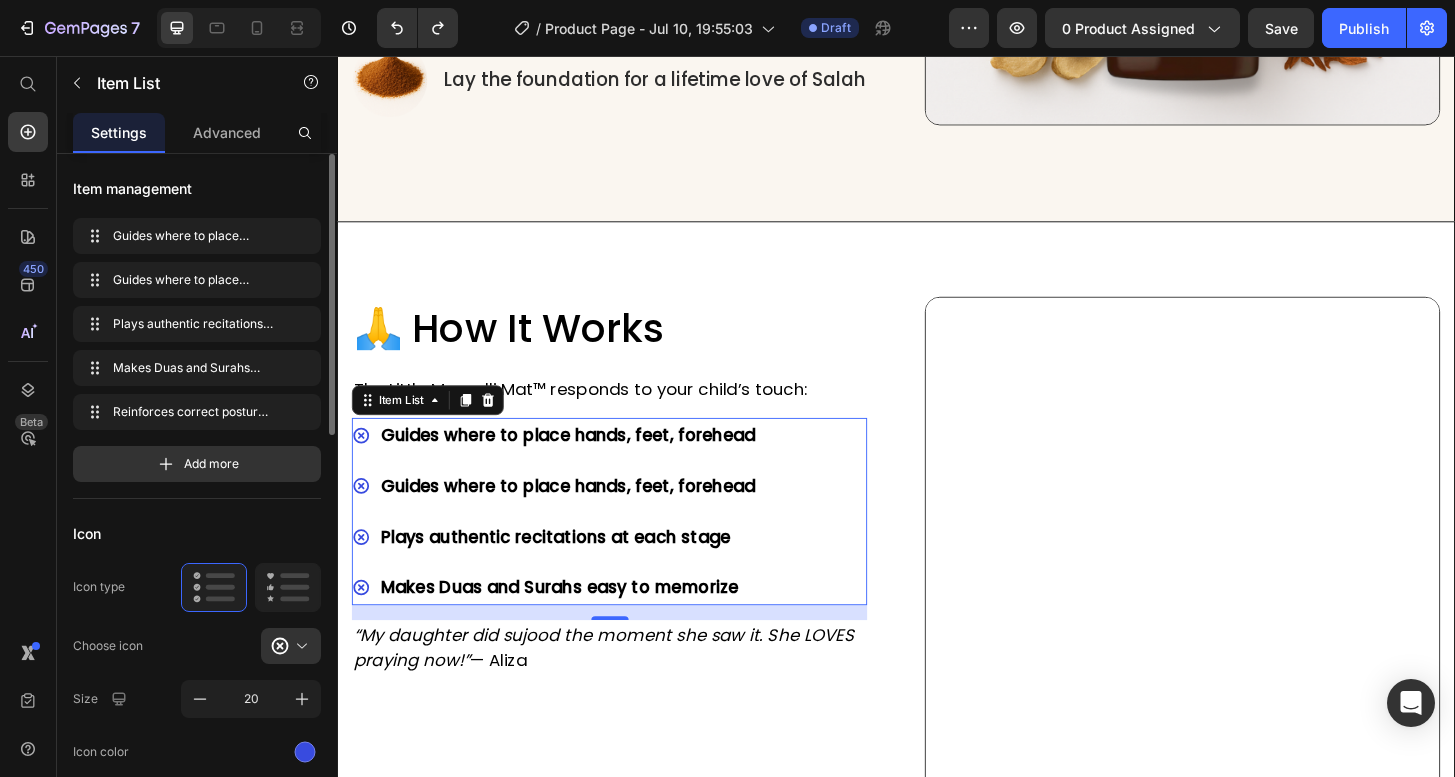 click on "Guides where to place hands, feet, forehead" at bounding box center [585, 462] 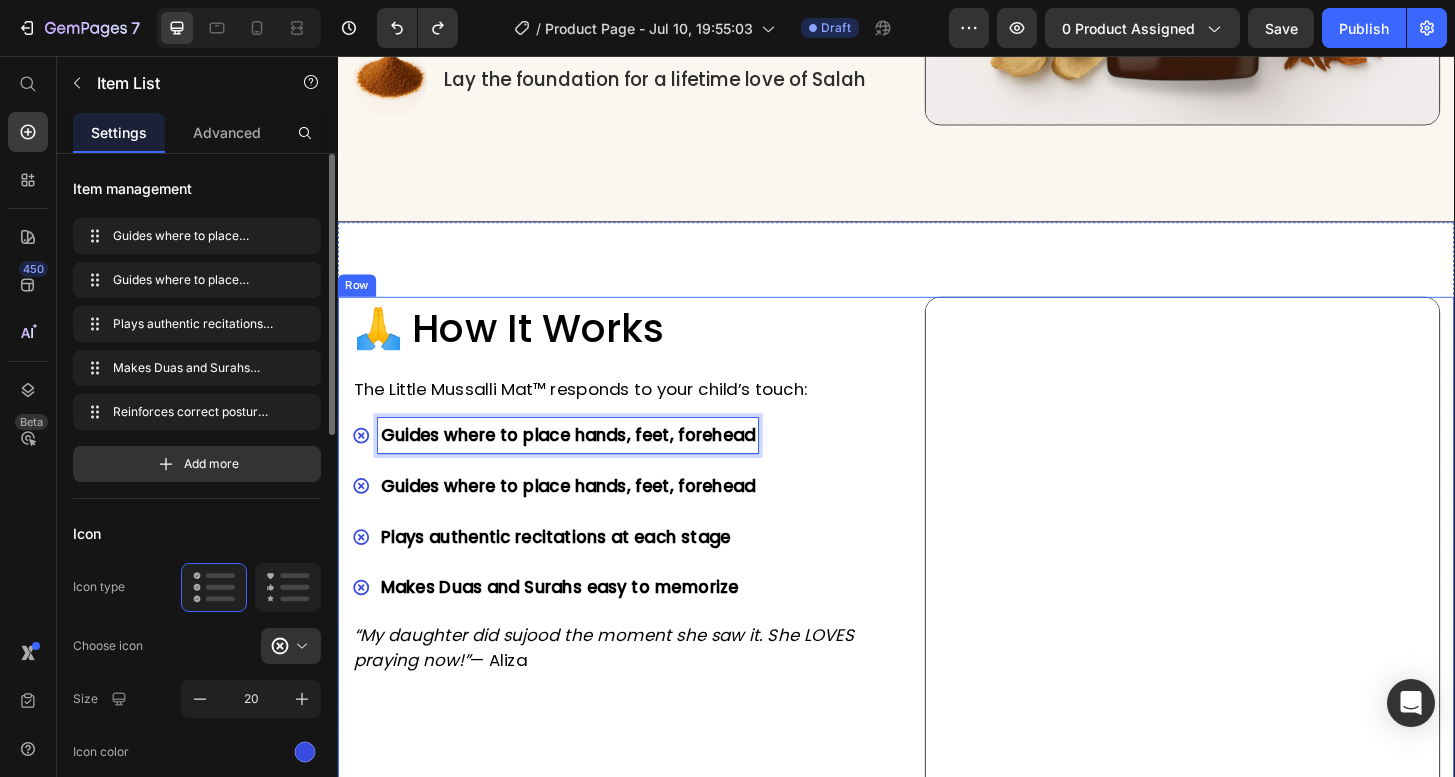 click on "🙏 How It Works Heading The Little Mussalli Mat™ responds to your child’s touch: Text block
Guides where to place hands, feet, forehead
Guides where to place hands, feet, forehead
Plays authentic recitations at each stage
Makes Duas and Surahs easy to memorize Item List   16 “My daughter did sujood the moment she saw it. She LOVES praying now!”  — Aliza Text block" at bounding box center [629, 590] 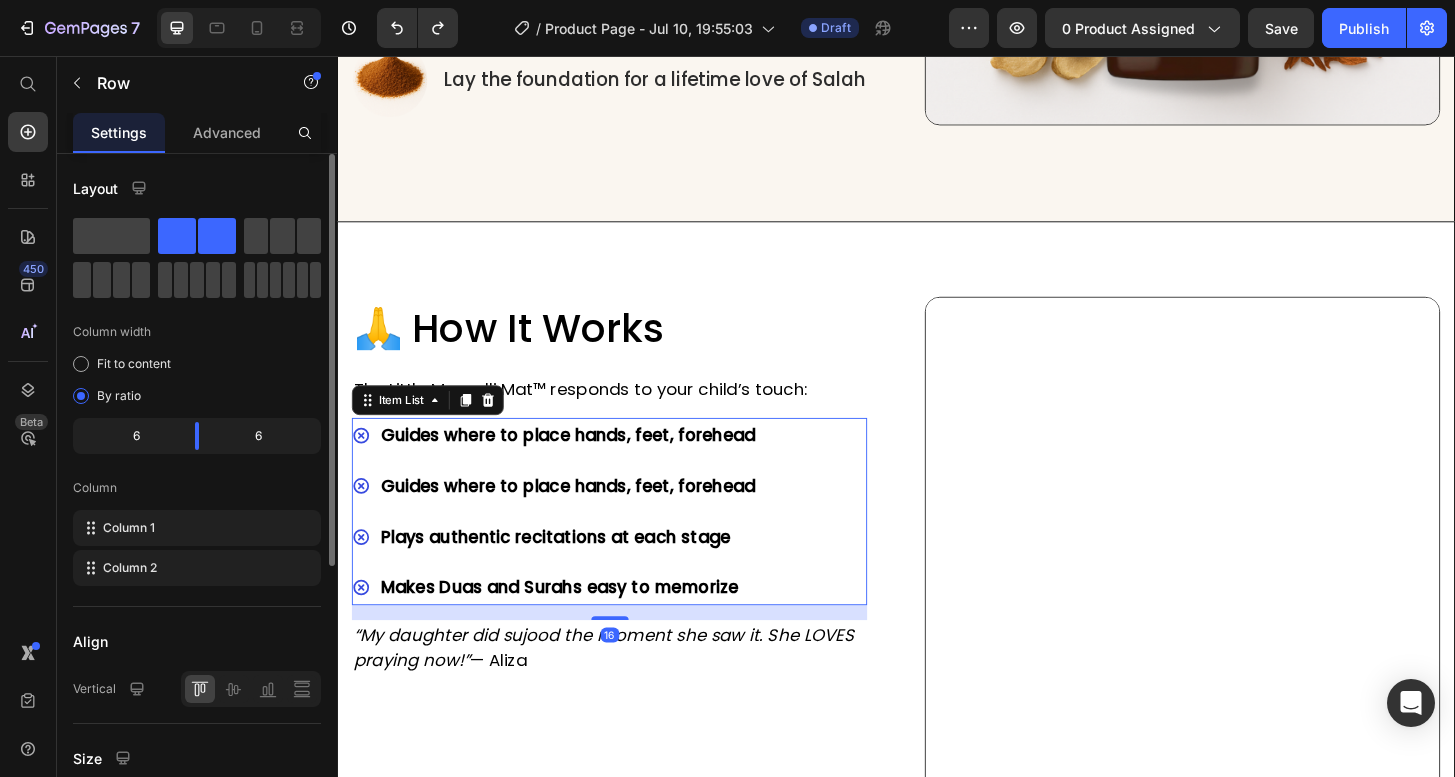 click on "Guides where to place hands, feet, forehead" at bounding box center (585, 462) 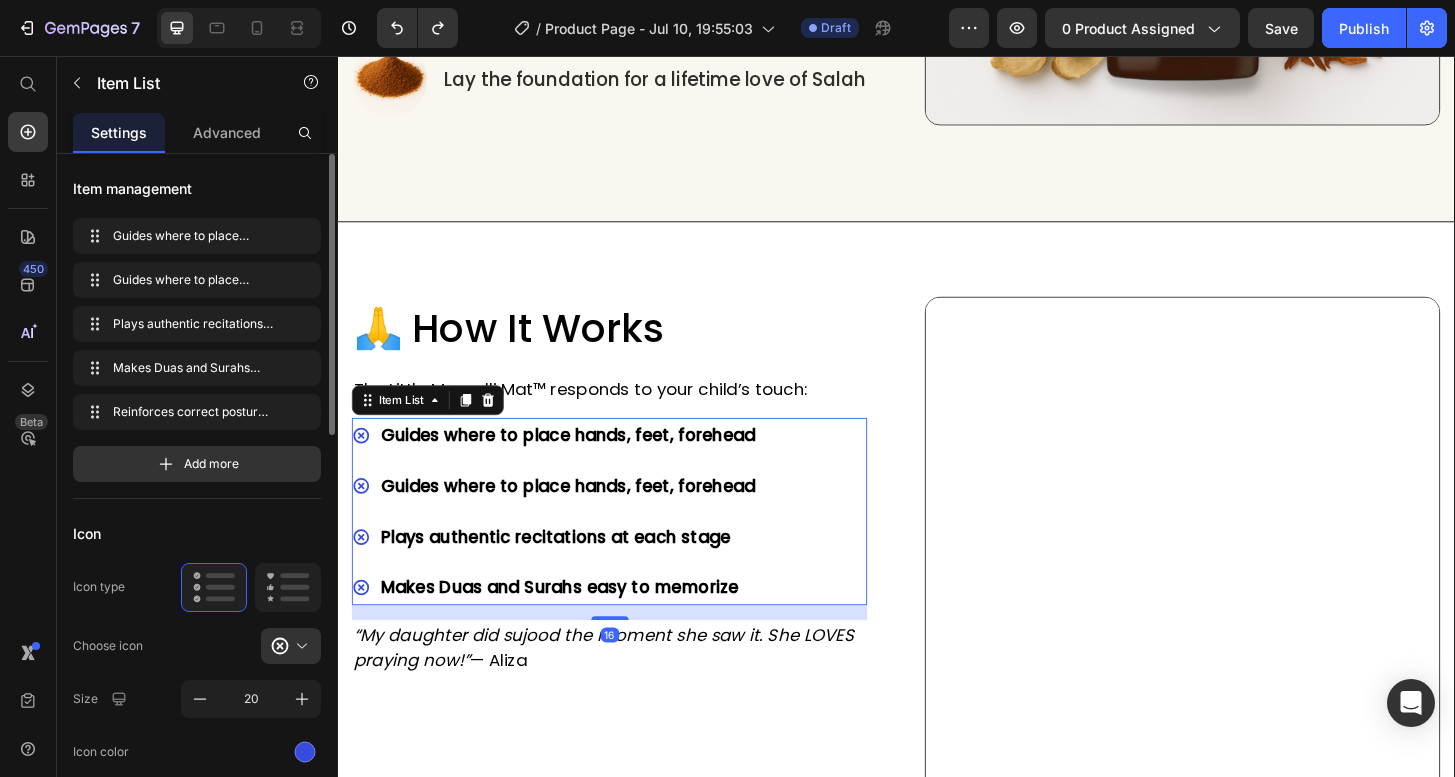click on "Item List" at bounding box center (434, 425) 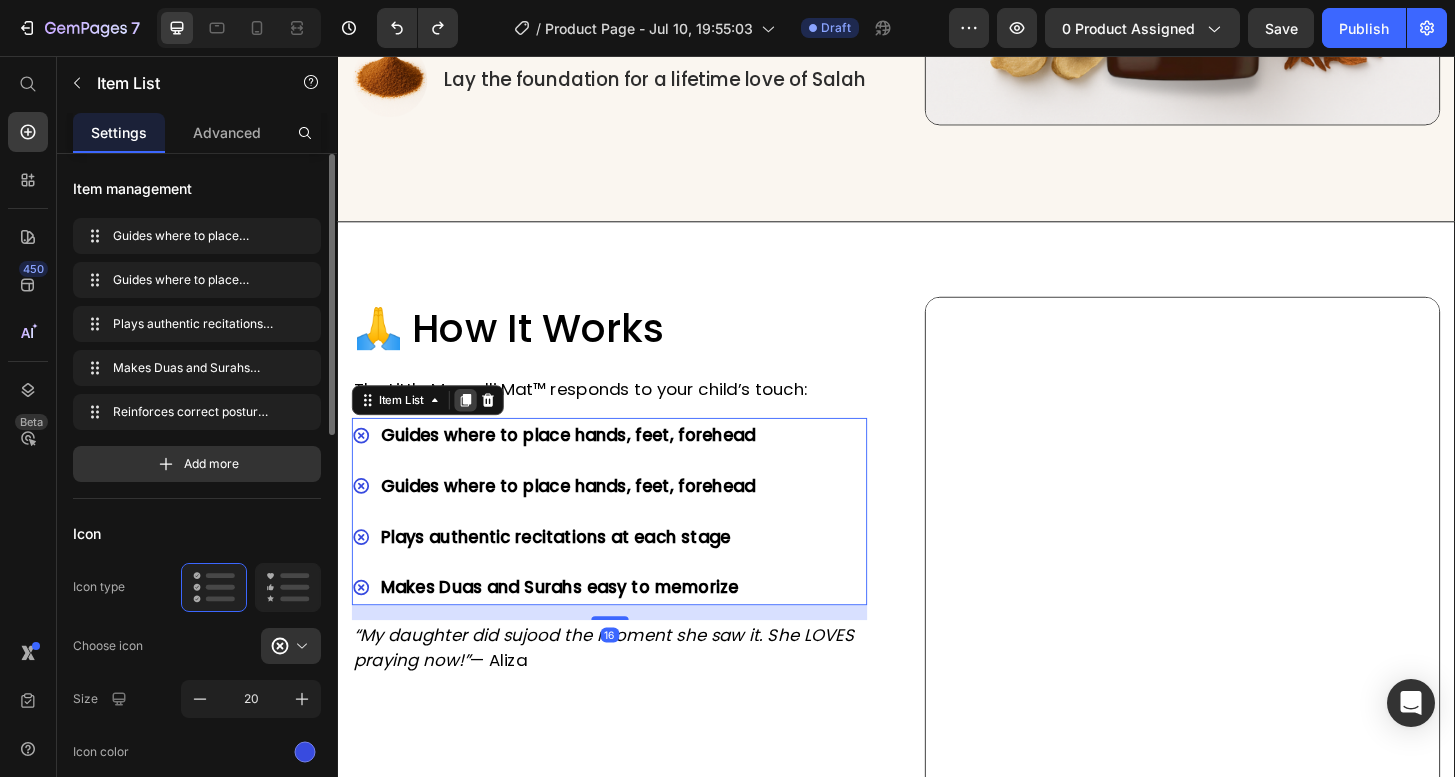 click 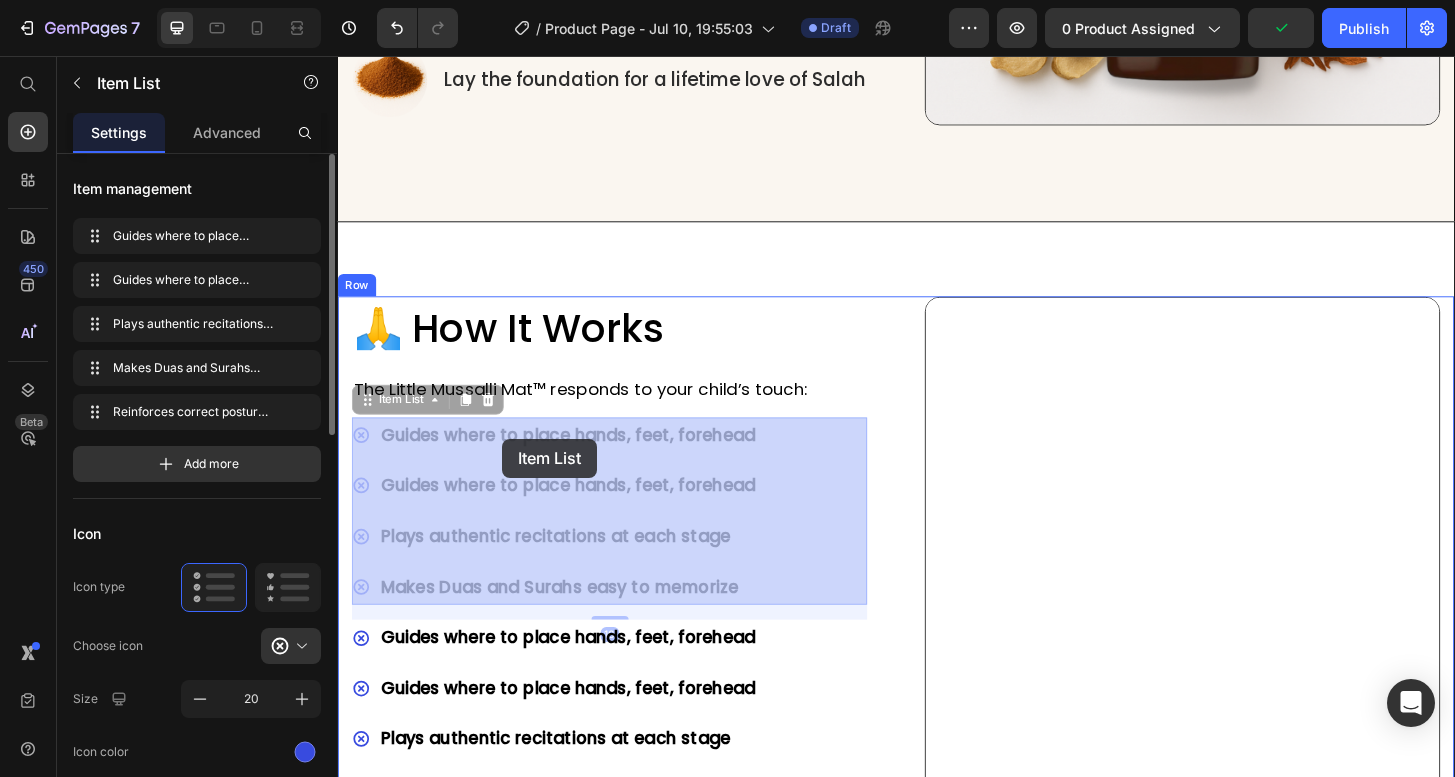 drag, startPoint x: 508, startPoint y: 512, endPoint x: 514, endPoint y: 467, distance: 45.39824 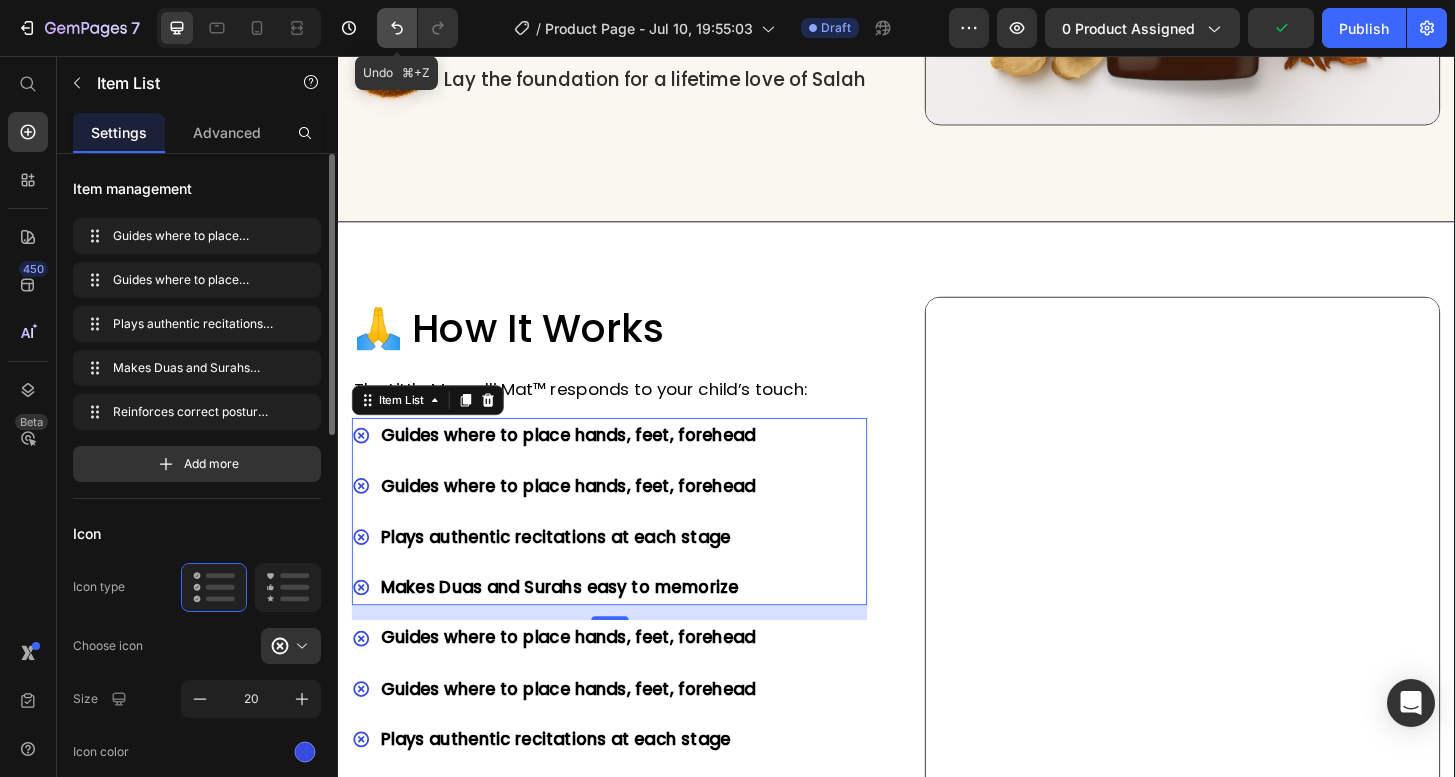 click 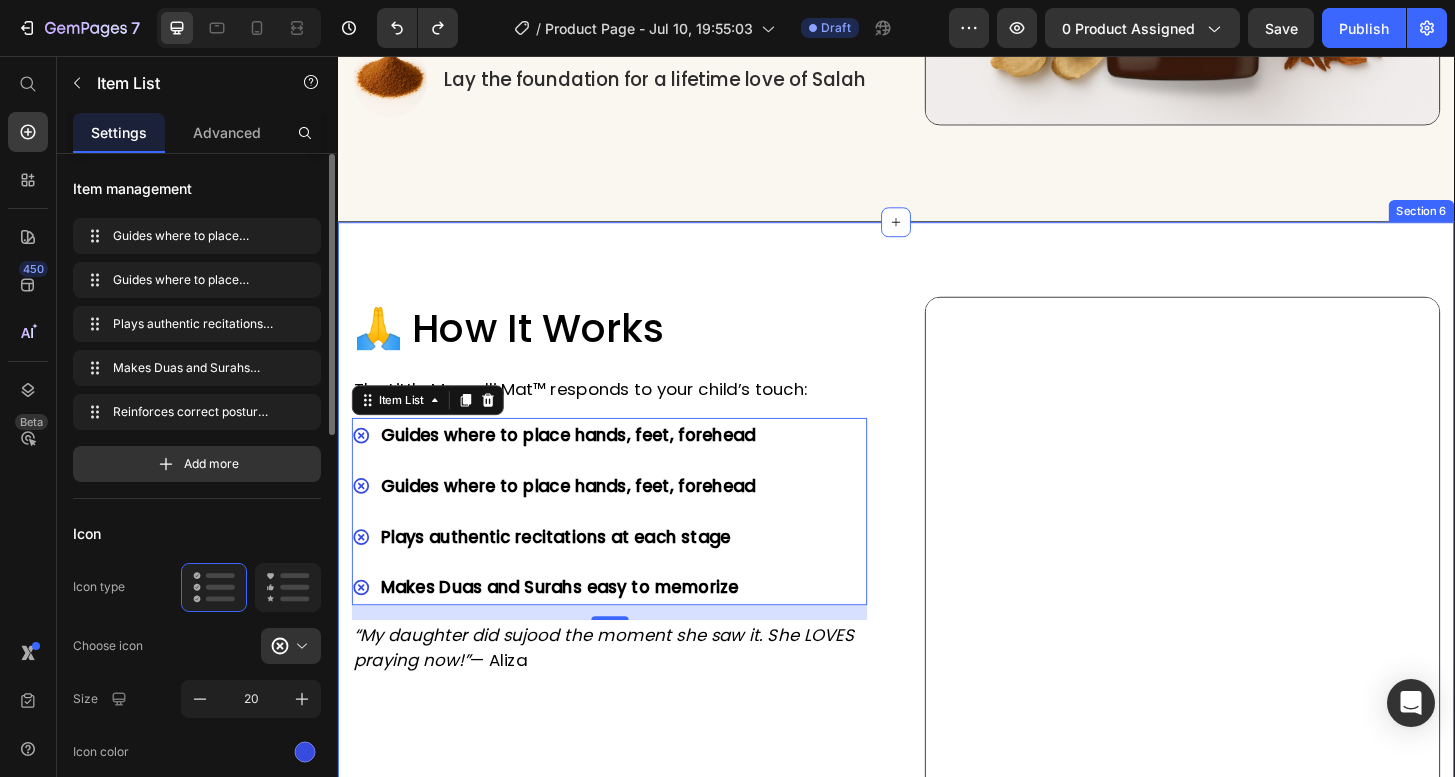 click on "“My daughter did sujood the moment she saw it. She LOVES praying now!”  — [NAME] Text block Image Row Section 6" at bounding box center (937, 590) 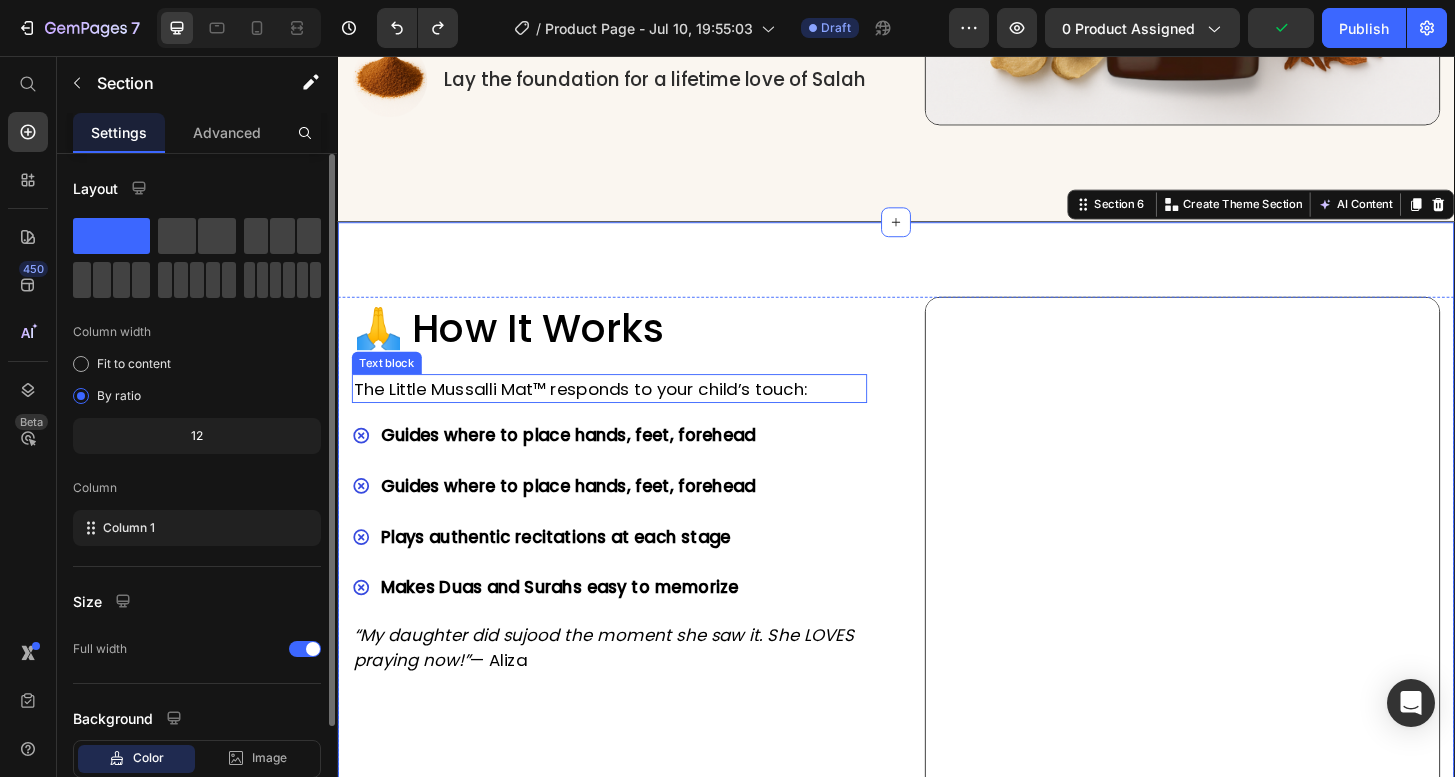 click on "🙏 How It Works" at bounding box center [629, 347] 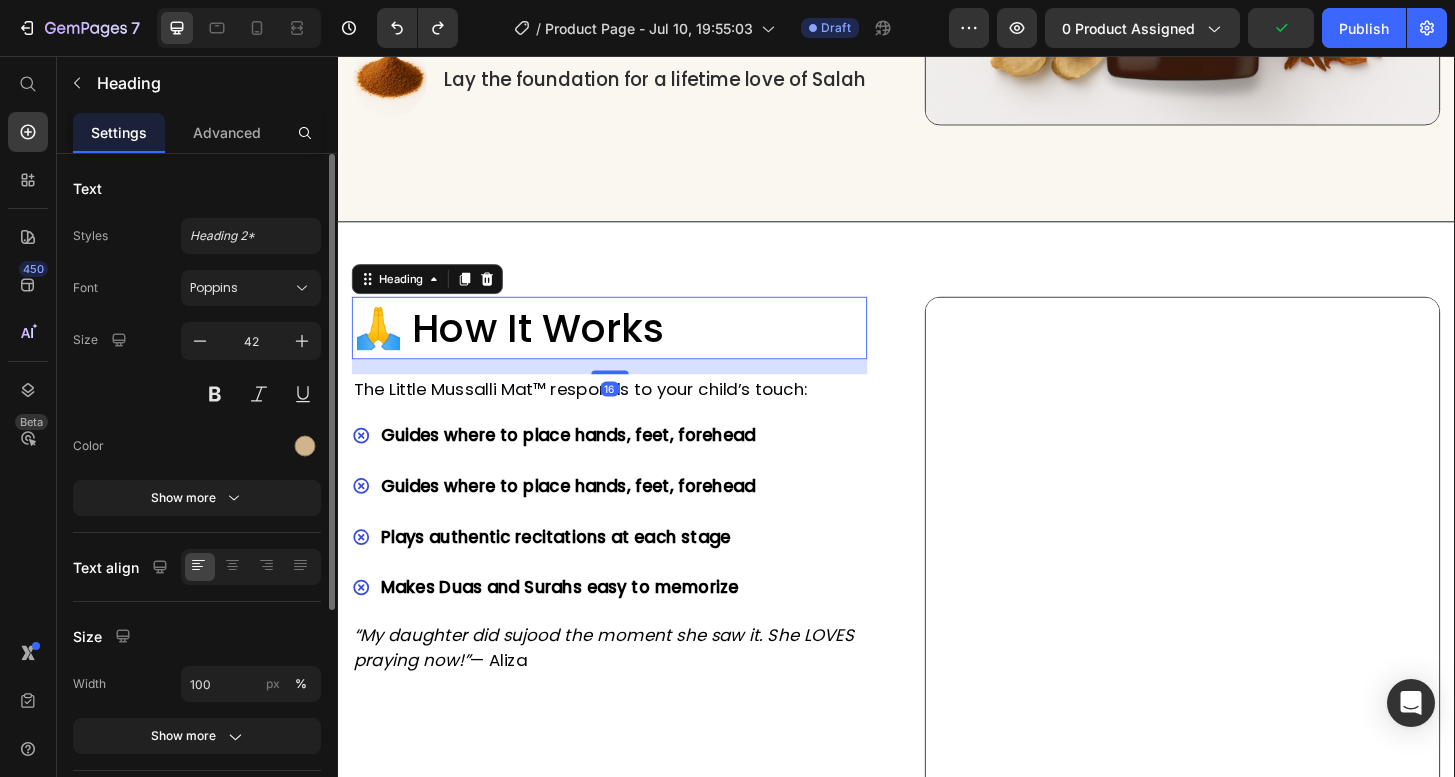 click on "🙏 How It Works" at bounding box center [629, 347] 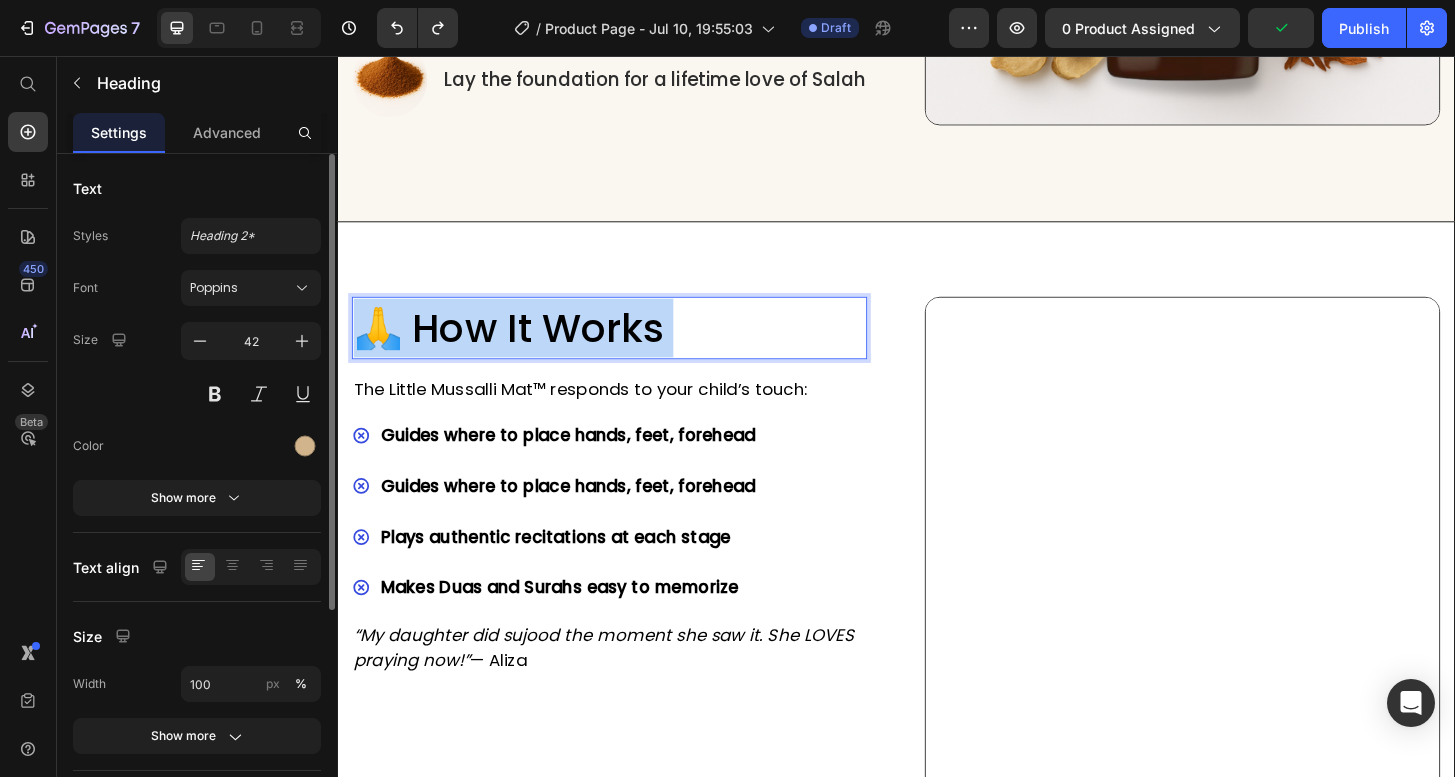 drag, startPoint x: 718, startPoint y: 348, endPoint x: 417, endPoint y: 339, distance: 301.13452 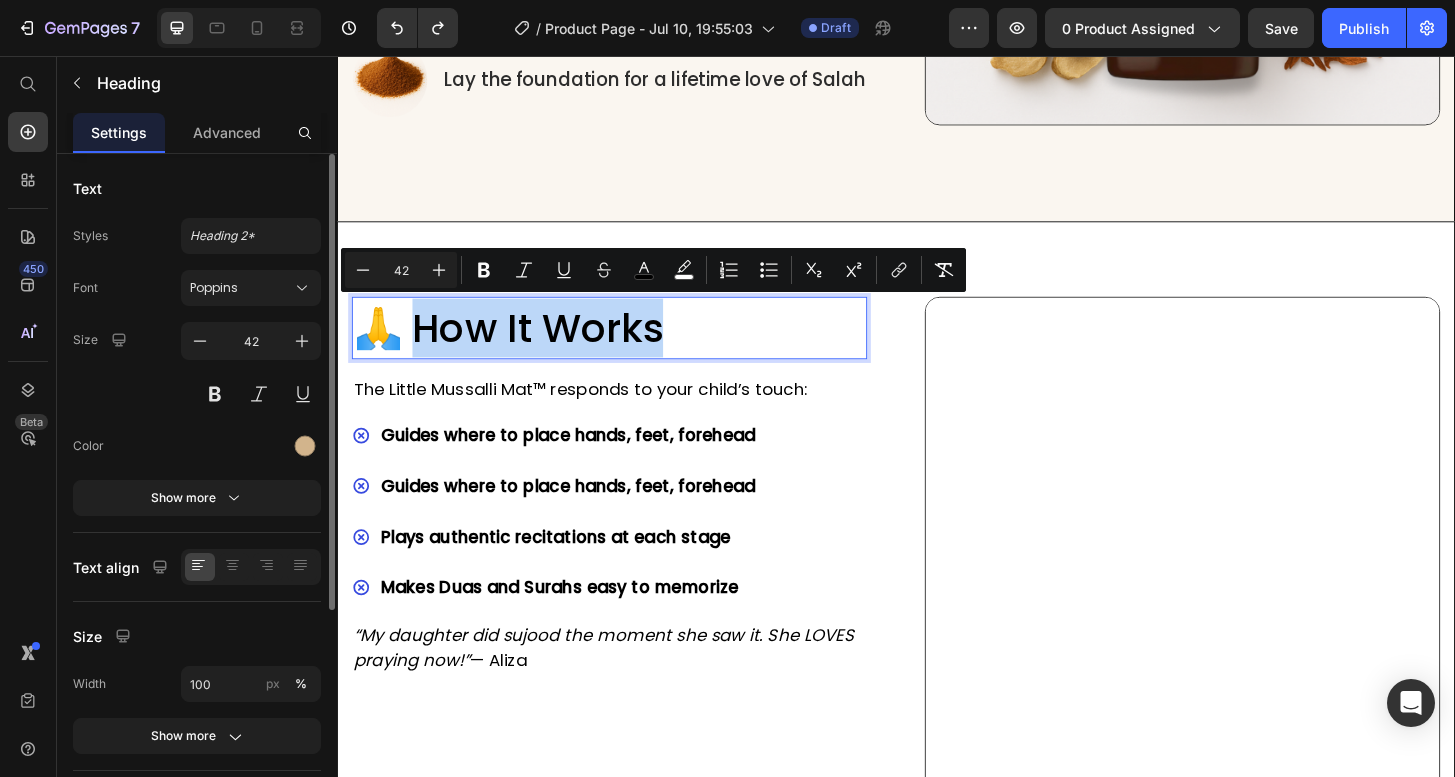 drag, startPoint x: 411, startPoint y: 339, endPoint x: 723, endPoint y: 341, distance: 312.0064 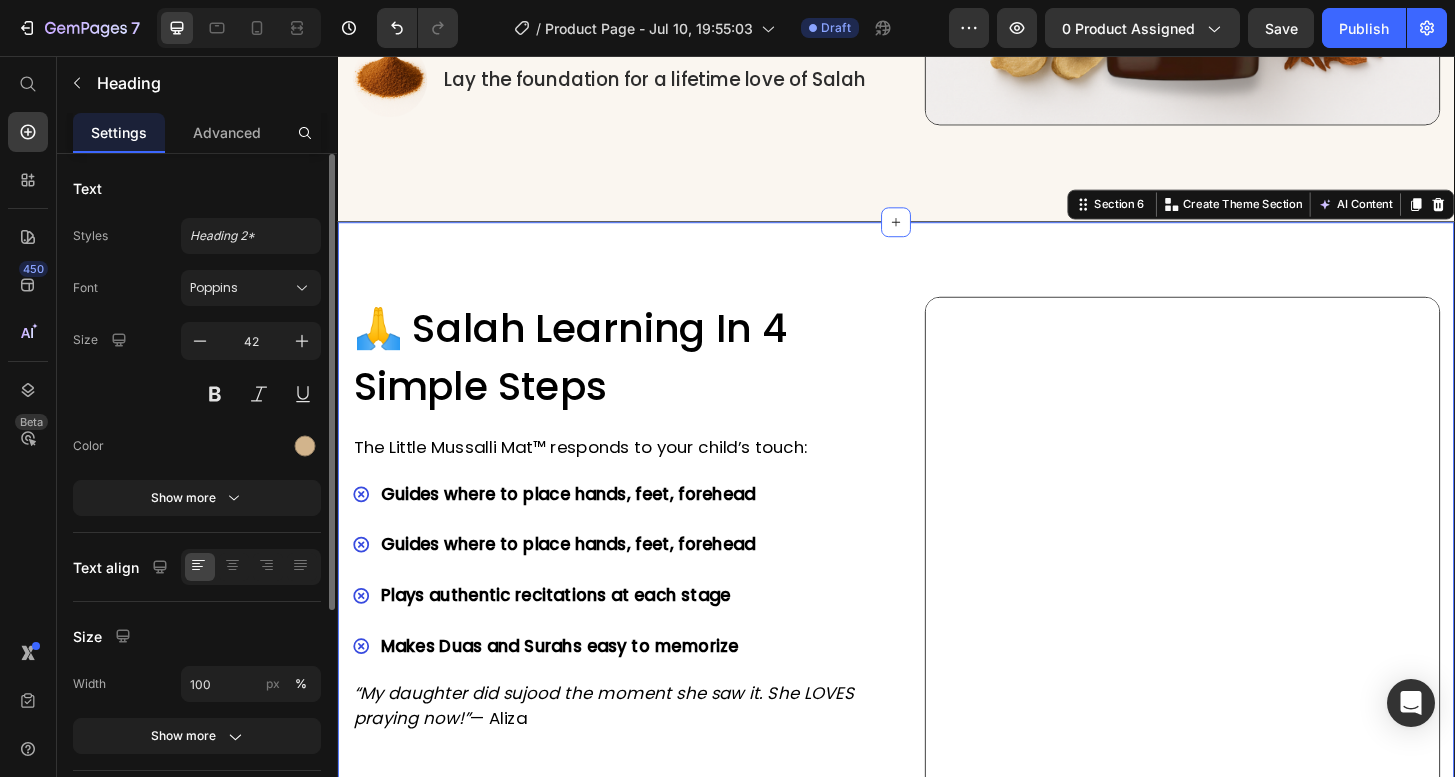 click on "“My daughter did sujood the moment she saw it. She LOVES praying now!”  — [NAME] Text block Image Row   0 Section 6   You can create reusable sections Create Theme Section AI Content Write with GemAI What would you like to describe here? Tone and Voice Persuasive Product Bible Verses in a Jar, Christian Gifts, Prayer Gifts Show more Generate" at bounding box center (937, 590) 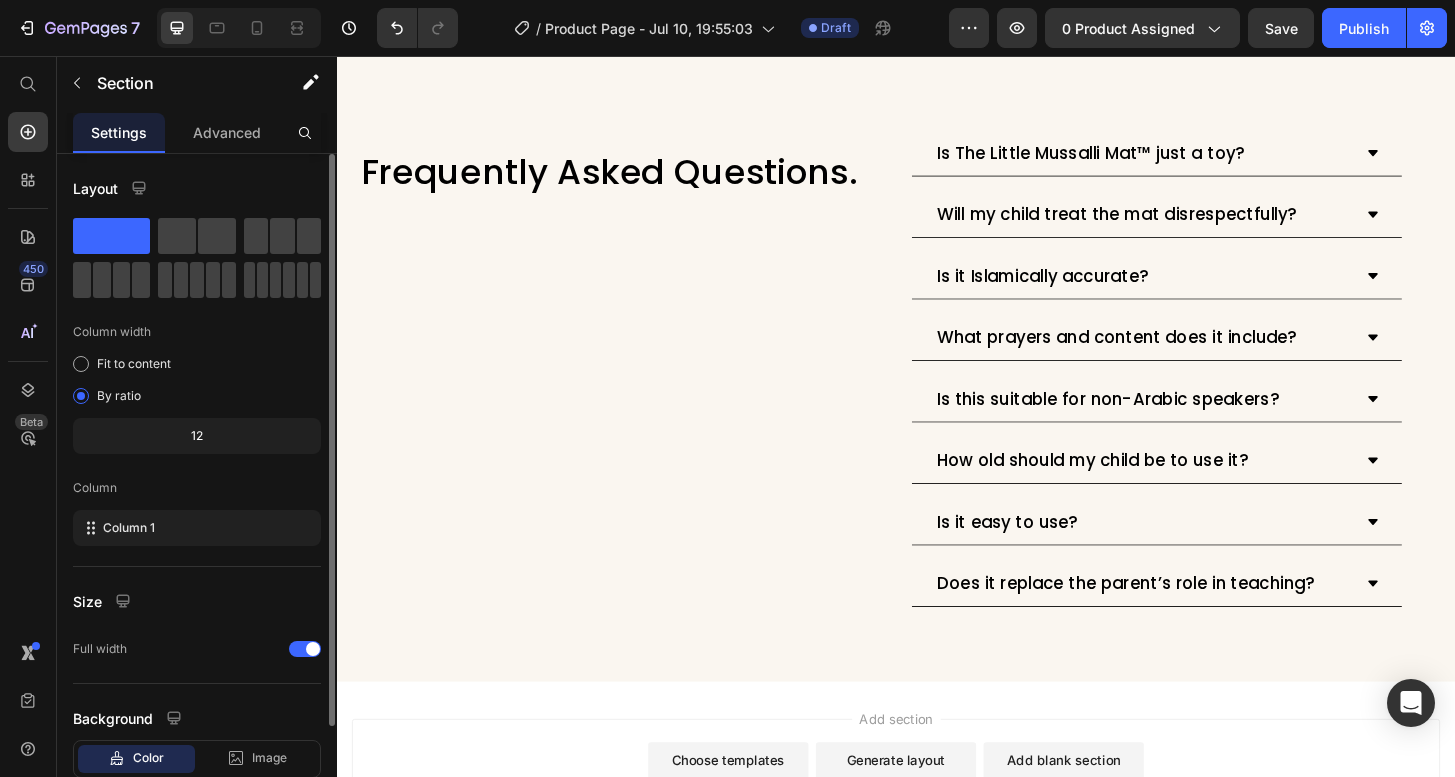 scroll, scrollTop: 6323, scrollLeft: 0, axis: vertical 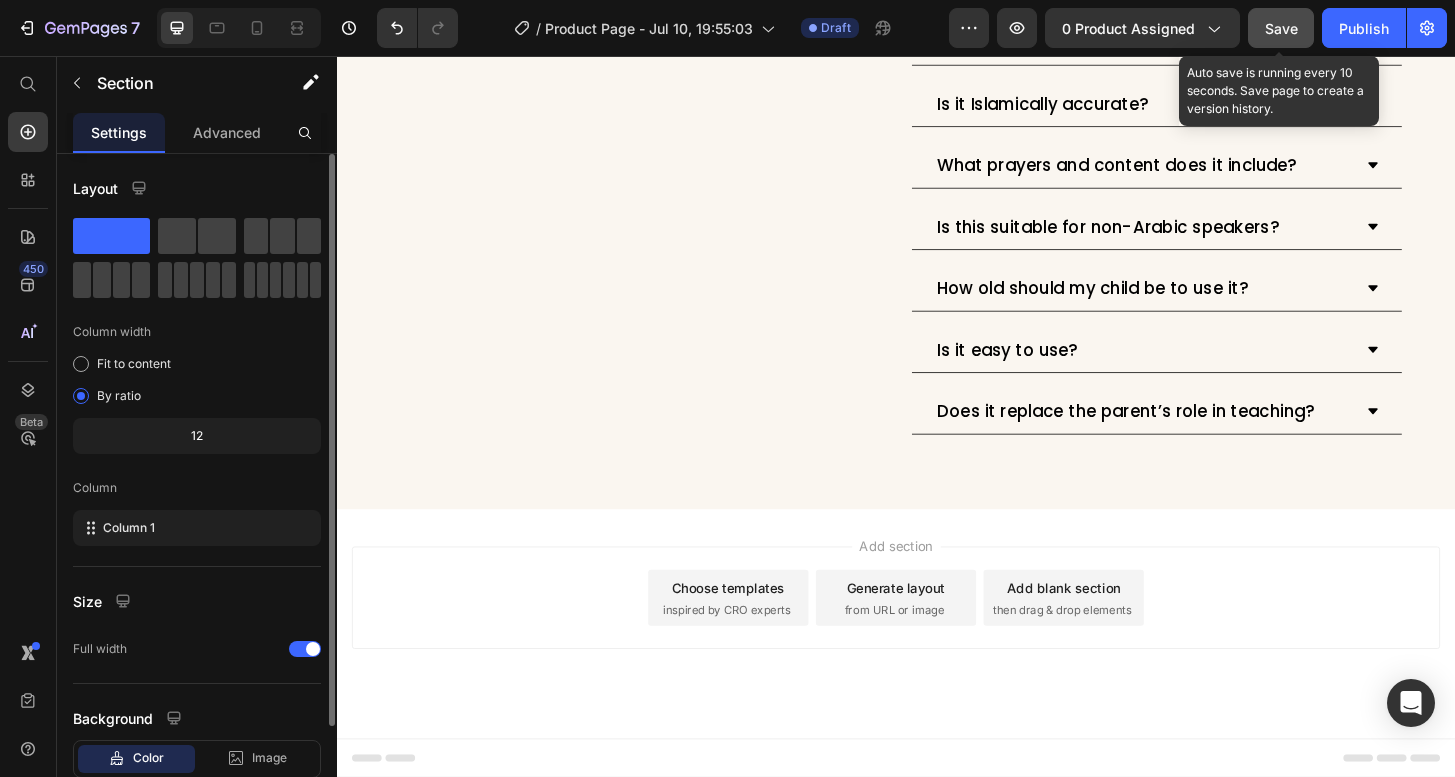 click on "Save" at bounding box center [1281, 28] 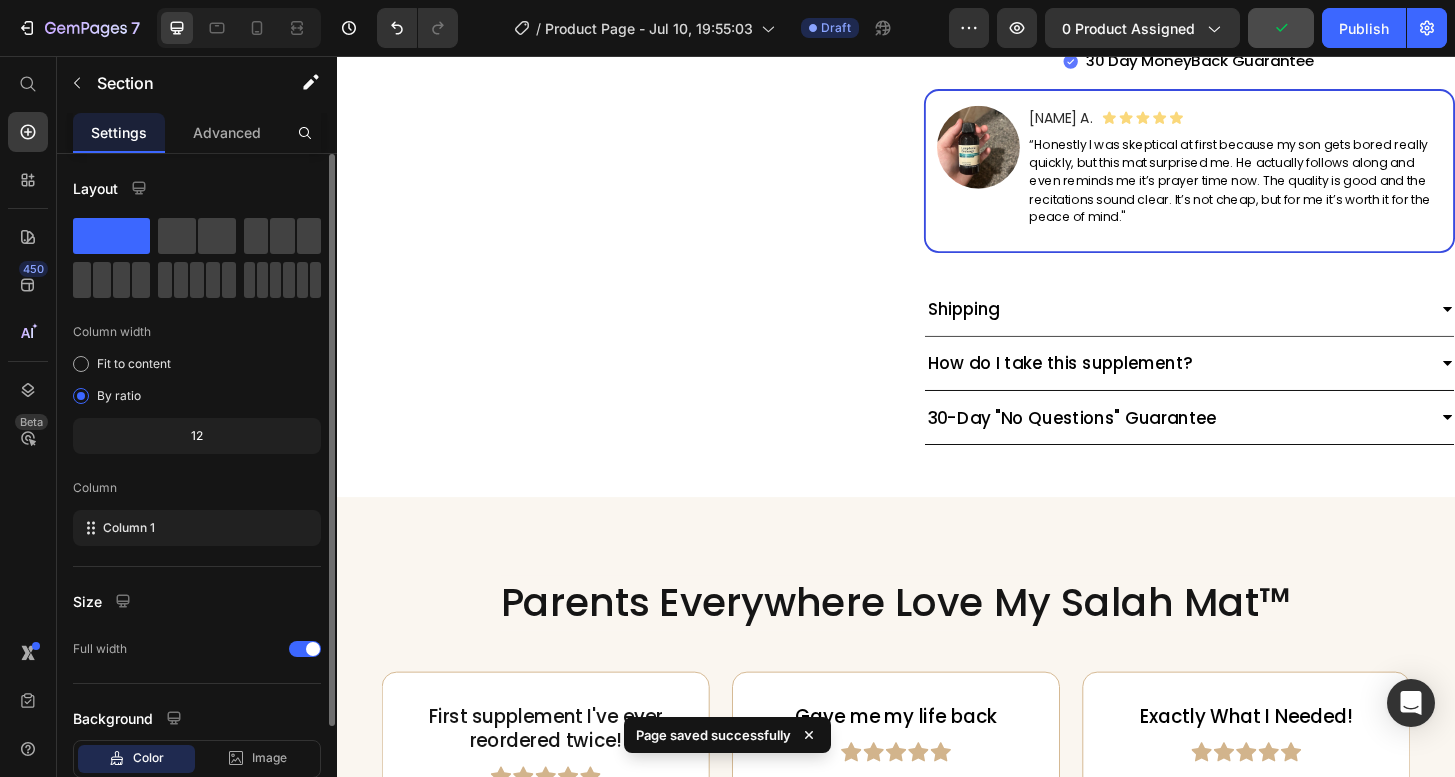 scroll, scrollTop: 0, scrollLeft: 0, axis: both 